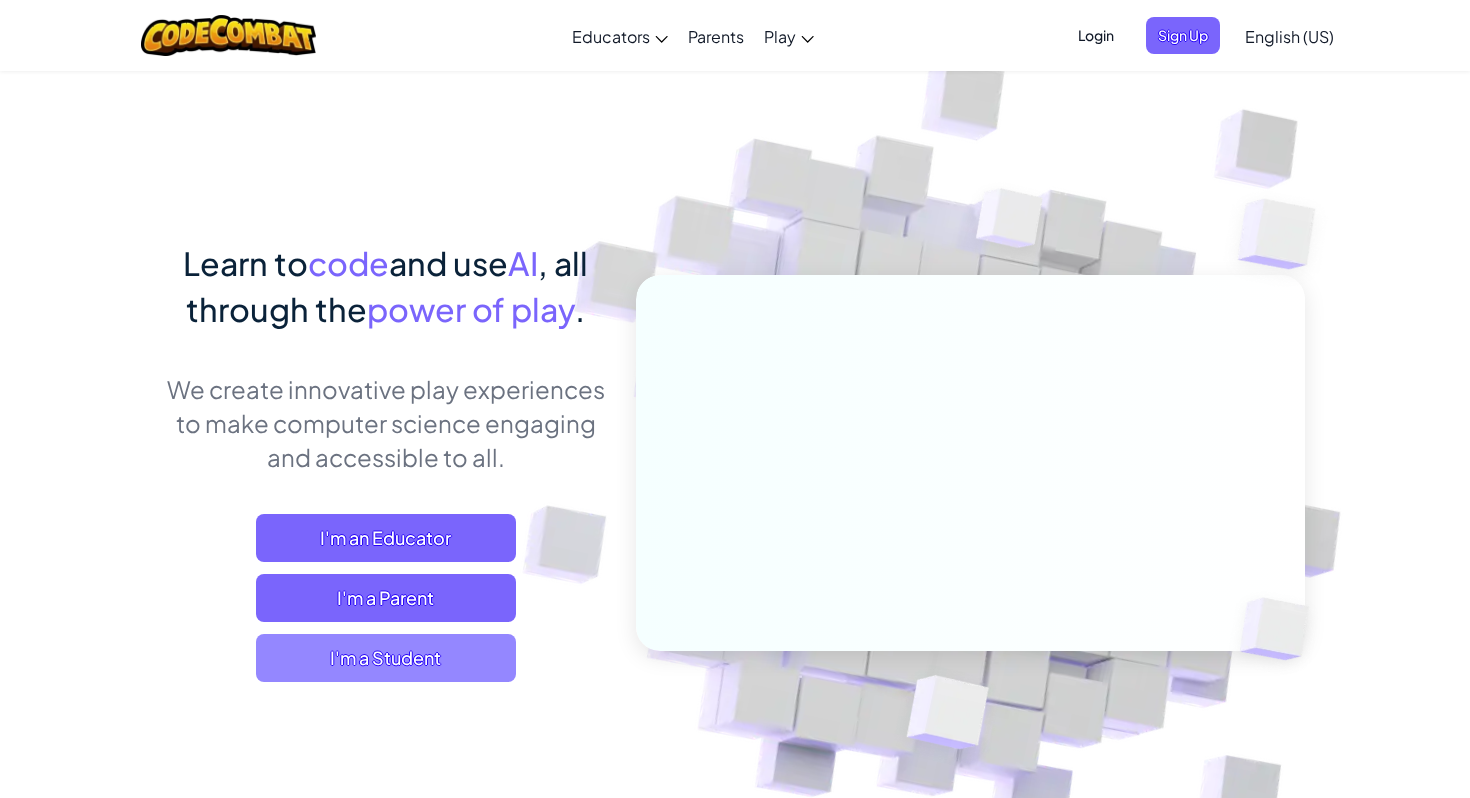 scroll, scrollTop: 0, scrollLeft: 0, axis: both 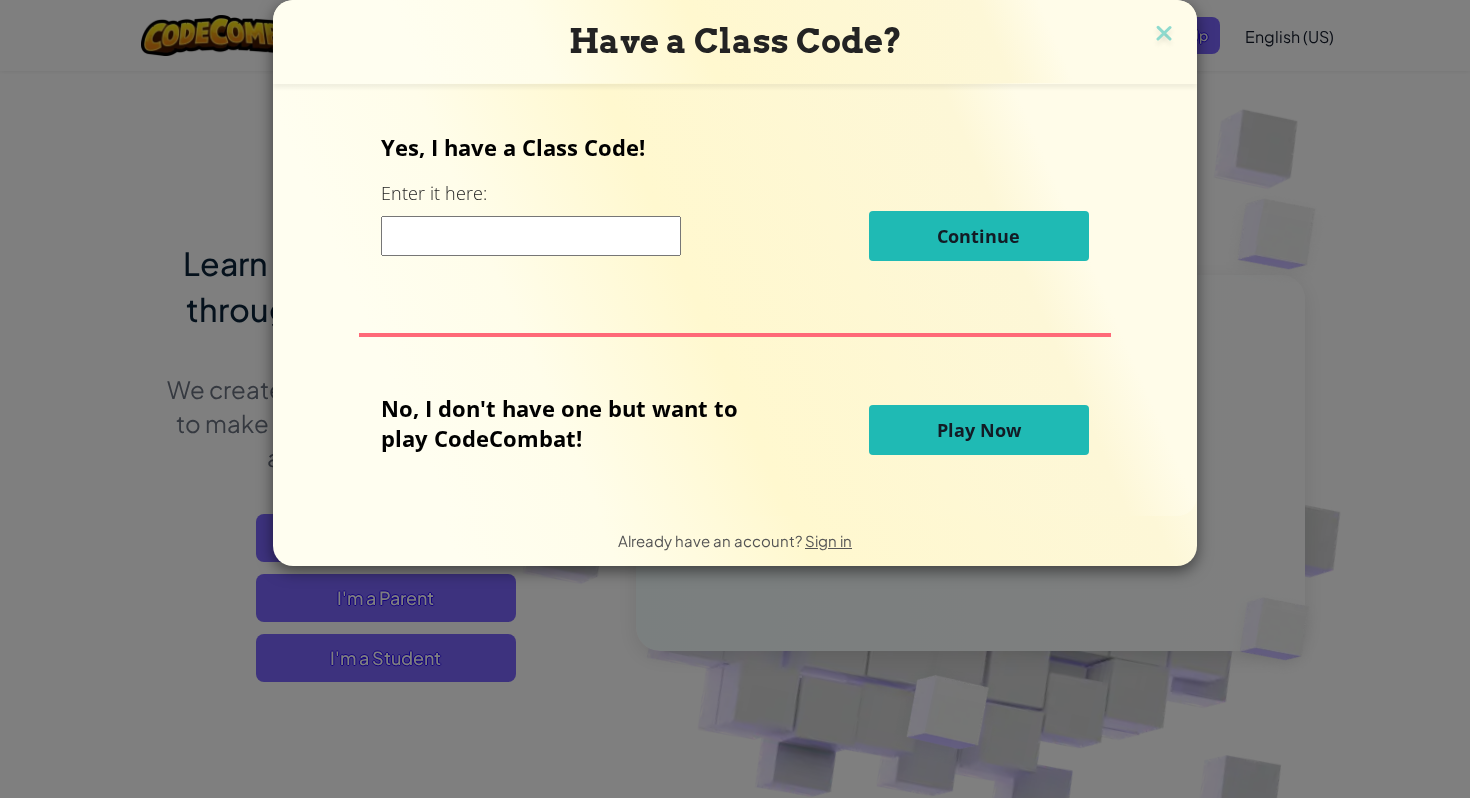 click on "Play Now" at bounding box center [979, 430] 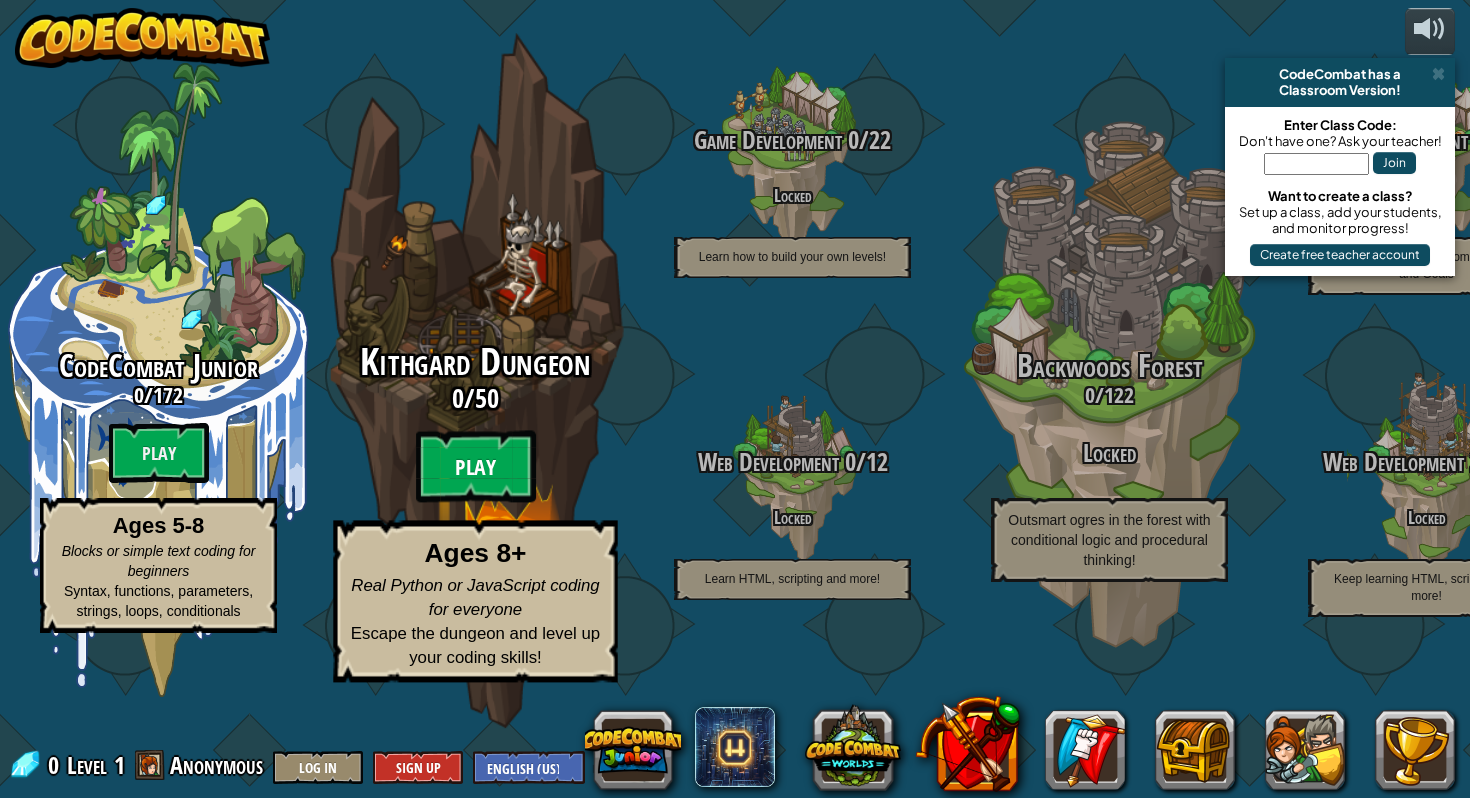 click on "Play" at bounding box center [476, 467] 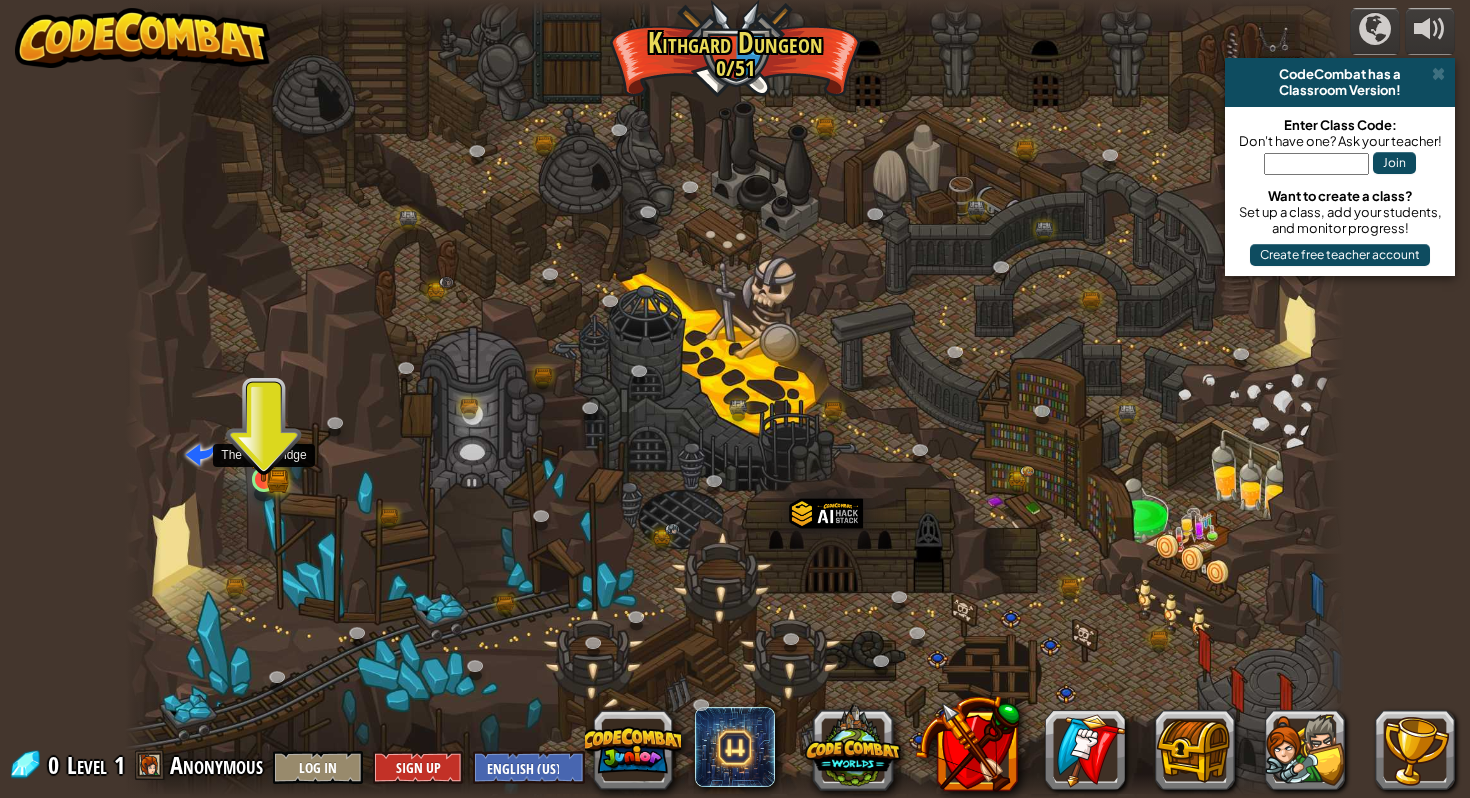 click at bounding box center (263, 447) 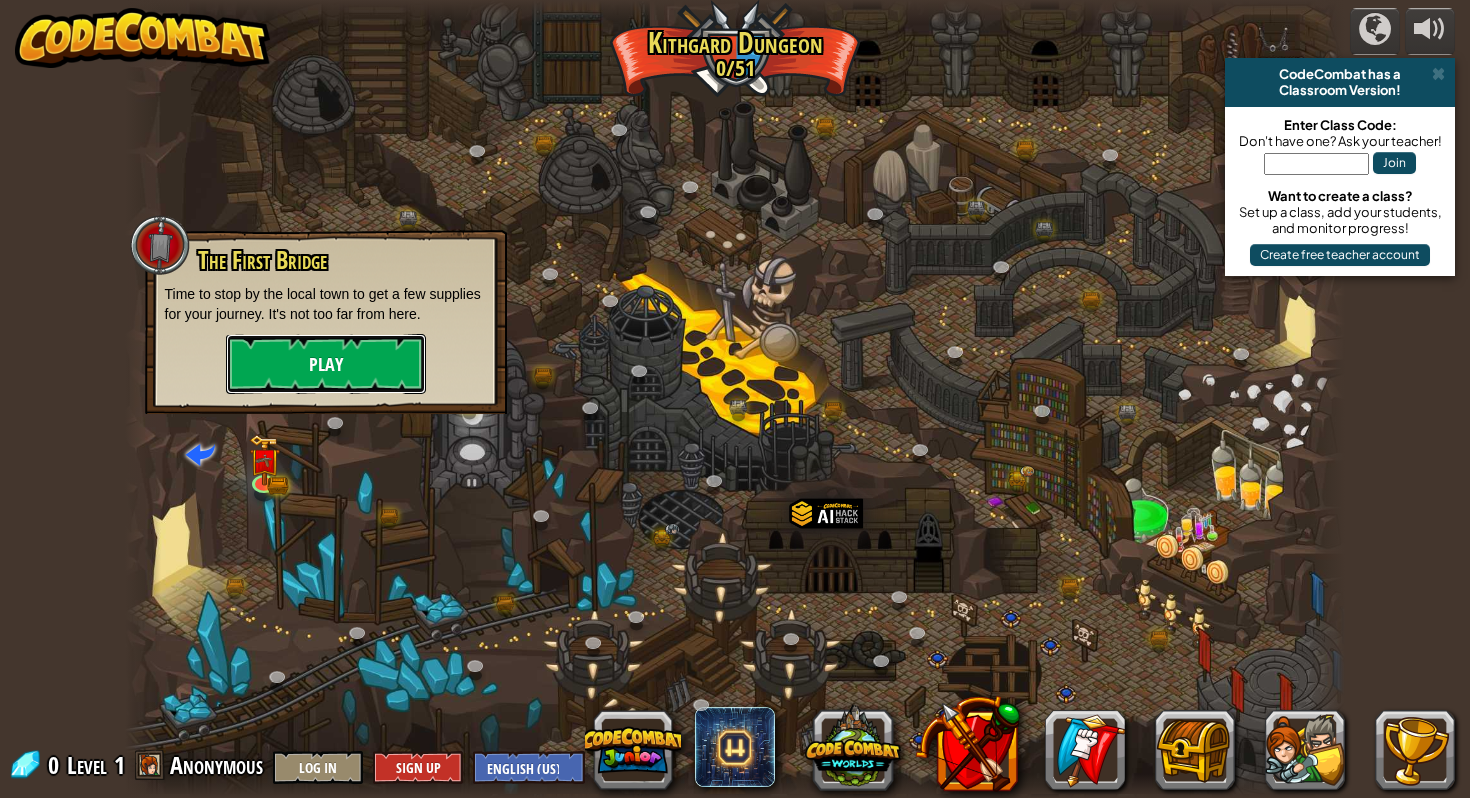 click on "Play" at bounding box center [326, 364] 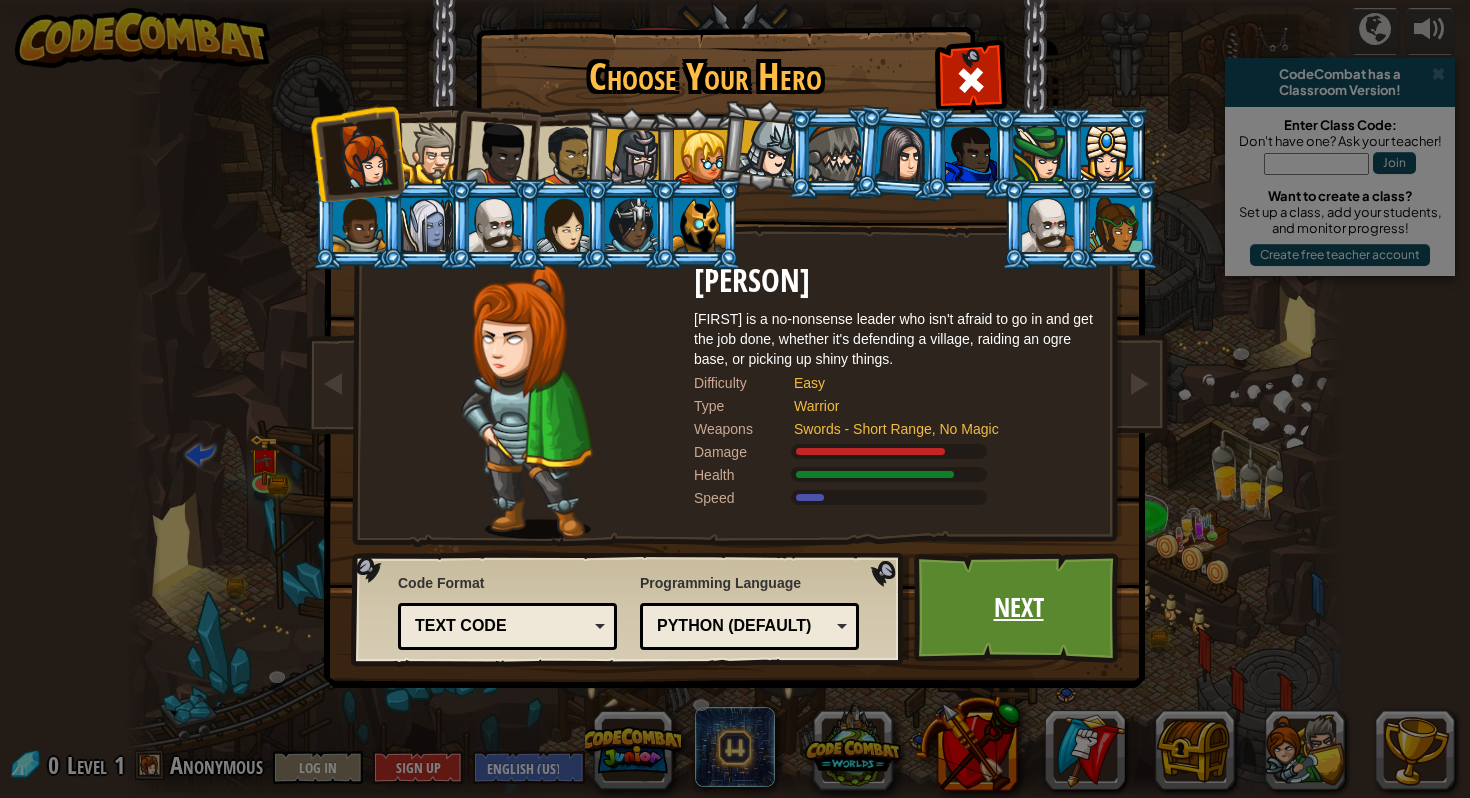 click on "Next" at bounding box center [1018, 608] 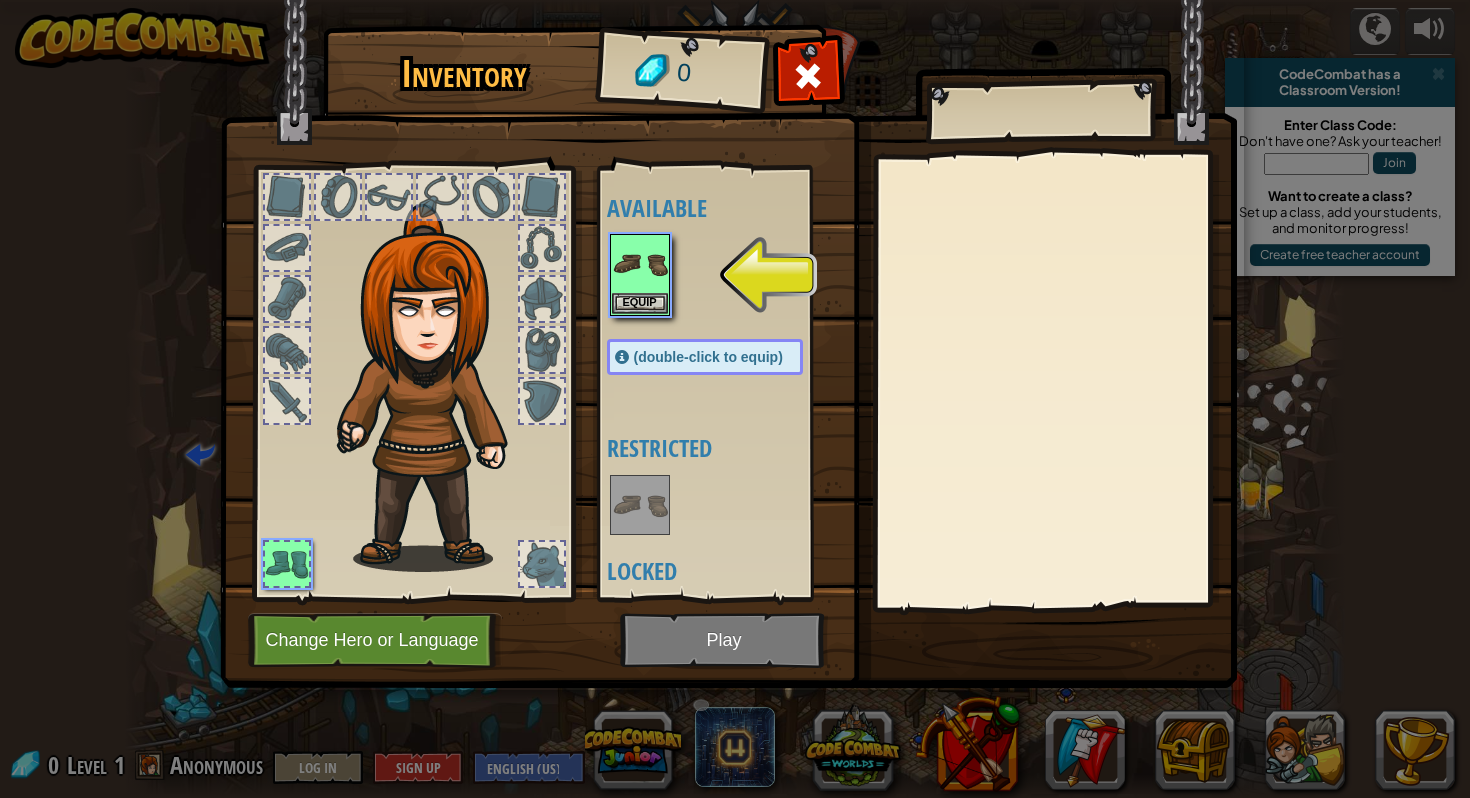 click at bounding box center (728, 325) 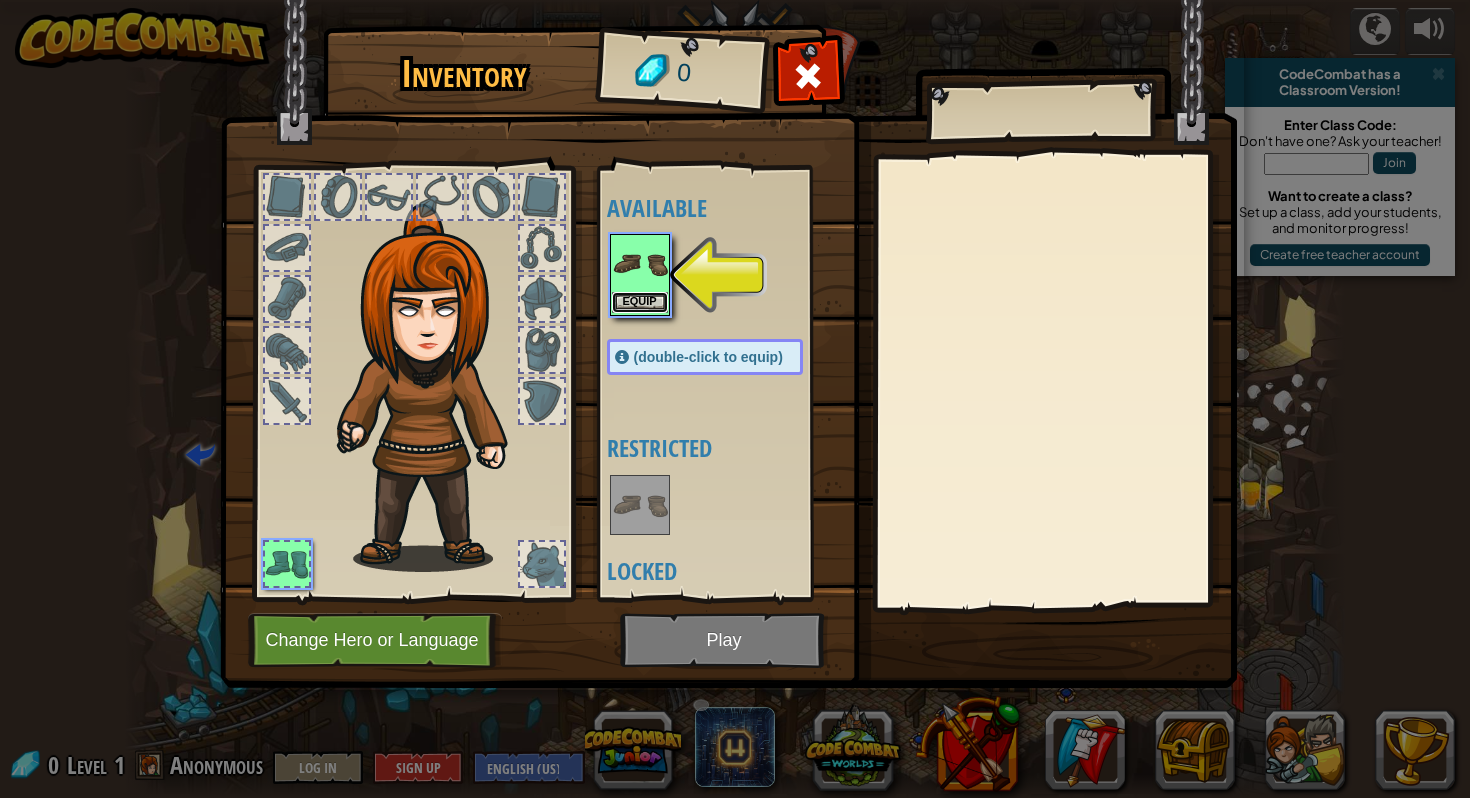 click on "Equip" at bounding box center (640, 302) 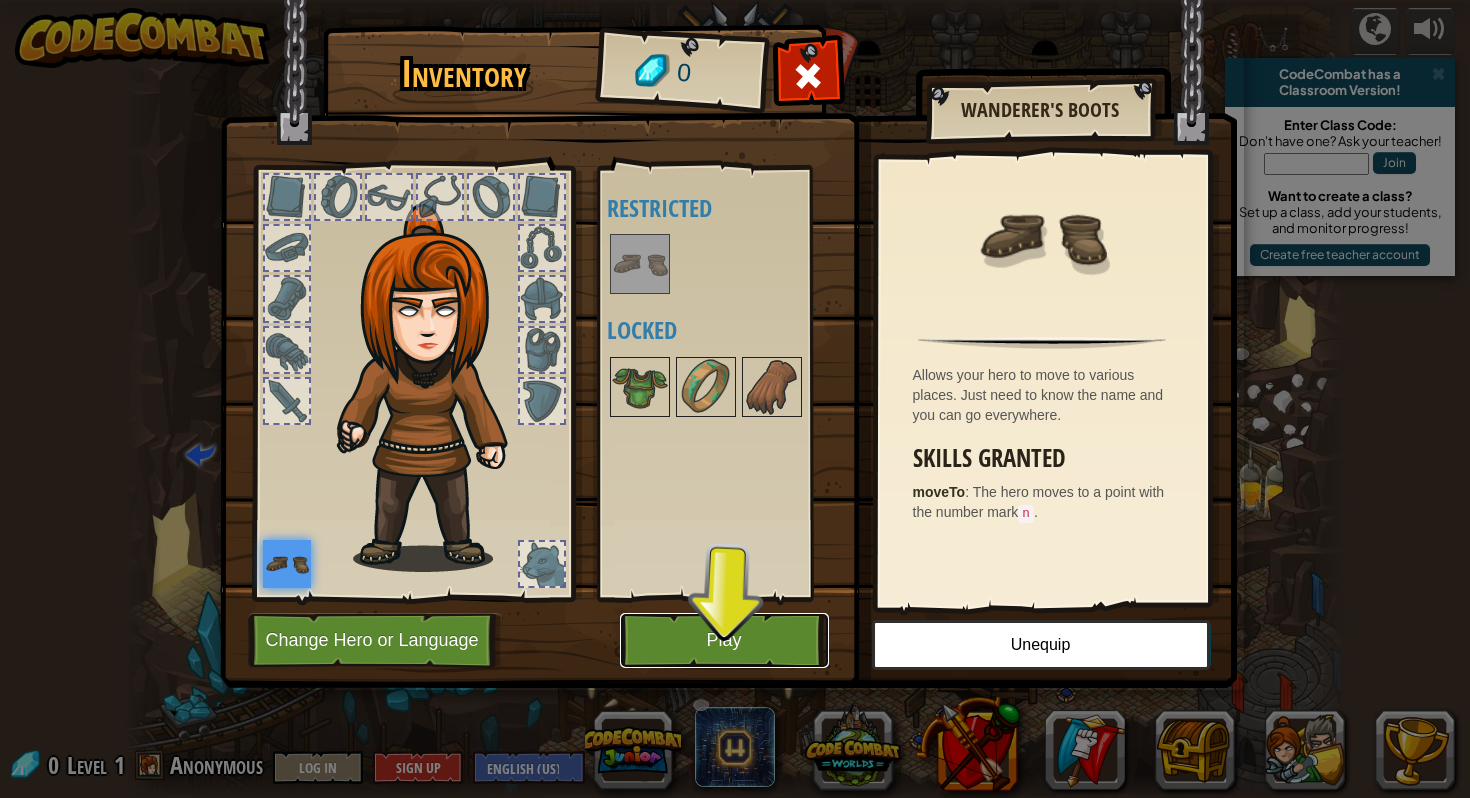 click on "Play" at bounding box center [724, 640] 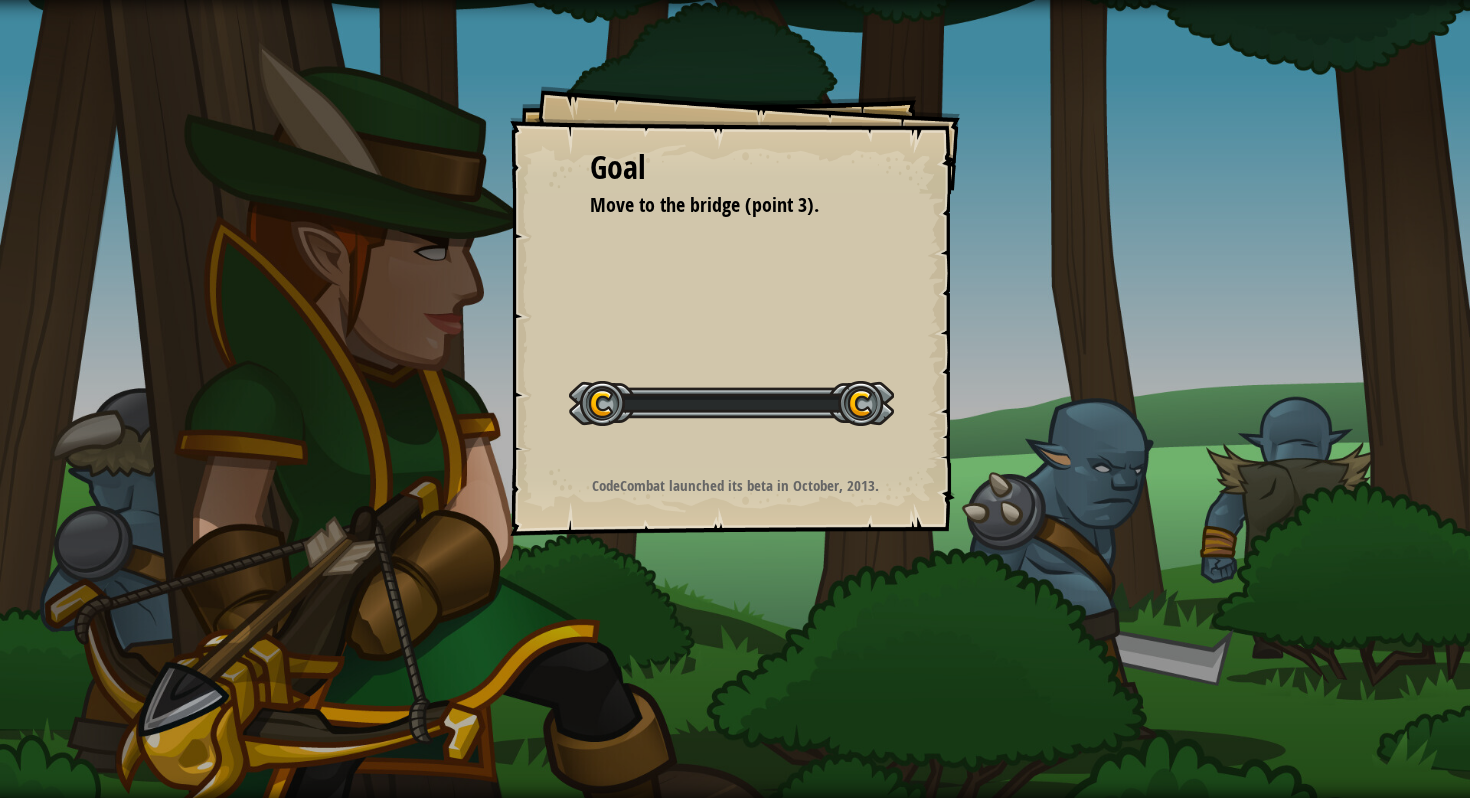 click on "Goal Move to the bridge (point 3). Start Level Error loading from server. Try refreshing the page. You'll need a subscription to play this level. Subscribe You'll need to join a course to play this level. Back to my courses Ask your teacher to assign a license to you so you can continue to play CodeCombat! Back to my courses This level is locked. Back to my courses CodeCombat launched its beta in October, 2013." at bounding box center [735, 399] 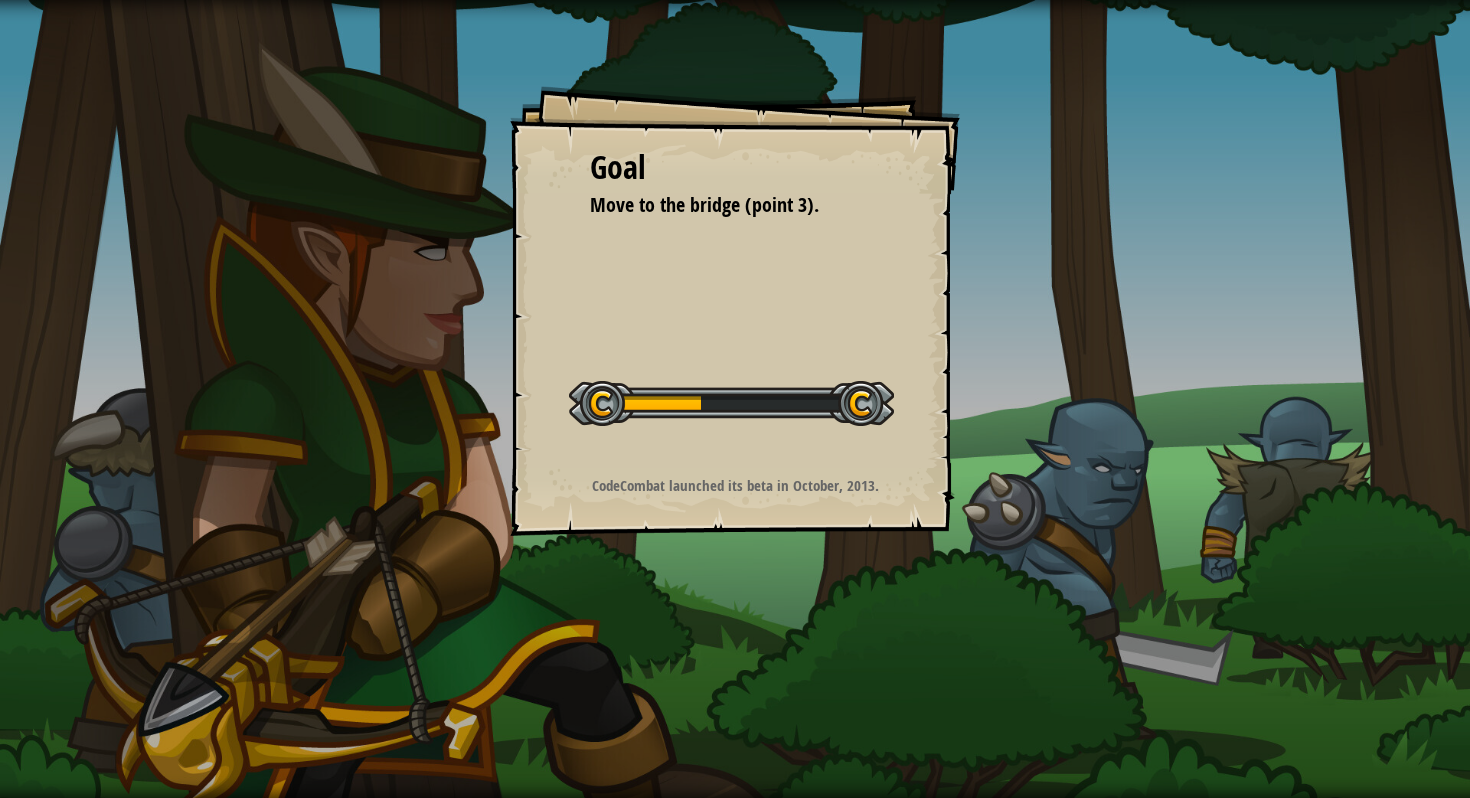 click on "Goal Move to the bridge (point 3). Start Level Error loading from server. Try refreshing the page. You'll need a subscription to play this level. Subscribe You'll need to join a course to play this level. Back to my courses Ask your teacher to assign a license to you so you can continue to play CodeCombat! Back to my courses This level is locked. Back to my courses CodeCombat launched its beta in October, 2013." at bounding box center [735, 311] 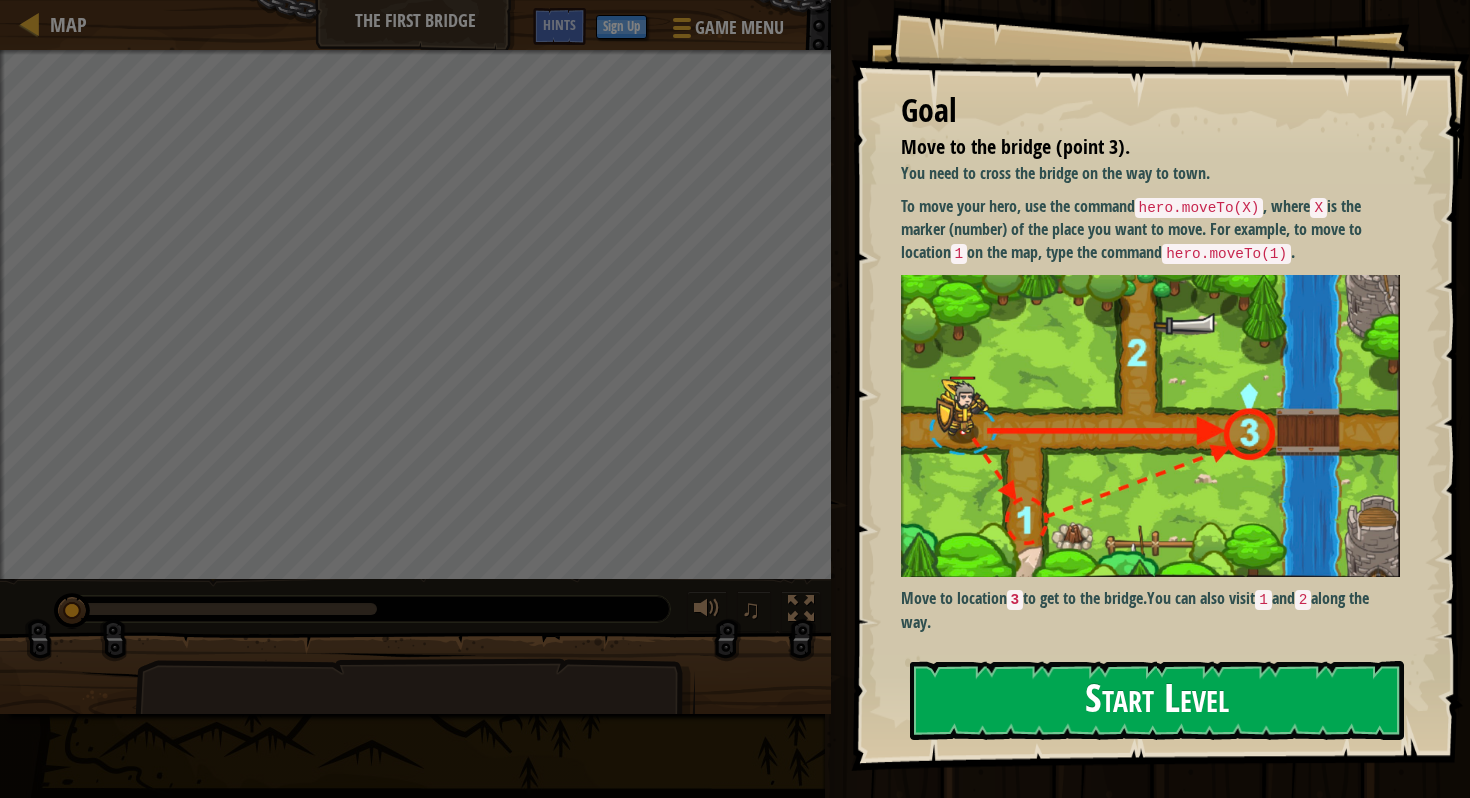 click on "Start Level" at bounding box center [1157, 700] 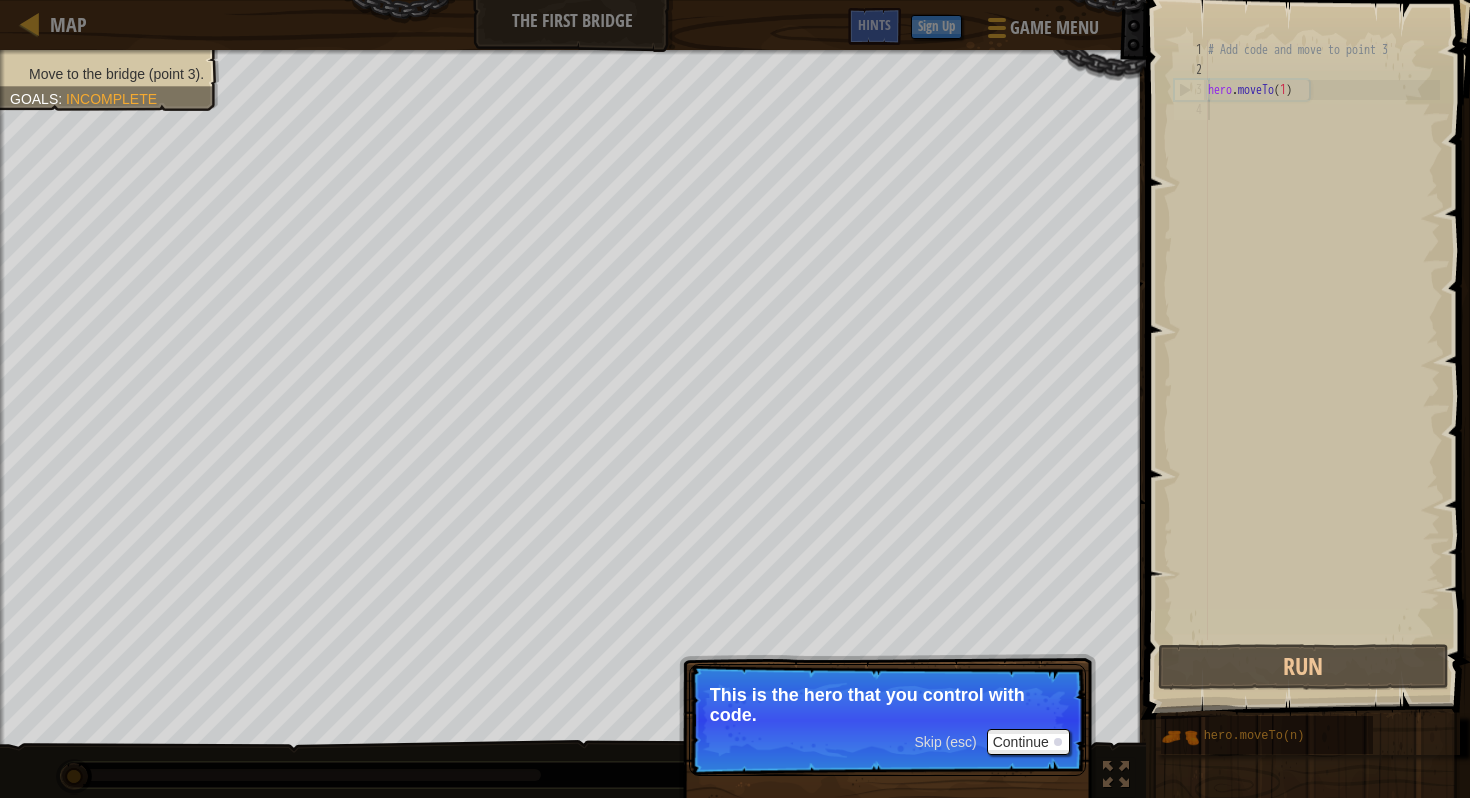 type on "hero.moveTo(1)" 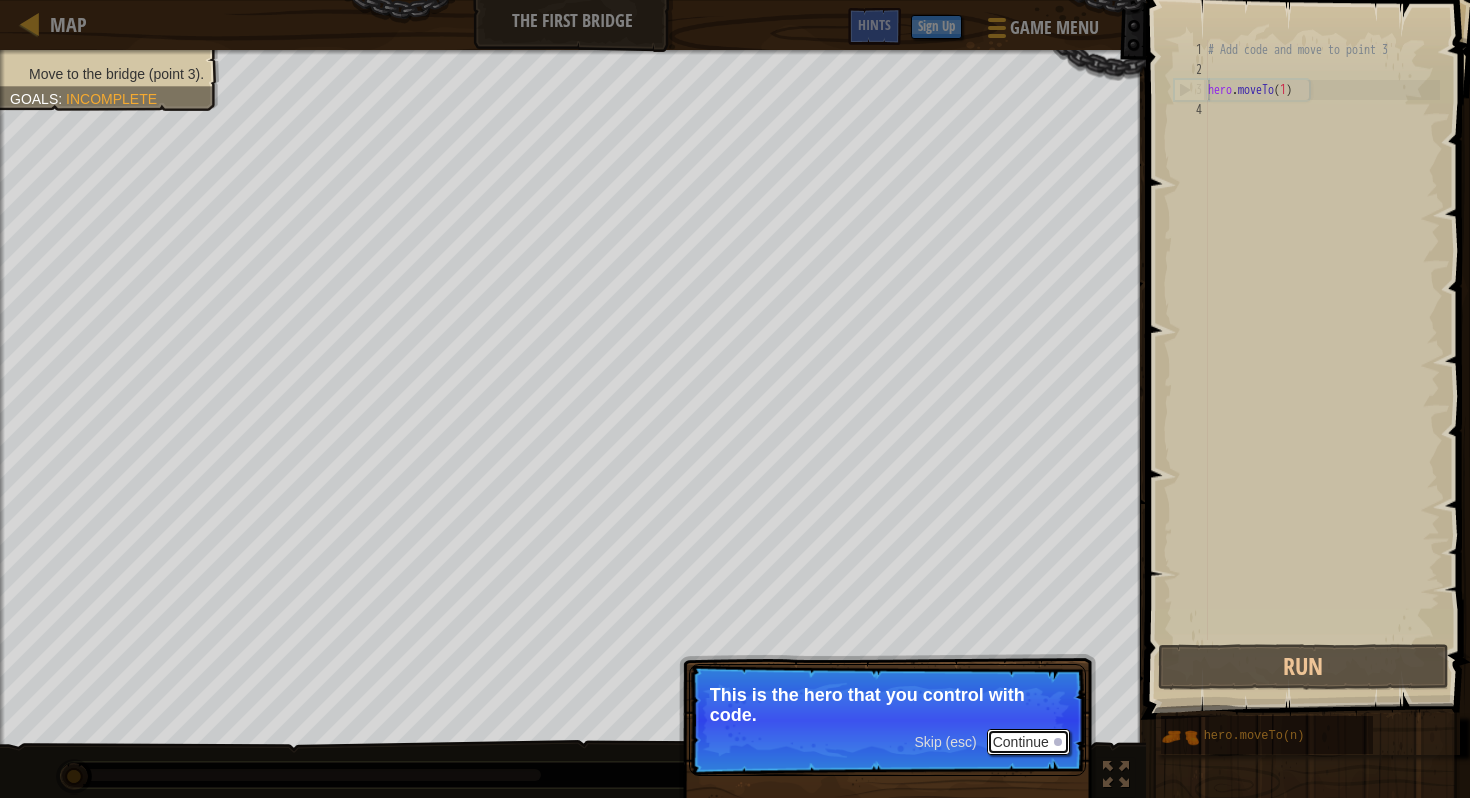 click on "Continue" at bounding box center (1028, 742) 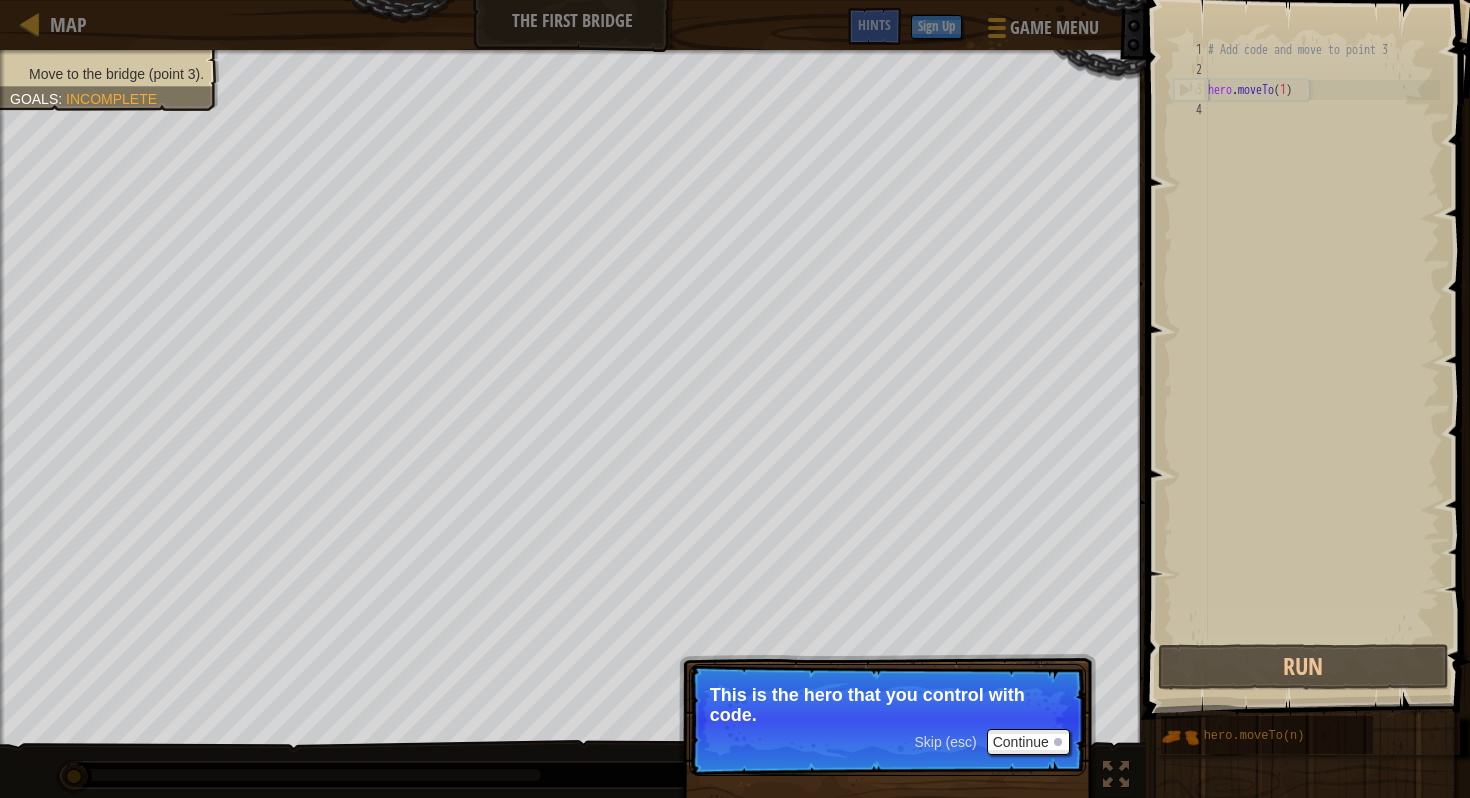 scroll, scrollTop: 9, scrollLeft: 0, axis: vertical 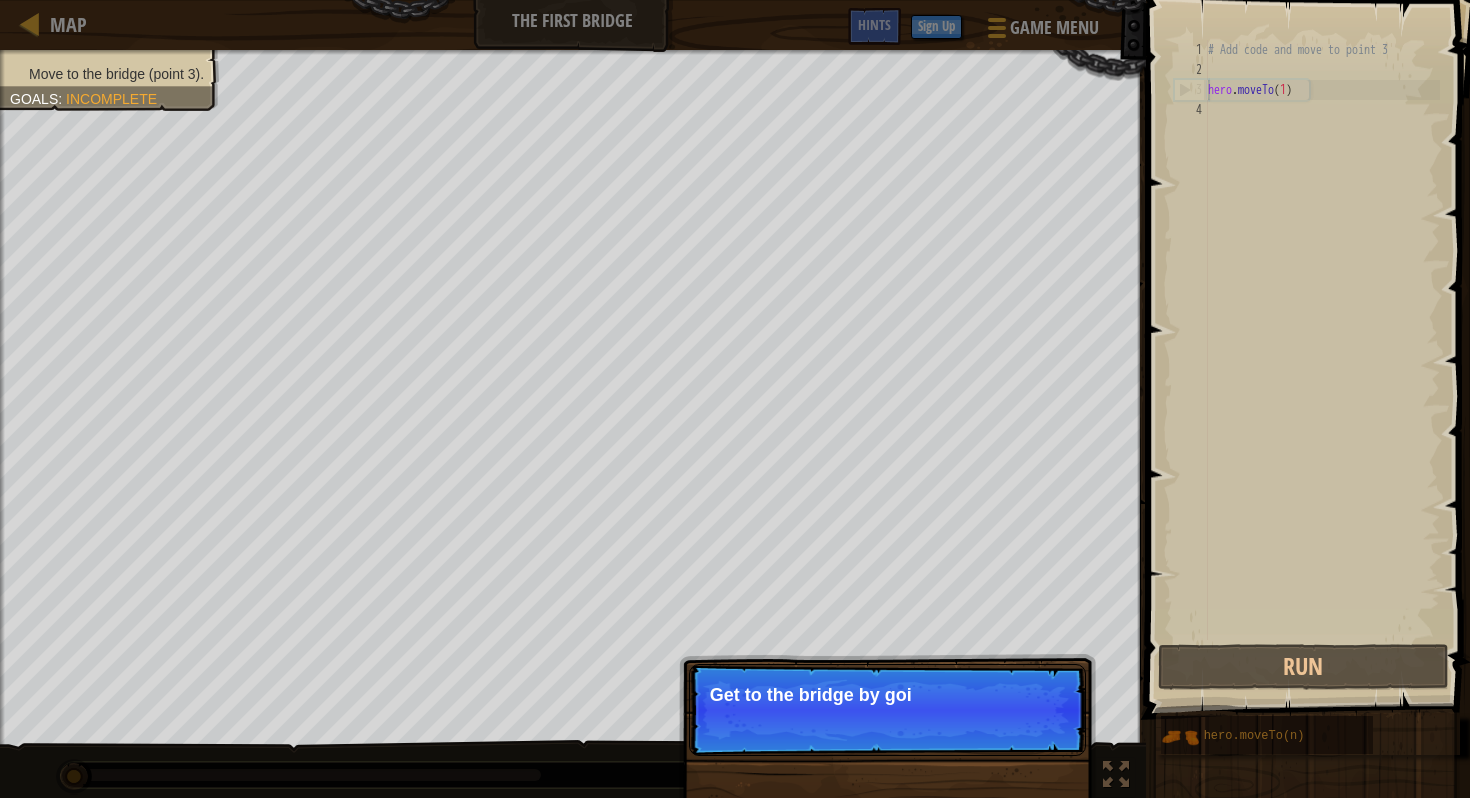 click on "Skip (esc) Continue  Get to the bridge by goi" at bounding box center (887, 710) 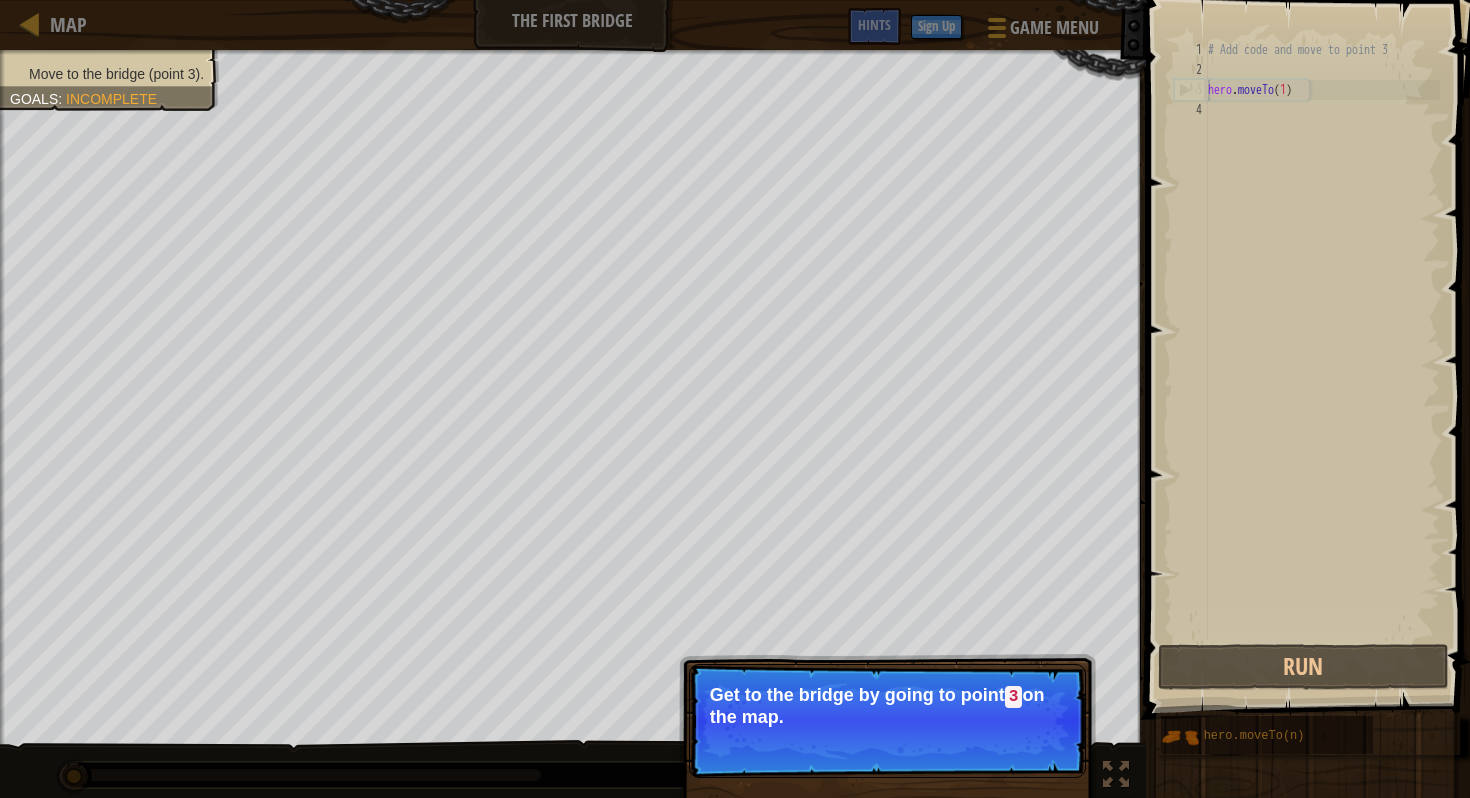 drag, startPoint x: 1038, startPoint y: 718, endPoint x: 1076, endPoint y: 745, distance: 46.615448 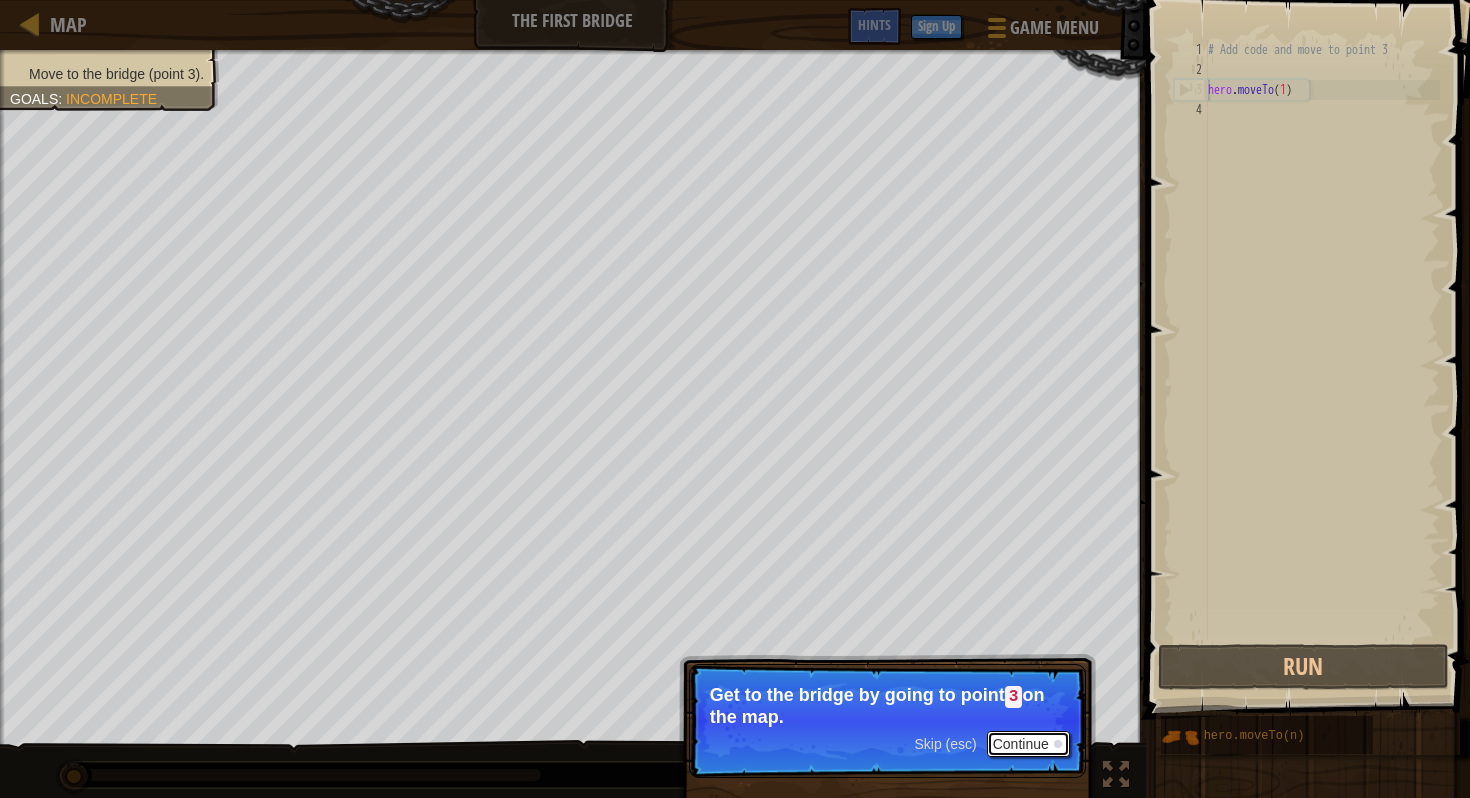 click at bounding box center (1058, 744) 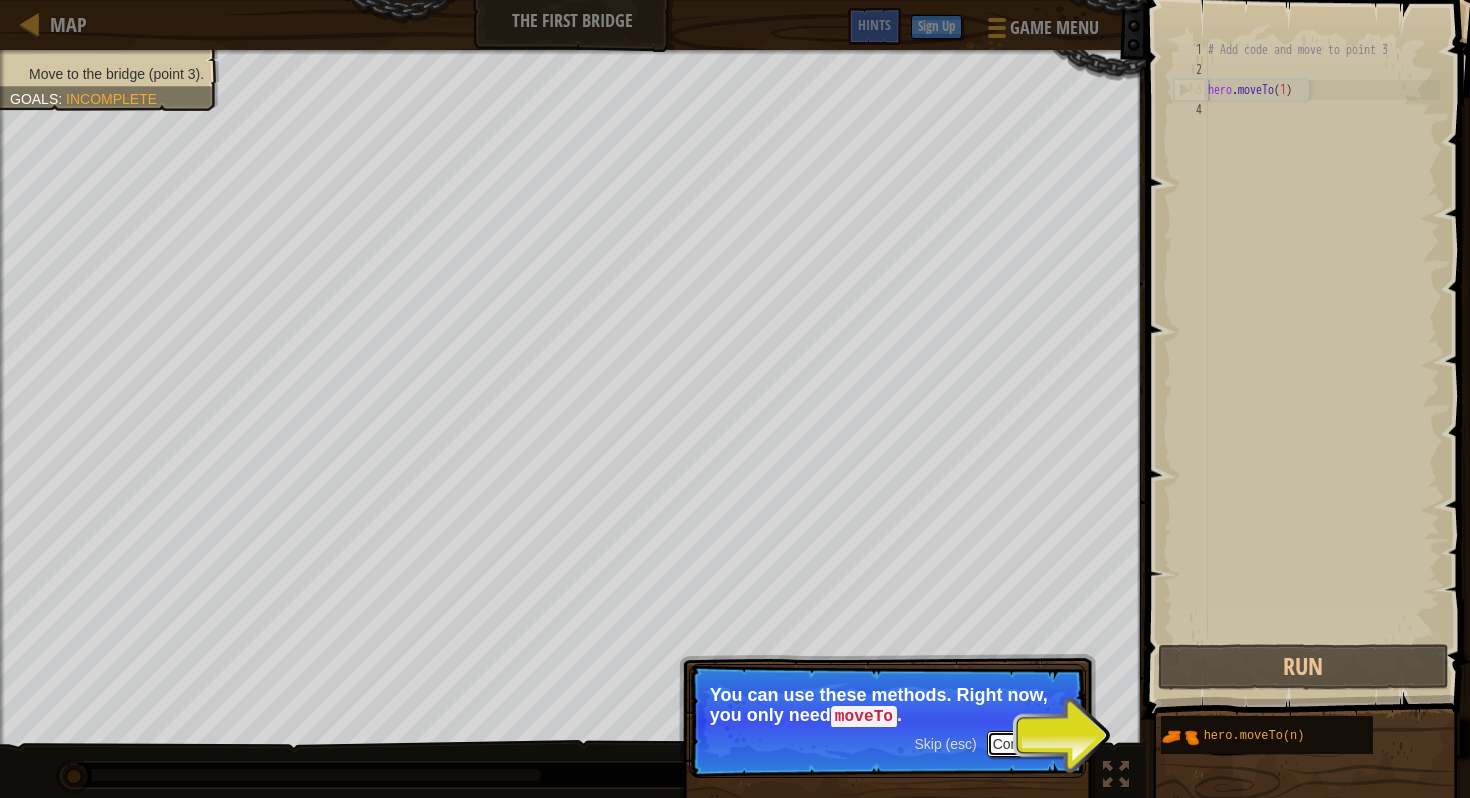 click on "Continue" at bounding box center (1028, 744) 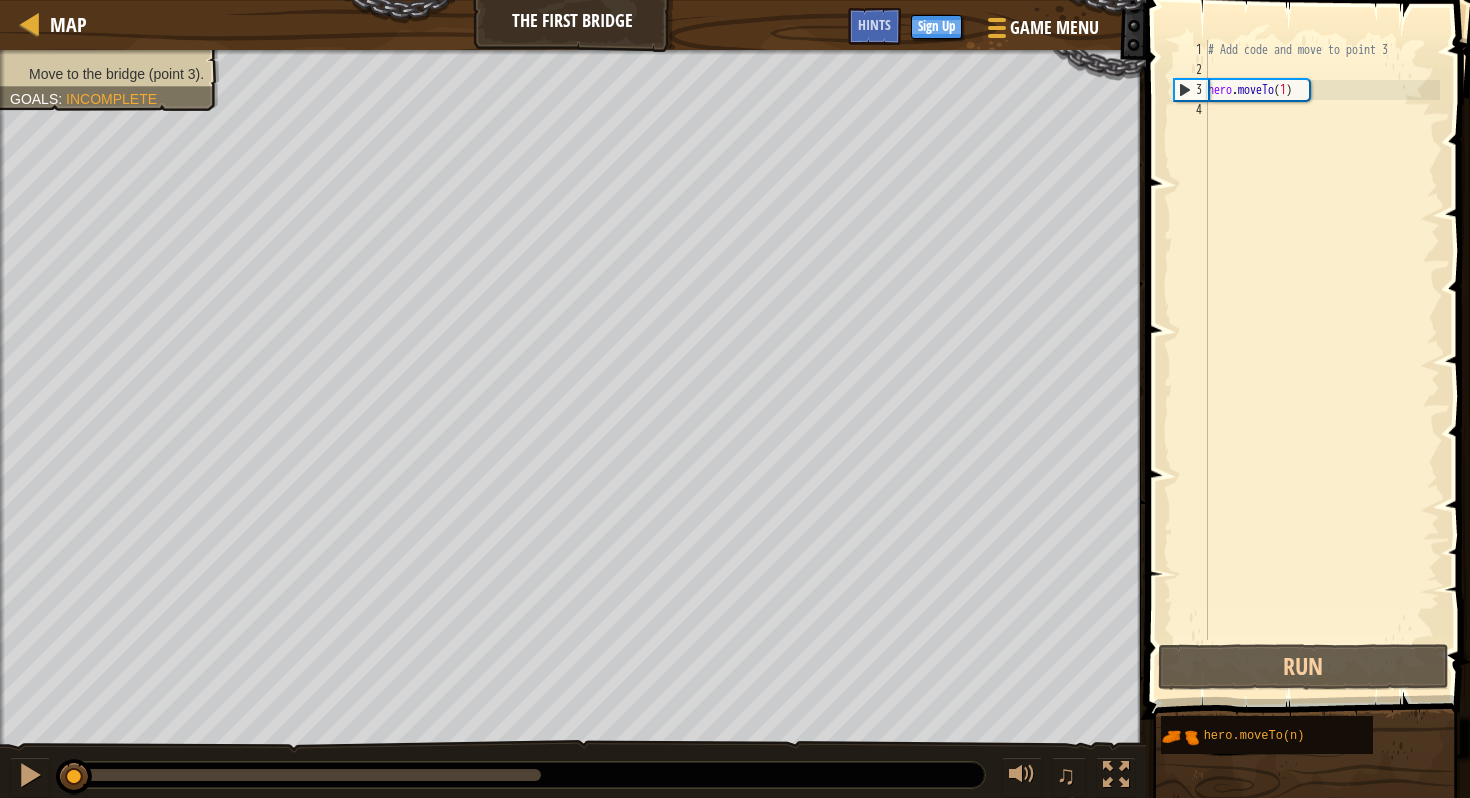 click on "Skip (esc) Continue  Press the “RUN” button to see what happens." at bounding box center [887, 866] 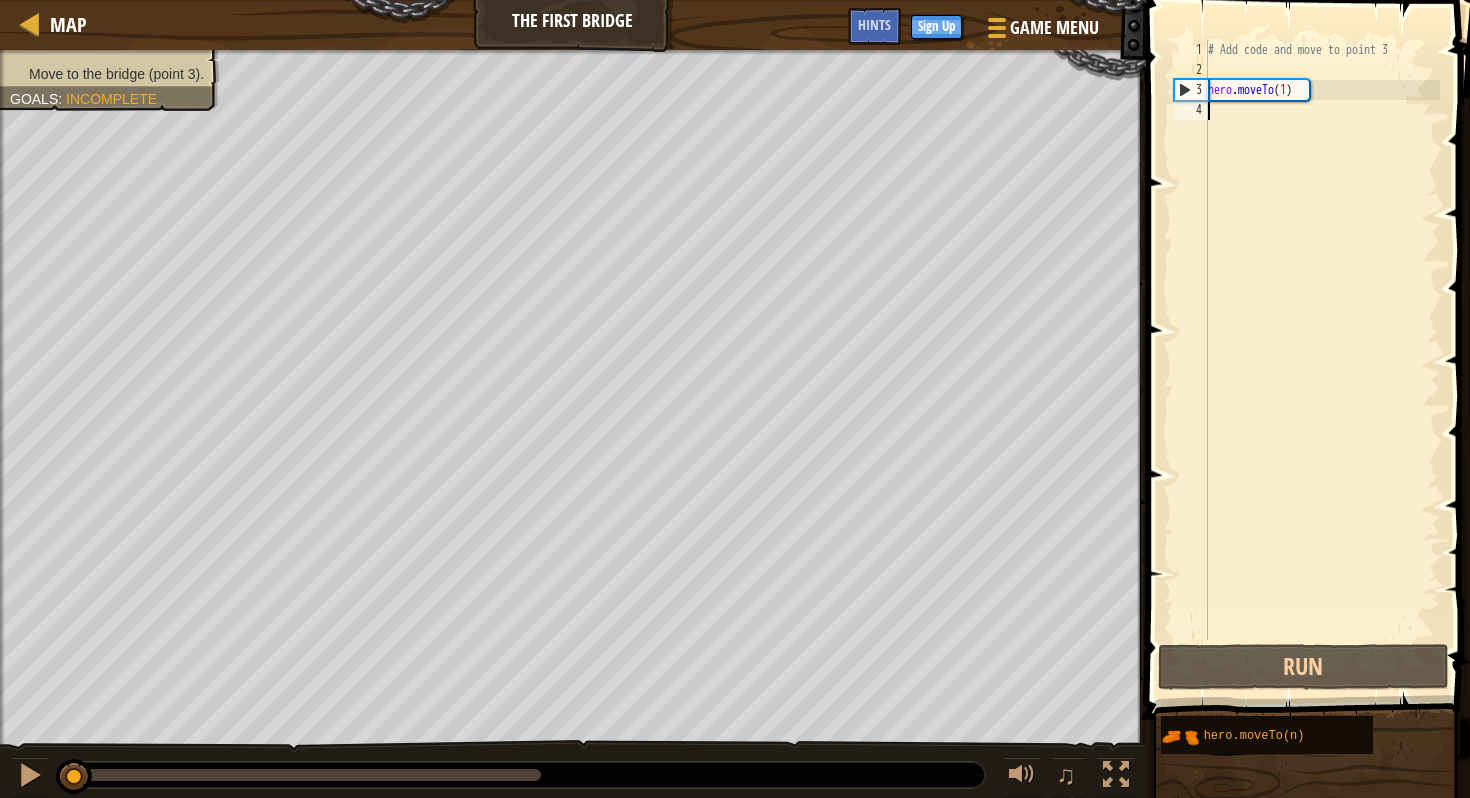 type on "hero.moveTo(1)" 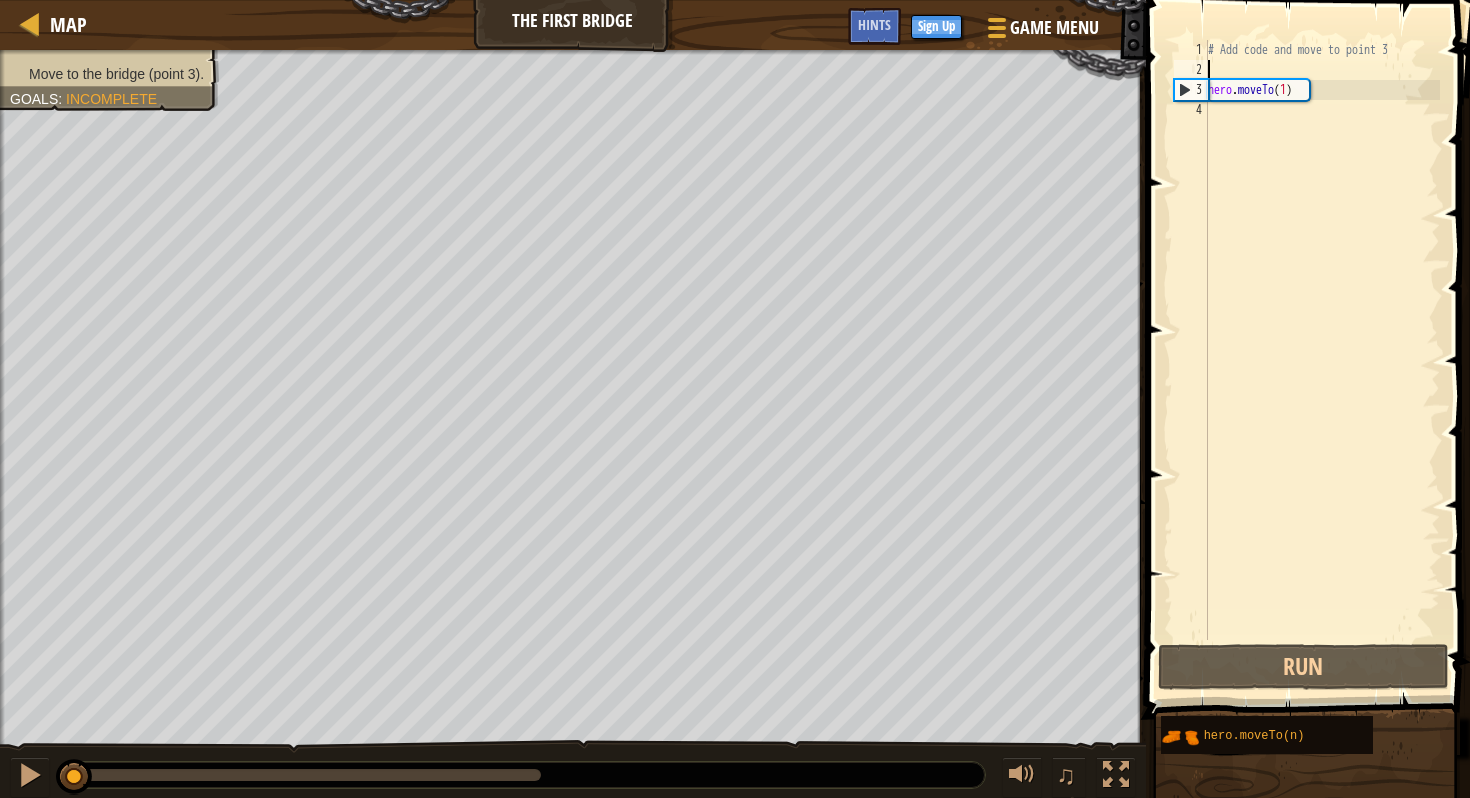 click on "# Add code and move to point 3 hero . moveTo ( 1 )" at bounding box center [1322, 360] 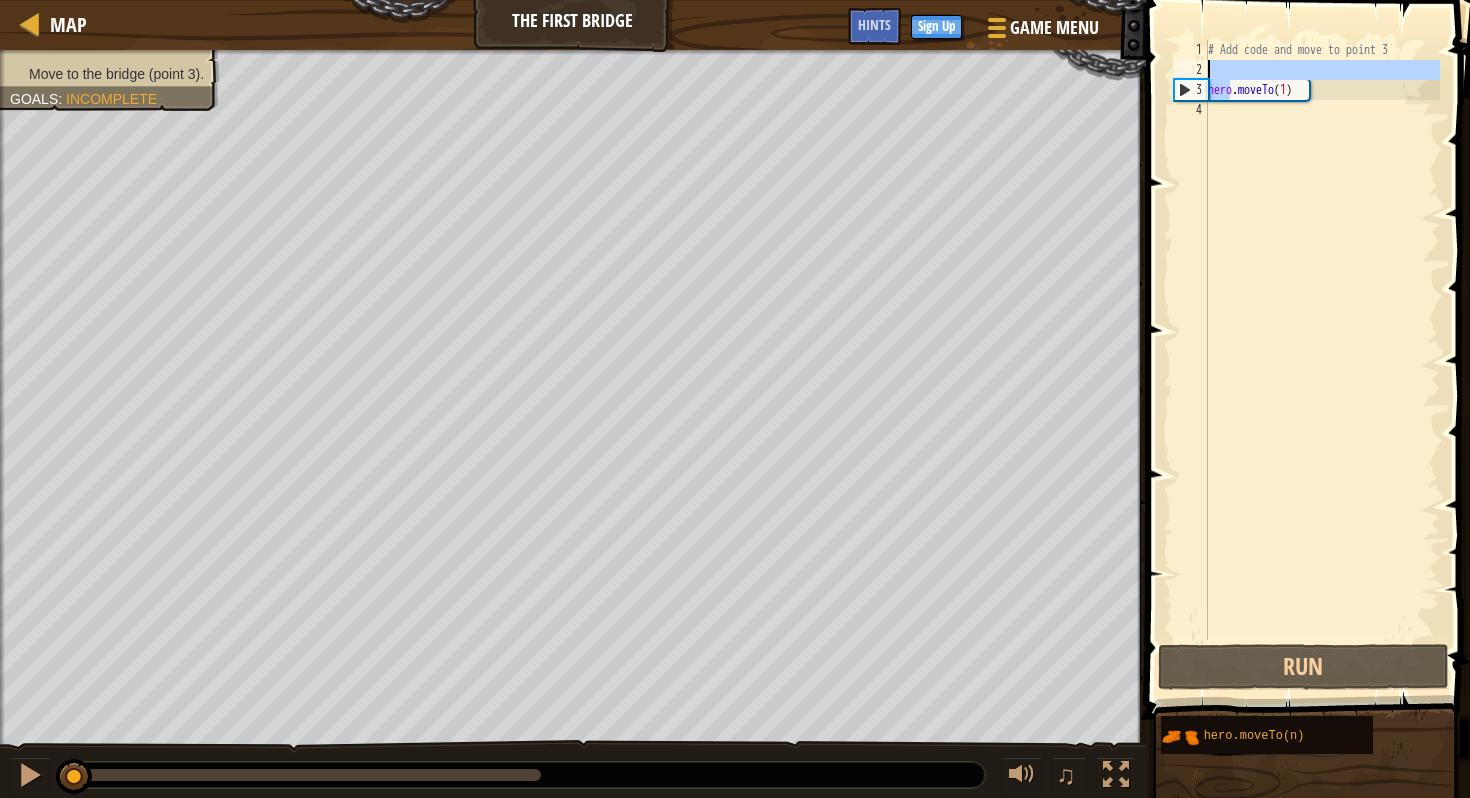drag, startPoint x: 1228, startPoint y: 83, endPoint x: 1228, endPoint y: 59, distance: 24 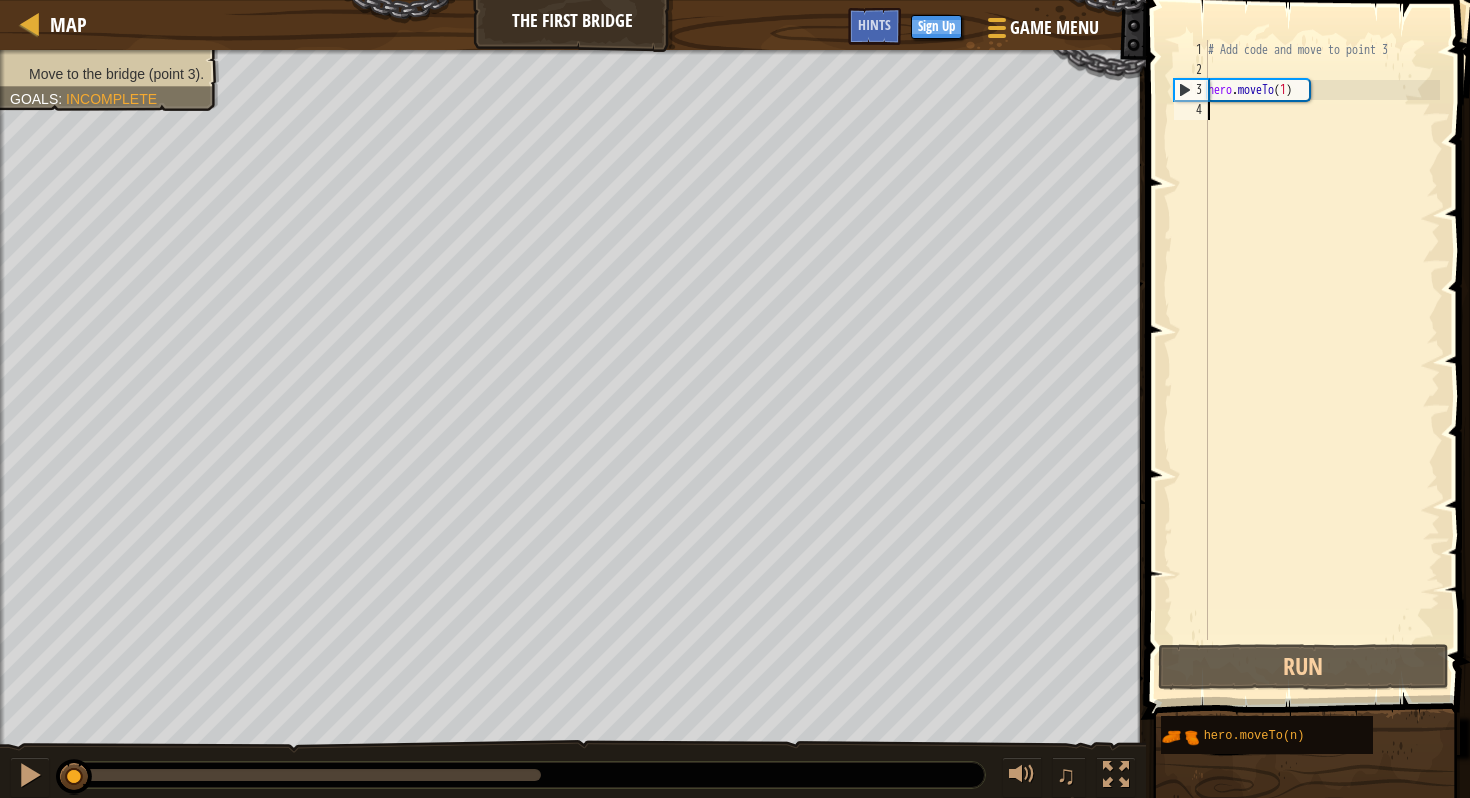 click on "# Add code and move to point 3 hero . moveTo ( 1 )" at bounding box center (1322, 360) 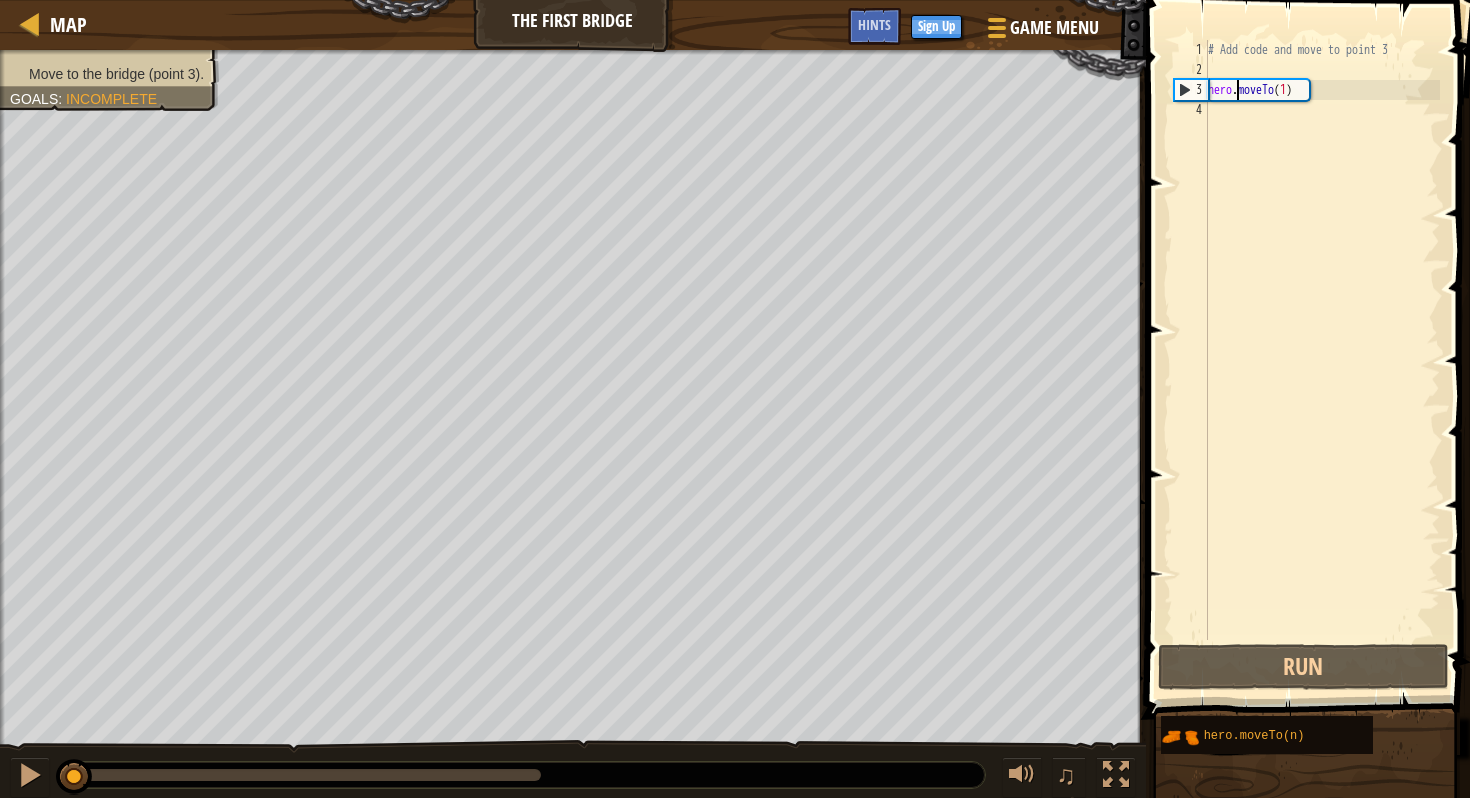 scroll, scrollTop: 9, scrollLeft: 2, axis: both 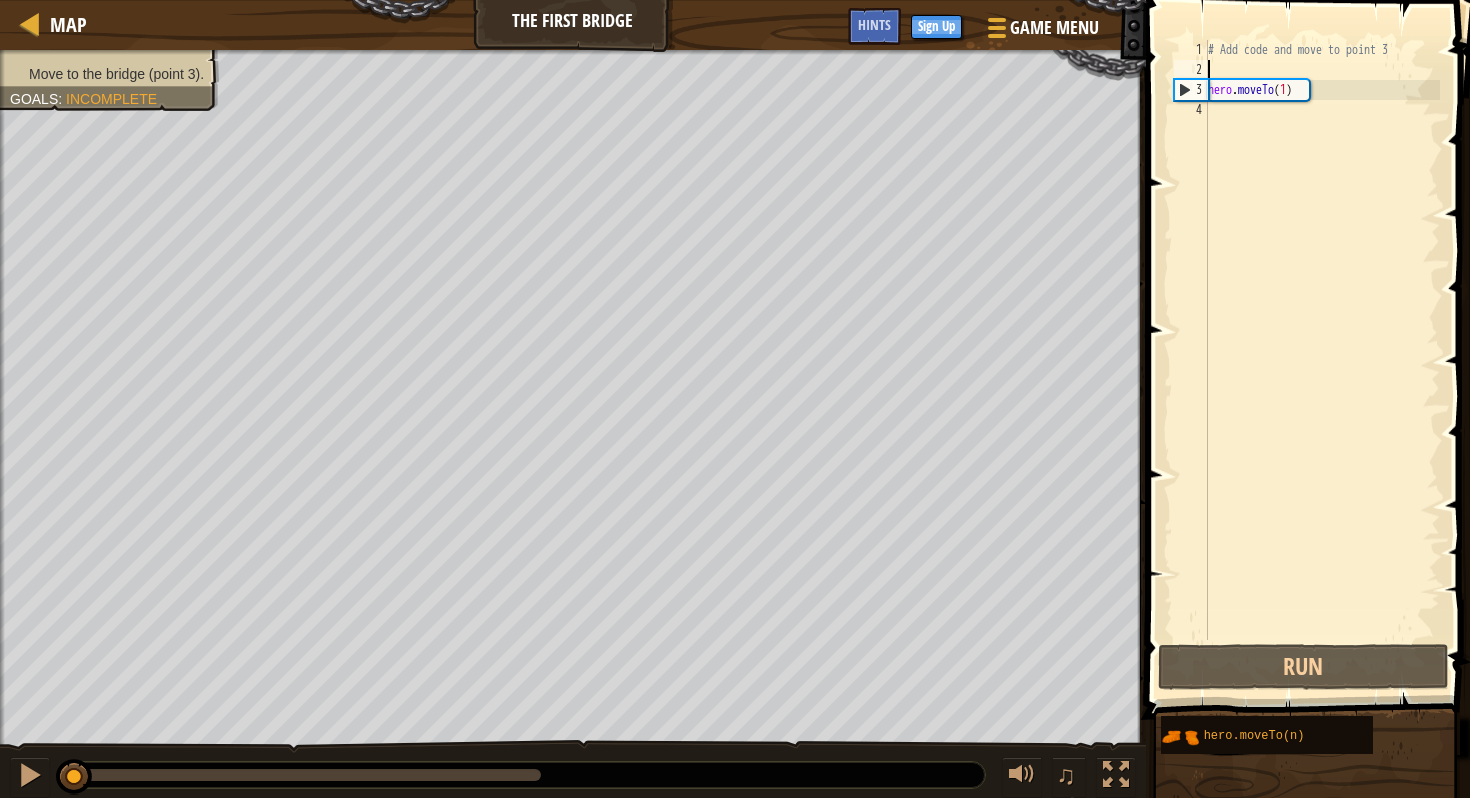 click on "# Add code and move to point 3 hero . moveTo ( 1 )" at bounding box center [1322, 360] 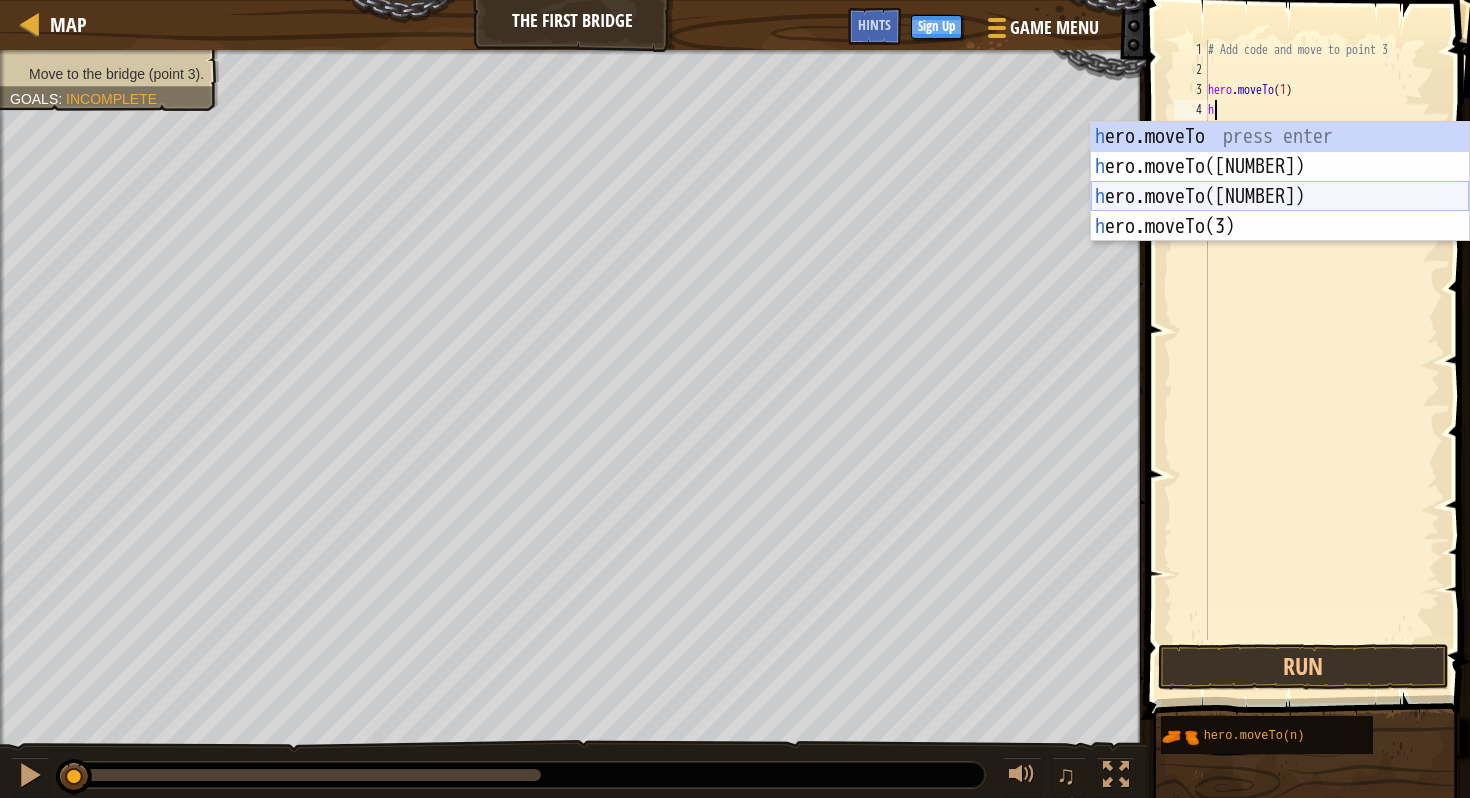 click on "h ero.moveTo press enter h ero.moveTo([NUMBER]) press enter h ero.moveTo([NUMBER]) press enter h ero.moveTo([NUMBER]) press enter" at bounding box center (1280, 212) 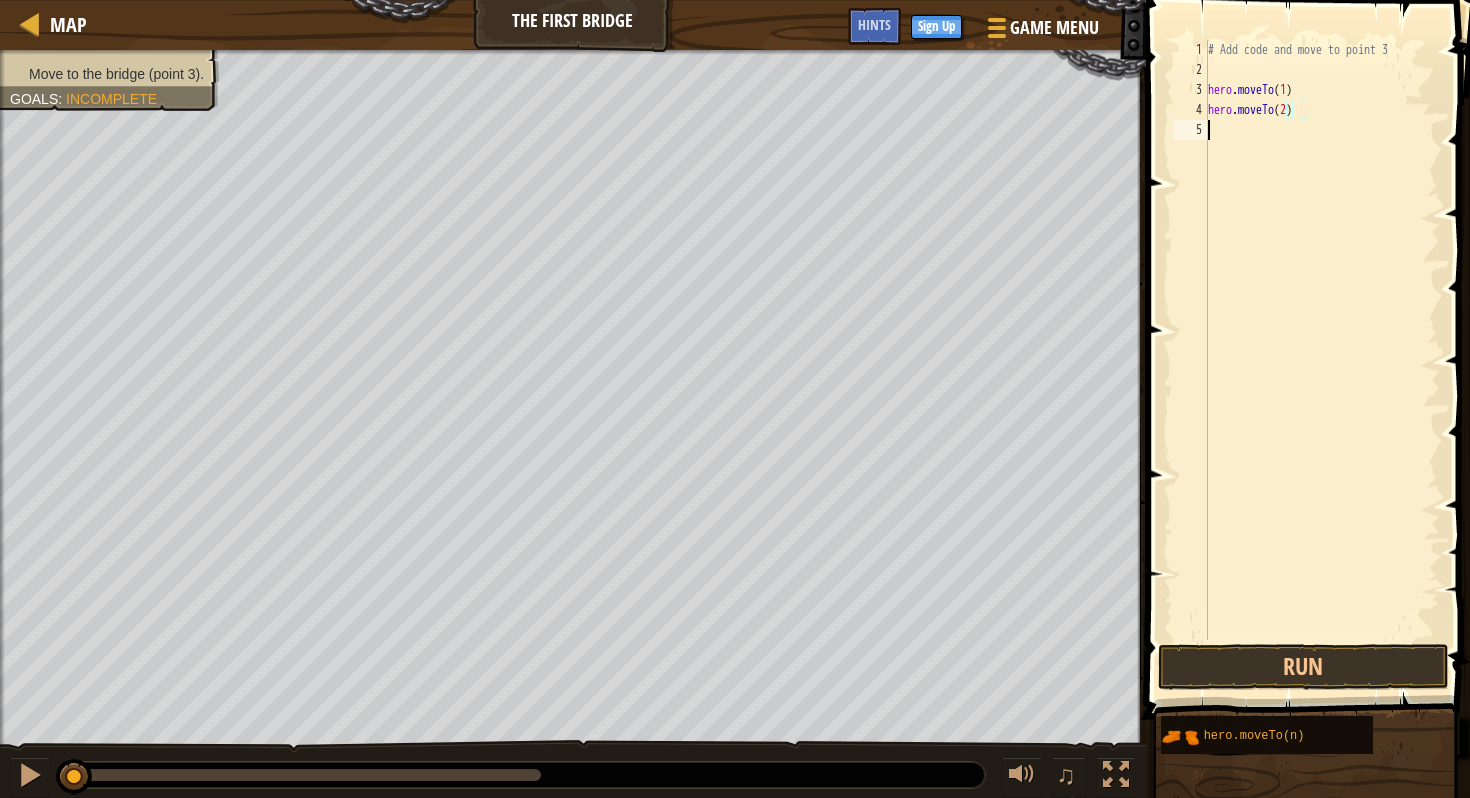 click on "# Add code and move to point 3 hero . moveTo ( 1 ) hero . moveTo ( 2 )" at bounding box center [1322, 360] 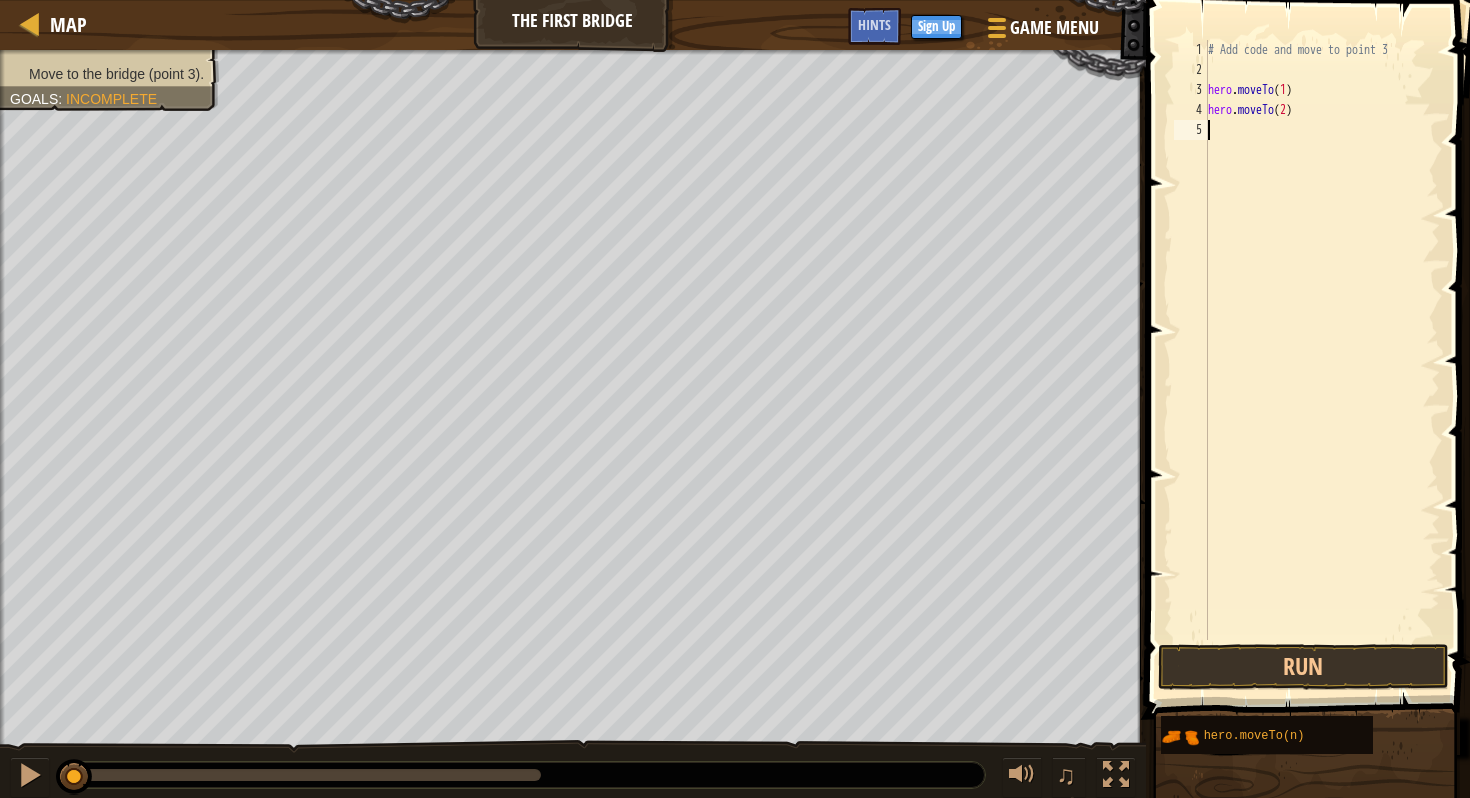 type on "h" 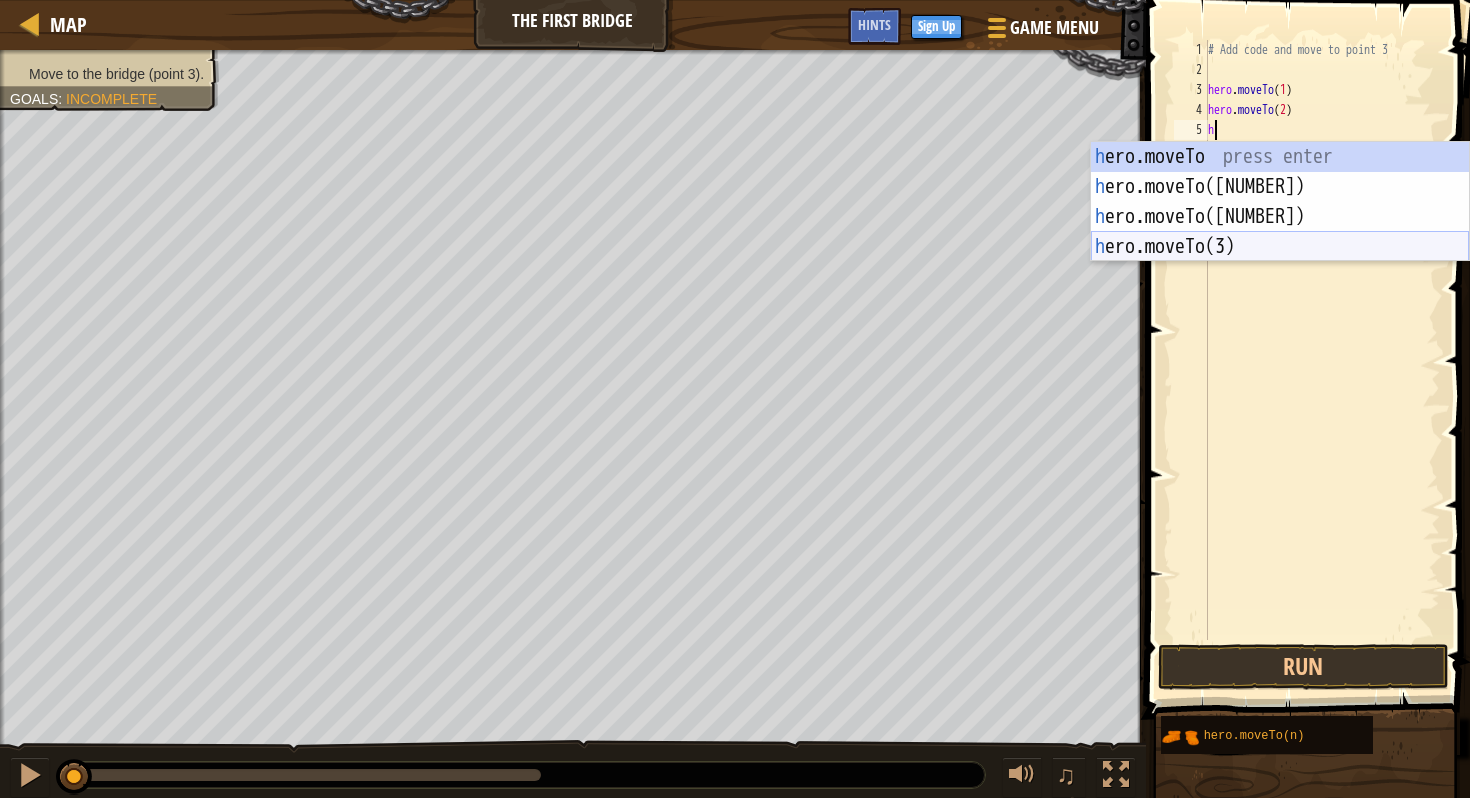 click on "# Move to [NUMBER] and use [NUMBER] hero . moveTo ( [NUMBER] ) hero . moveTo ( [NUMBER] ) h" at bounding box center (1322, 360) 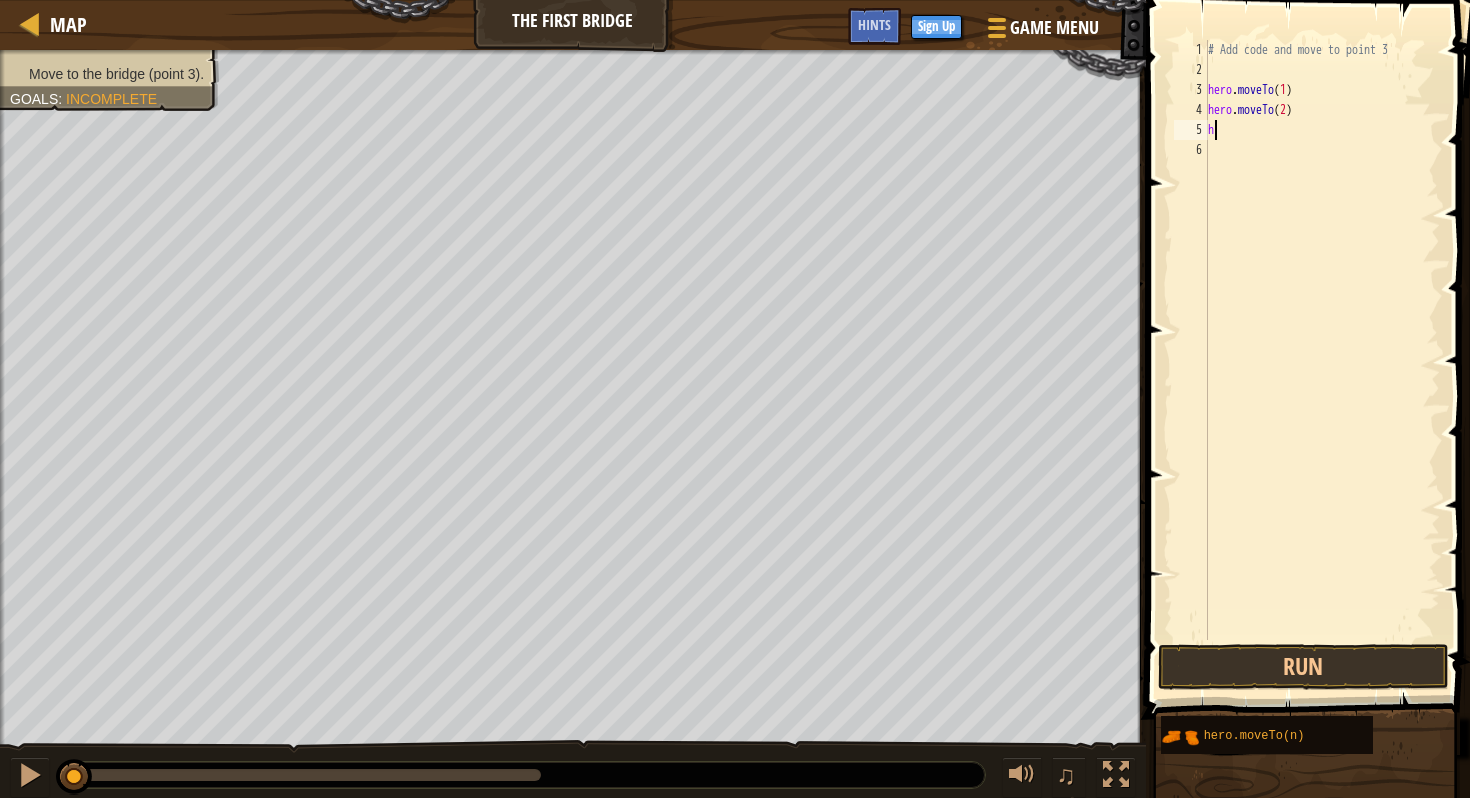 click on "# Move to [NUMBER] and use [NUMBER] hero . moveTo ( [NUMBER] ) hero . moveTo ( [NUMBER] ) h" at bounding box center (1322, 360) 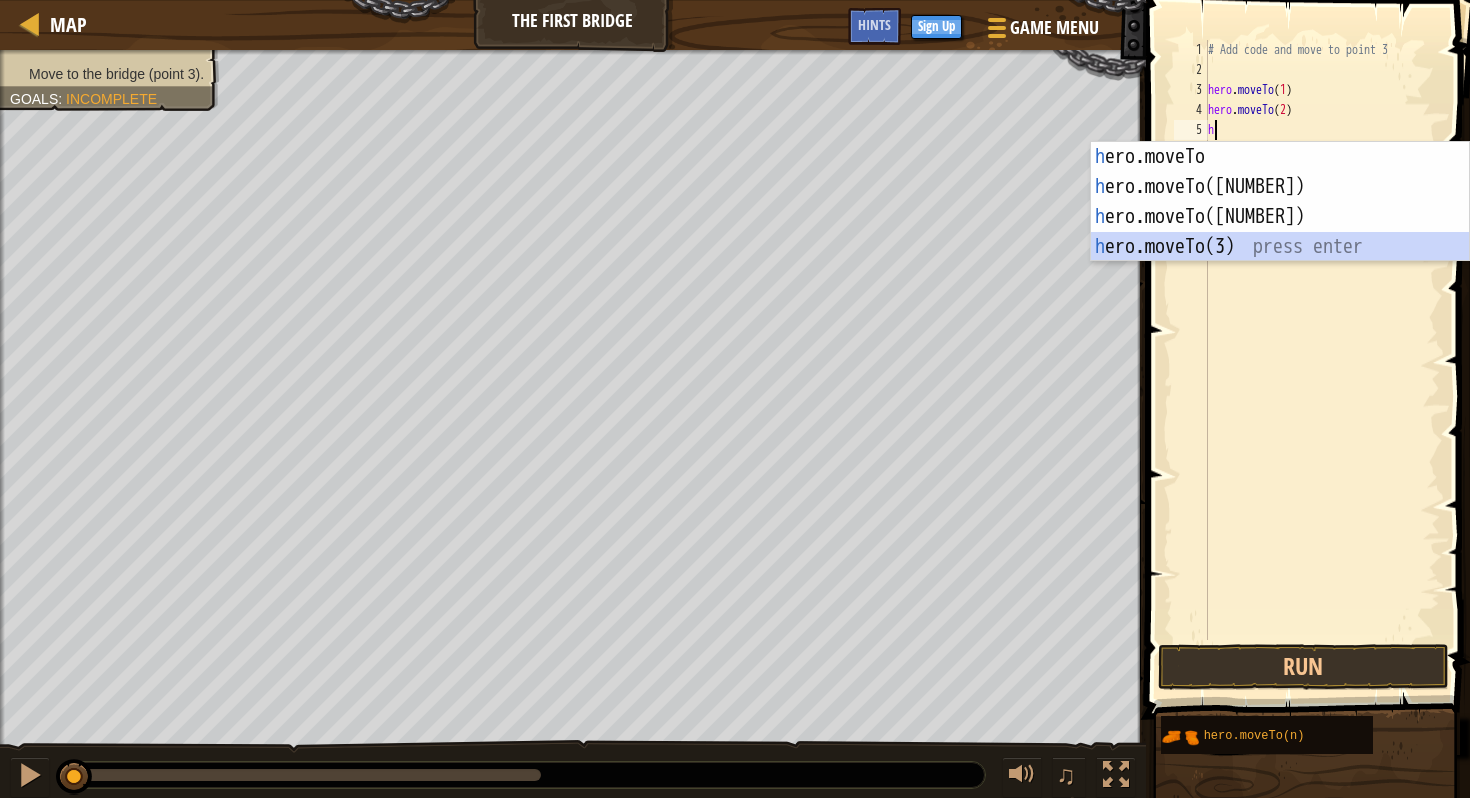 click on "h ero.moveTo press enter h ero.moveTo([NUMBER]) press enter h ero.moveTo([NUMBER]) press enter h ero.moveTo([NUMBER]) press enter" at bounding box center (1280, 232) 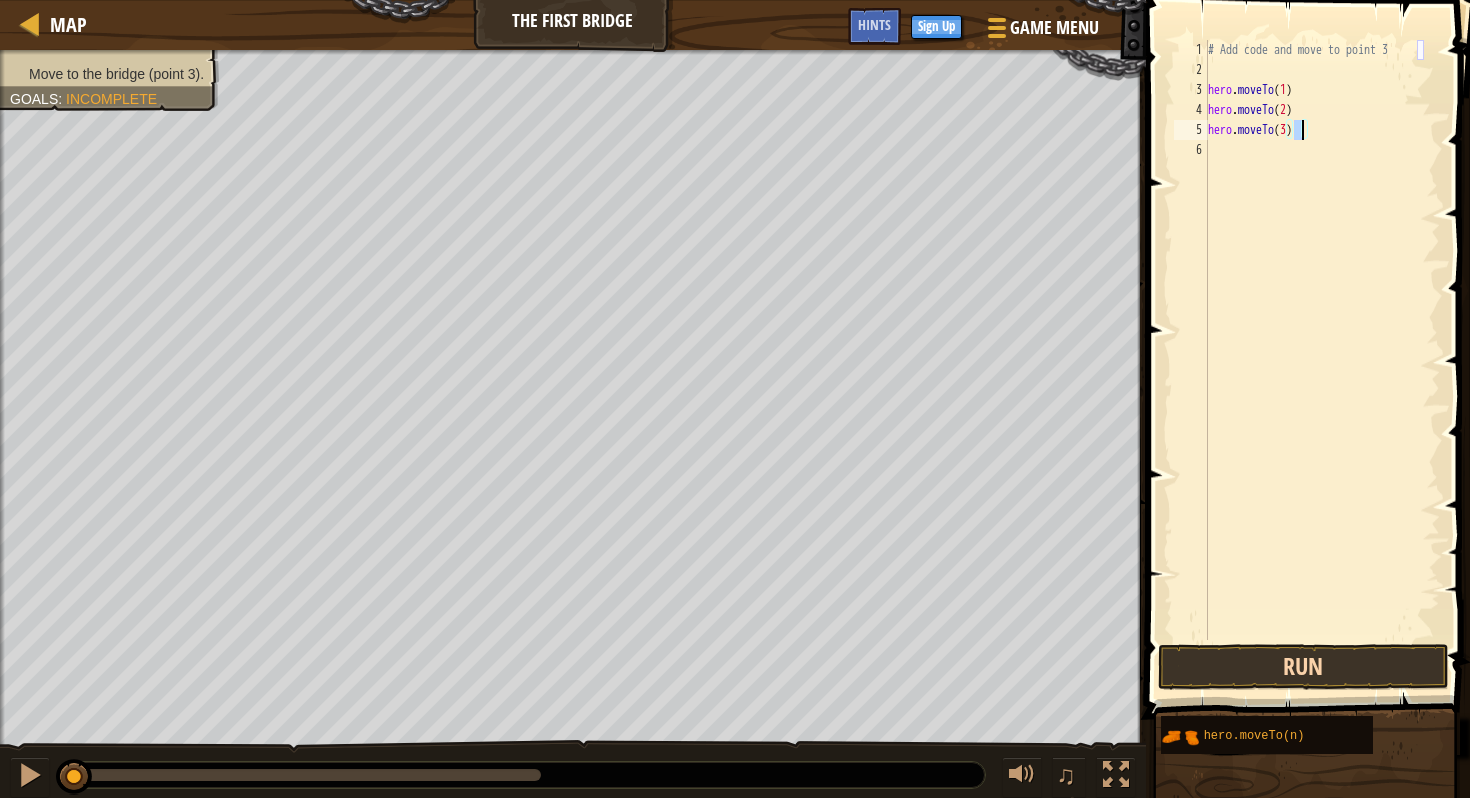 type on "hero.moveTo(3)" 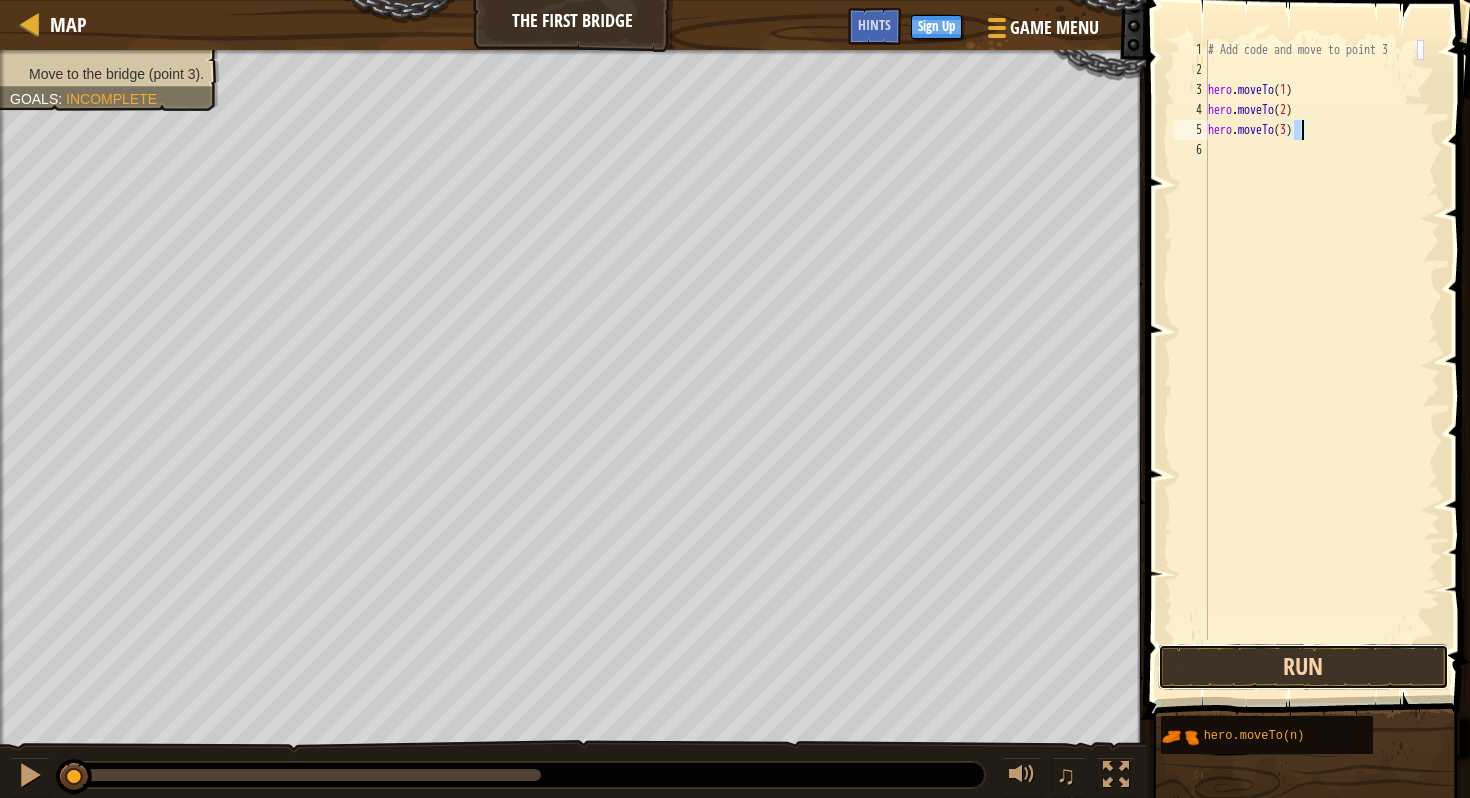 click on "Run" at bounding box center [1303, 667] 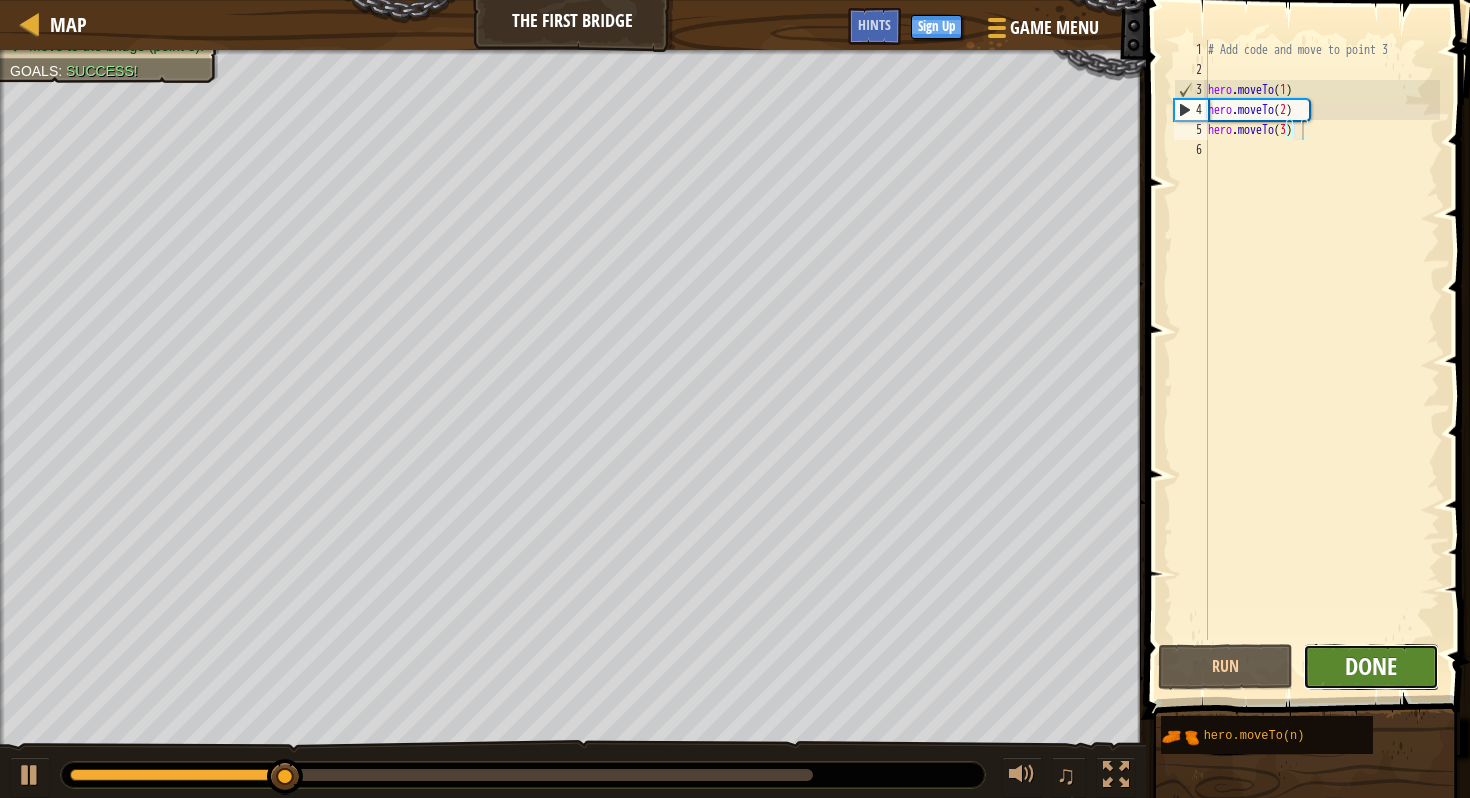 click on "Done" at bounding box center [1371, 666] 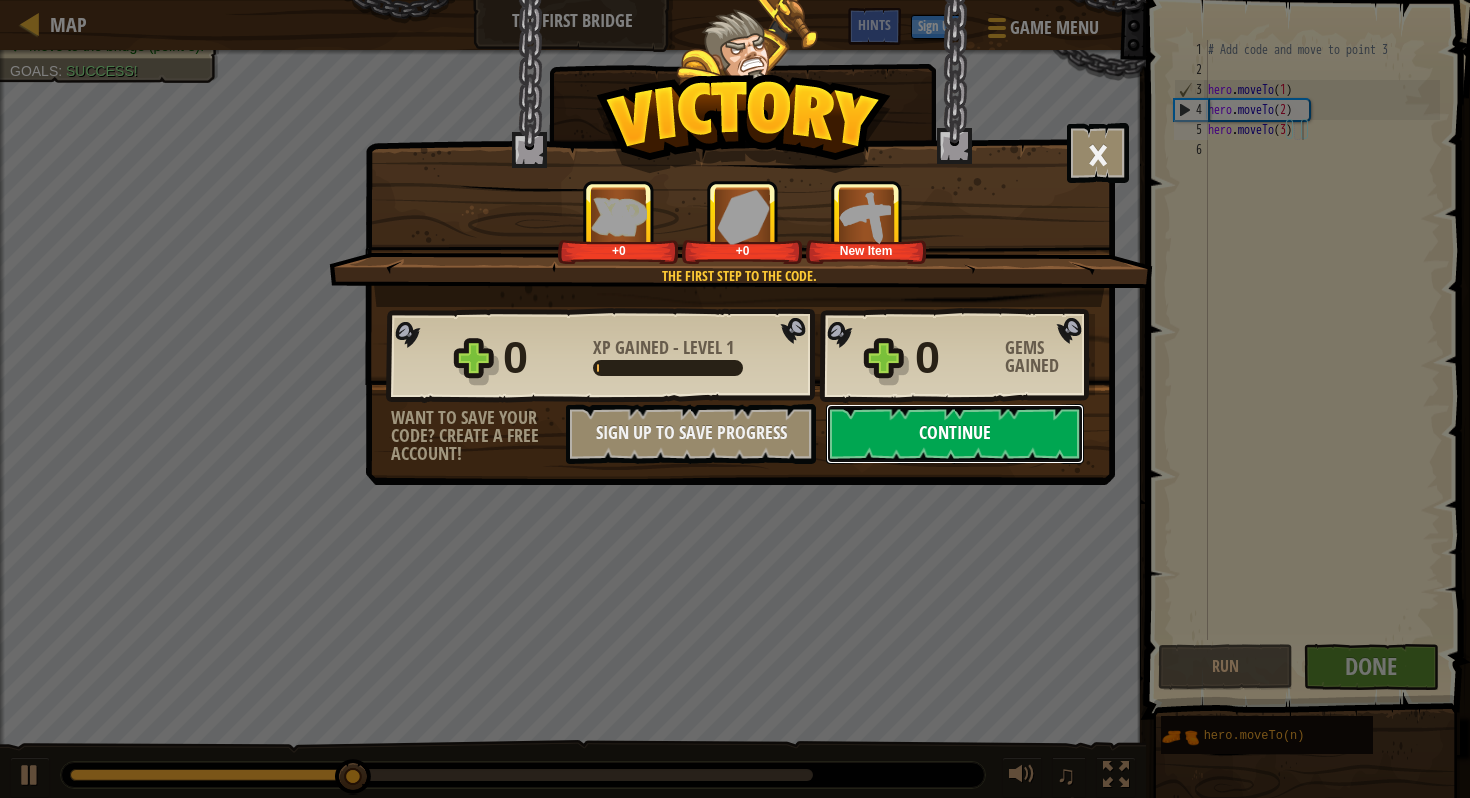 click on "Continue" at bounding box center (955, 434) 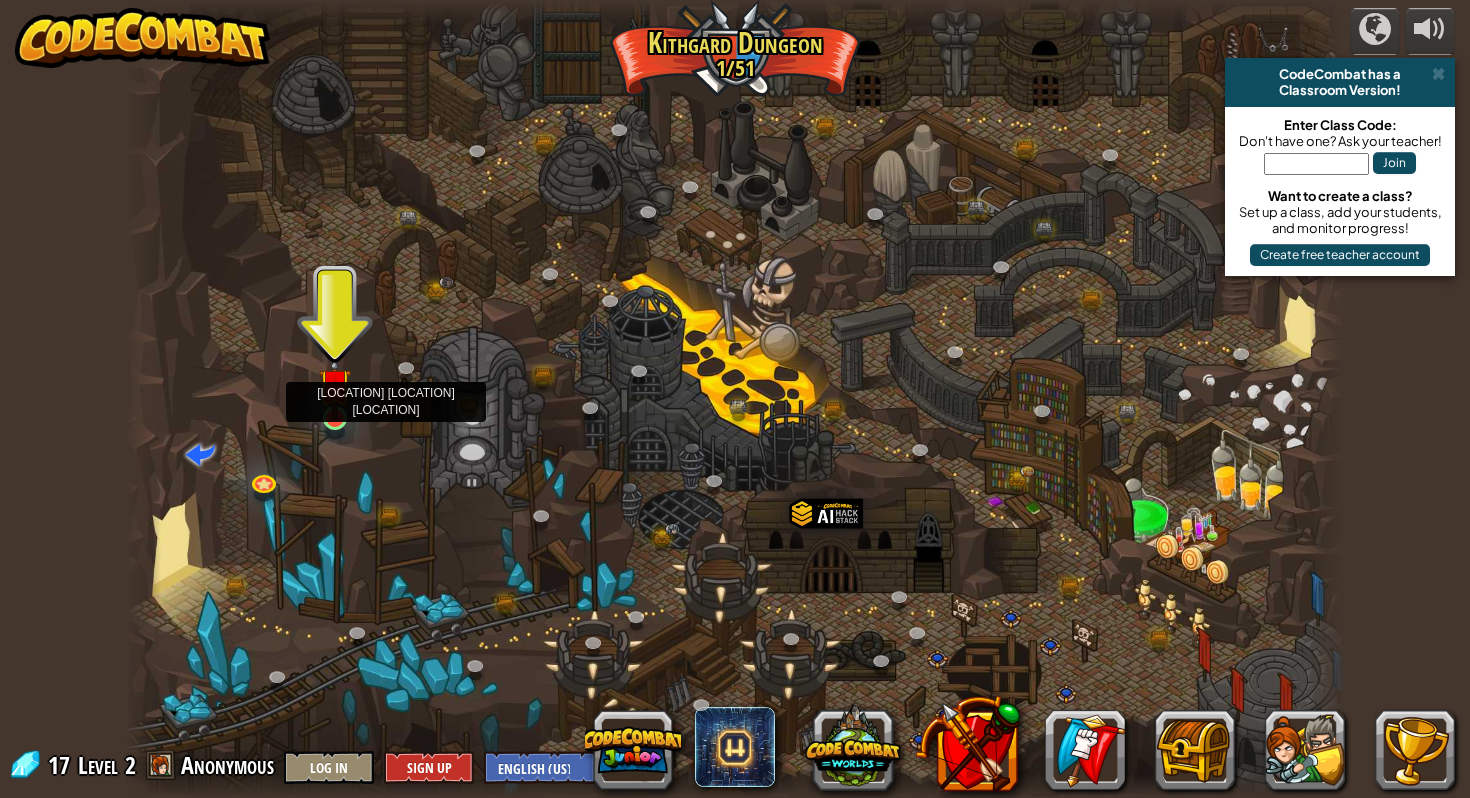 click at bounding box center (334, 384) 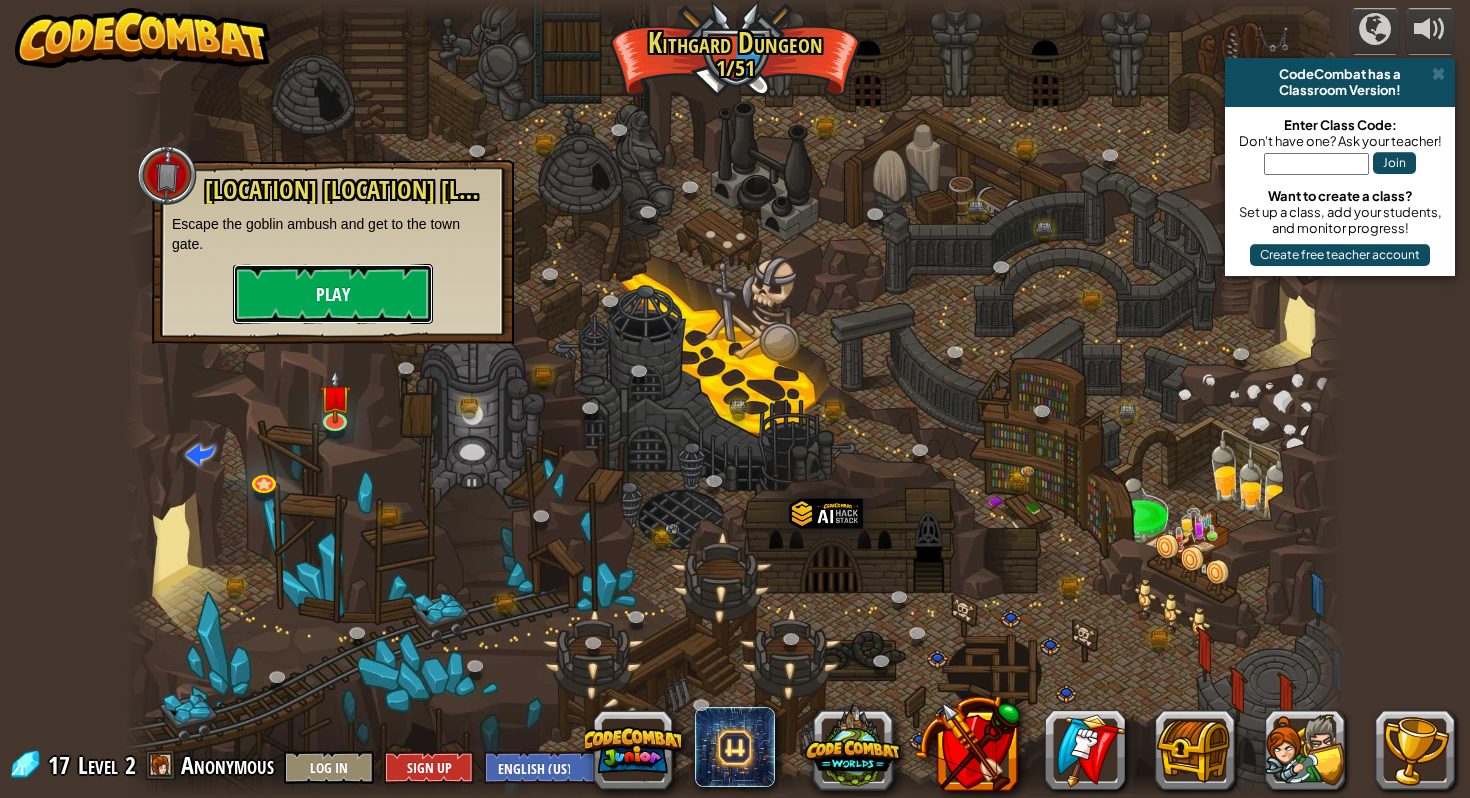 click on "Play" at bounding box center (333, 294) 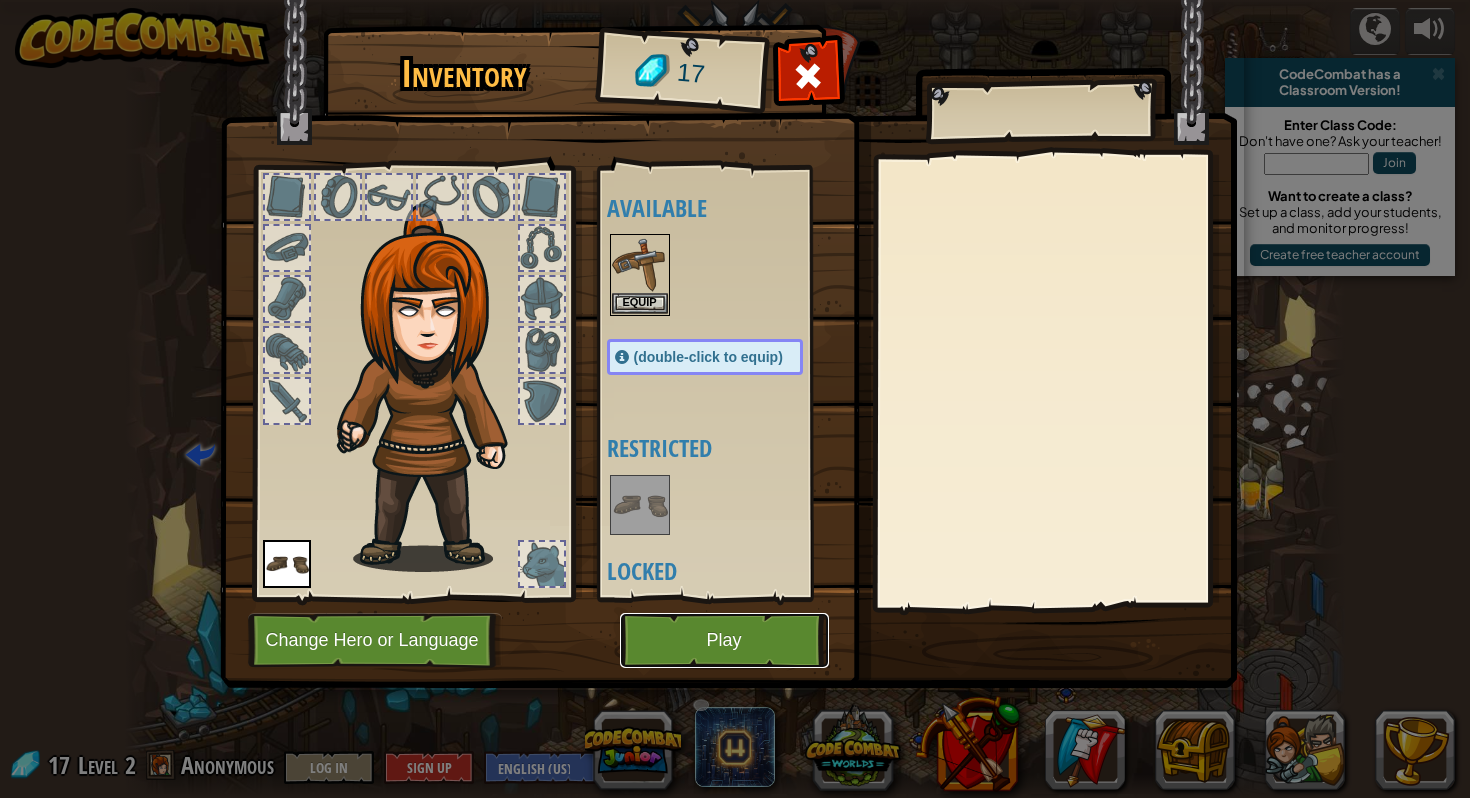 click on "Play" at bounding box center [724, 640] 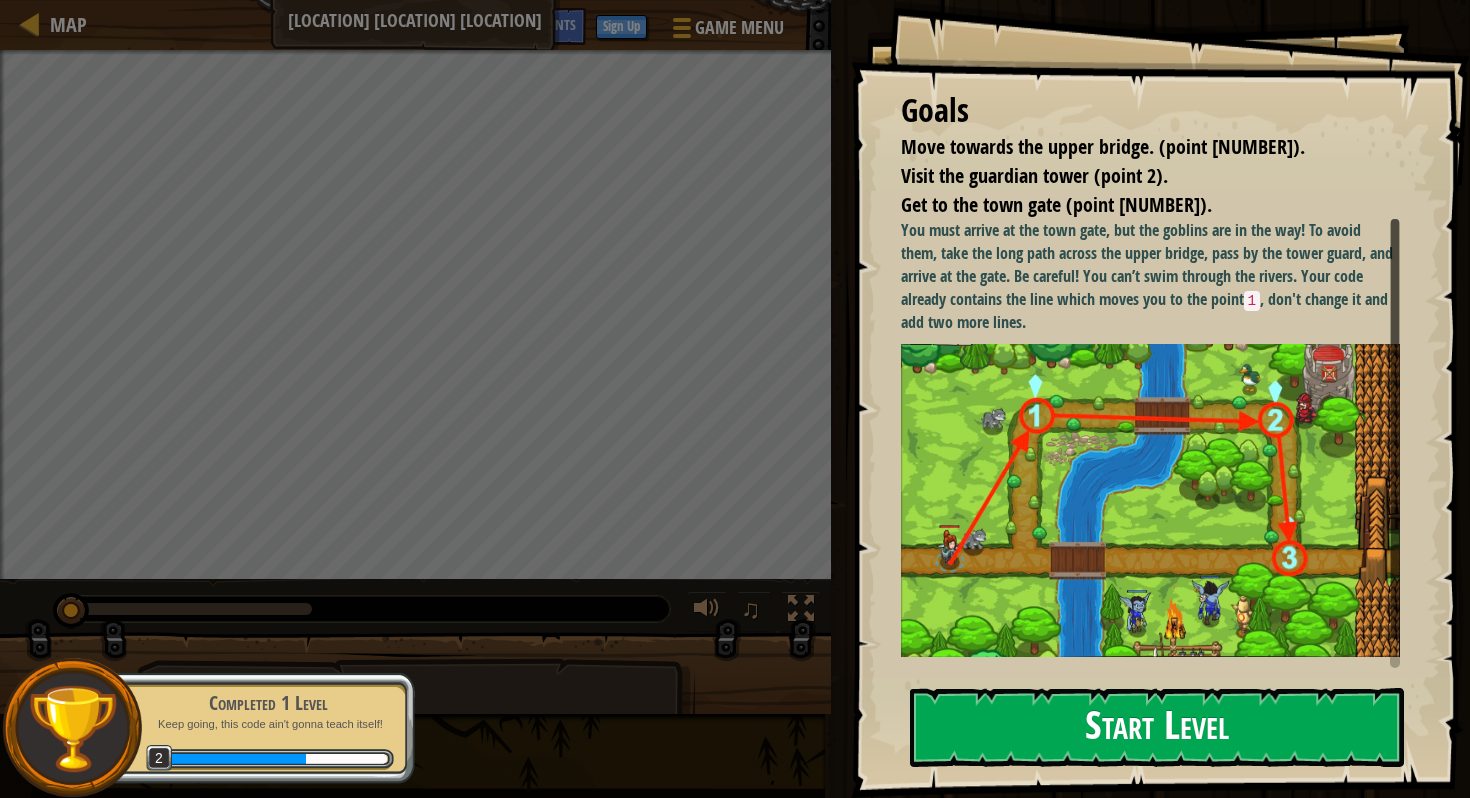 click on "Start Level" at bounding box center (1157, 727) 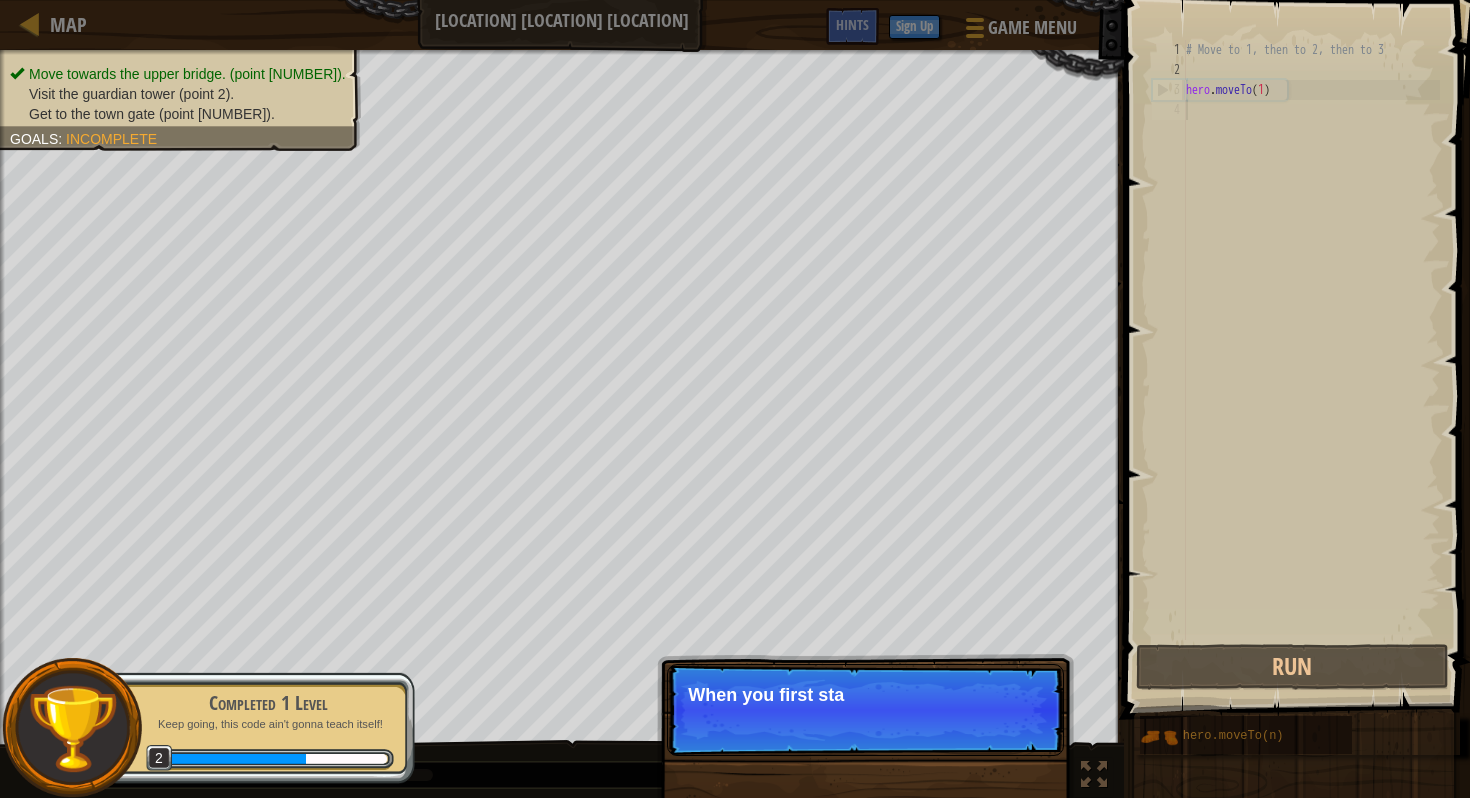 click on "# Move to [NUMBER], then to [NUMBER], then to [NUMBER] hero . moveTo ( [NUMBER] )" at bounding box center [1311, 360] 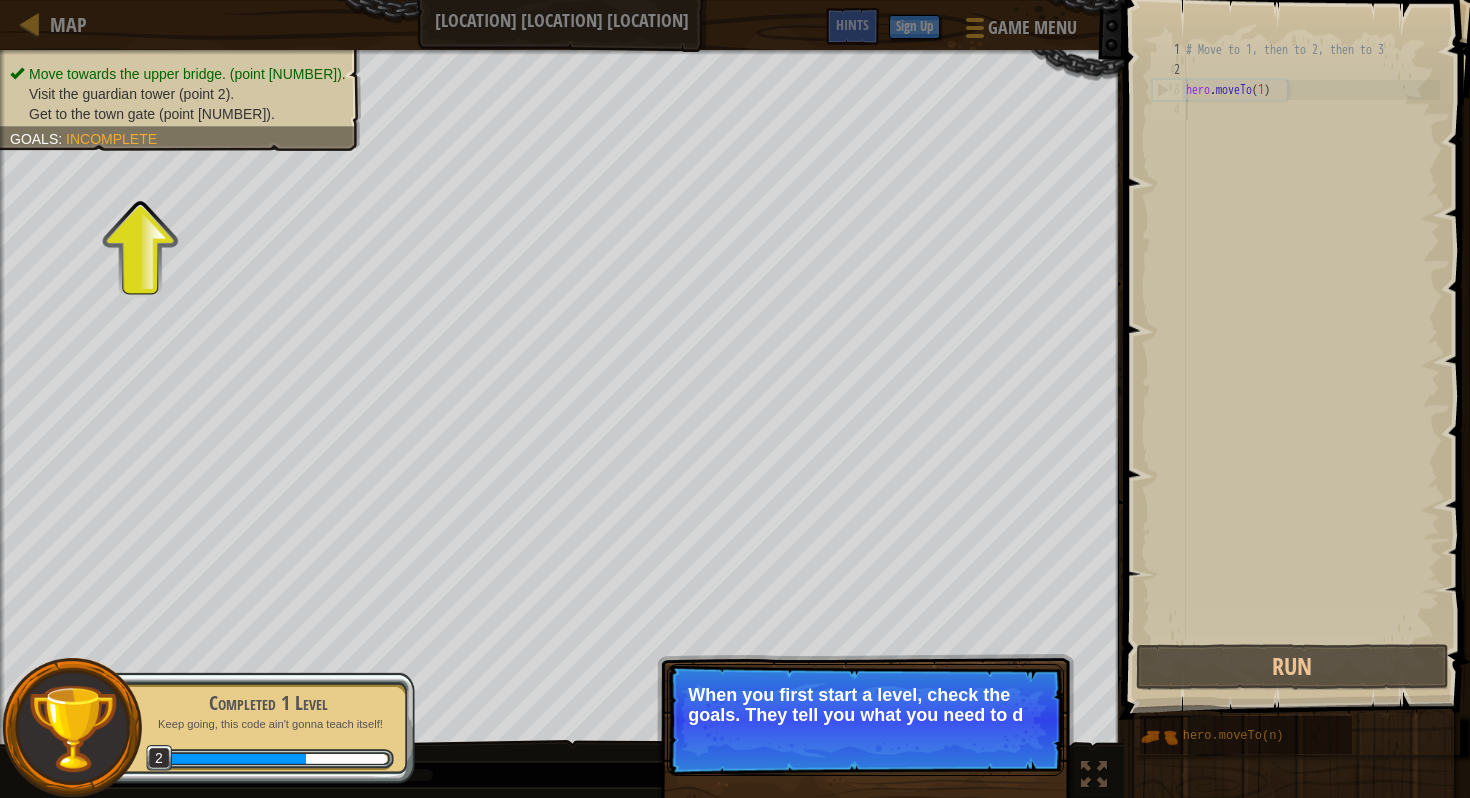 click on "Skip (esc) Continue  When you first start a level, check the goals. They tell you what you need to d" at bounding box center (865, 720) 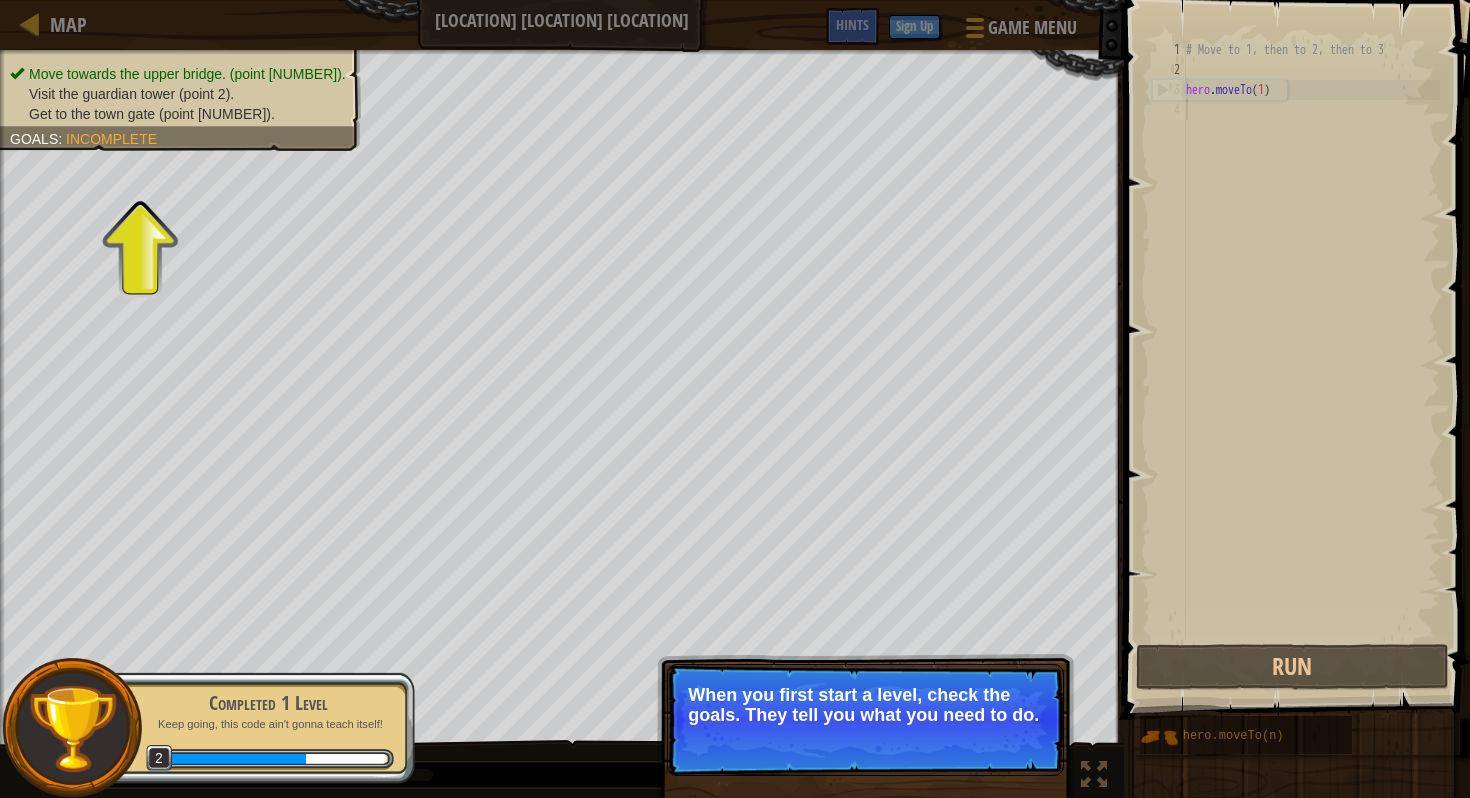 click on "Continue" at bounding box center (1006, 742) 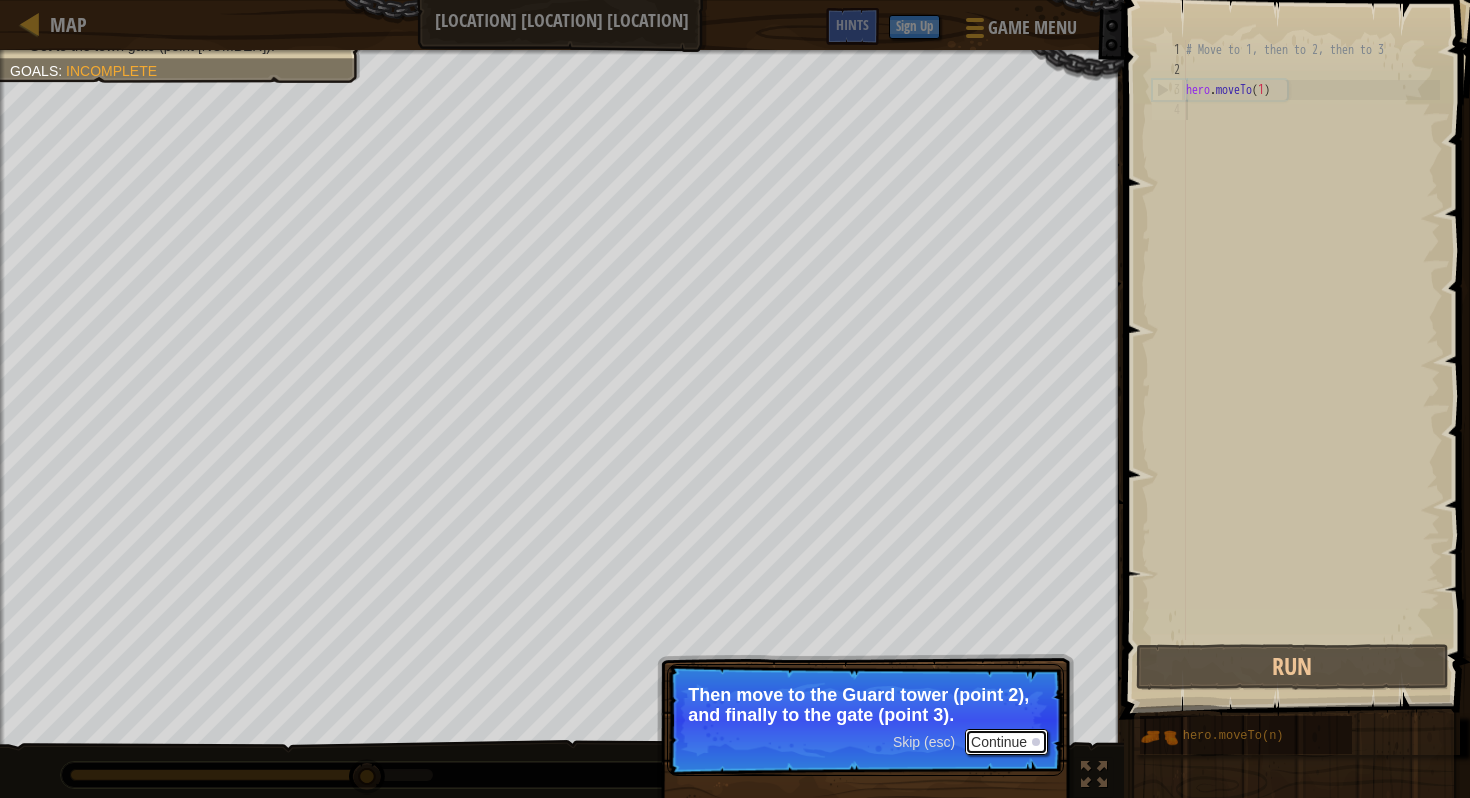 click on "Continue" at bounding box center (1006, 742) 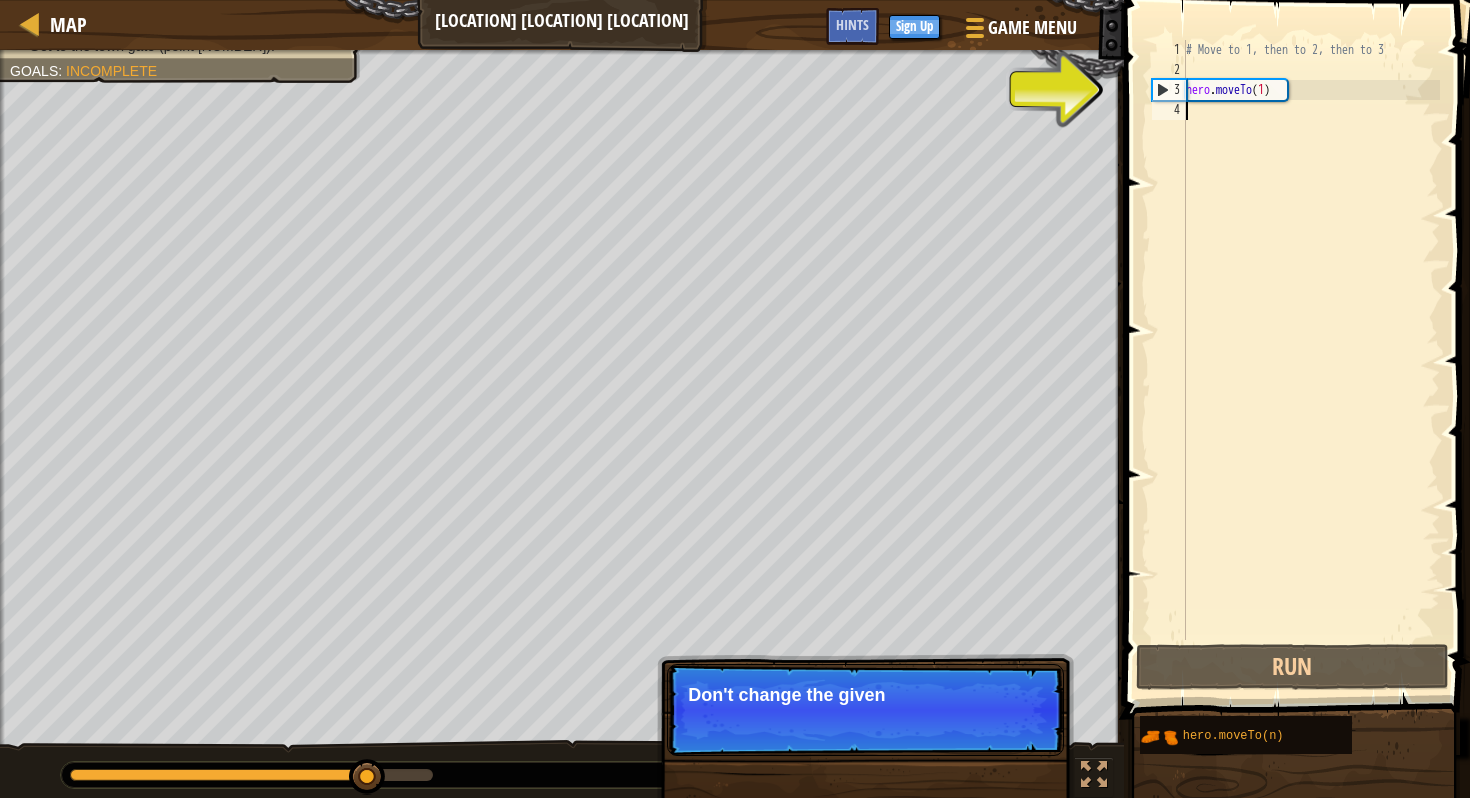 click on "# Move to [NUMBER], then to [NUMBER], then to [NUMBER] hero . moveTo ( [NUMBER] )" at bounding box center [1311, 360] 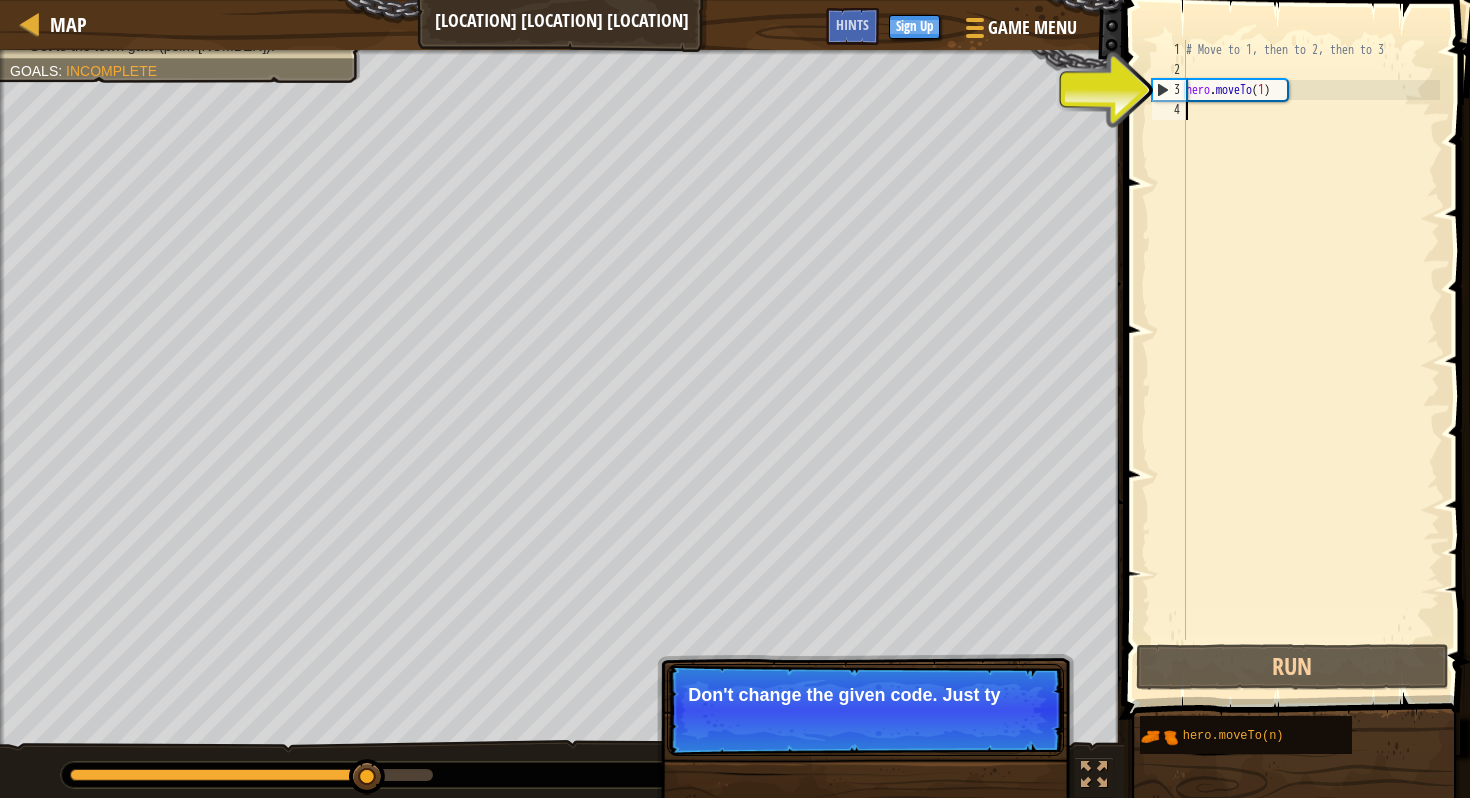 click on "# Move to [NUMBER], then to [NUMBER], then to [NUMBER] hero . moveTo ( [NUMBER] )" at bounding box center (1311, 360) 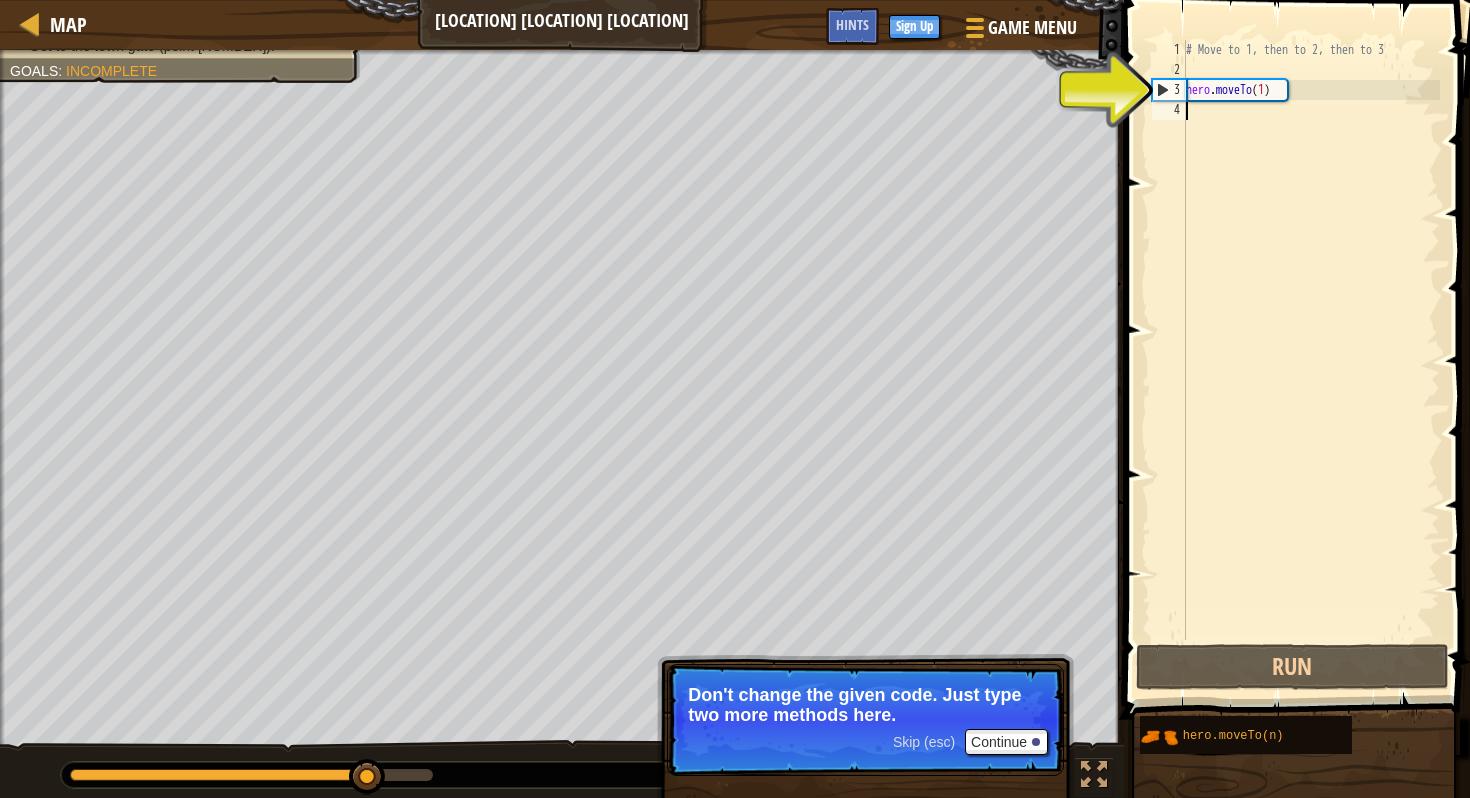 click on "# Move to [NUMBER], then to [NUMBER], then to [NUMBER] hero . moveTo ( [NUMBER] )" at bounding box center (1311, 360) 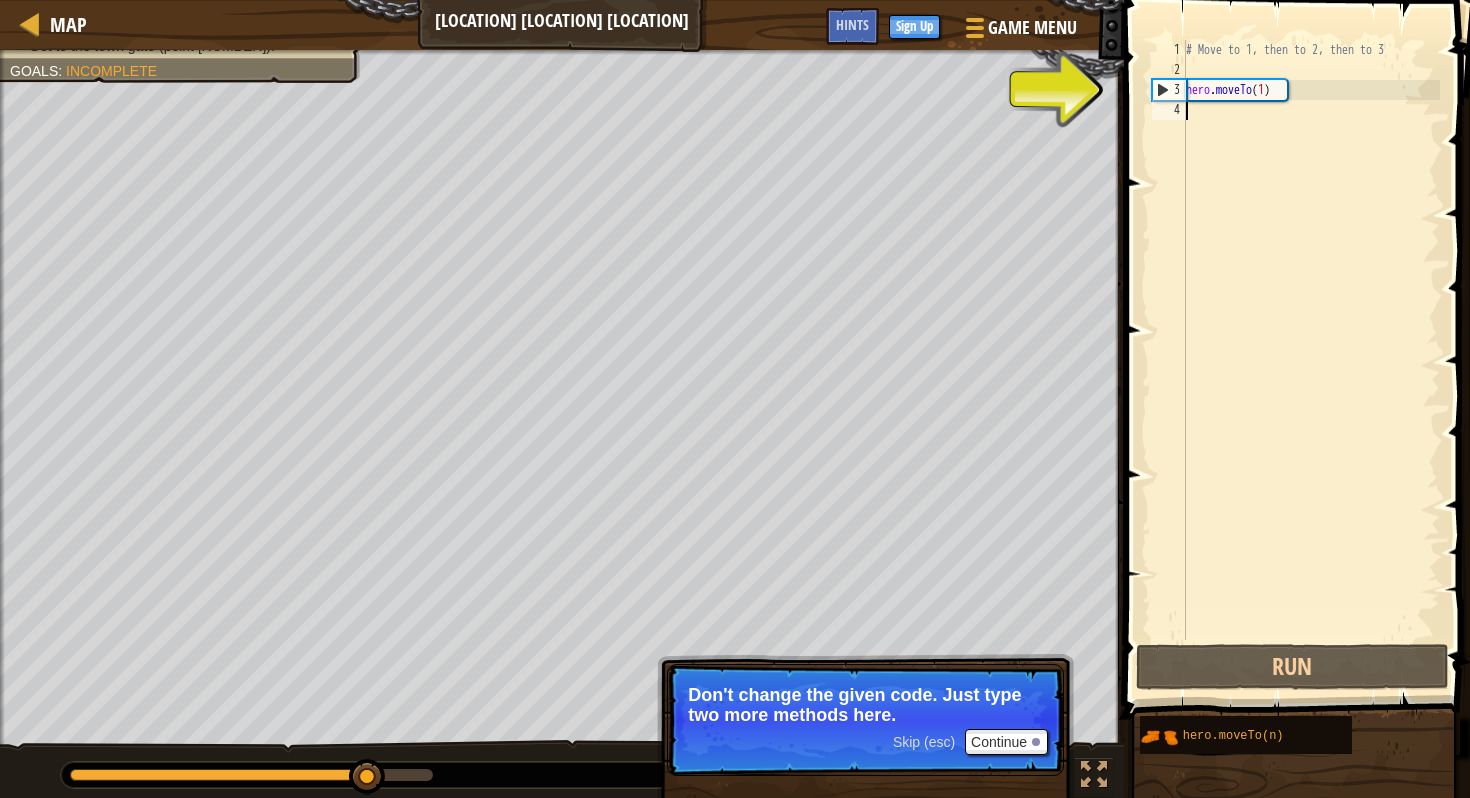 click on "# Move to [NUMBER], then to [NUMBER], then to [NUMBER] hero . moveTo ( [NUMBER] )" at bounding box center [1311, 360] 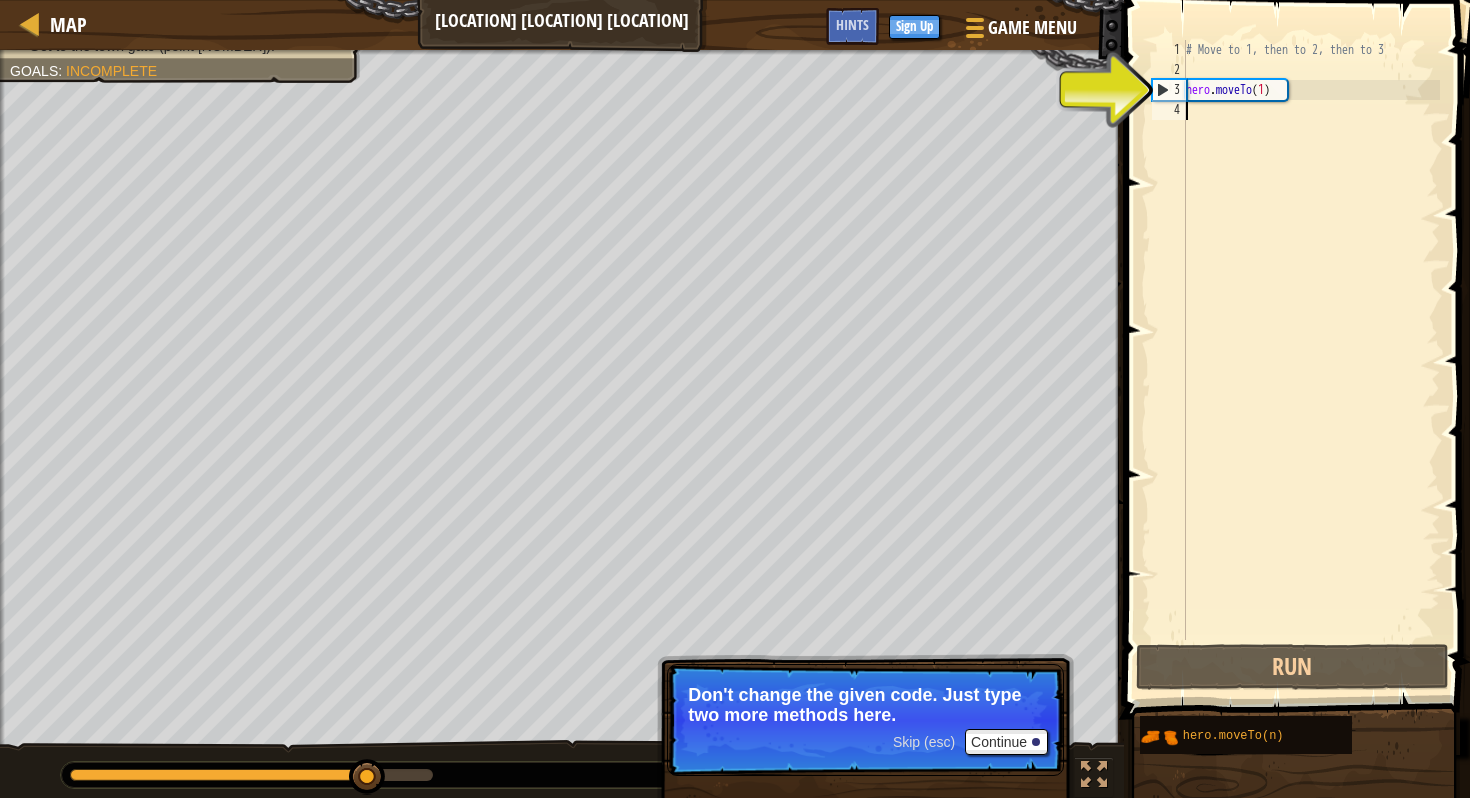 click on "# Move to [NUMBER], then to [NUMBER], then to [NUMBER] hero . moveTo ( [NUMBER] )" at bounding box center [1311, 360] 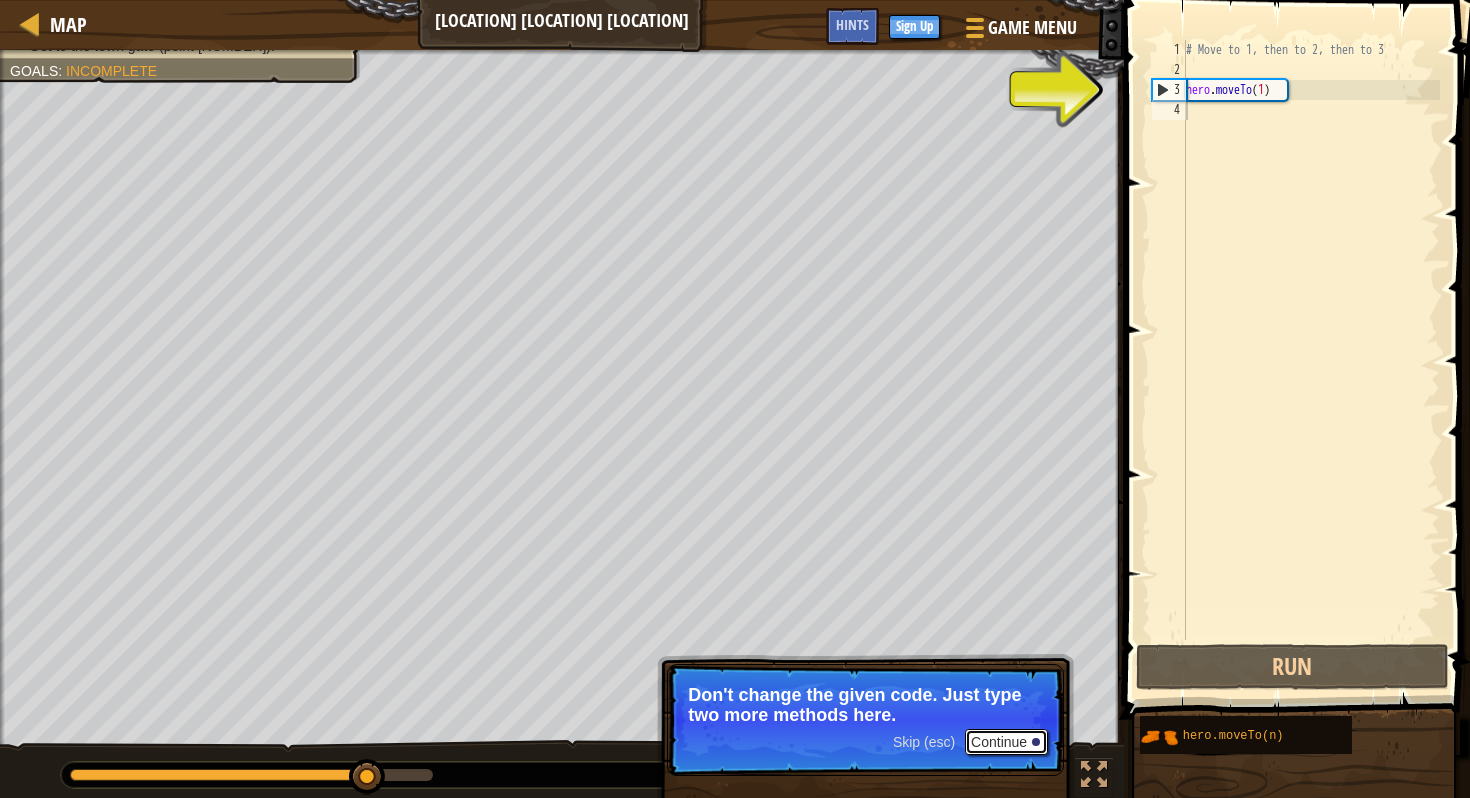 click on "Continue" at bounding box center [1006, 742] 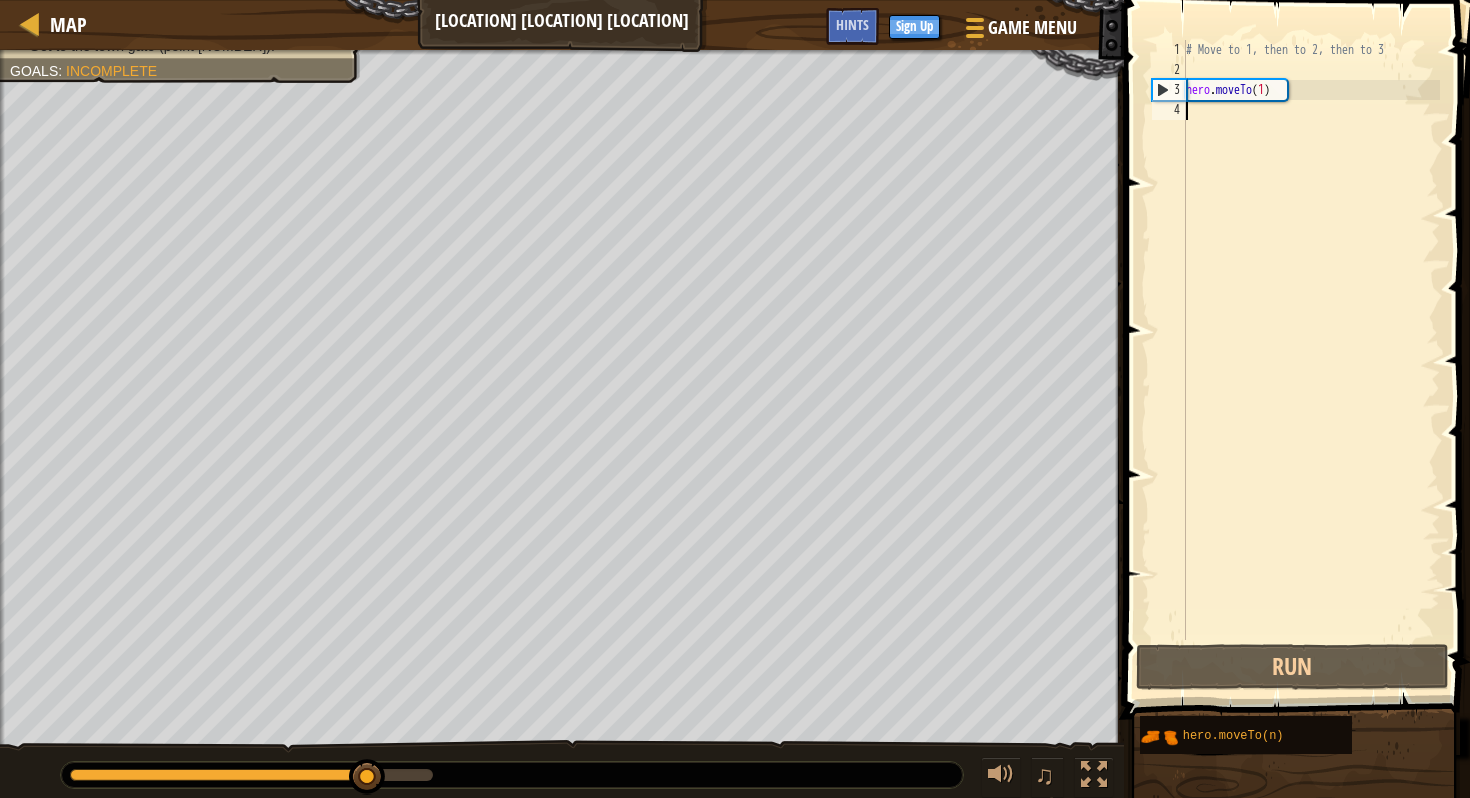 click on "# Move to [NUMBER], then to [NUMBER], then to [NUMBER] hero . moveTo ( [NUMBER] )" at bounding box center [1311, 360] 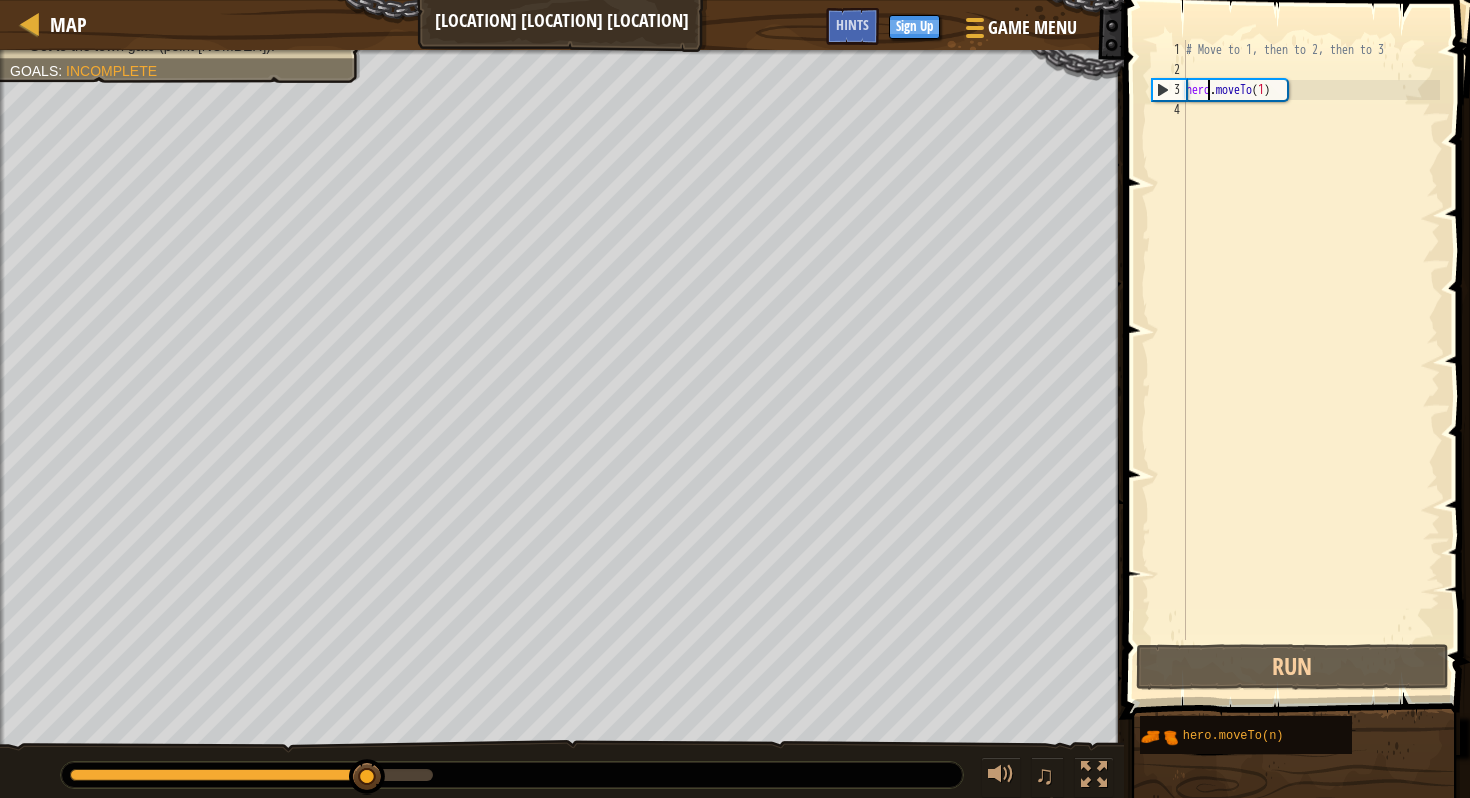 click on "# Move to [NUMBER], then to [NUMBER], then to [NUMBER] hero . moveTo ( [NUMBER] )" at bounding box center (1311, 360) 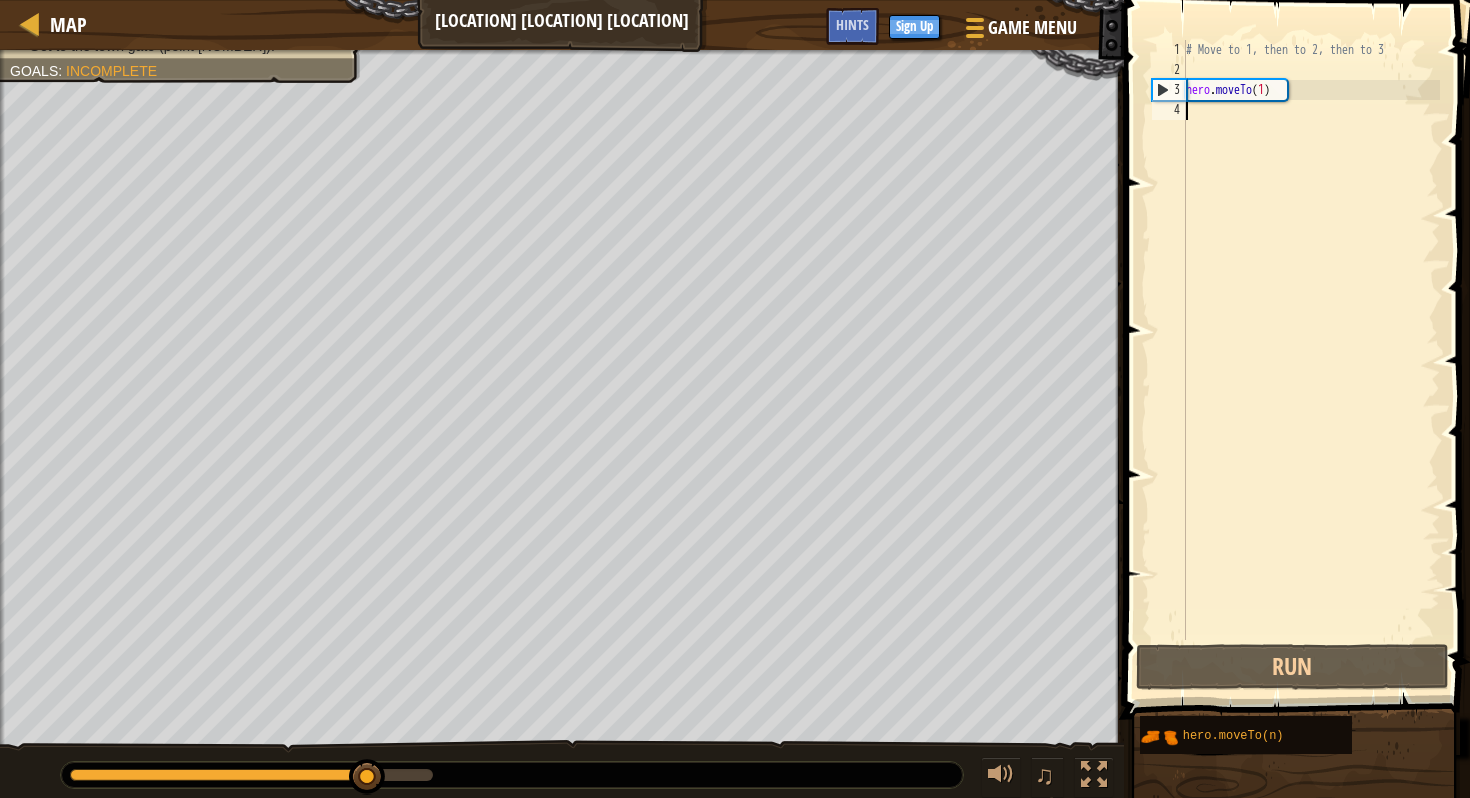 click on "# Move to [NUMBER], then to [NUMBER], then to [NUMBER] hero . moveTo ( [NUMBER] )" at bounding box center (1311, 360) 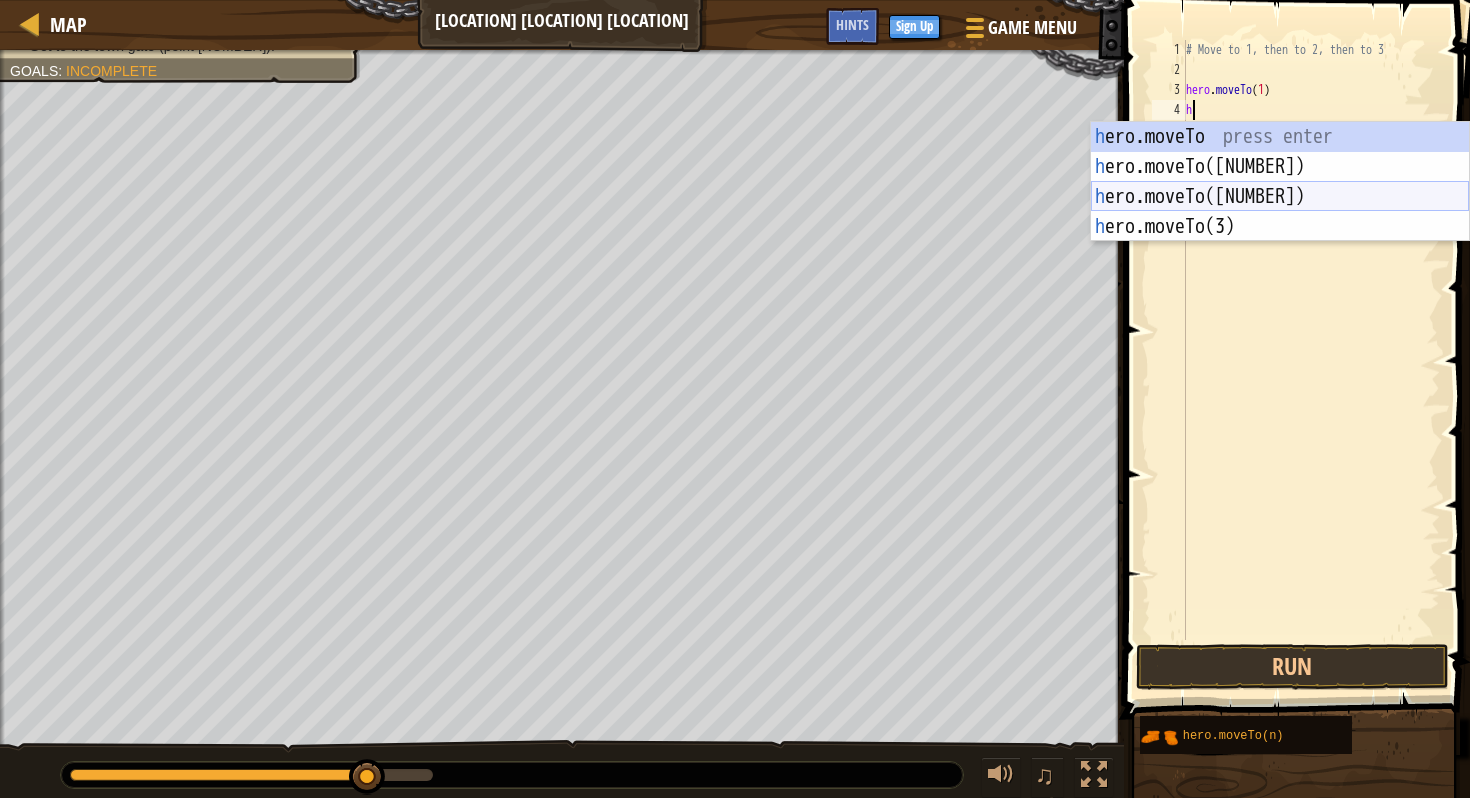 click on "h ero.moveTo press enter h ero.moveTo([NUMBER]) press enter h ero.moveTo([NUMBER]) press enter h ero.moveTo([NUMBER]) press enter" at bounding box center (1280, 212) 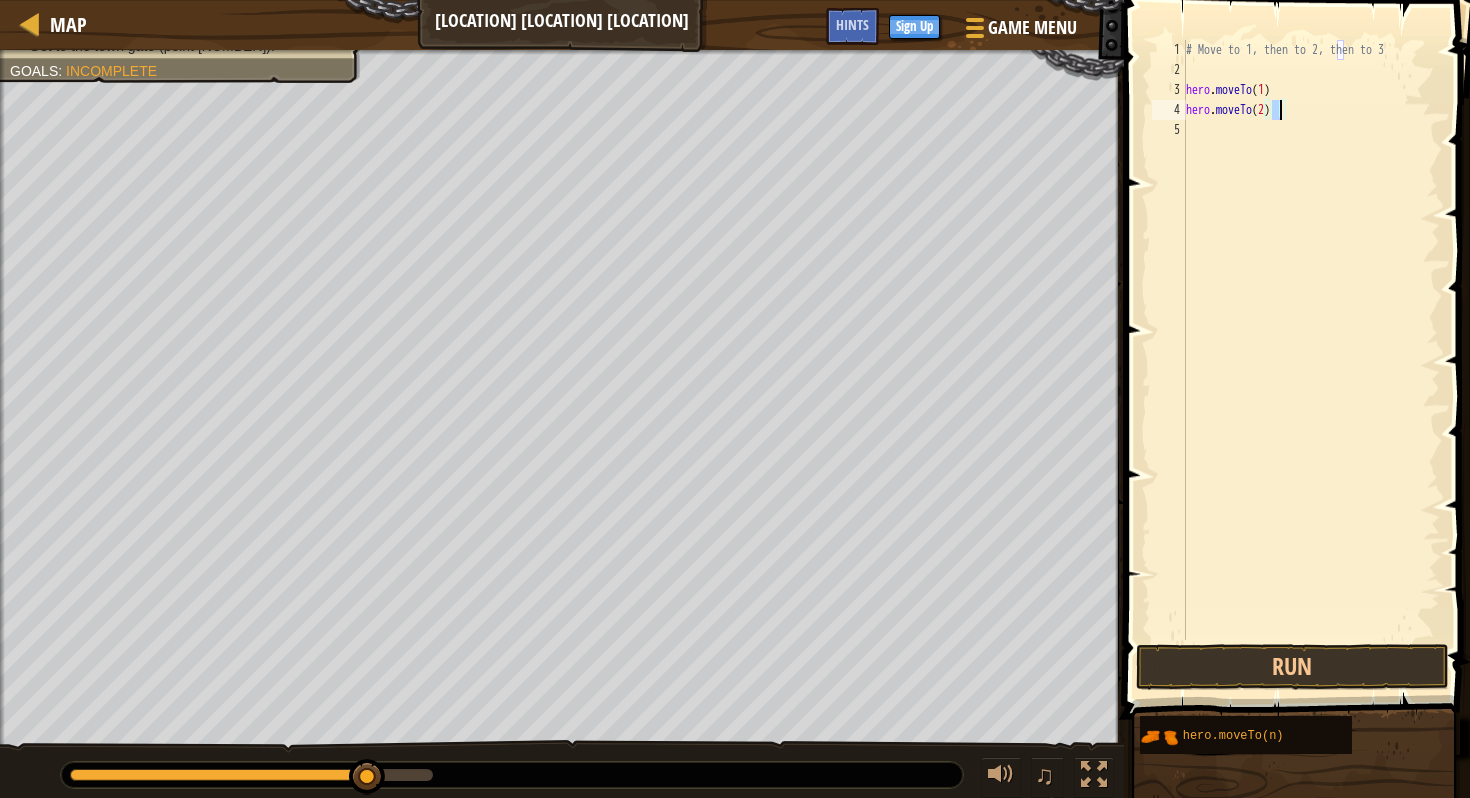click on "# Move to [NUMBER], then to [NUMBER], then to [NUMBER] hero . moveTo ( [NUMBER] ) hero . moveTo ( [NUMBER] )" at bounding box center (1311, 360) 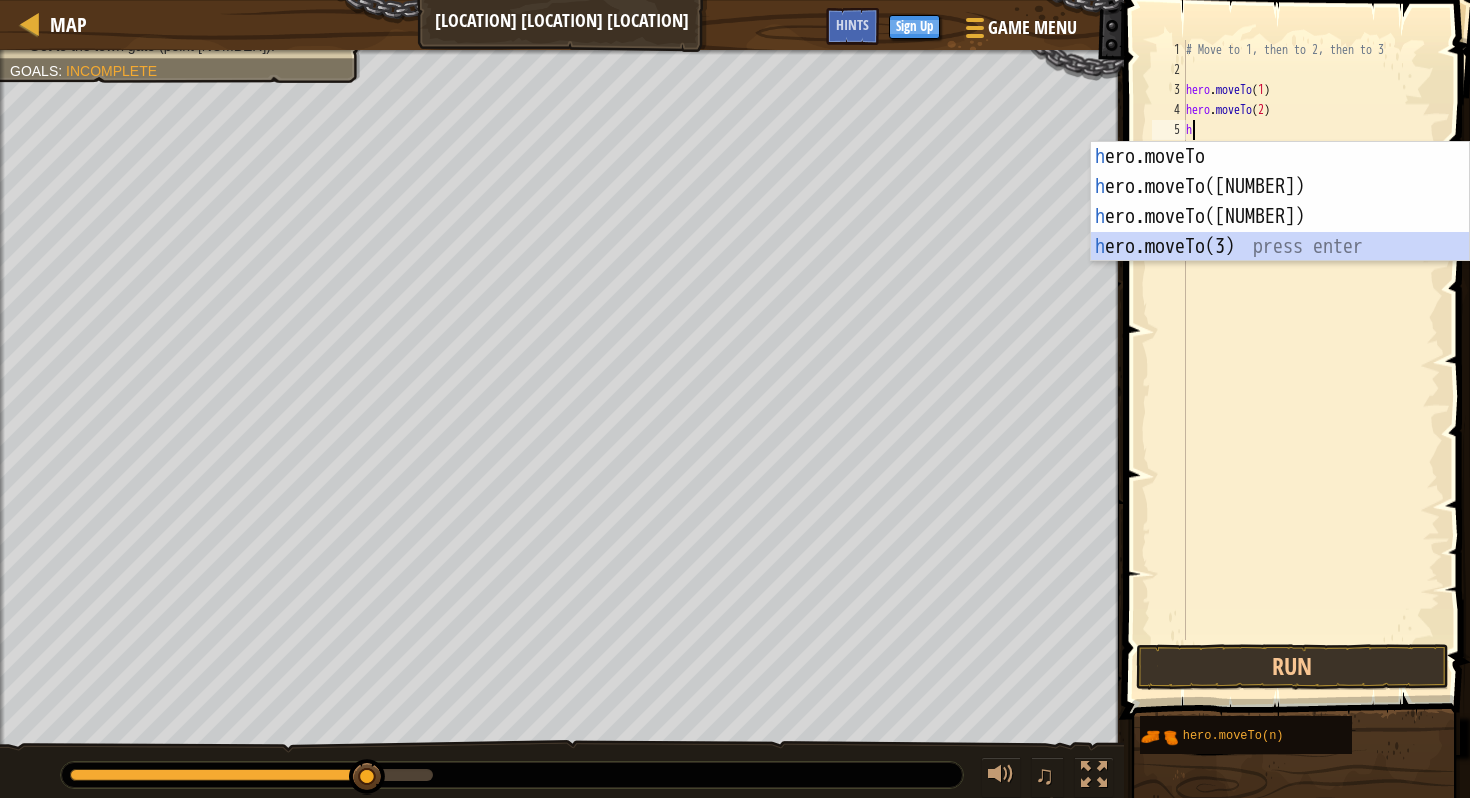click on "h ero.moveTo press enter h ero.moveTo([NUMBER]) press enter h ero.moveTo([NUMBER]) press enter h ero.moveTo([NUMBER]) press enter" at bounding box center (1280, 232) 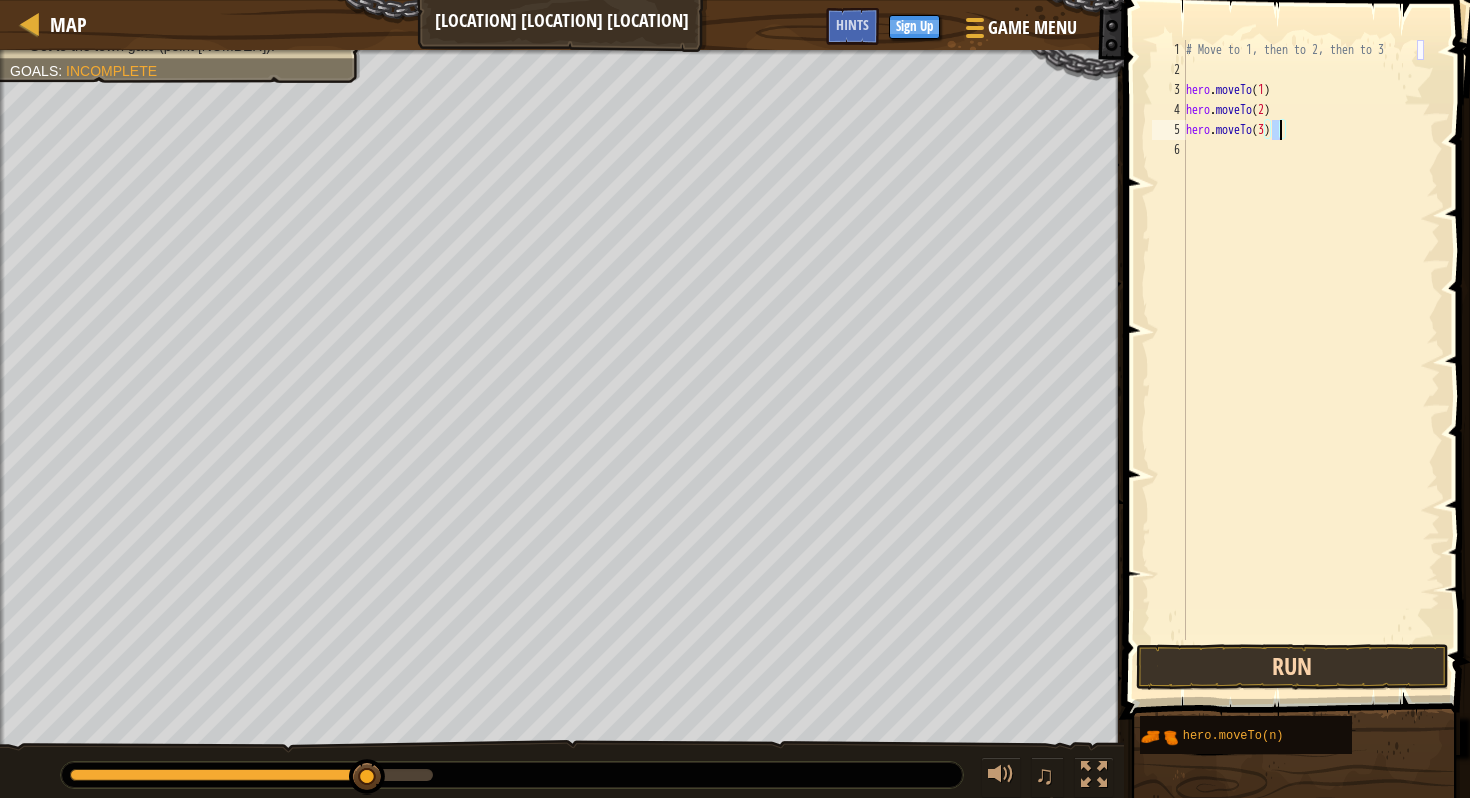 type on "hero.moveTo(3)" 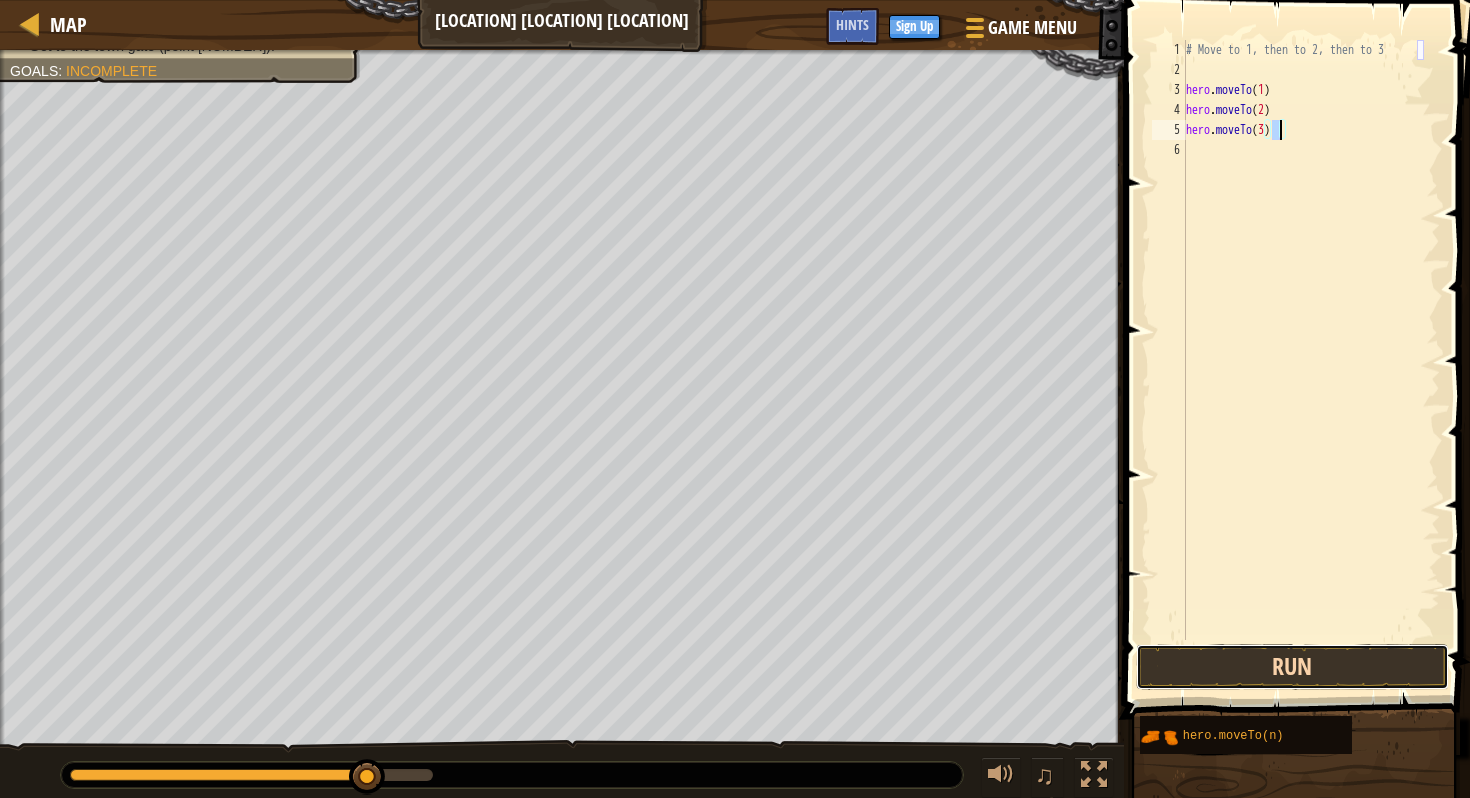 click on "Run" at bounding box center [1292, 667] 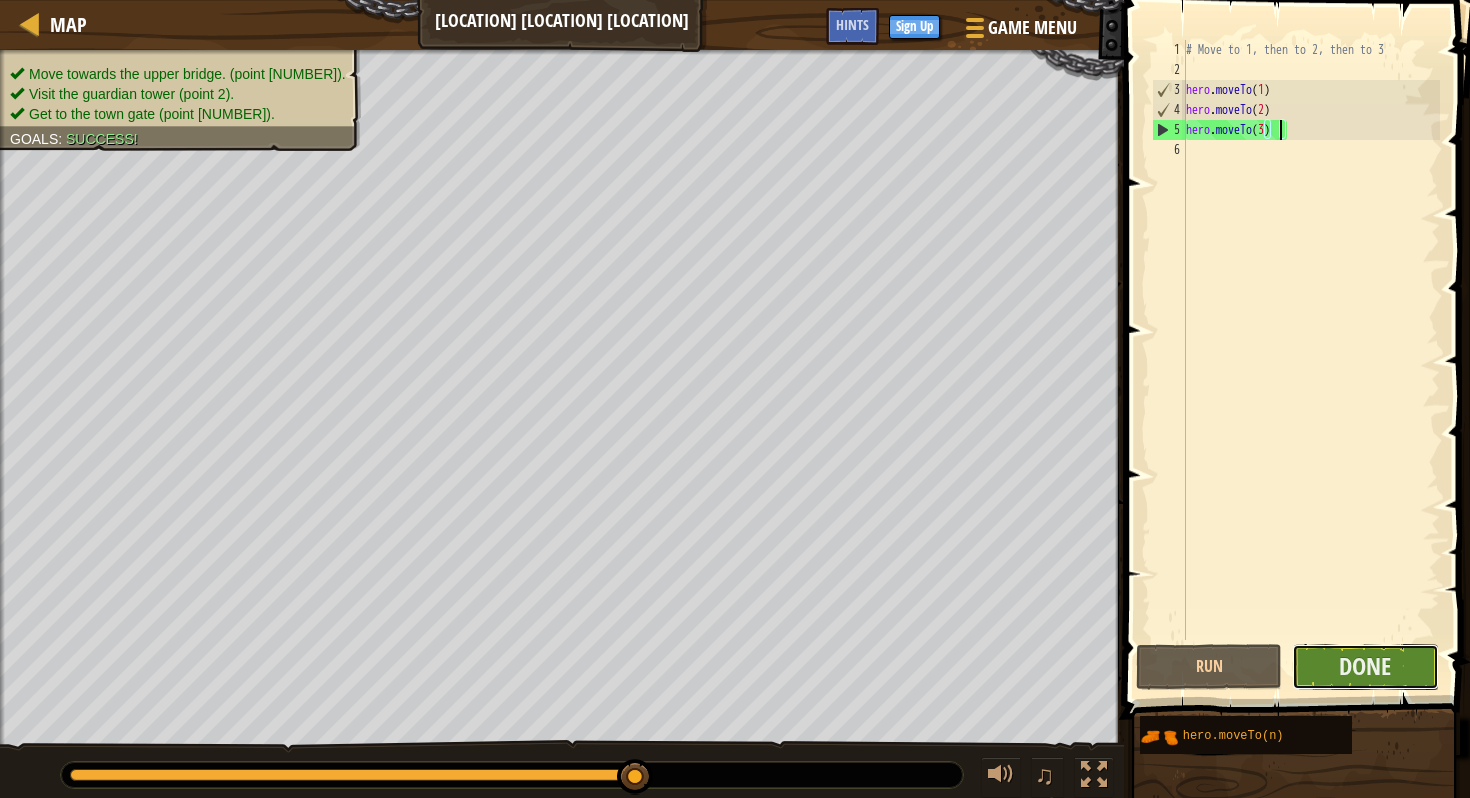 click on "Done" at bounding box center (1365, 667) 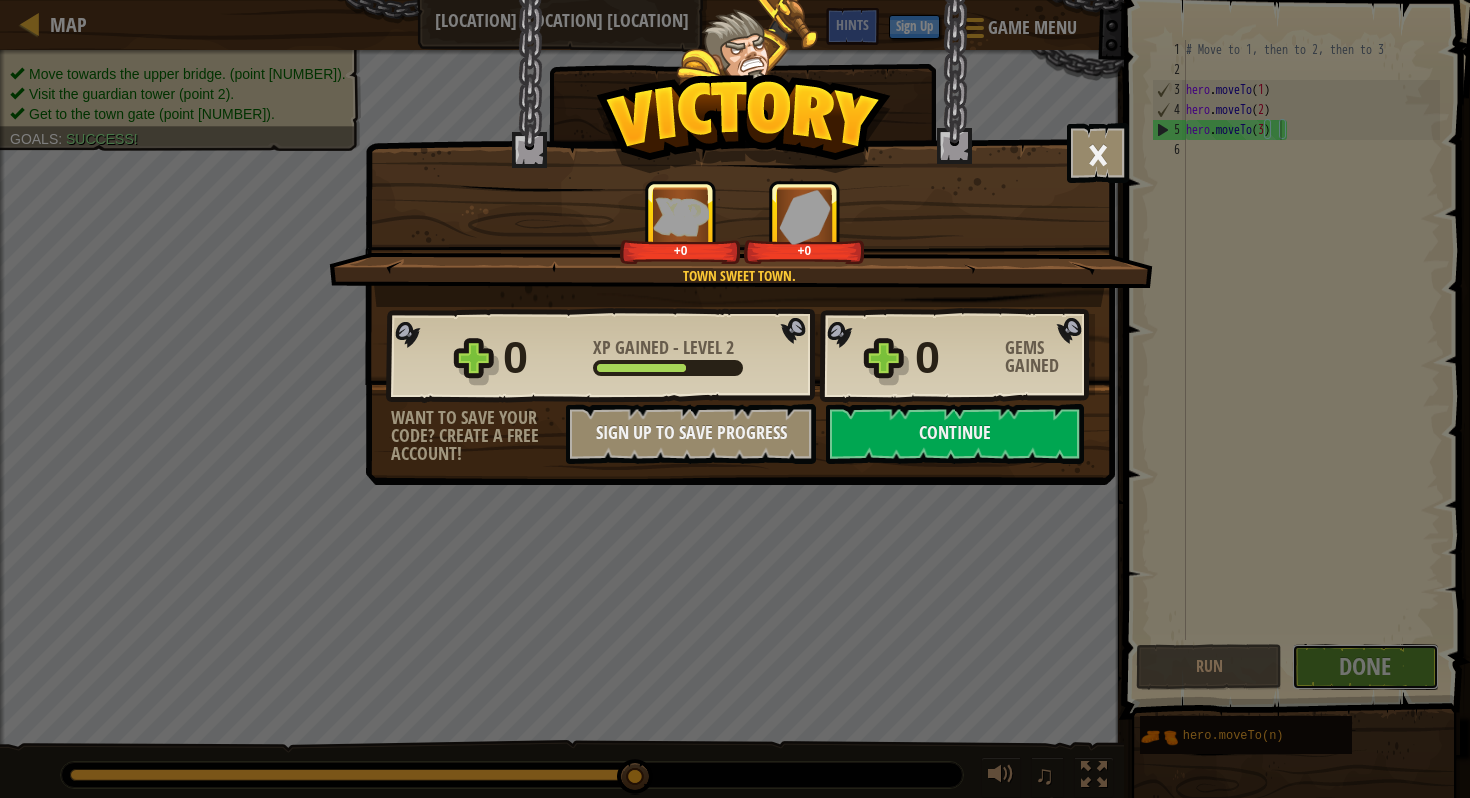 type 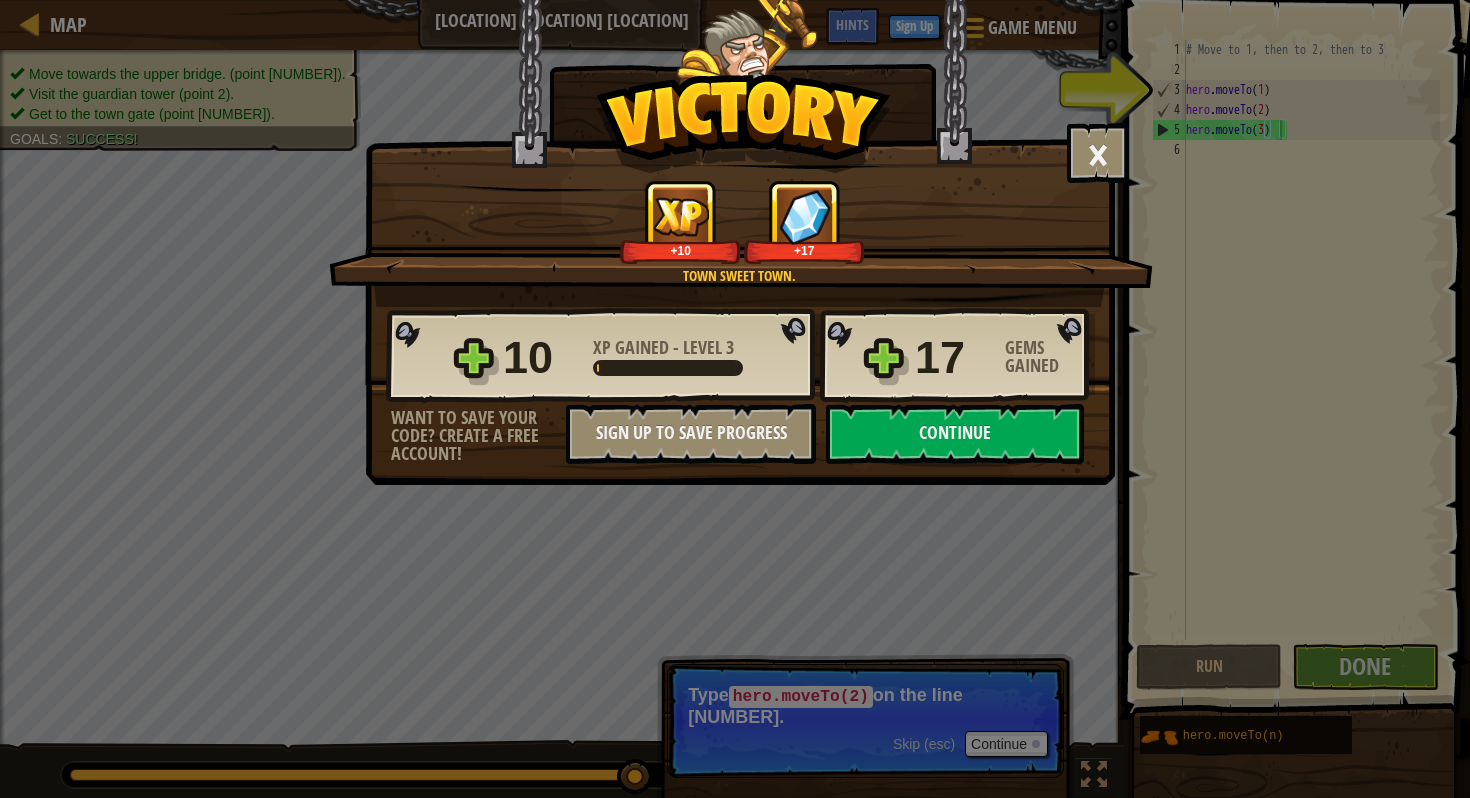 click on "Gems Gained" at bounding box center (1050, 357) 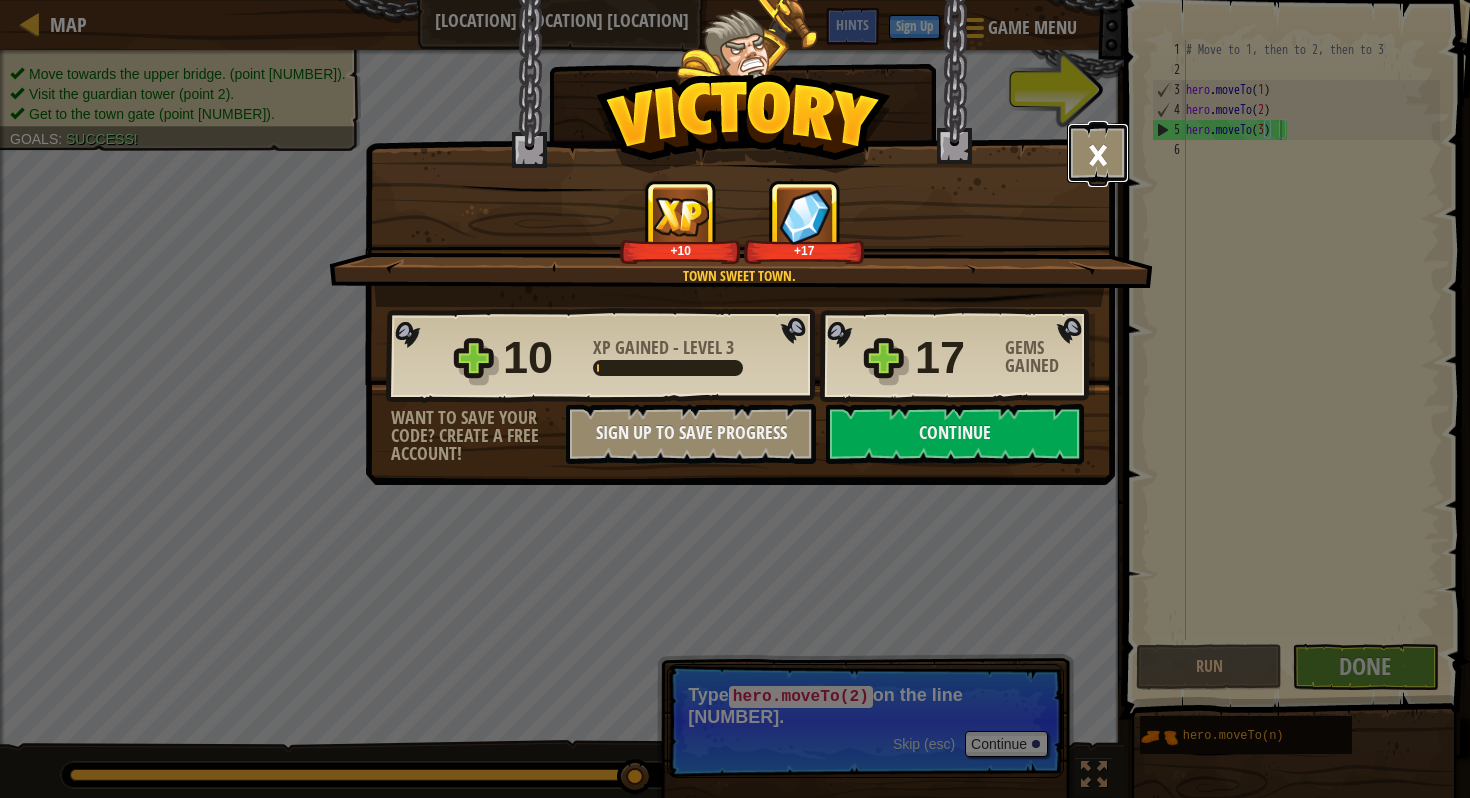 click on "×" at bounding box center (1098, 153) 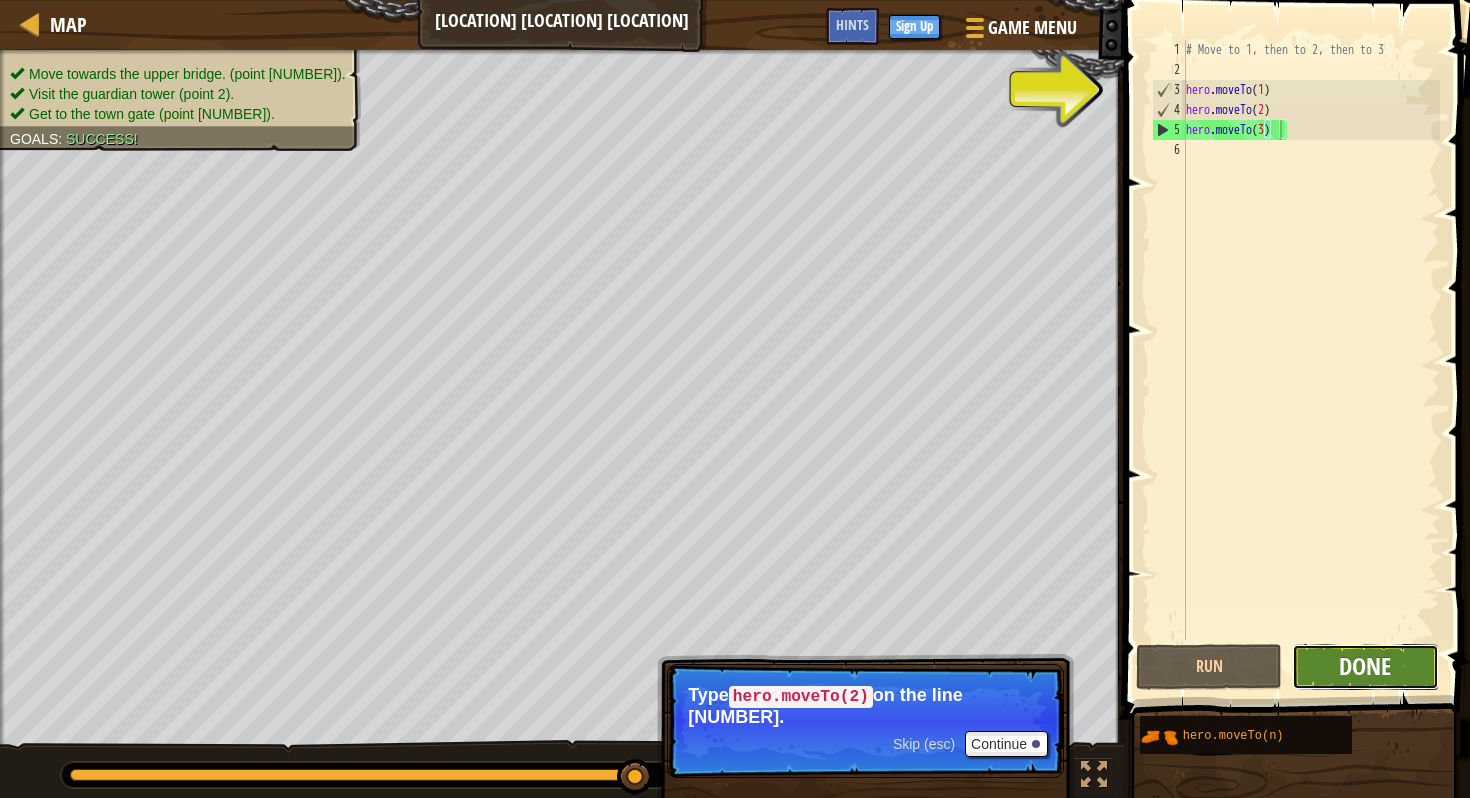 click on "Done" at bounding box center [1365, 666] 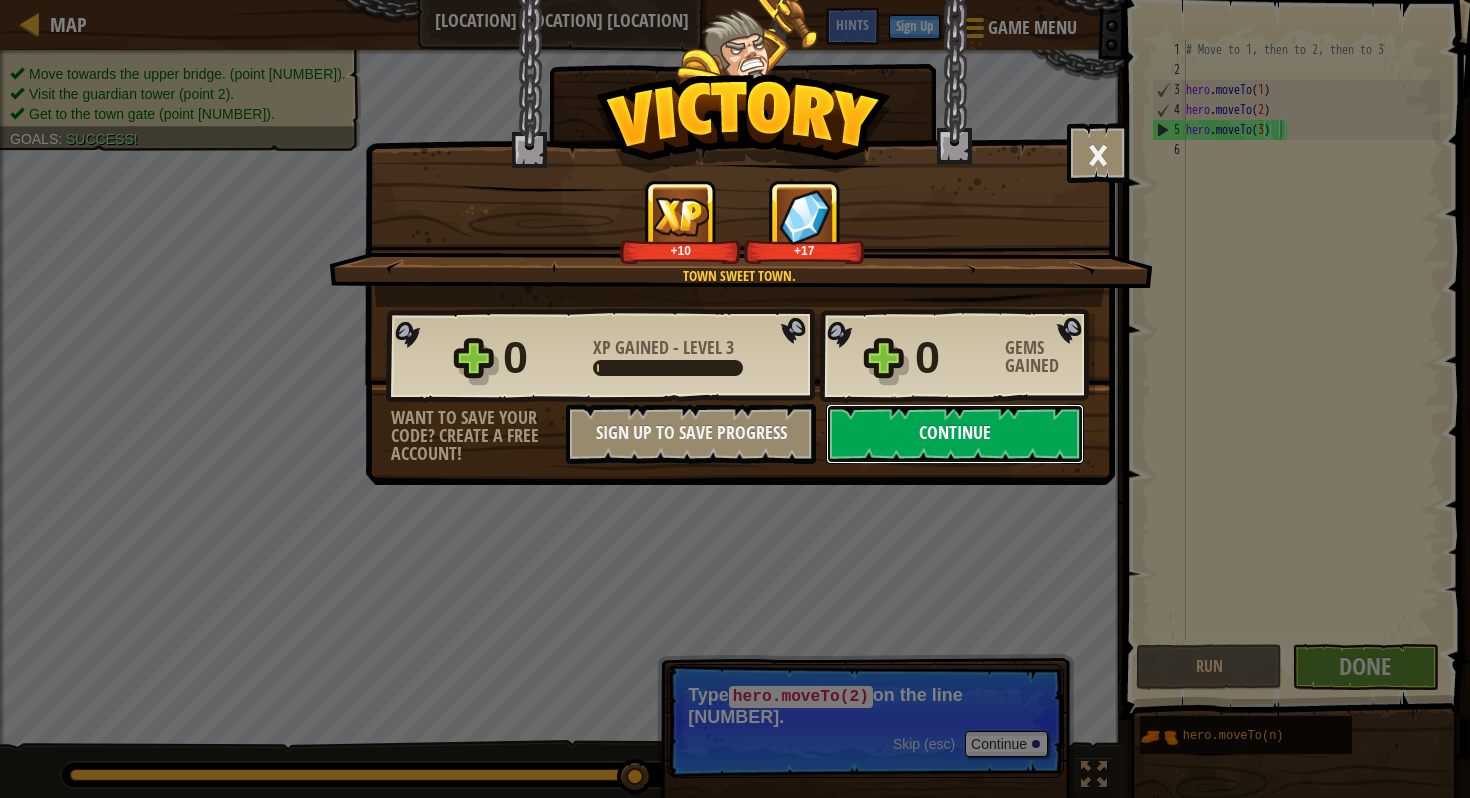 click on "Continue" at bounding box center [955, 434] 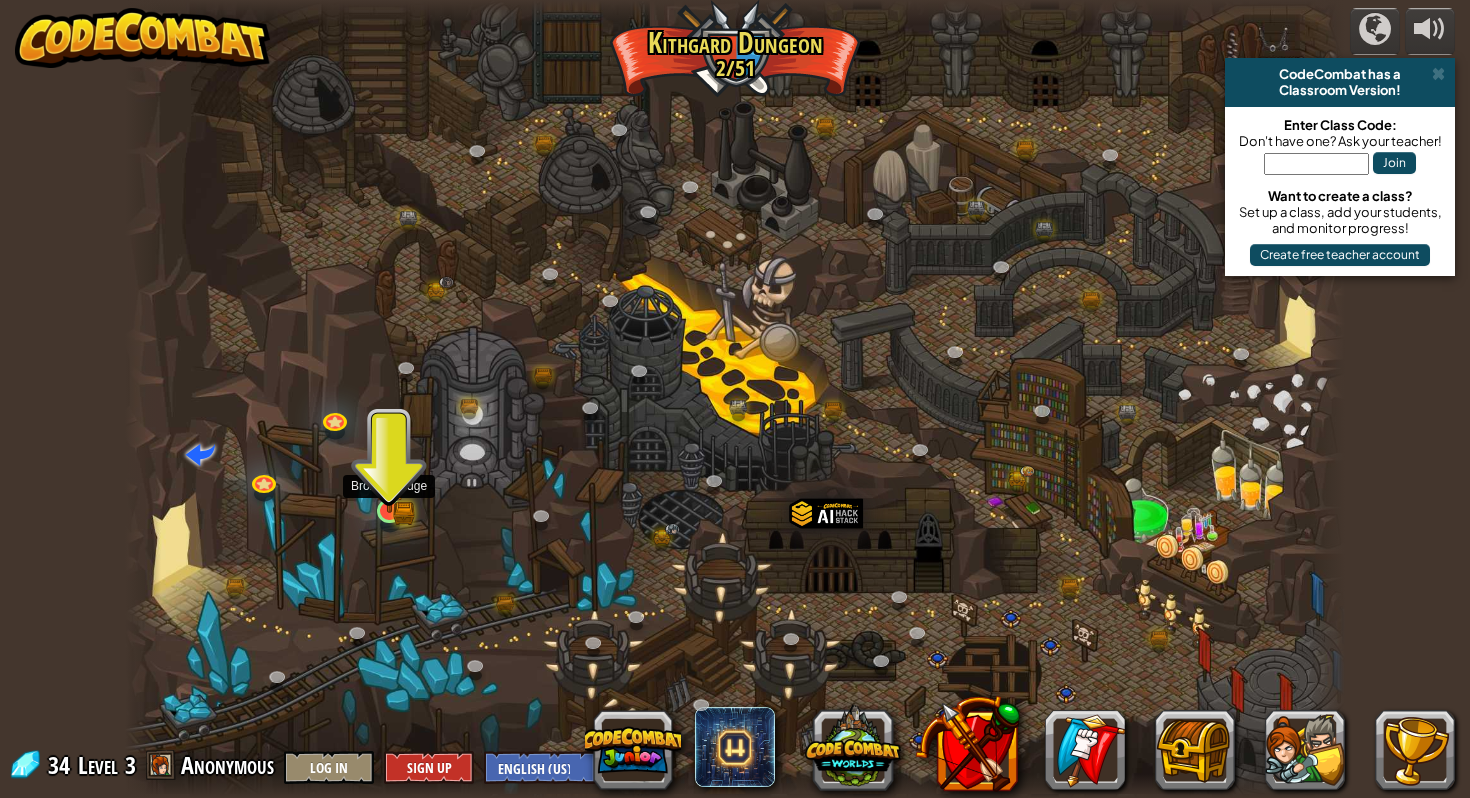 click at bounding box center [389, 478] 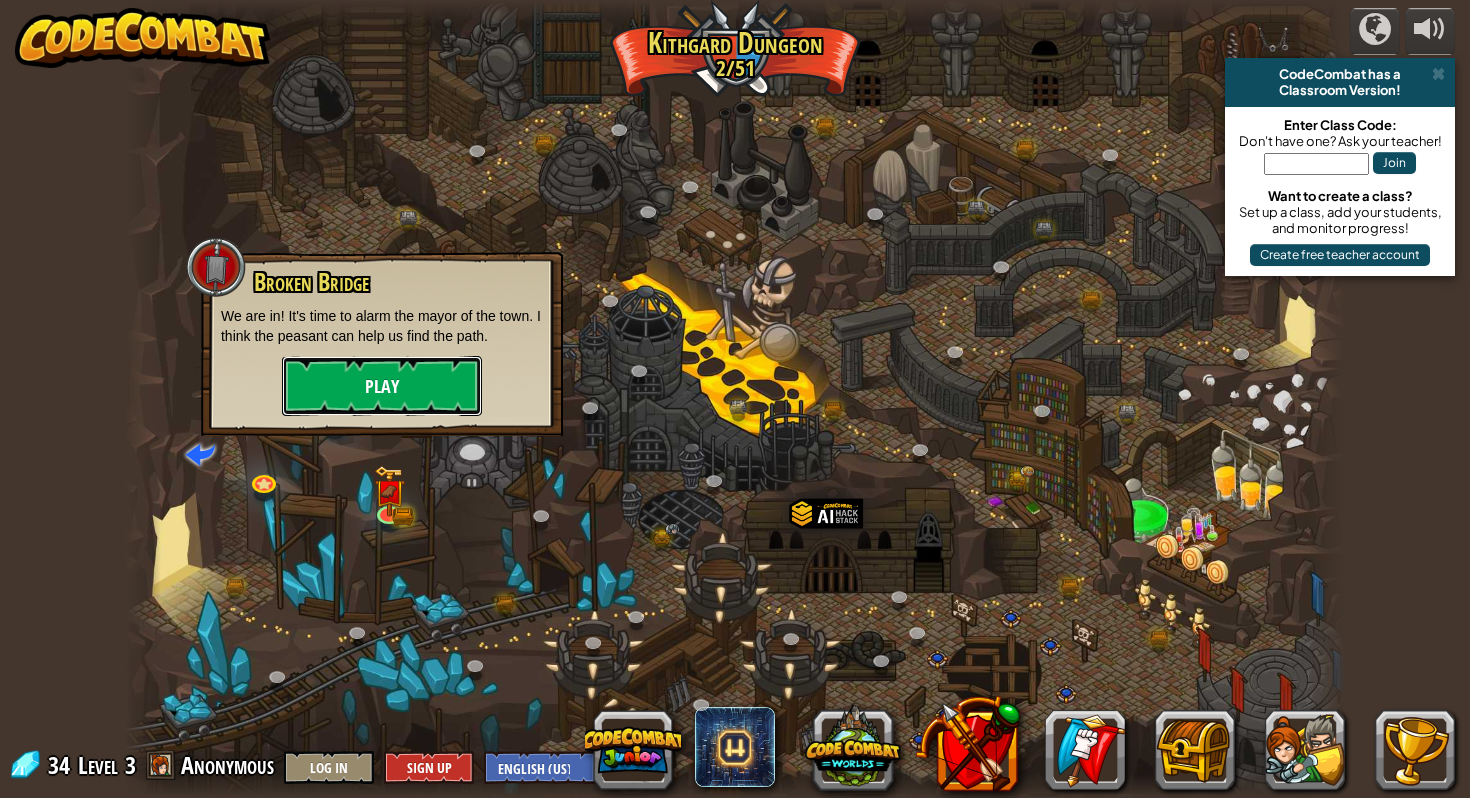 click on "Play" at bounding box center (382, 386) 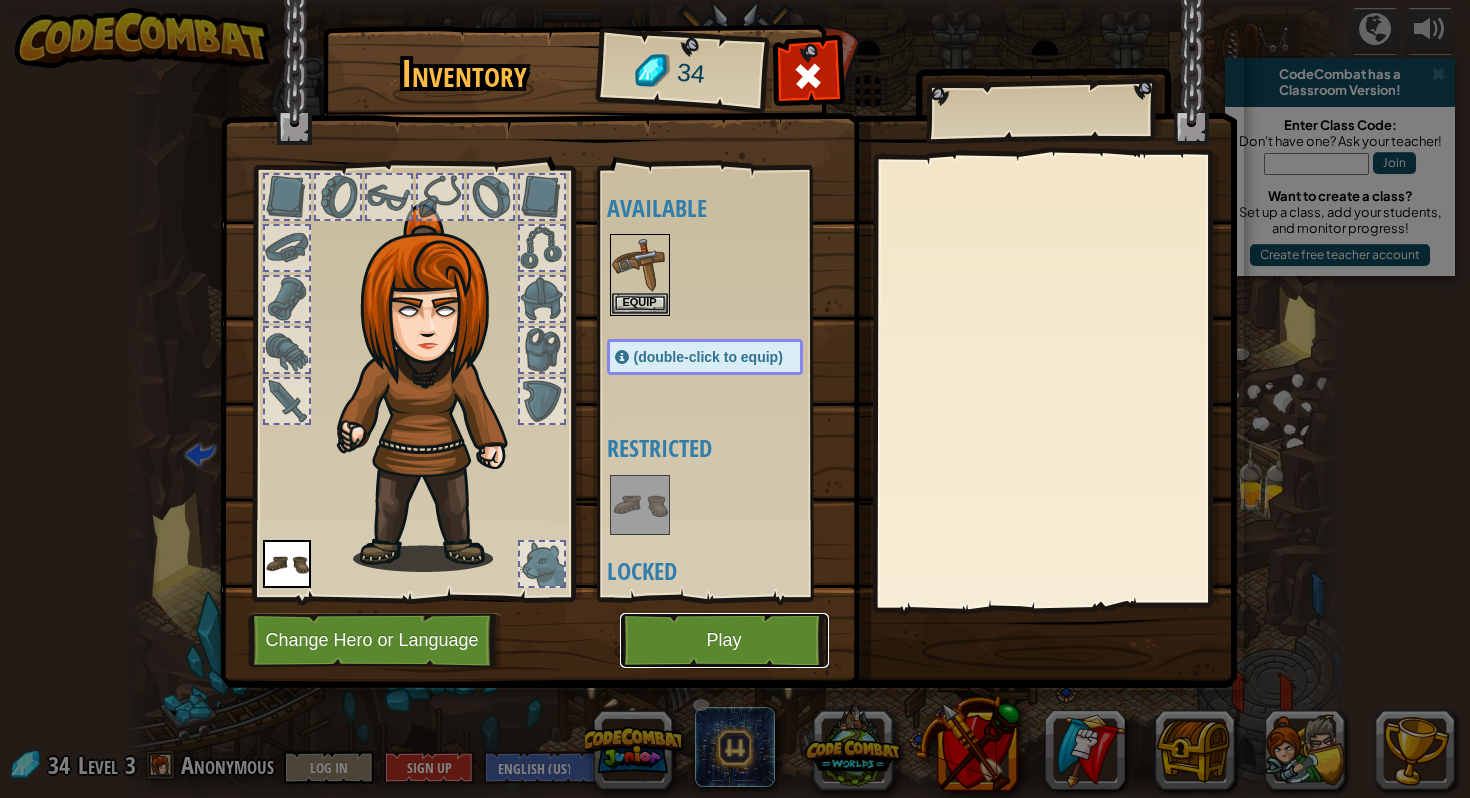 click on "Play" at bounding box center (724, 640) 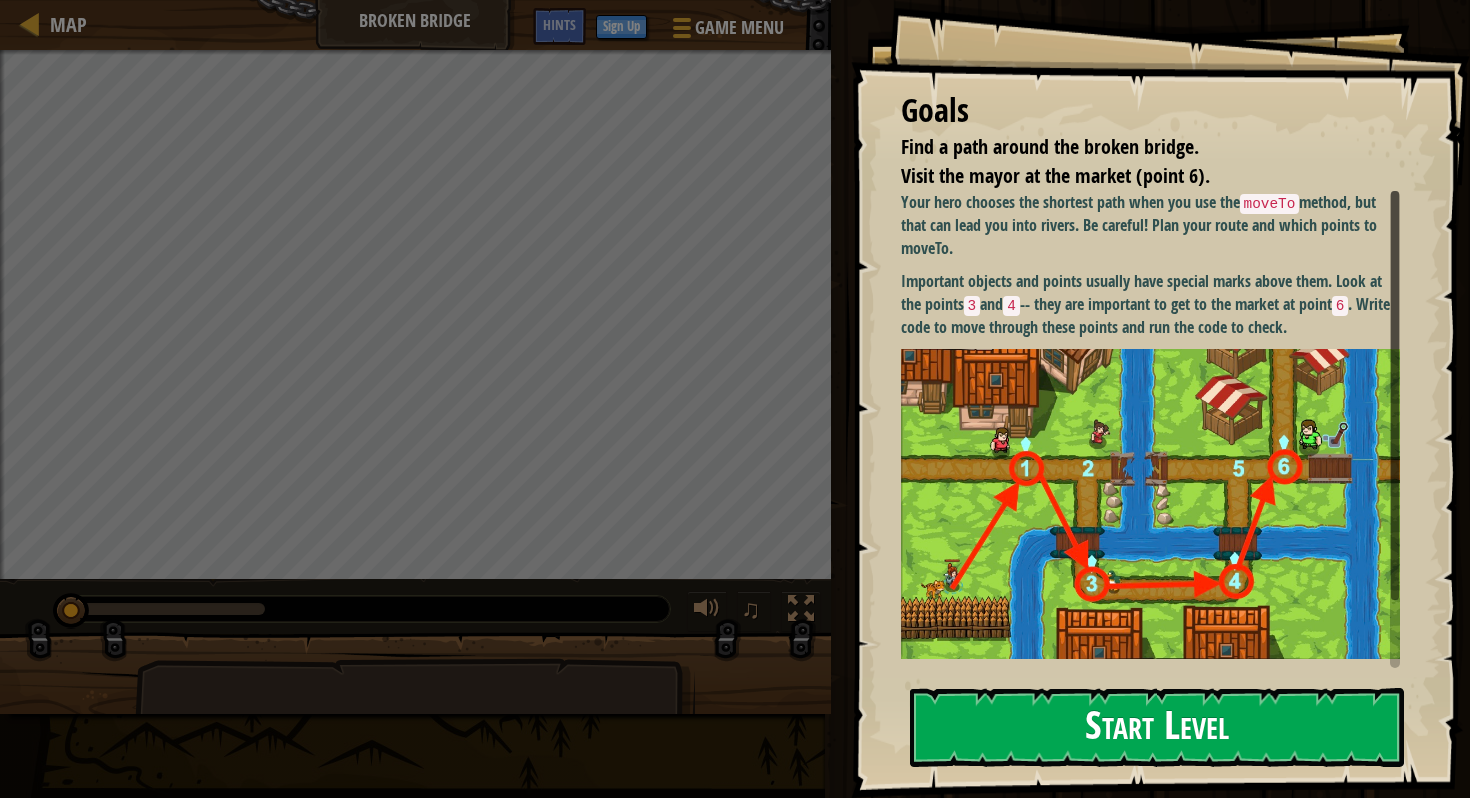 click on "Start Level" at bounding box center [1157, 727] 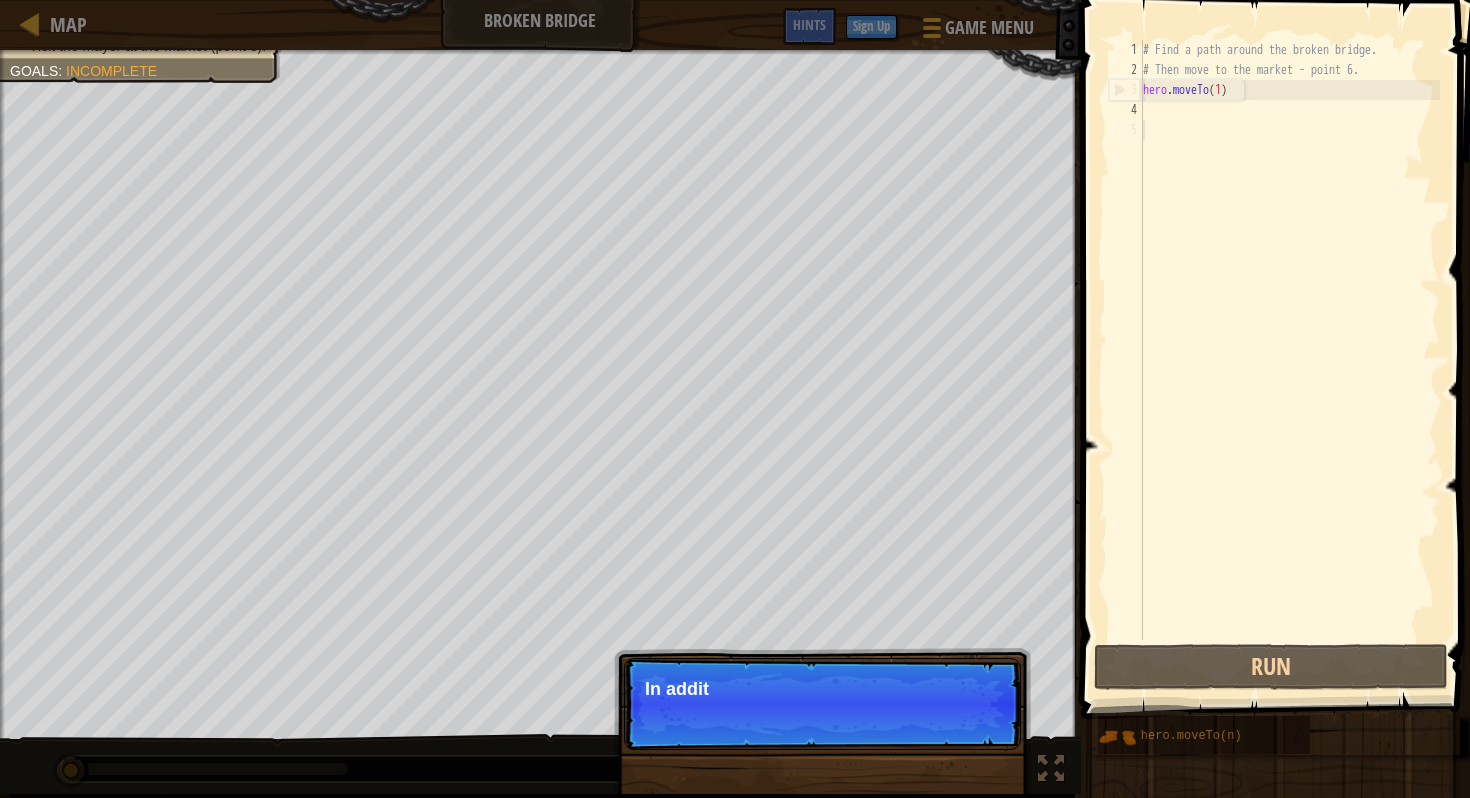 click on "# Find a path around the broken bridge. # Then move to the market - point [NUMBER]. hero . moveTo ( [NUMBER] )" at bounding box center (1289, 360) 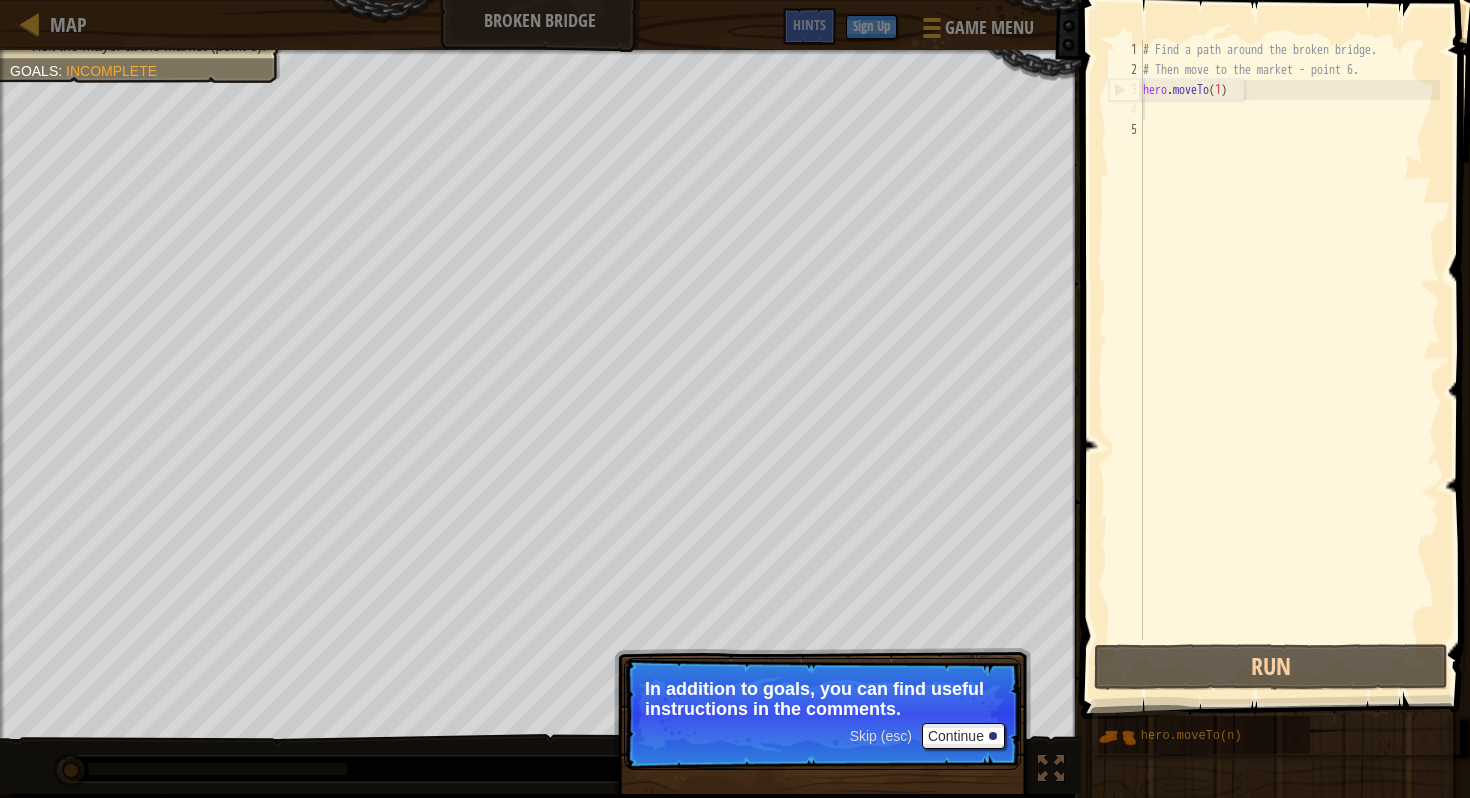 click on "# Find a path around the broken bridge. # Then move to the market - point [NUMBER]. hero . moveTo ( [NUMBER] )" at bounding box center (1289, 360) 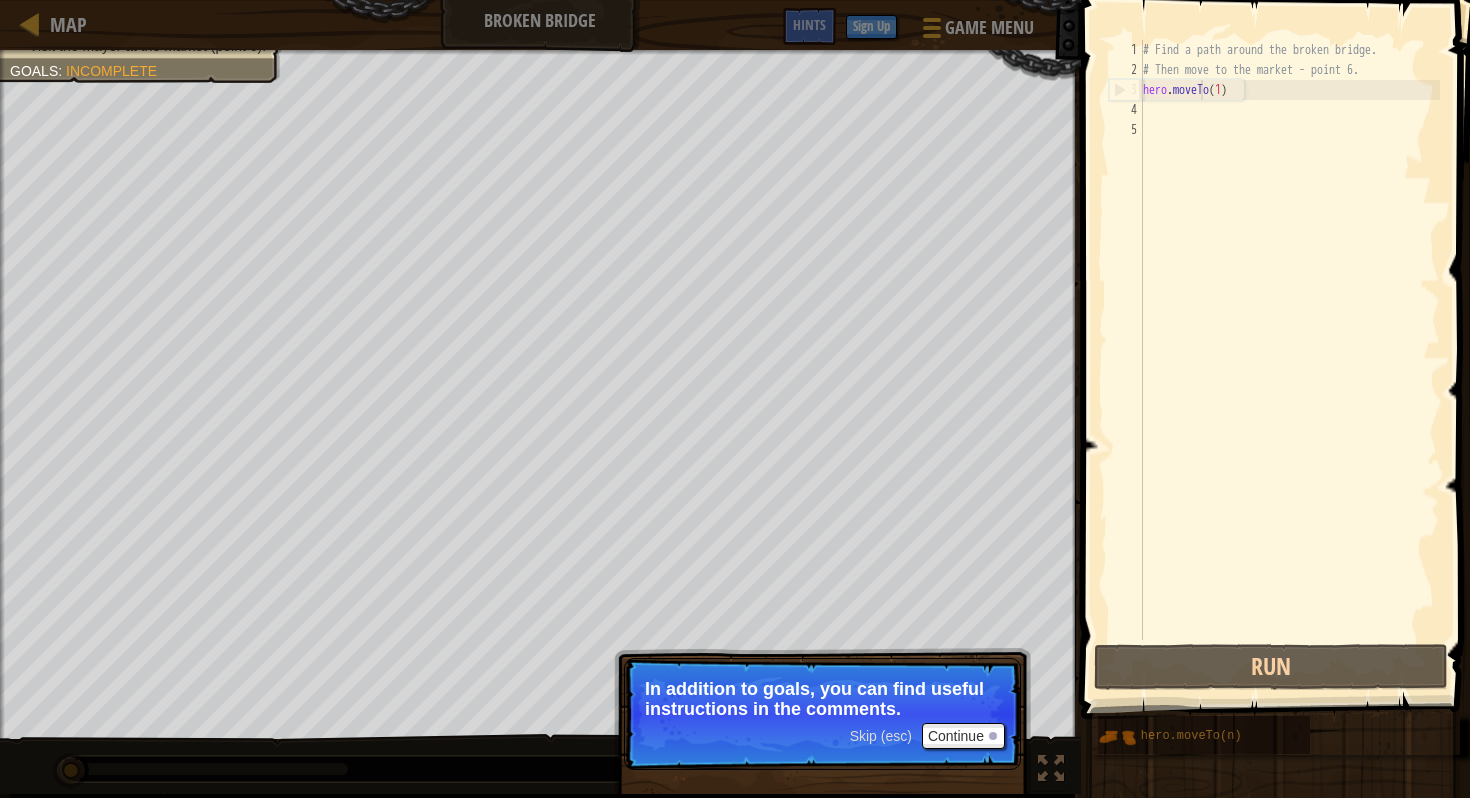 click on "# Find a path around the broken bridge. # Then move to the market - point [NUMBER]. hero . moveTo ( [NUMBER] )" at bounding box center (1289, 360) 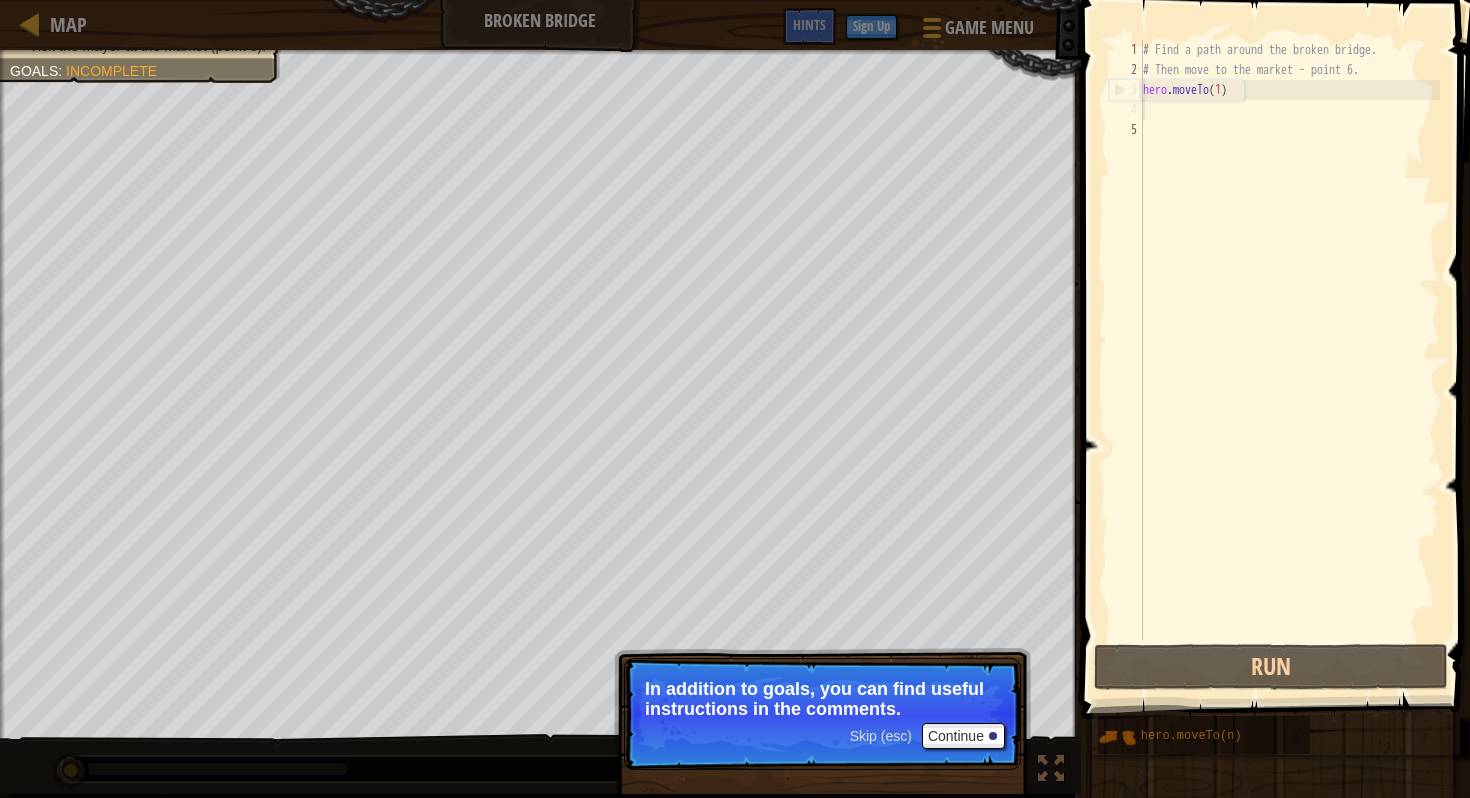 click on "# Find a path around the broken bridge. # Then move to the market - point [NUMBER]. hero . moveTo ( [NUMBER] )" at bounding box center (1289, 360) 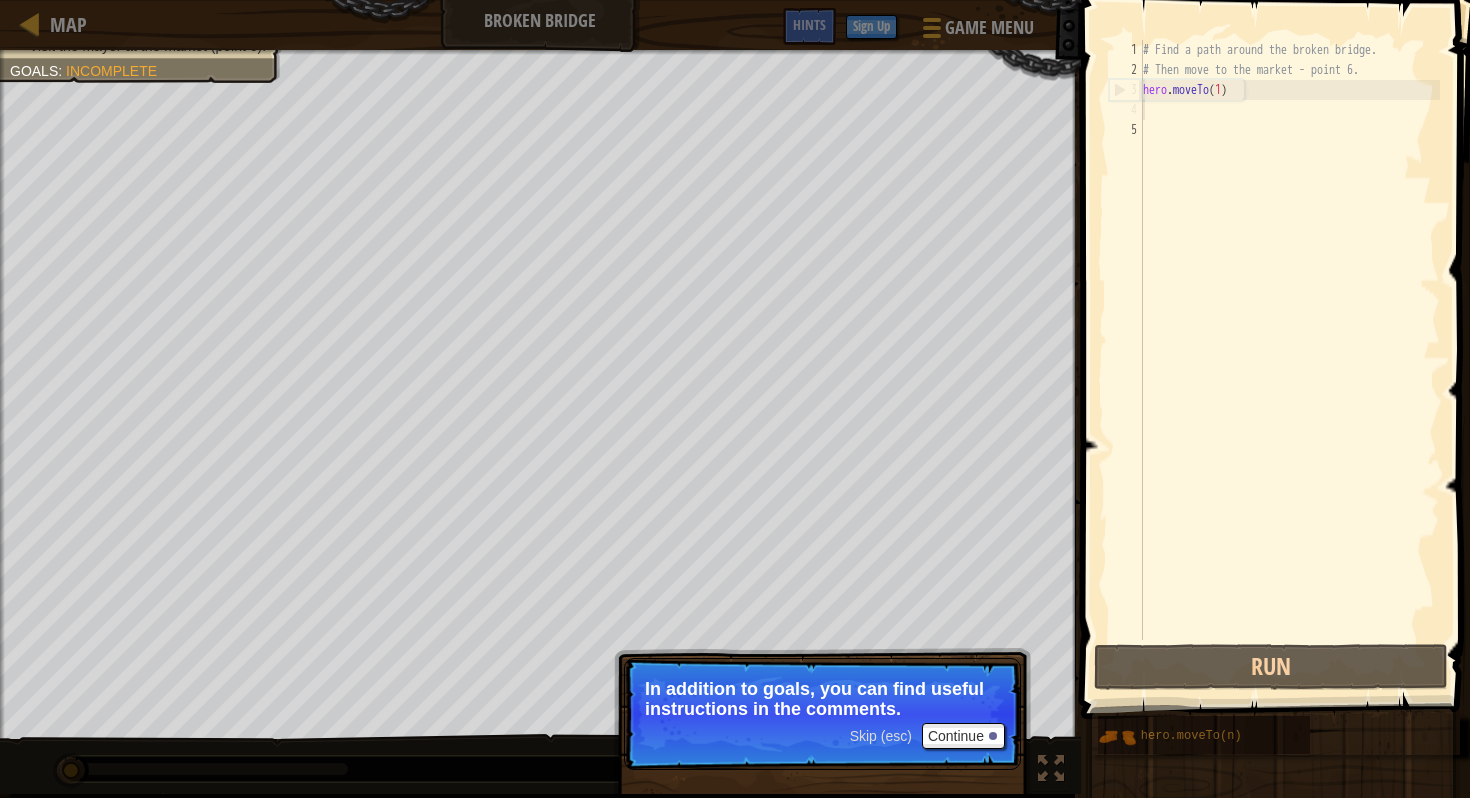 click on "# Find a path around the broken bridge. # Then move to the market - point [NUMBER]. hero . moveTo ( [NUMBER] )" at bounding box center [1289, 360] 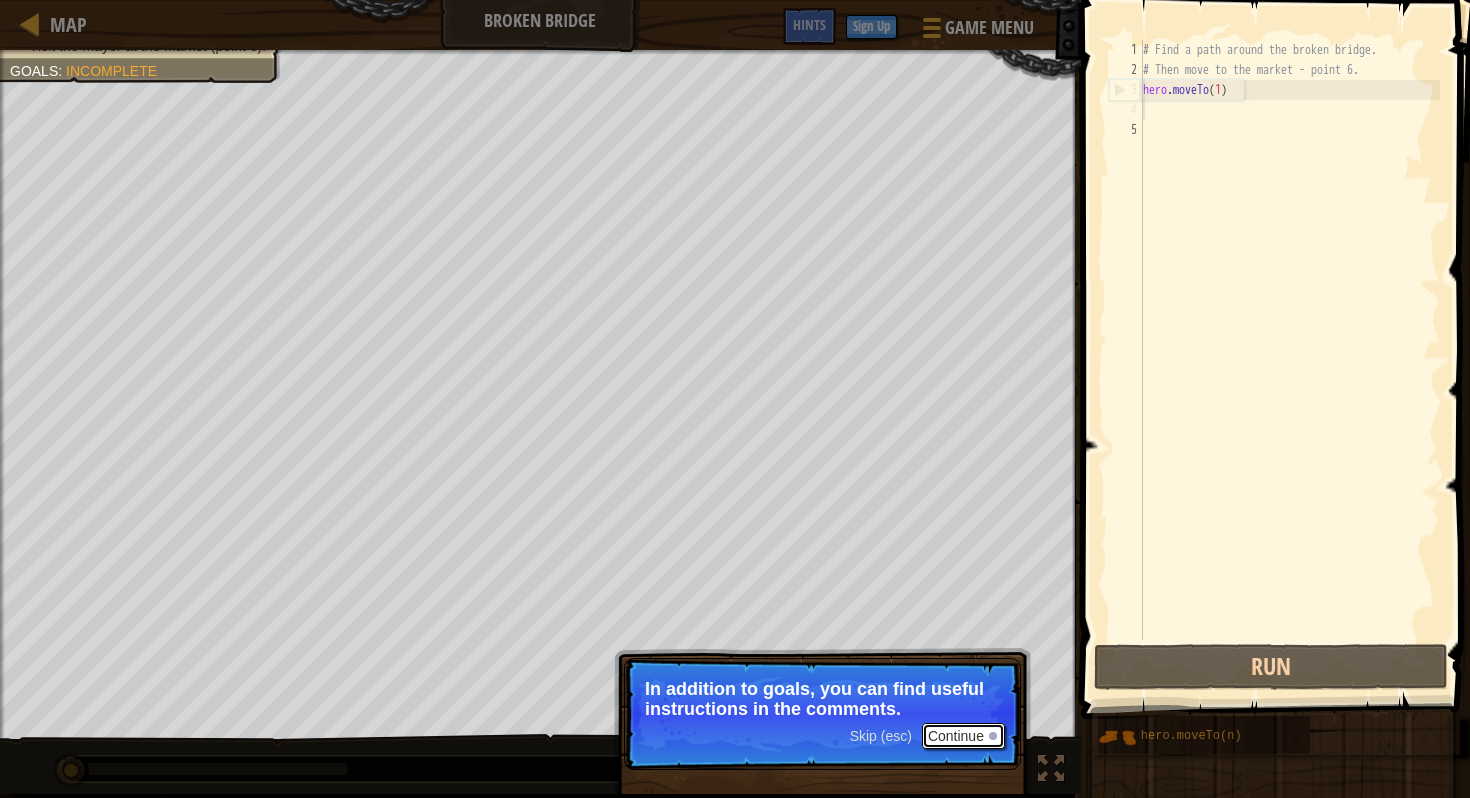 click on "Continue" at bounding box center [963, 736] 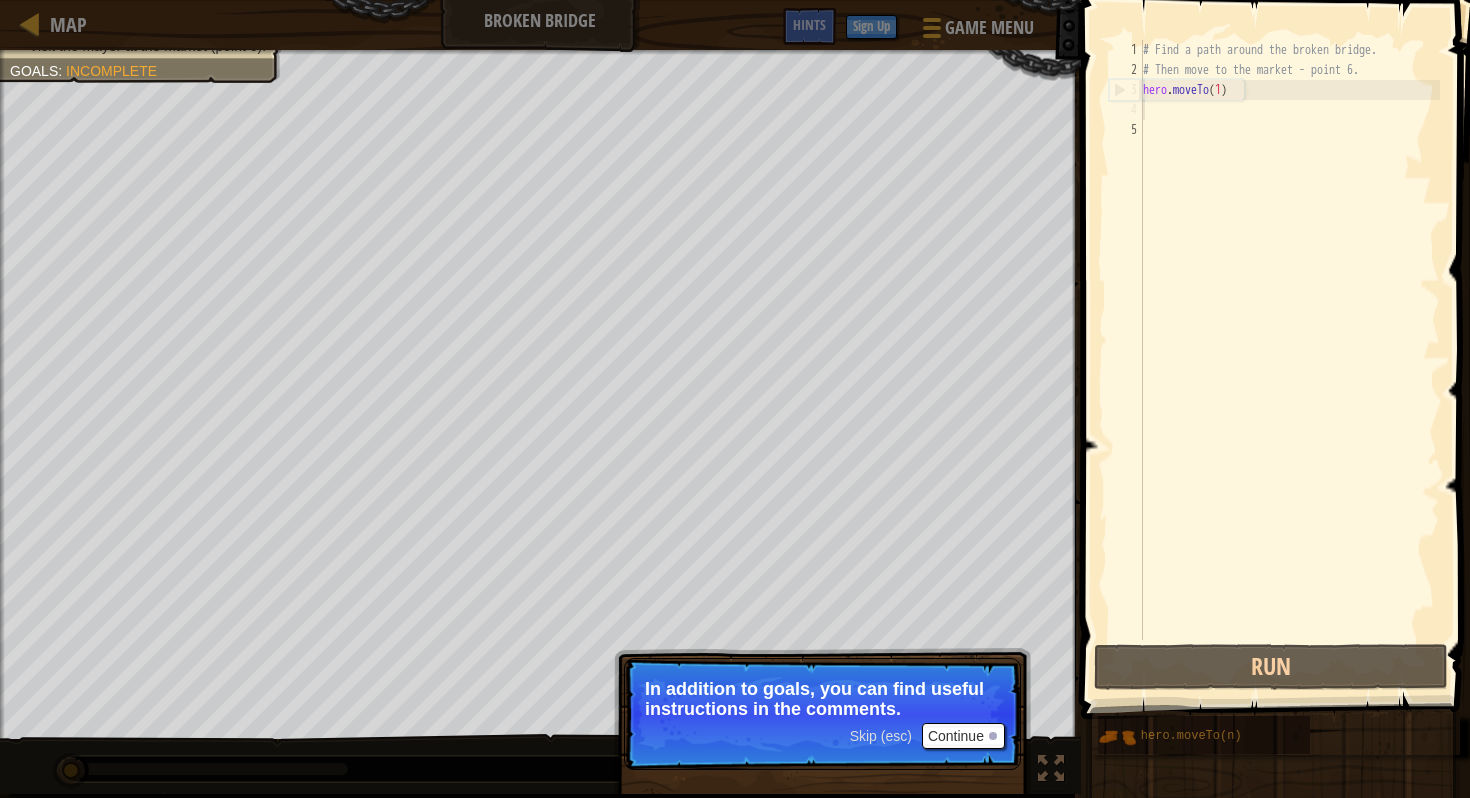 scroll, scrollTop: 9, scrollLeft: 0, axis: vertical 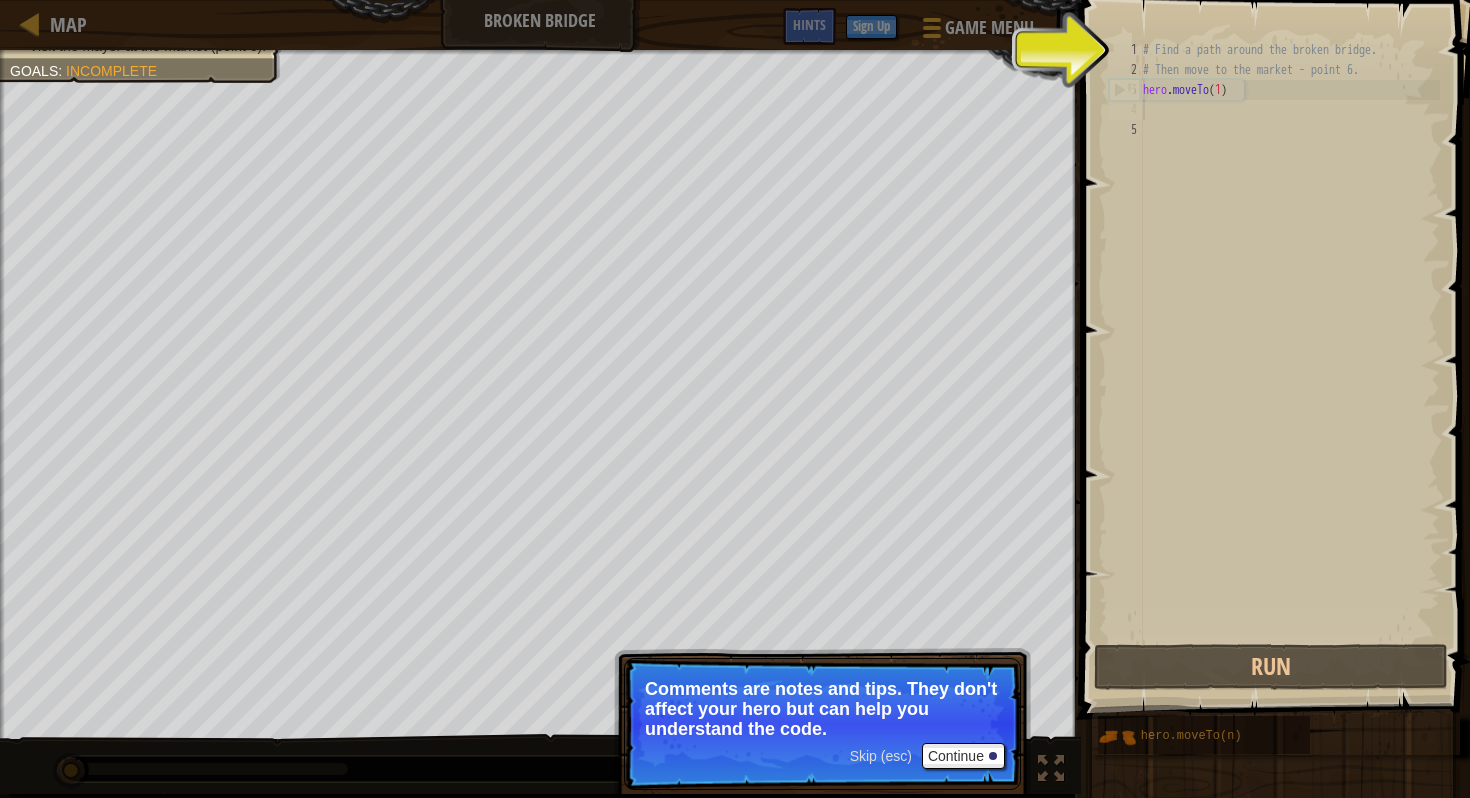 click on "Skip (esc) Continue  Comments are notes and tips. They don't affect your hero but can help you understand the code." at bounding box center (822, 724) 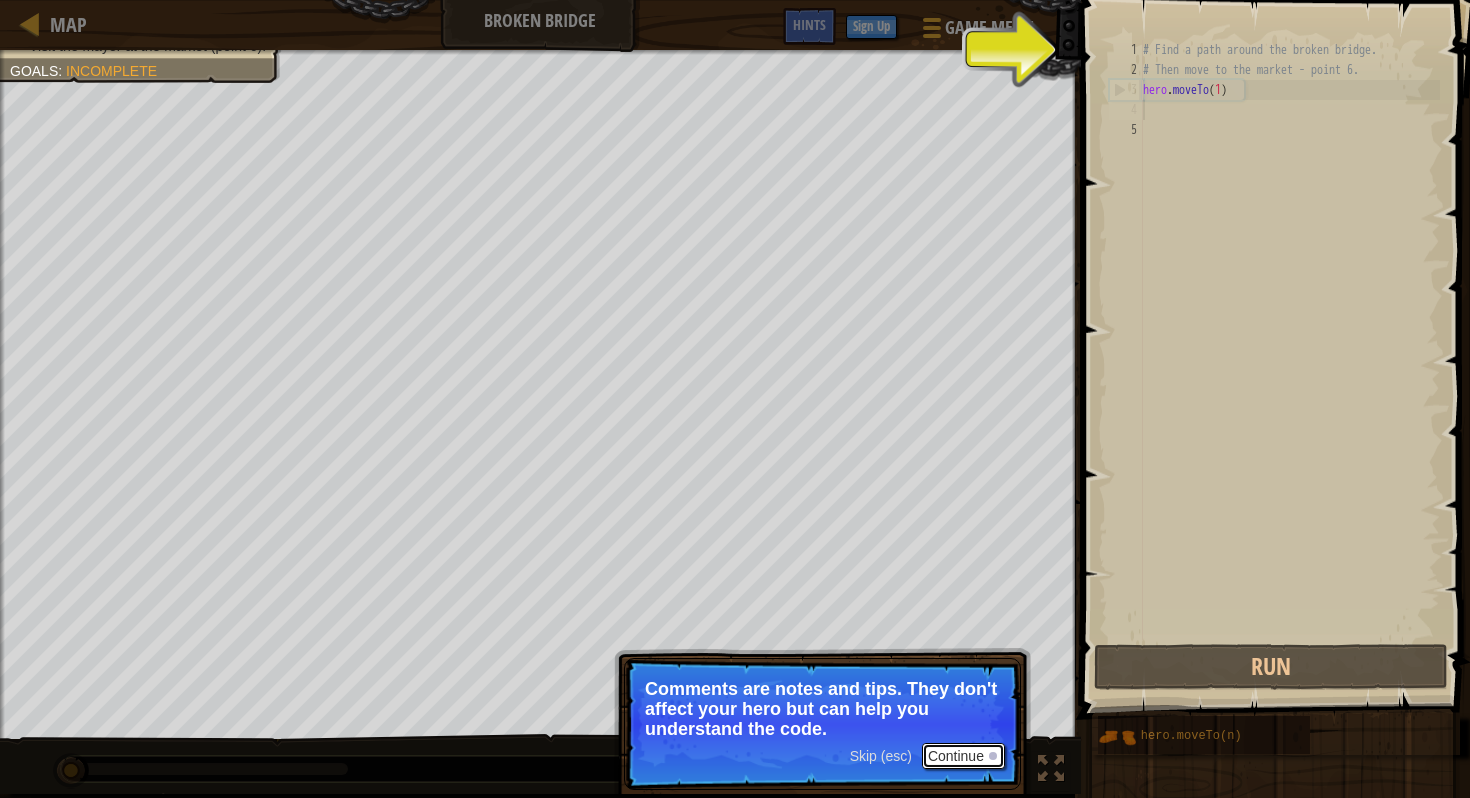 click on "Continue" at bounding box center (963, 756) 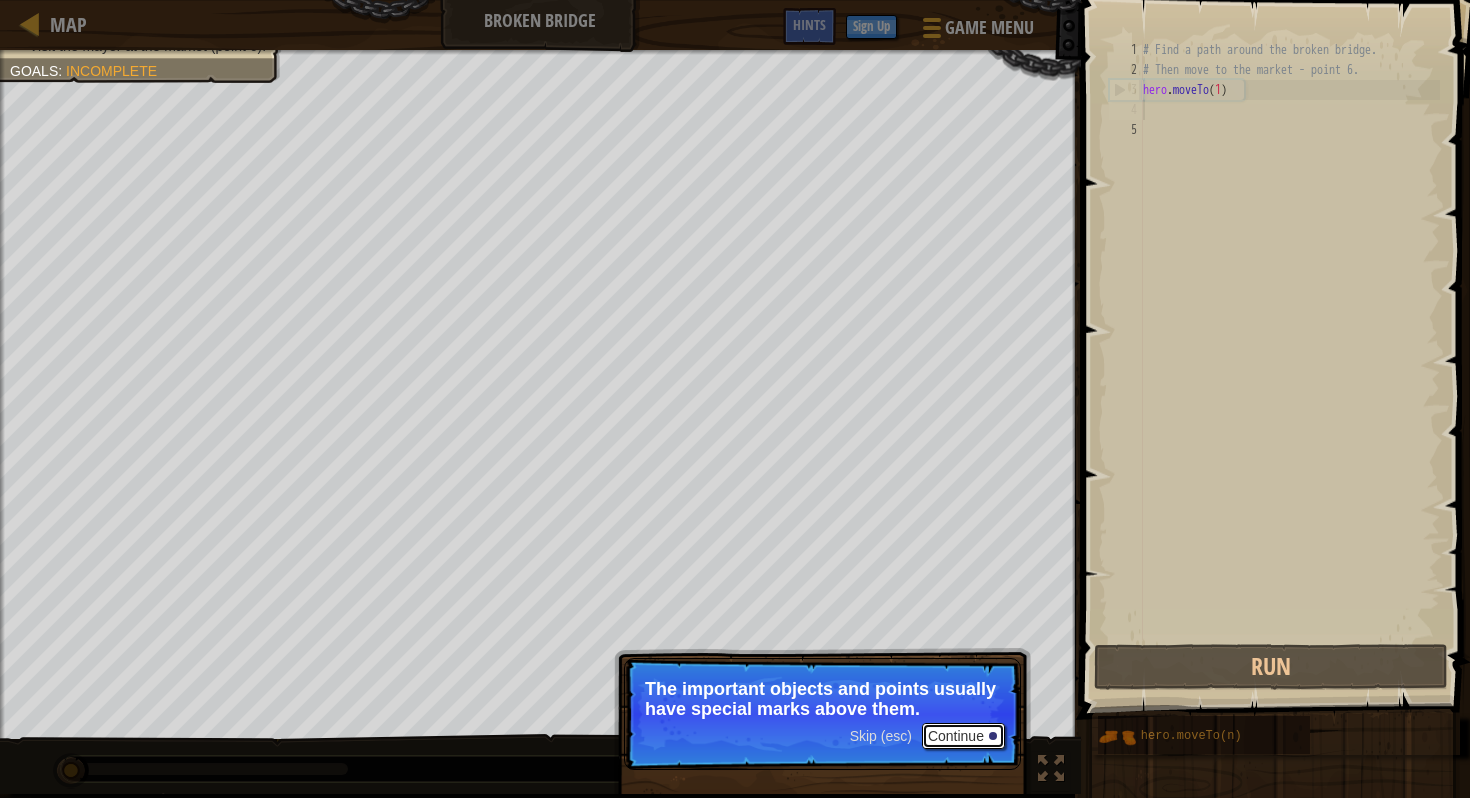 click on "Continue" at bounding box center [963, 736] 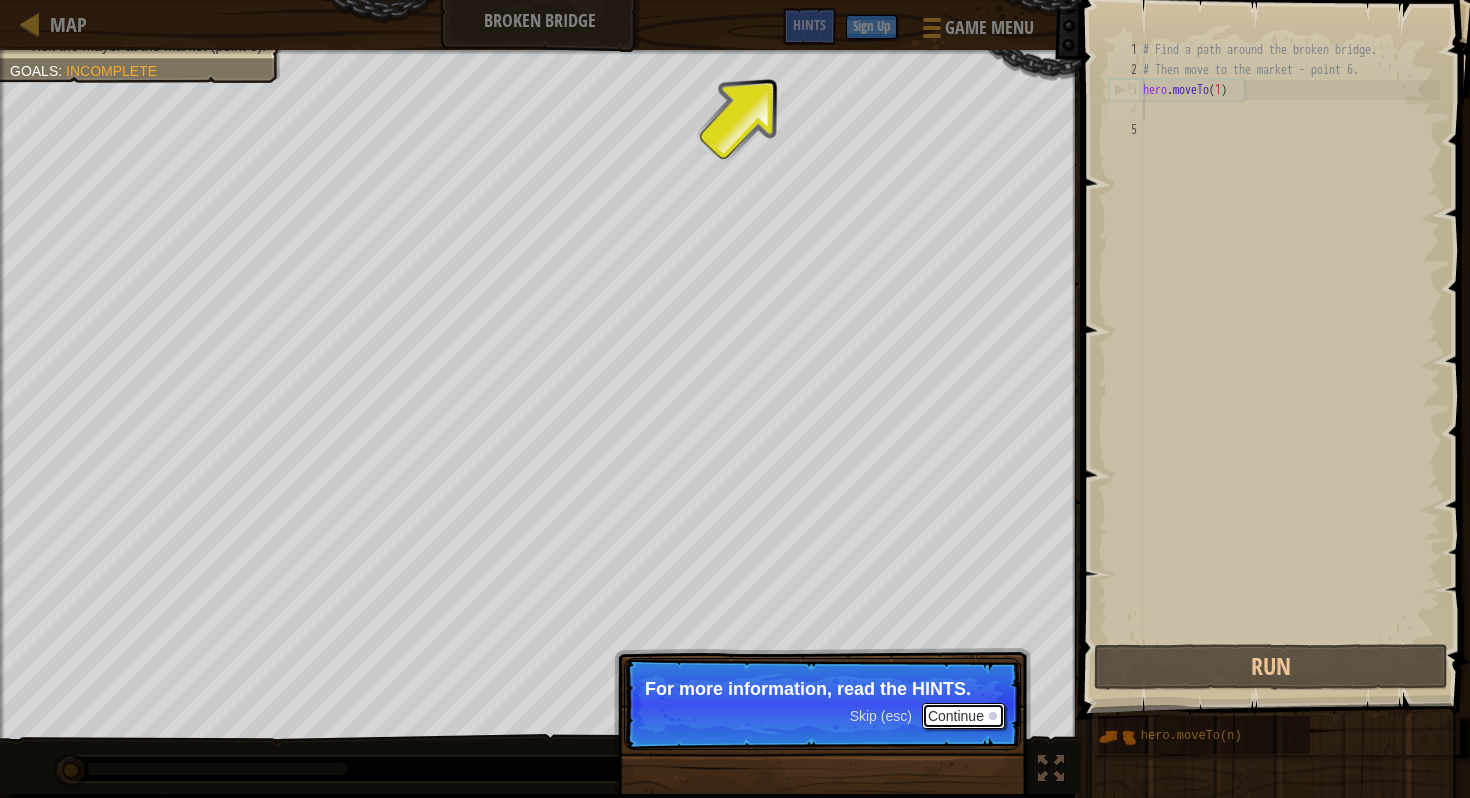 click on "Continue" at bounding box center [963, 716] 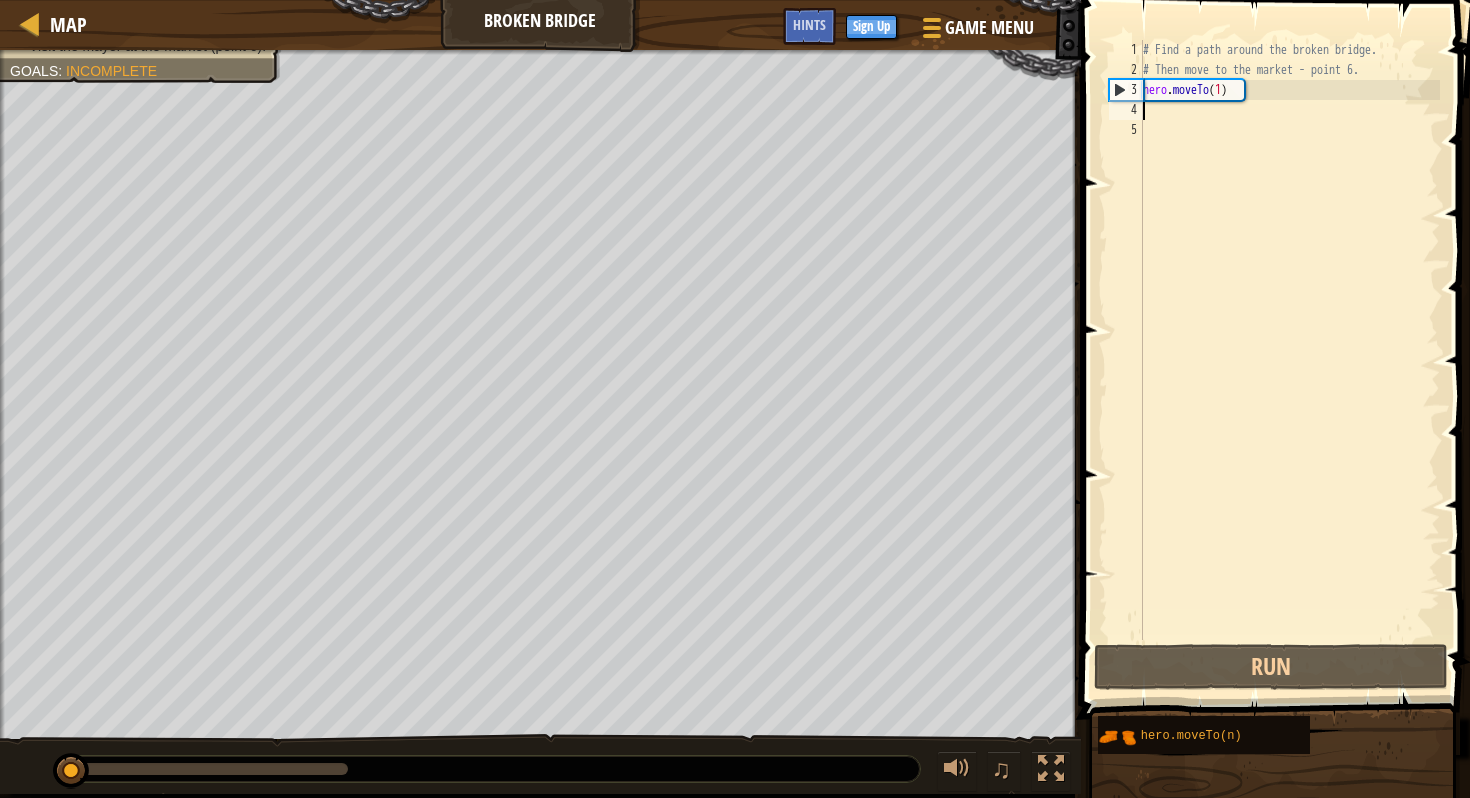 click on "# Find a path around the broken bridge. # Then move to the market - point [NUMBER]. hero . moveTo ( [NUMBER] )" at bounding box center [1289, 360] 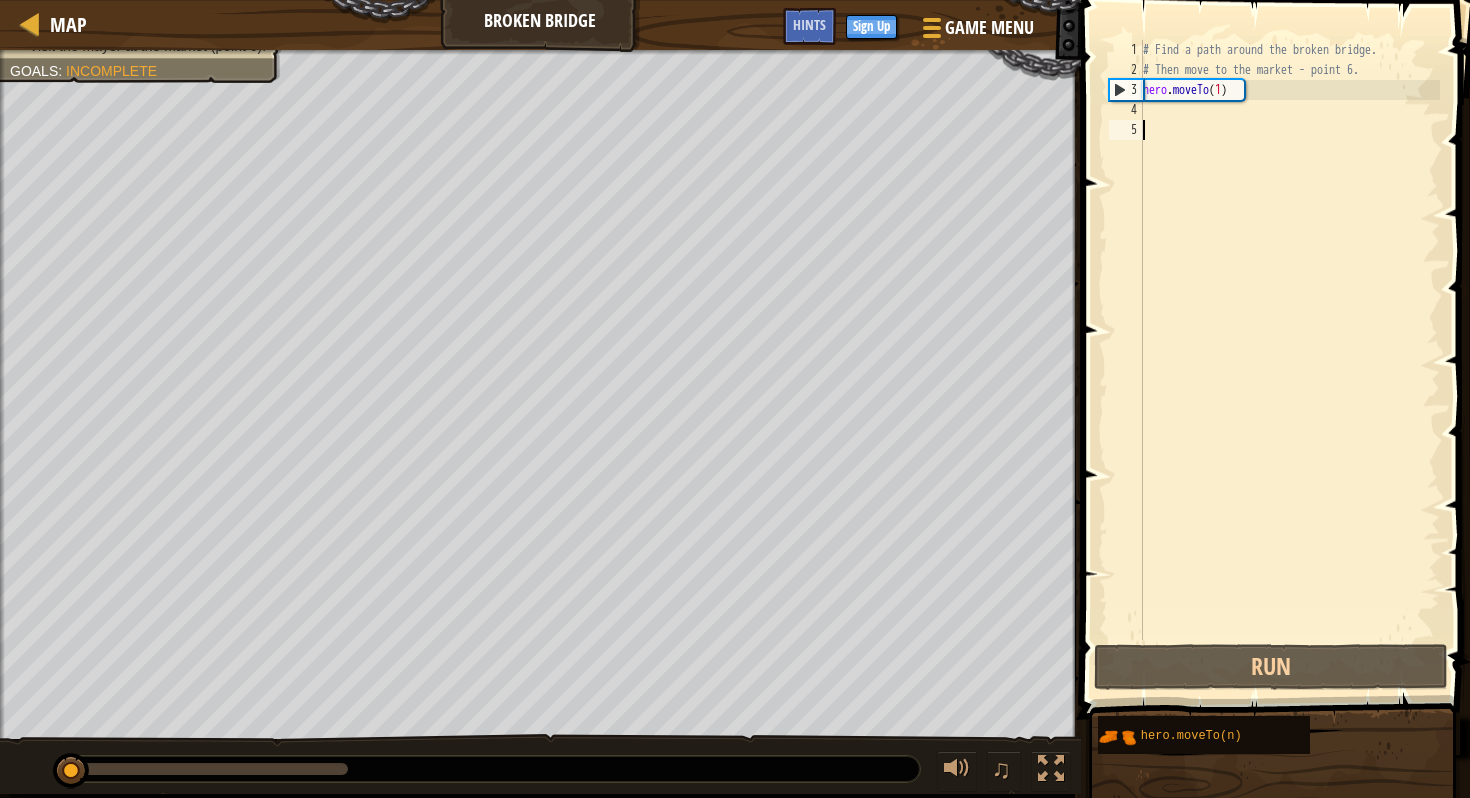click on "# Find a path around the broken bridge. # Then move to the market - point [NUMBER]. hero . moveTo ( [NUMBER] )" at bounding box center [1289, 360] 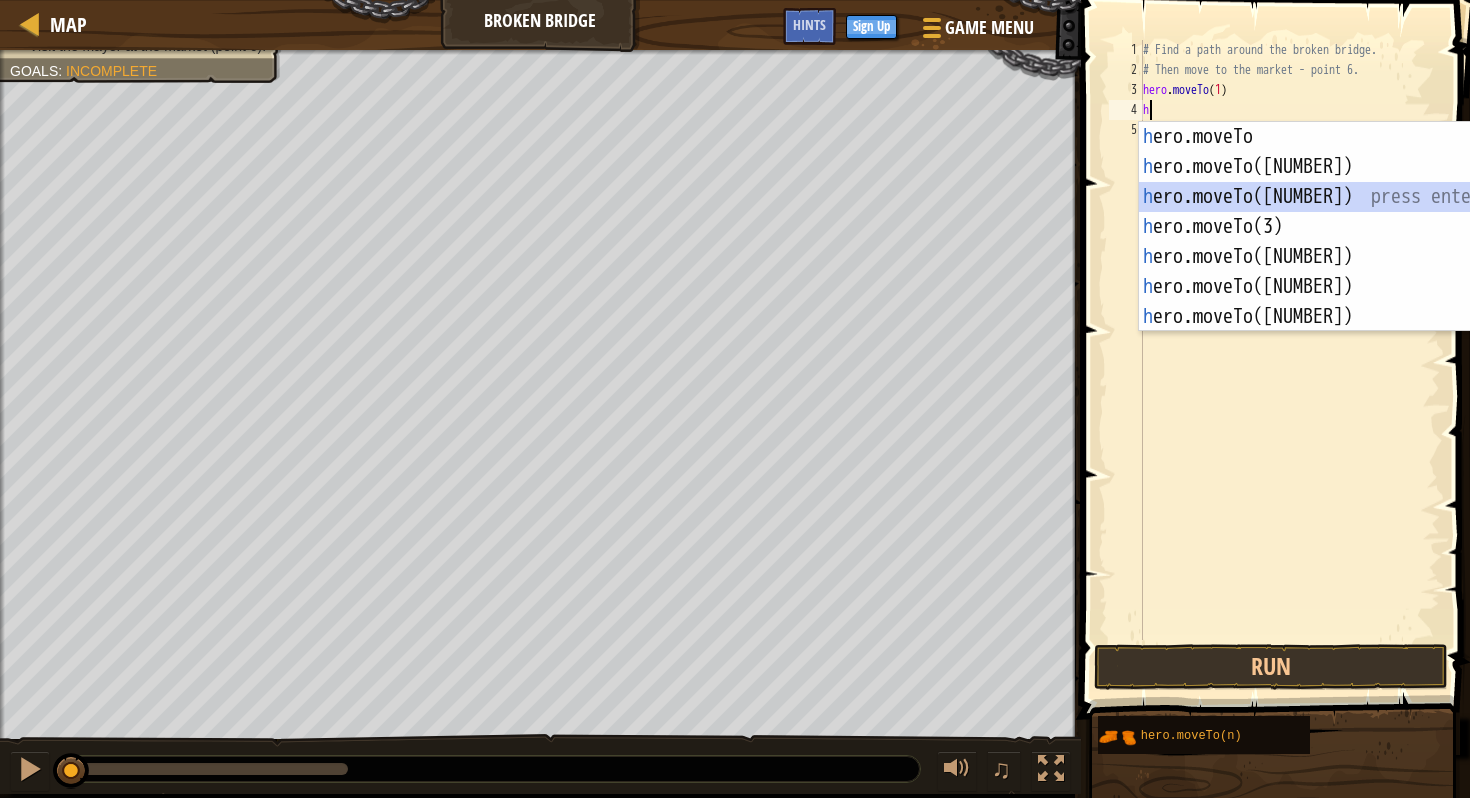 click on "h ero.moveTo press enter h ero.moveTo(1) press enter h ero.moveTo(2) press enter h ero.moveTo(3) press enter h ero.moveTo(4) press enter h ero.moveTo(5) press enter h ero.moveTo(6) press enter" at bounding box center [1328, 257] 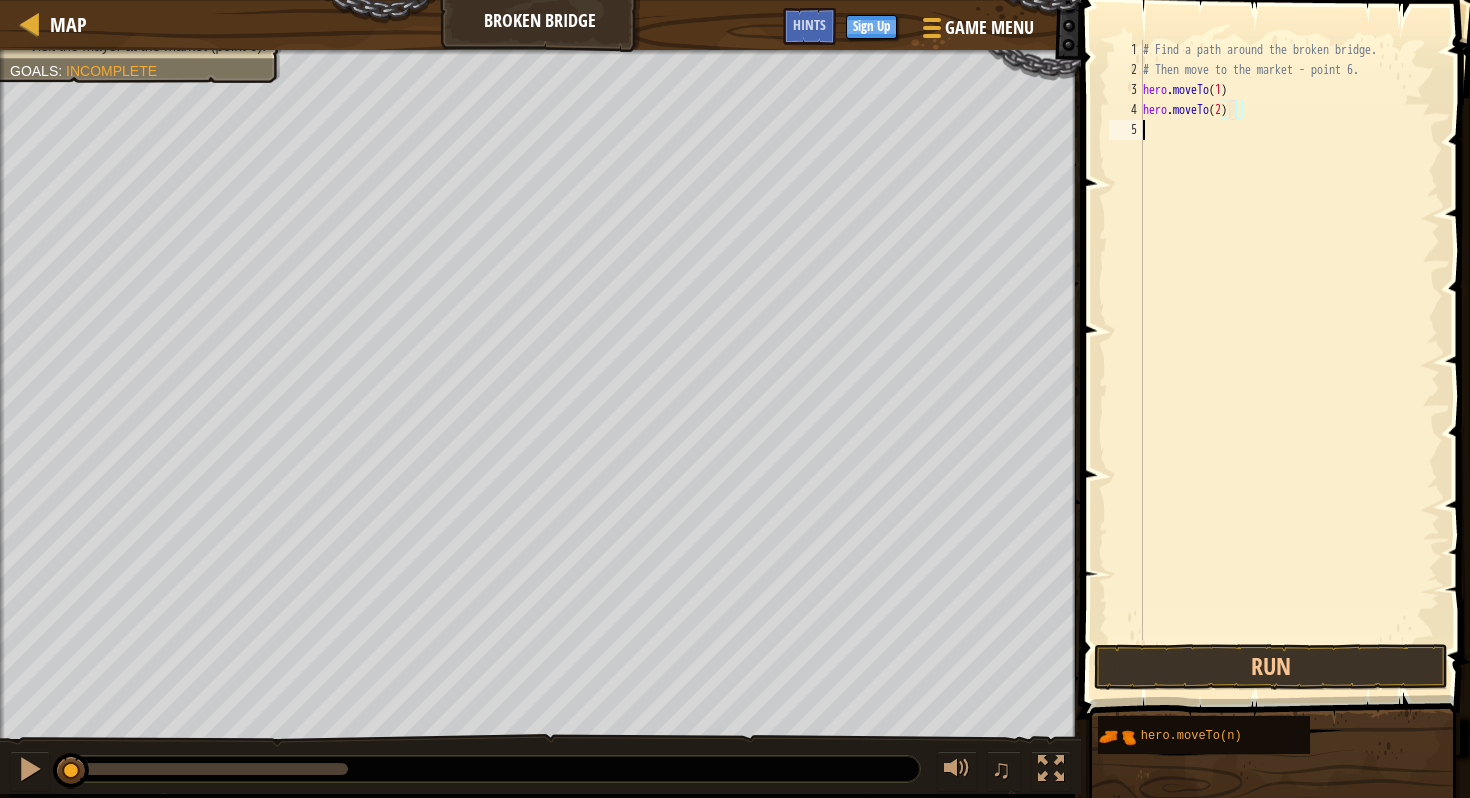 click on "# Find a path around the broken bridge. # Then move to the market - point 6. hero . moveTo ( 1 ) hero . moveTo ( 2 )" at bounding box center (1289, 360) 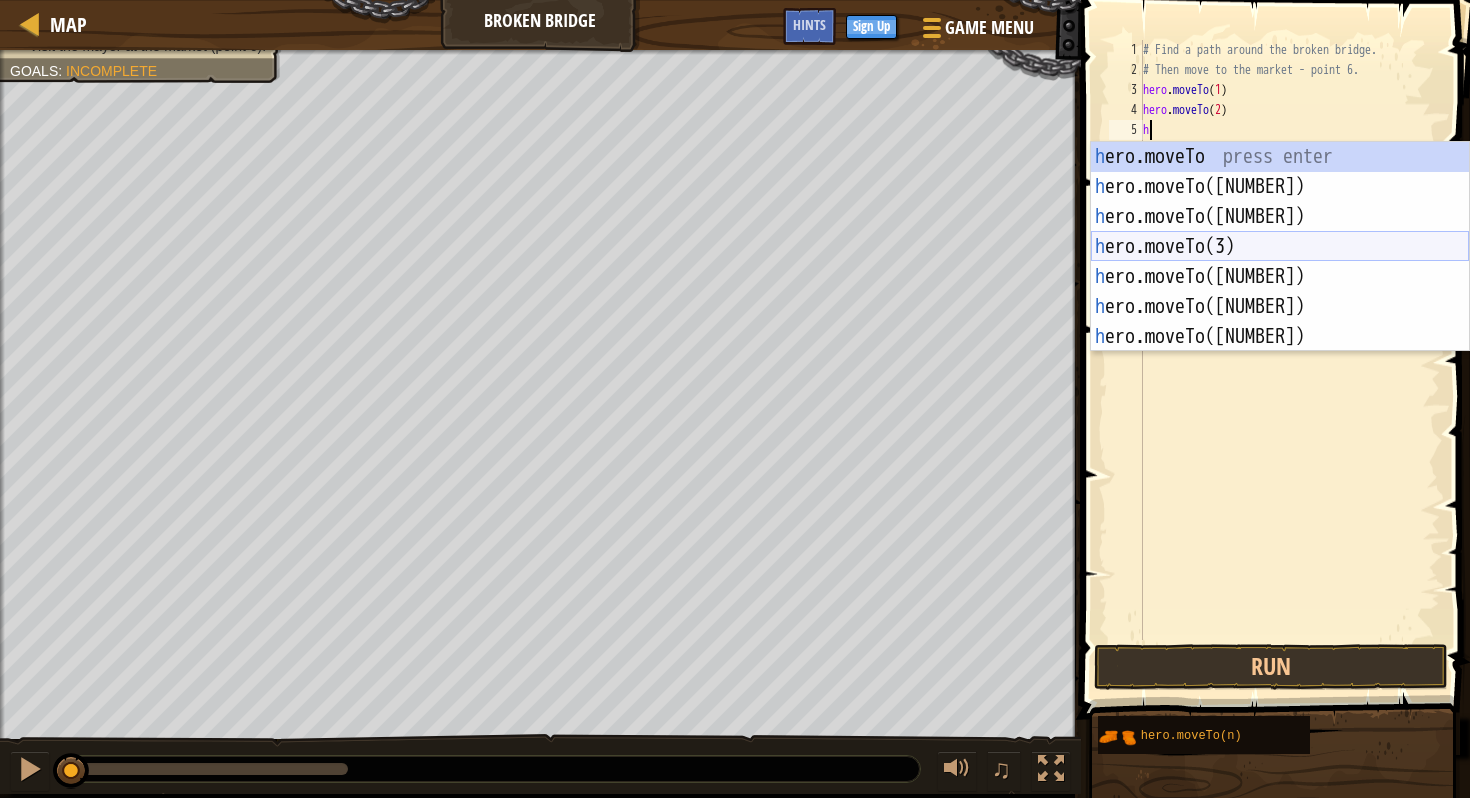 click on "h ero.moveTo press enter h ero.moveTo(1) press enter h ero.moveTo(2) press enter h ero.moveTo(3) press enter h ero.moveTo(4) press enter h ero.moveTo(5) press enter h ero.moveTo(6) press enter" at bounding box center [1280, 277] 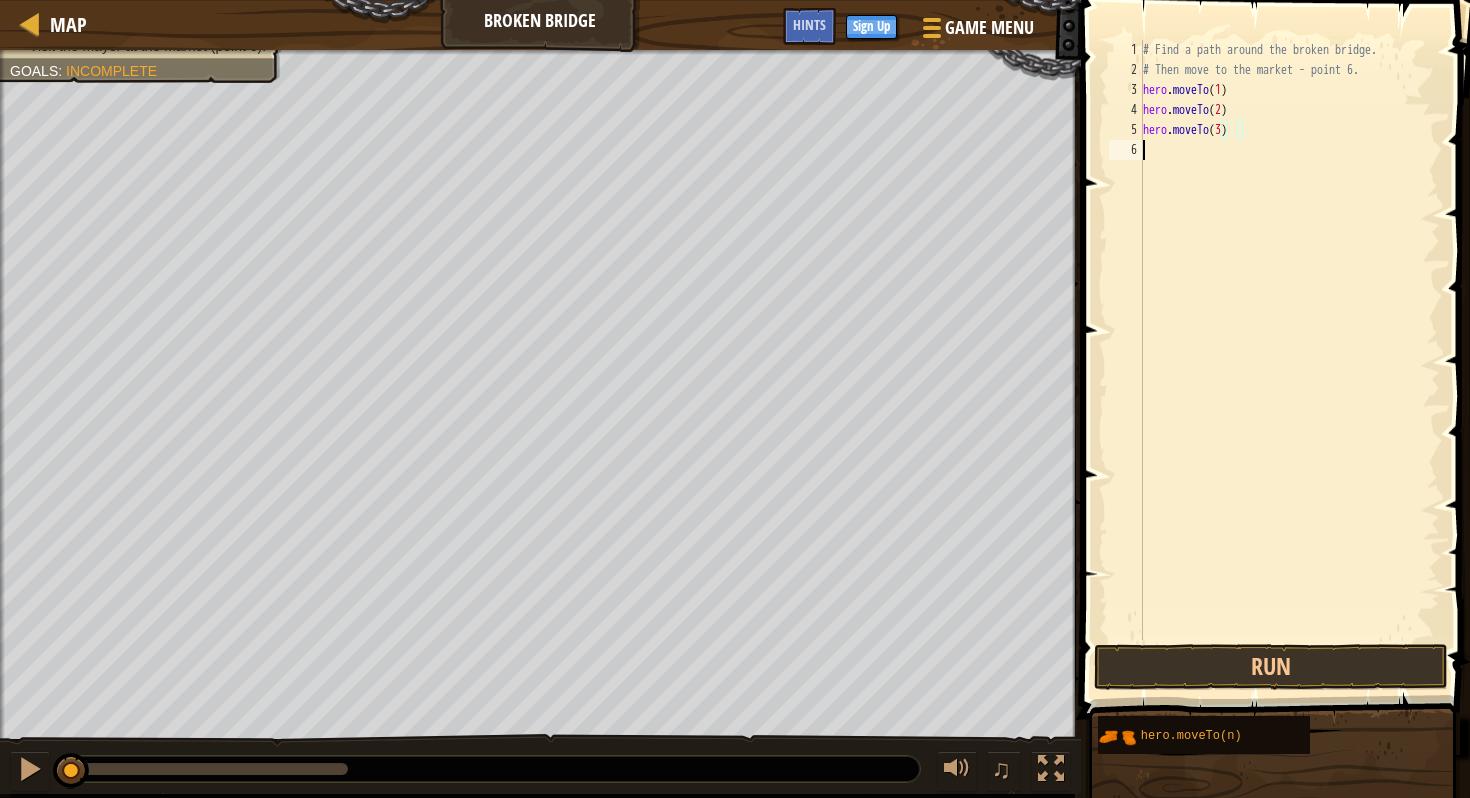 click on "# Find a path around the broken bridge. # Then move to the market - point 6. hero . moveTo ( 1 ) hero . moveTo ( 2 ) hero . moveTo ( 3 )" at bounding box center [1289, 360] 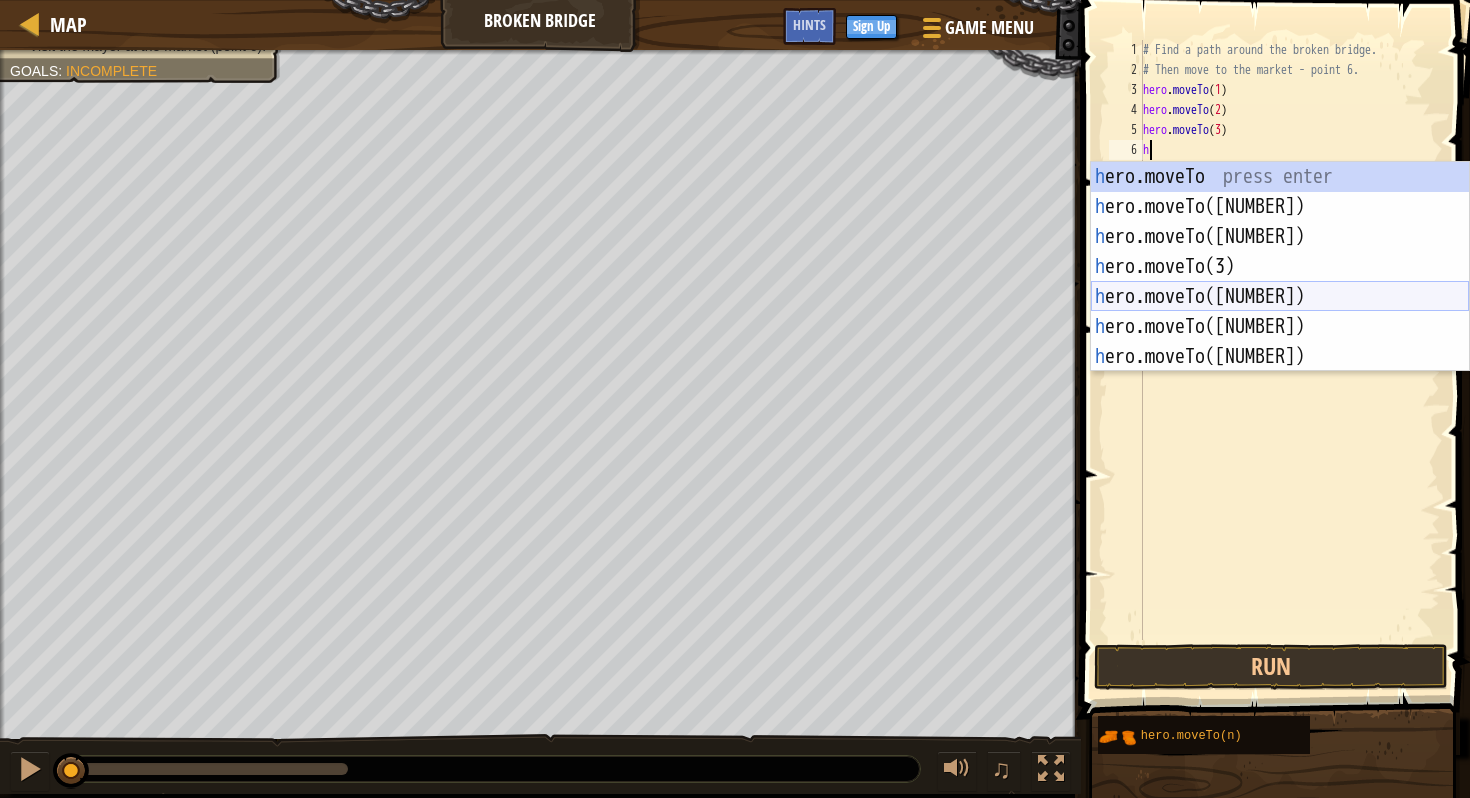 click on "h ero.moveTo press enter h ero.moveTo(1) press enter h ero.moveTo(2) press enter h ero.moveTo(3) press enter h ero.moveTo(4) press enter h ero.moveTo(5) press enter h ero.moveTo(6) press enter" at bounding box center (1280, 297) 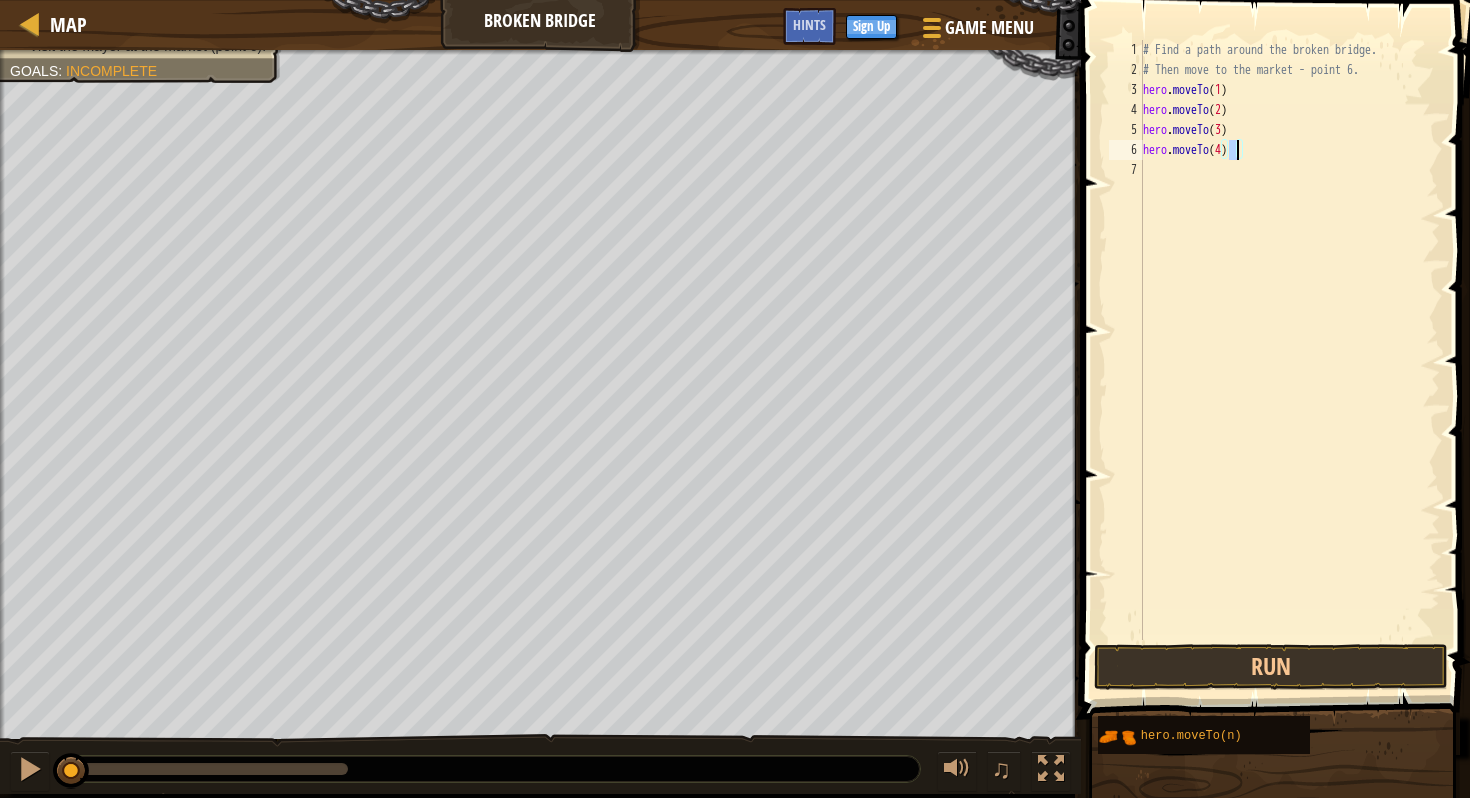 click on "# Find a path around the broken bridge. # Then move to the market - point 6. hero . moveTo ( 1 ) hero . moveTo ( 2 ) hero . moveTo ( 3 ) hero . moveTo ( 4 )" at bounding box center [1289, 360] 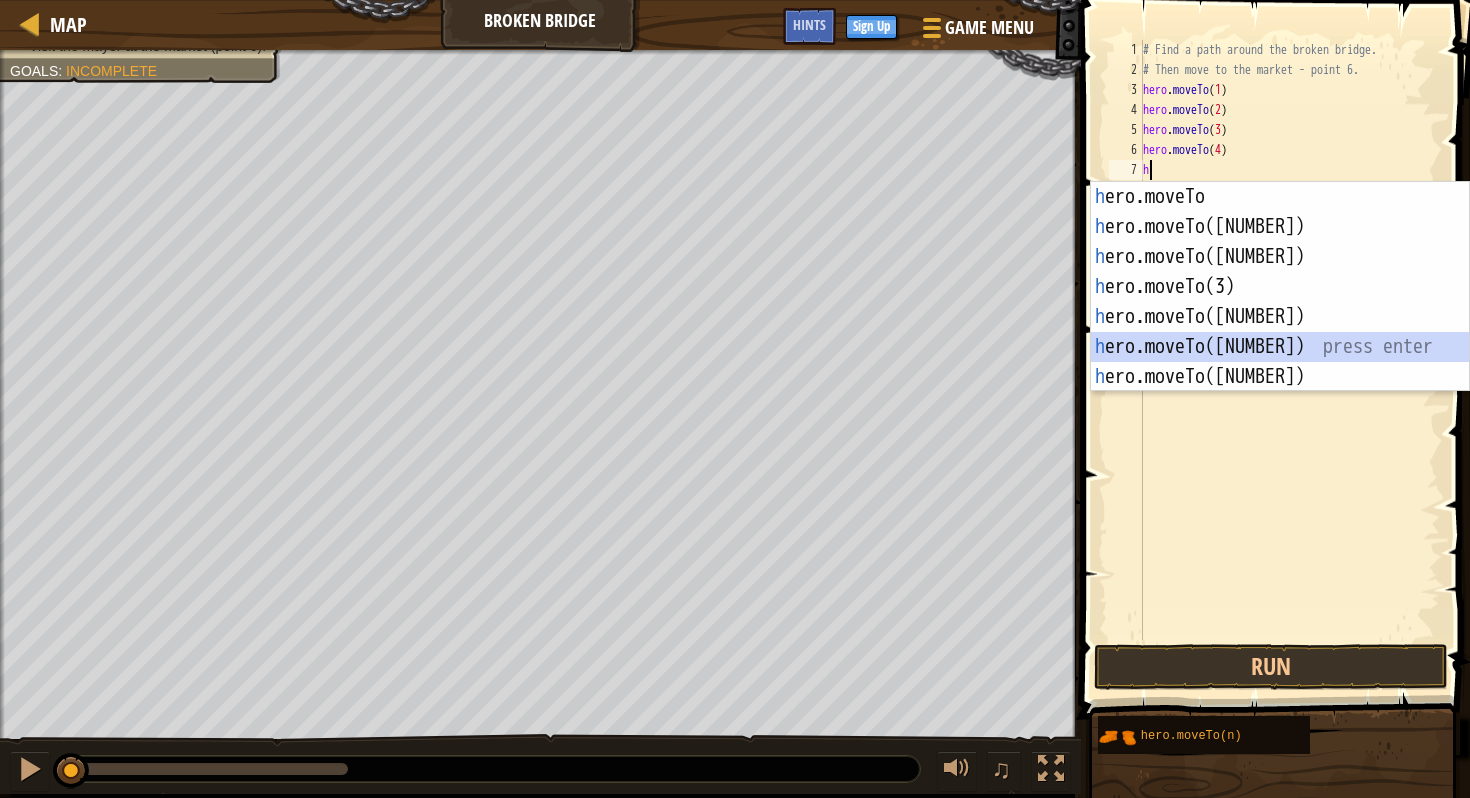 click on "h ero.moveTo press enter h ero.moveTo(1) press enter h ero.moveTo(2) press enter h ero.moveTo(3) press enter h ero.moveTo(4) press enter h ero.moveTo(5) press enter h ero.moveTo(6) press enter" at bounding box center (1280, 317) 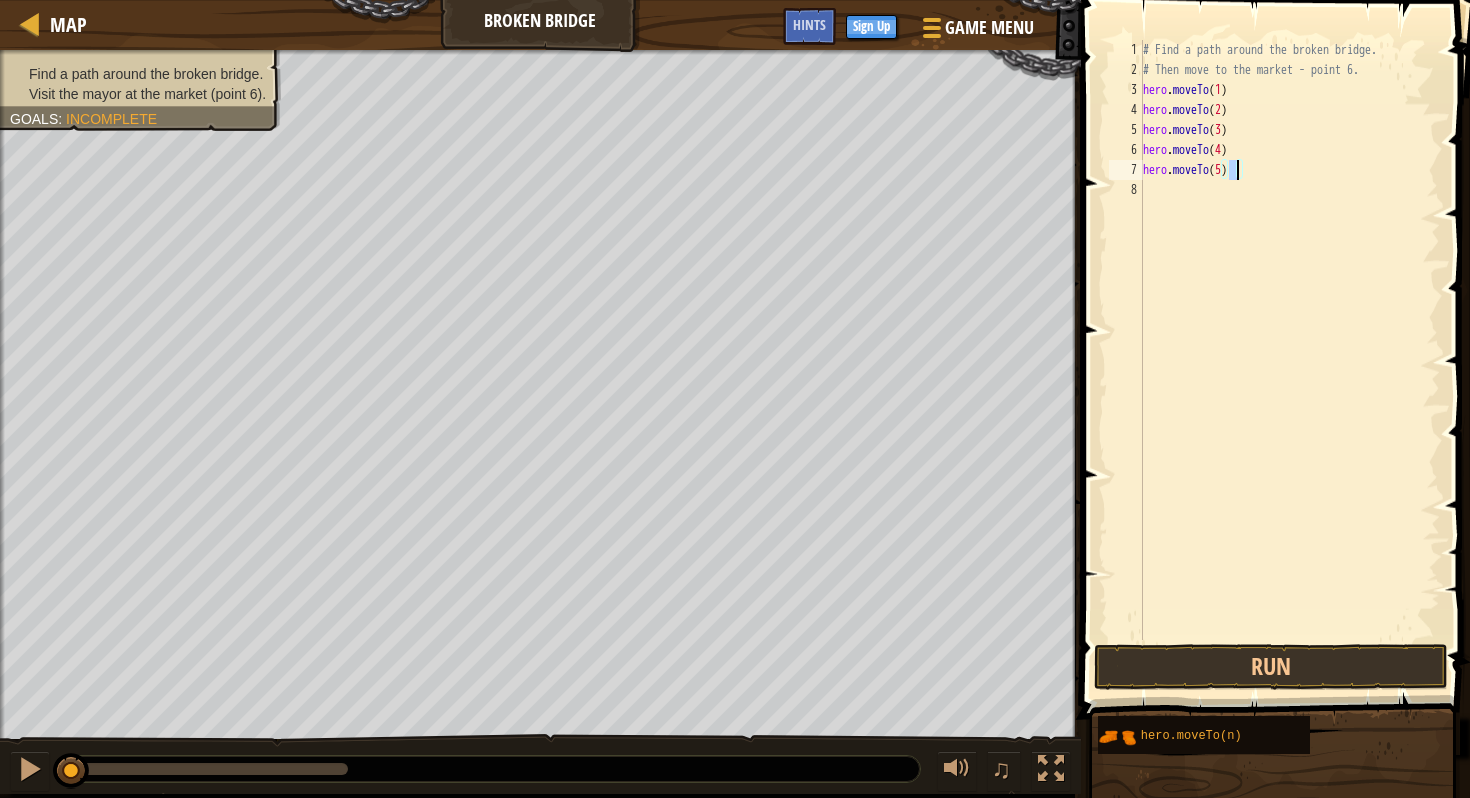 type on "hero.moveTo(5)" 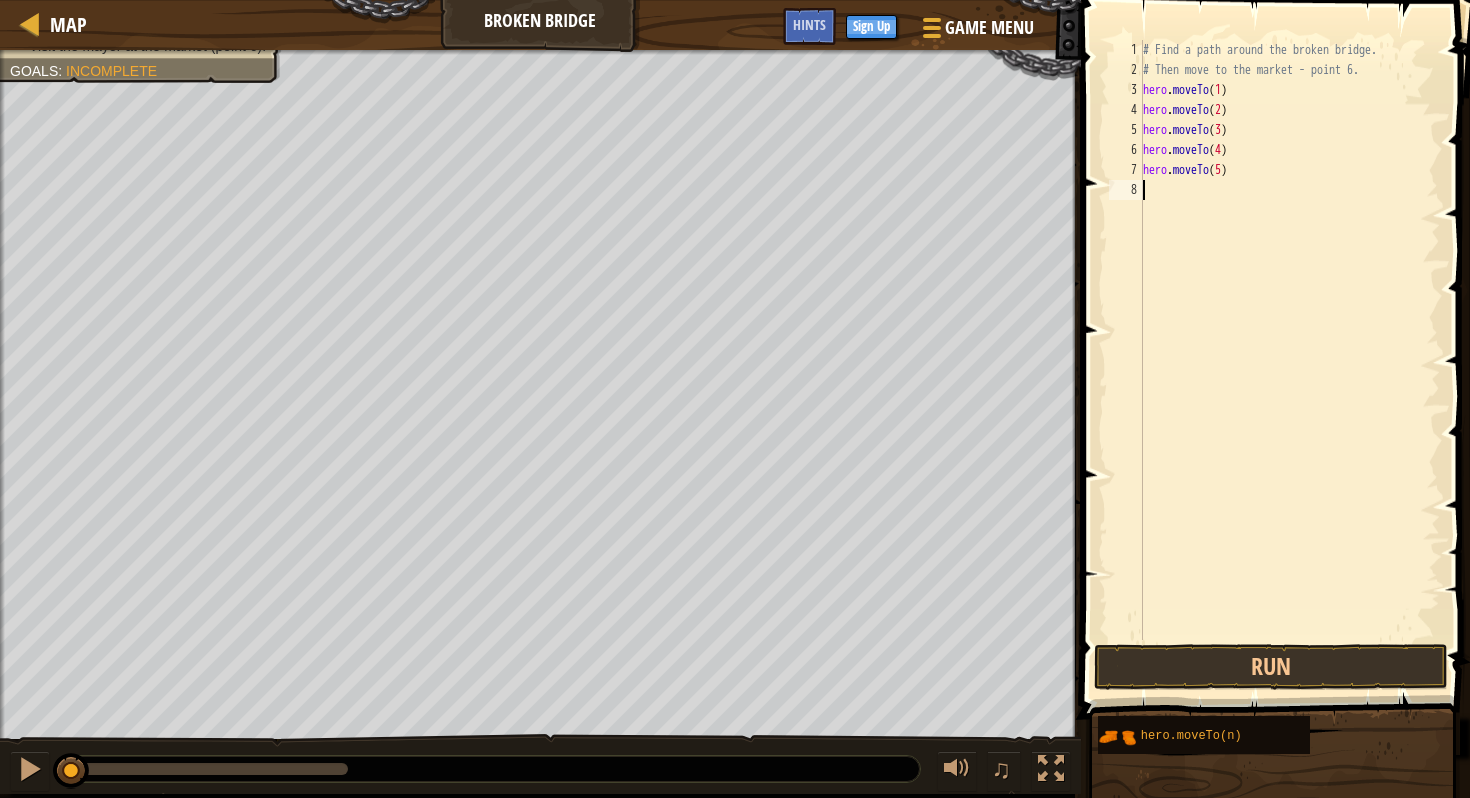 click on "# Find a path around the broken bridge. # Then move to the market - point 6. hero . moveTo ( 1 ) hero . moveTo ( 2 ) hero . moveTo ( 3 ) hero . moveTo ( 4 ) hero . moveTo ( 5 )" at bounding box center [1289, 360] 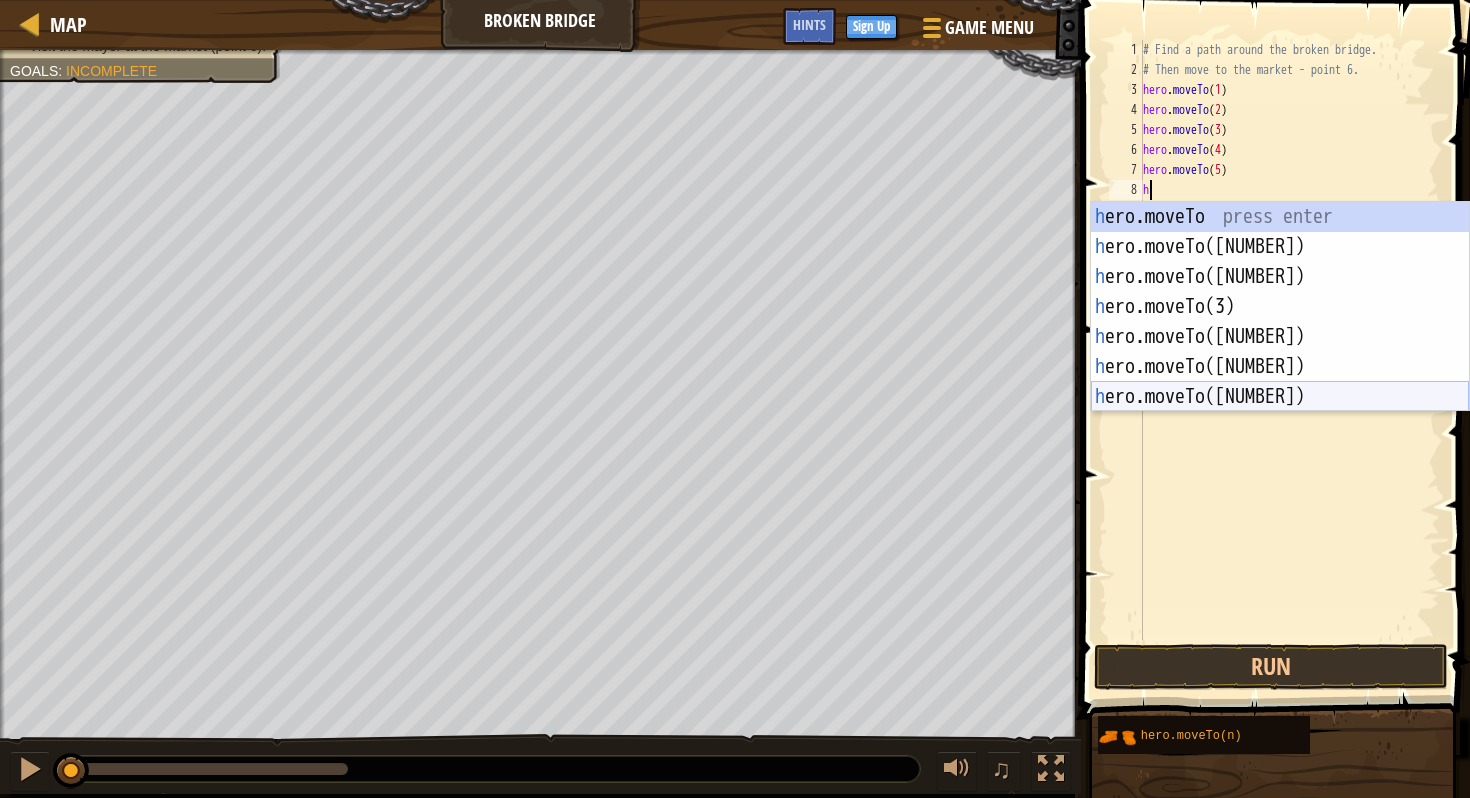 click on "h ero.moveTo press enter h ero.moveTo(1) press enter h ero.moveTo(2) press enter h ero.moveTo(3) press enter h ero.moveTo(4) press enter h ero.moveTo(5) press enter h ero.moveTo(6) press enter" at bounding box center (1280, 337) 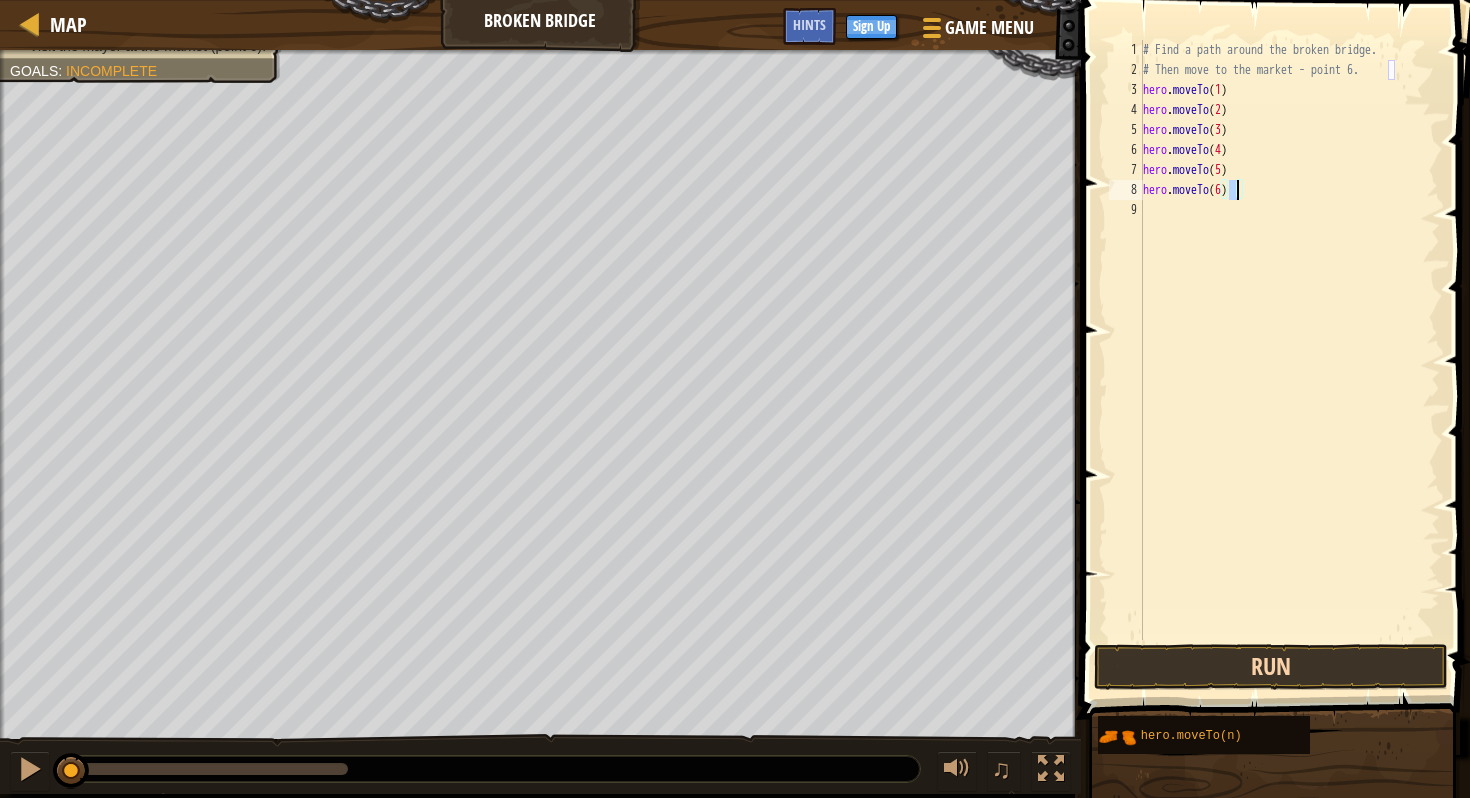 type on "hero.moveTo(6)" 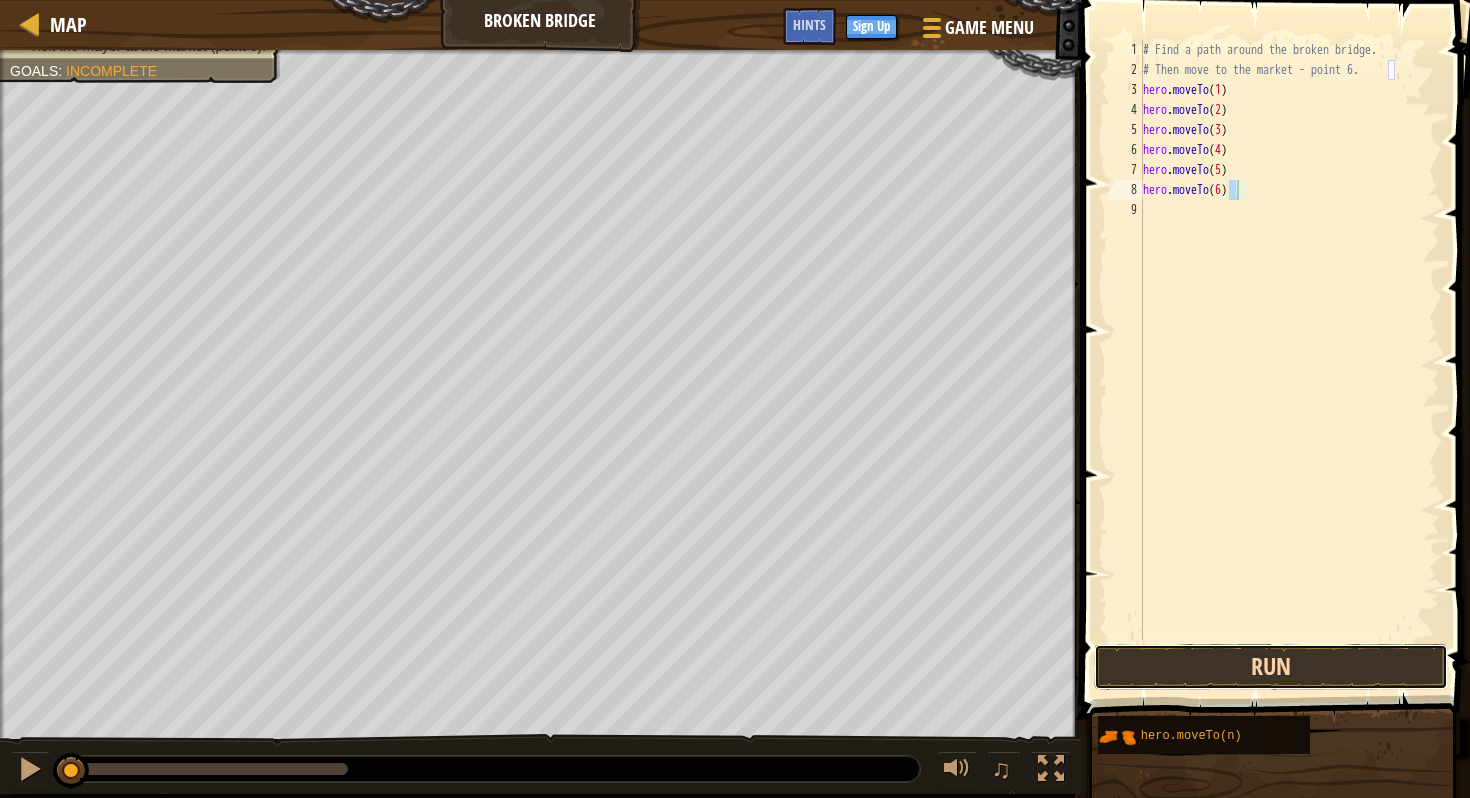 click on "Run" at bounding box center (1271, 667) 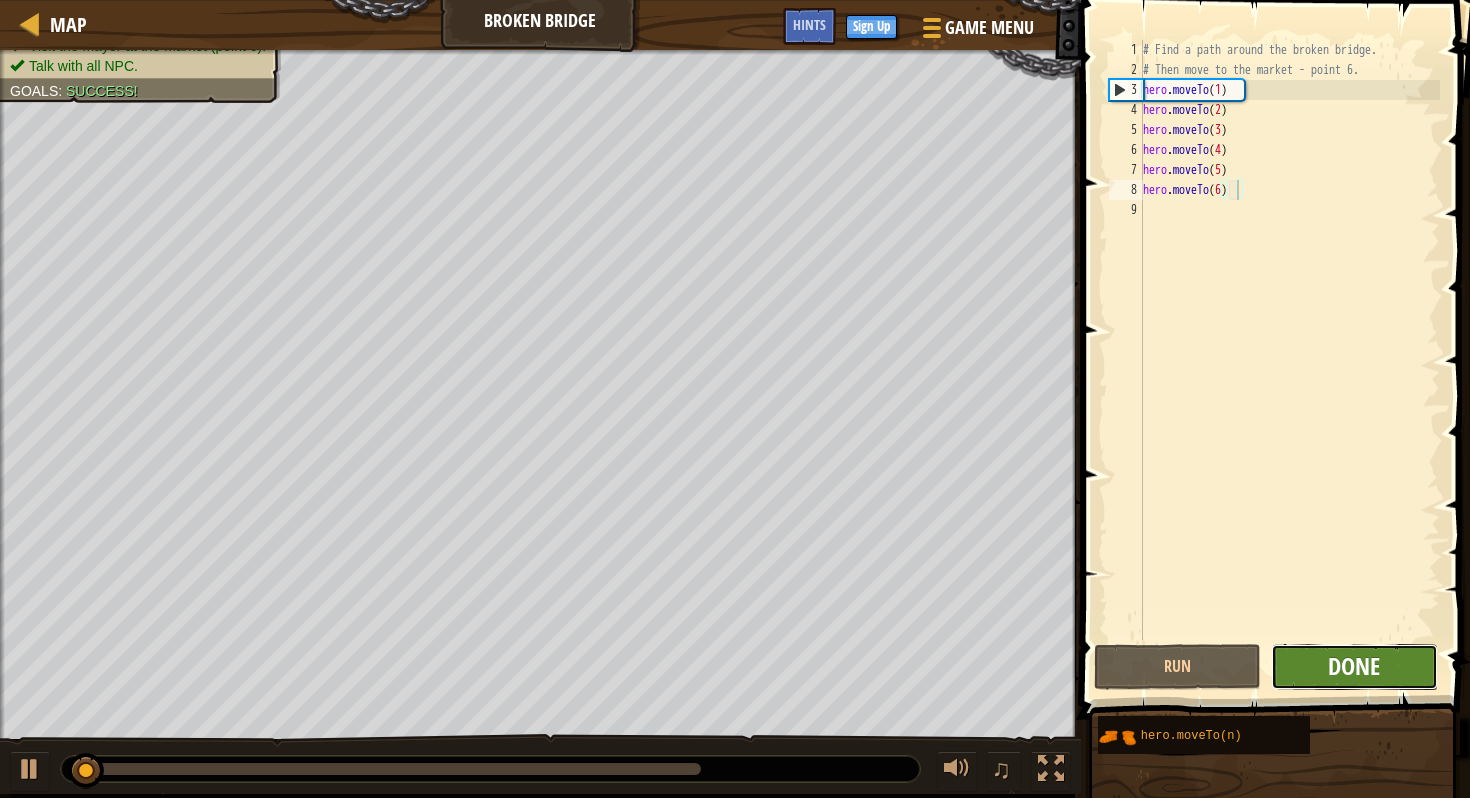 click on "Done" at bounding box center [1354, 666] 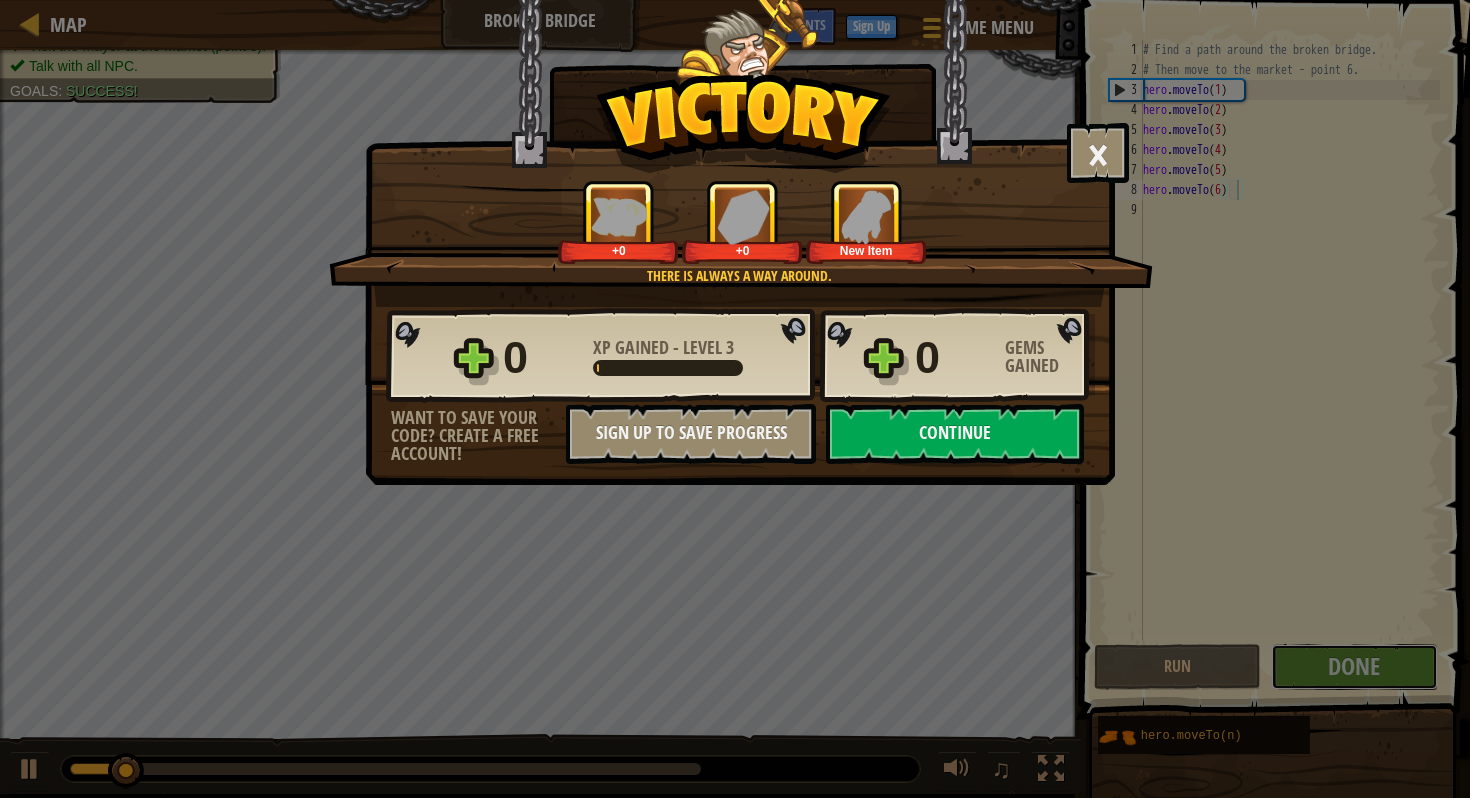type 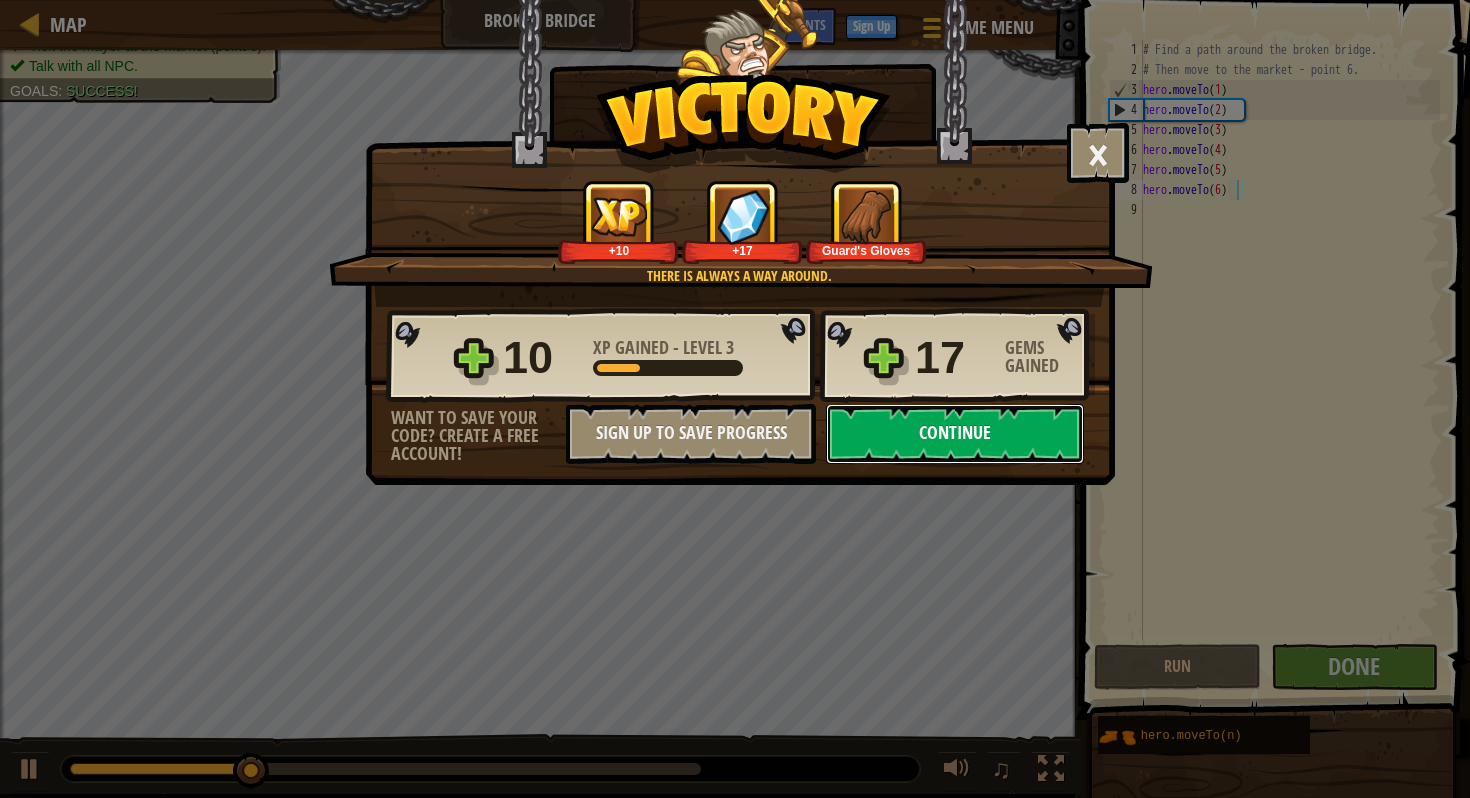 click on "Continue" at bounding box center [955, 434] 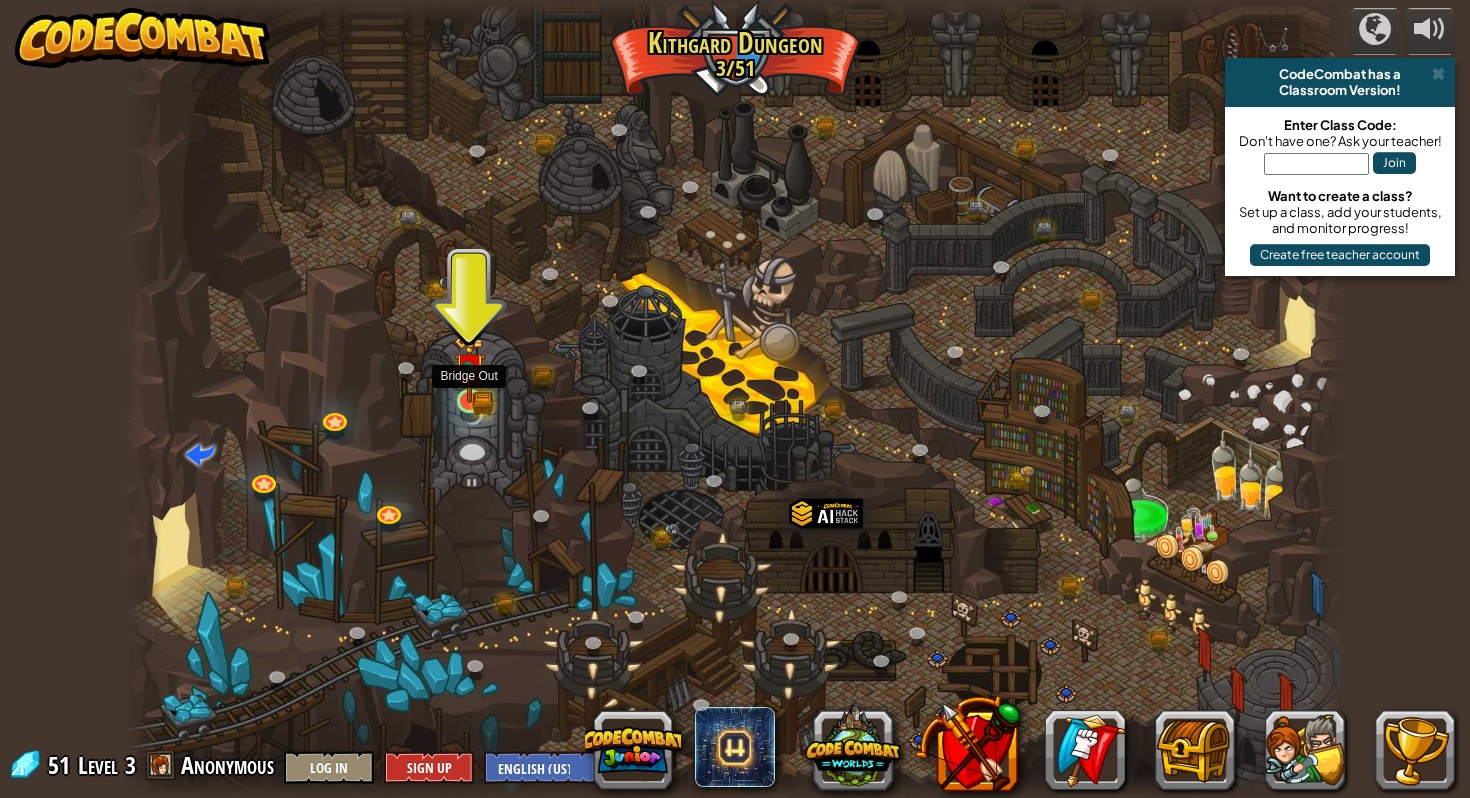 click at bounding box center [469, 368] 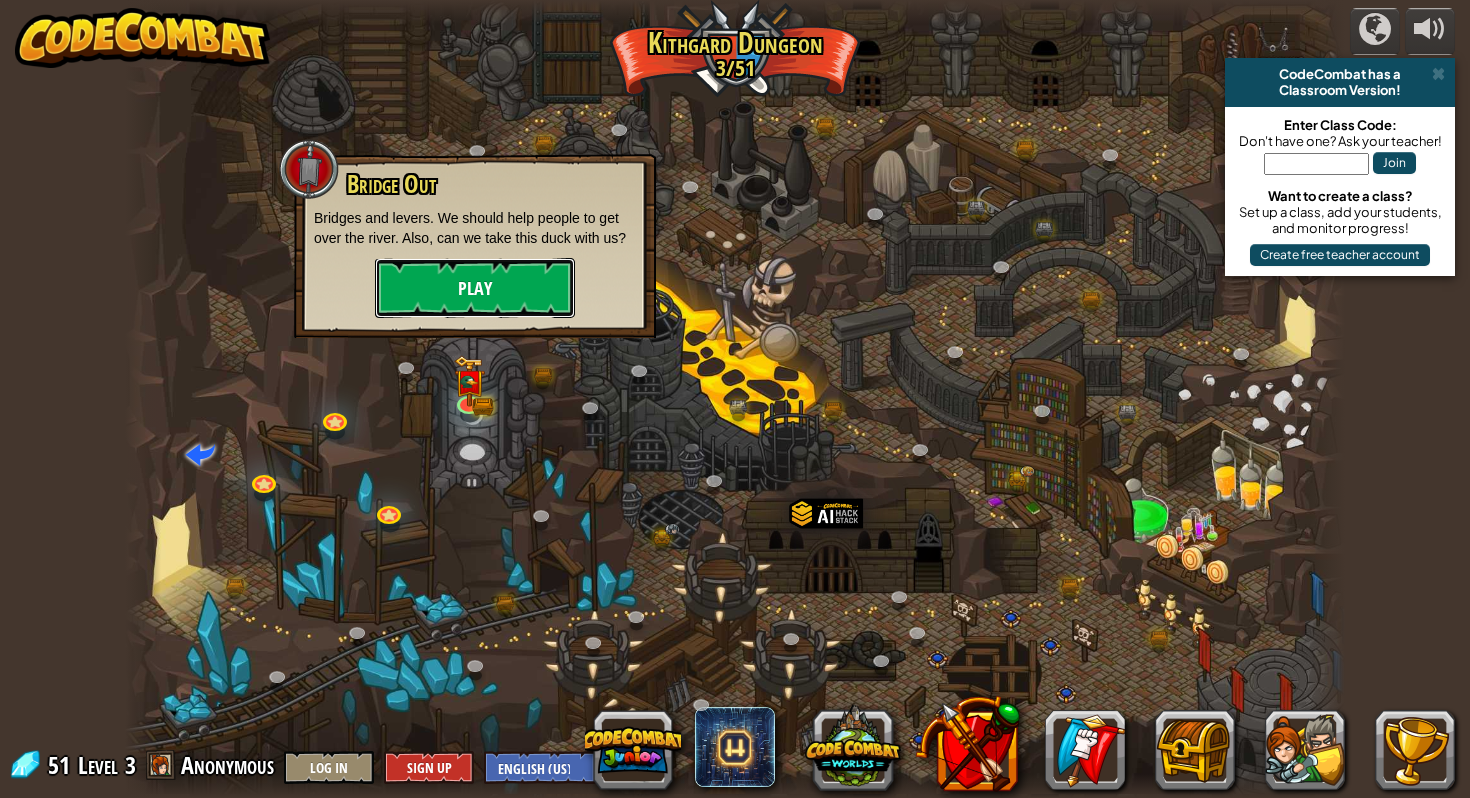 click on "Play" at bounding box center [475, 288] 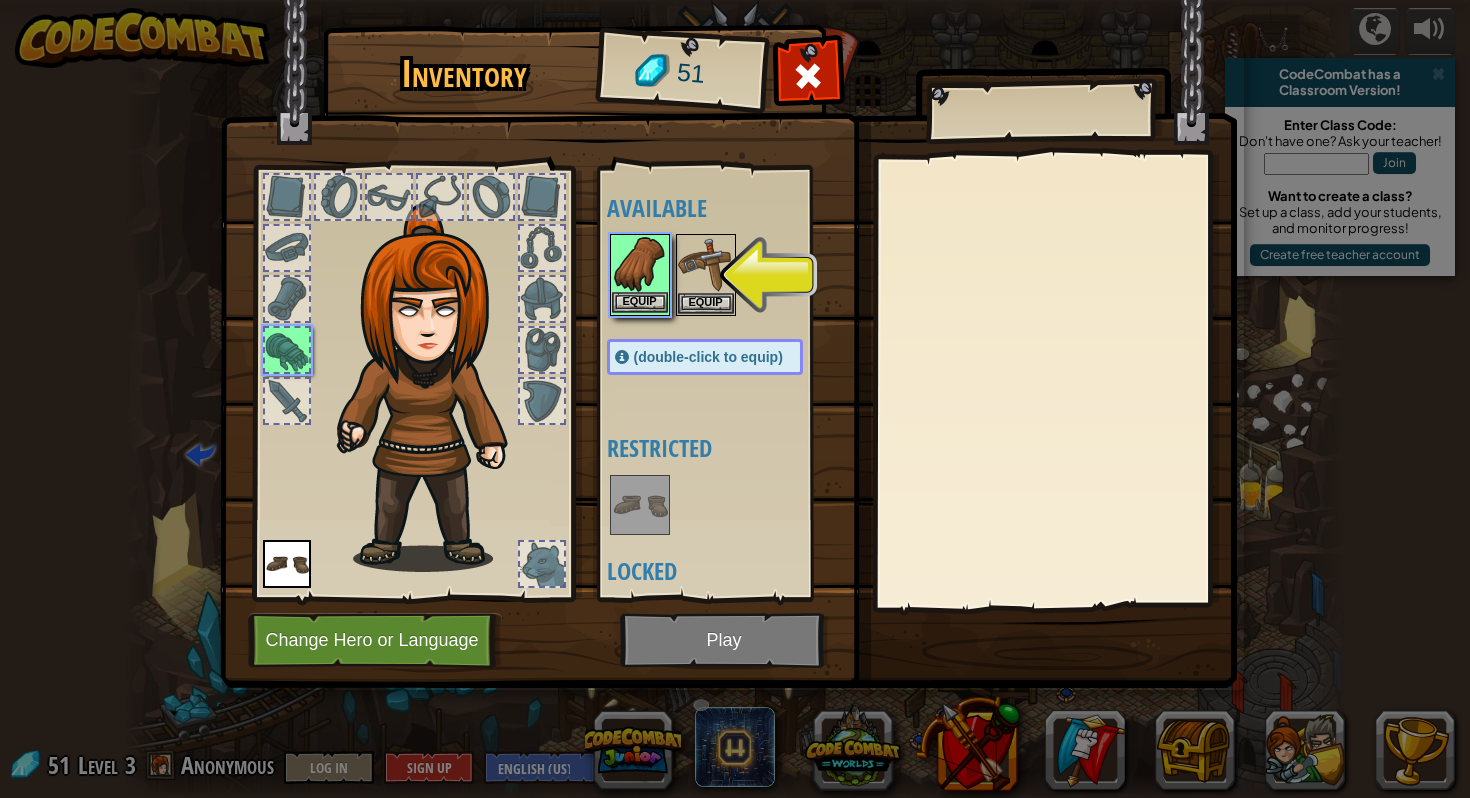 click at bounding box center [640, 264] 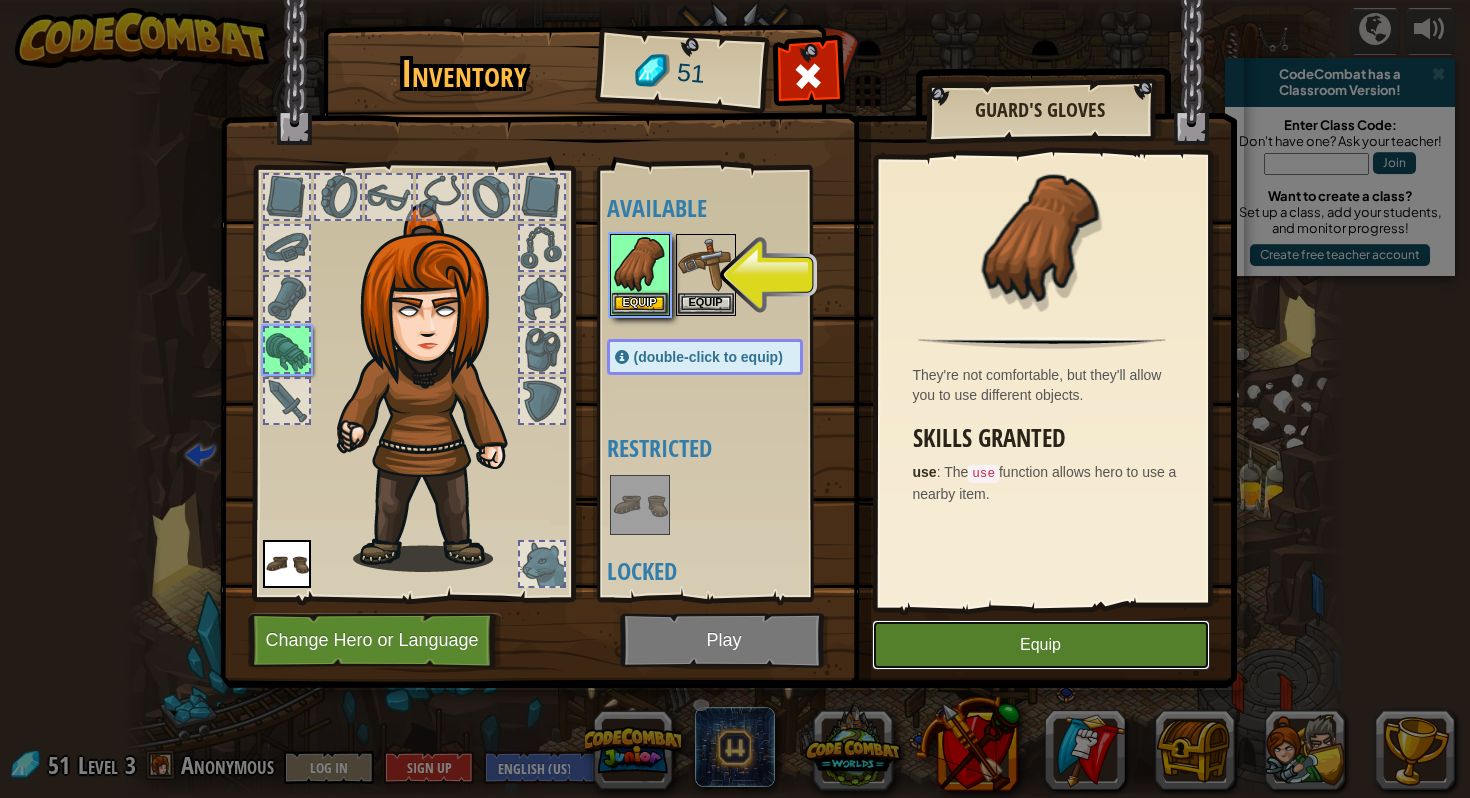 click on "Equip" at bounding box center (1041, 645) 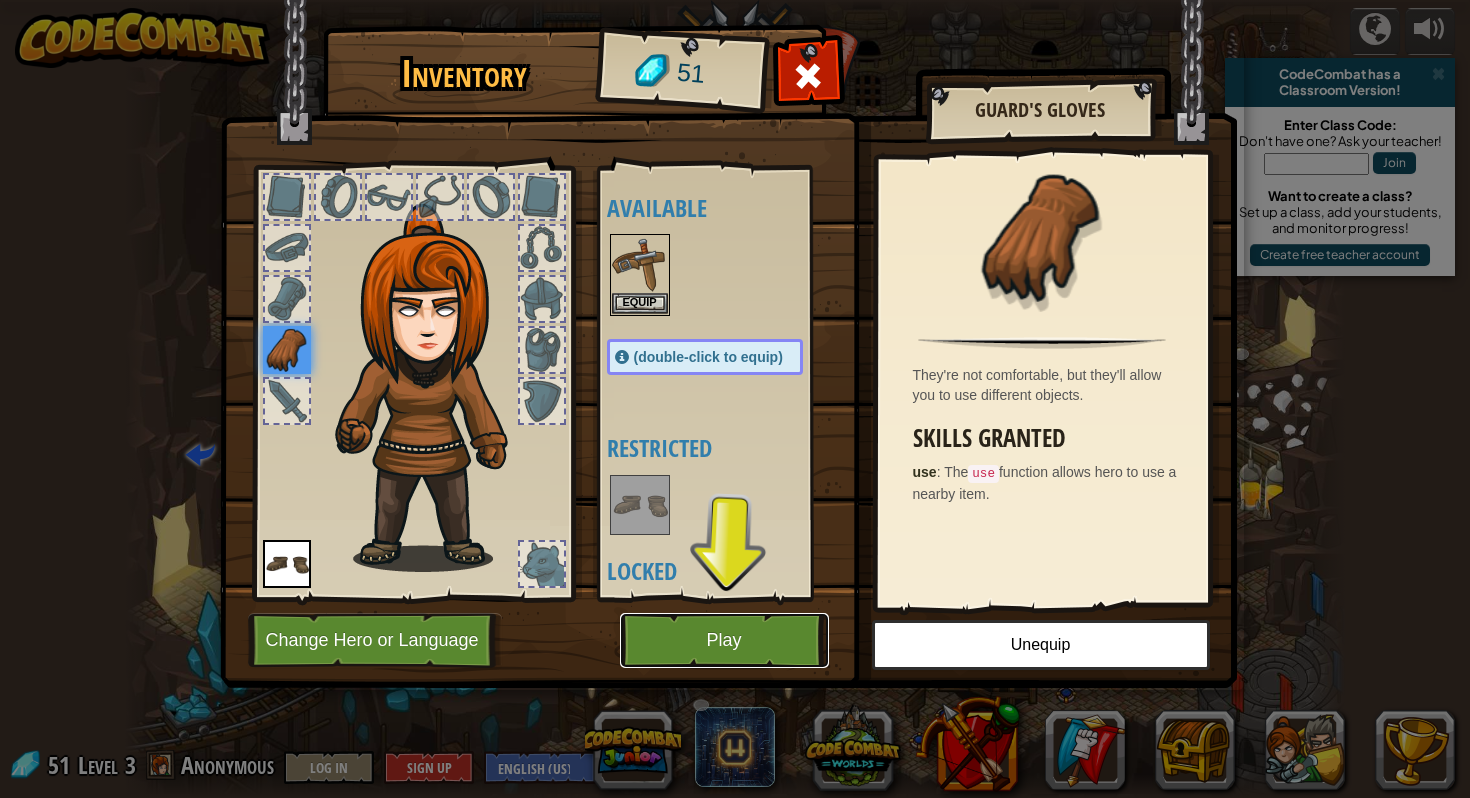 click on "Play" at bounding box center [724, 640] 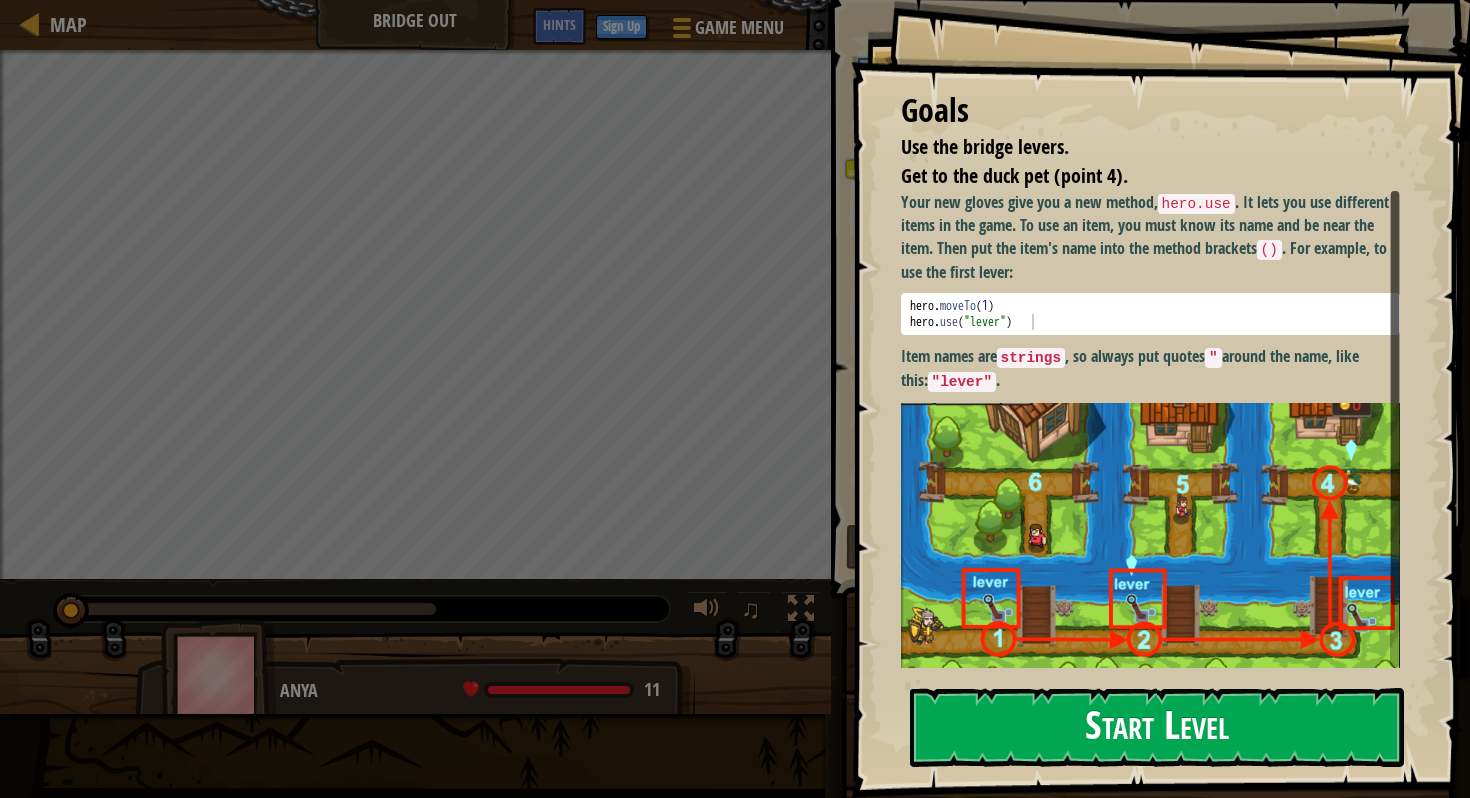 click on "Start Level" at bounding box center (1157, 727) 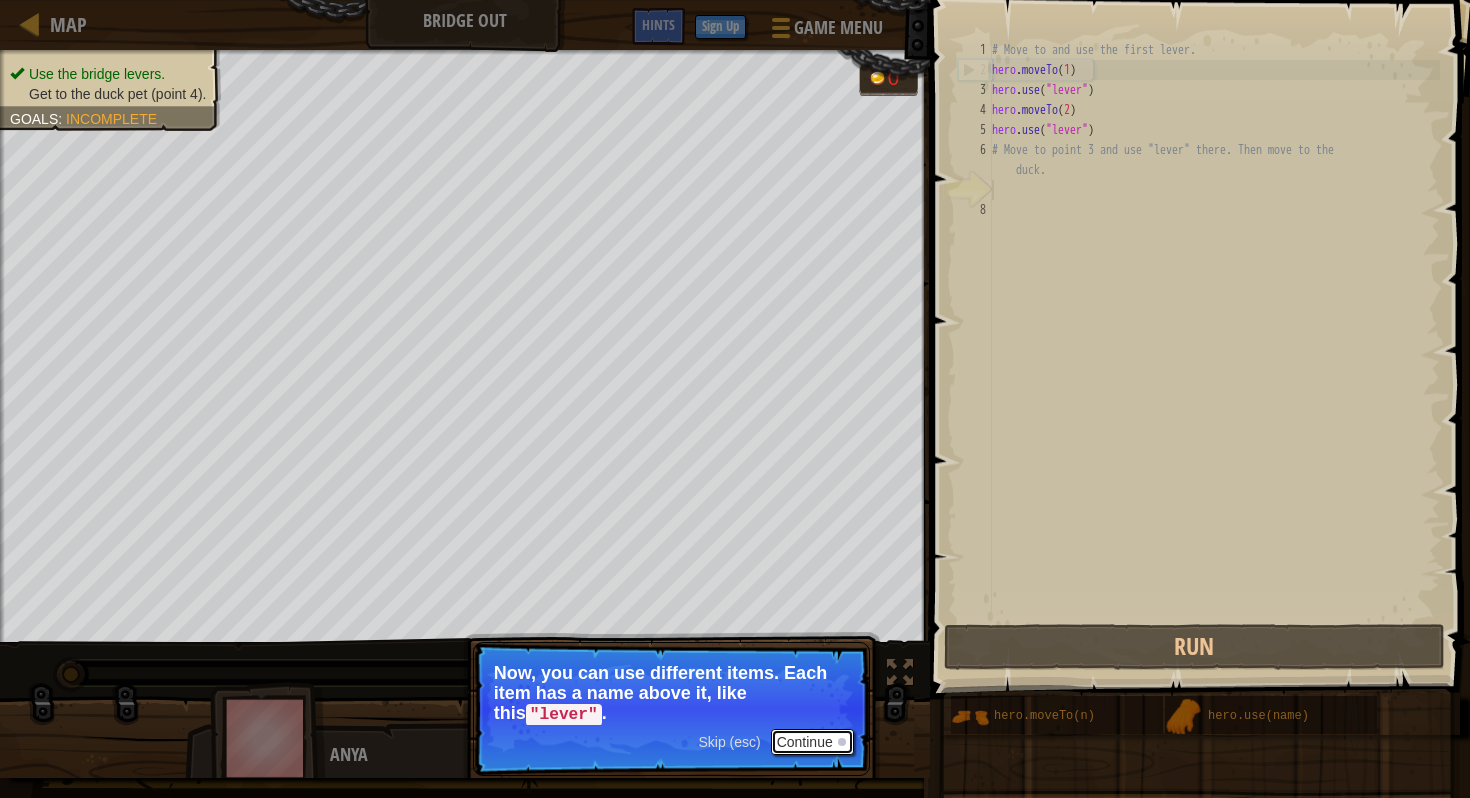 click on "Continue" at bounding box center [812, 742] 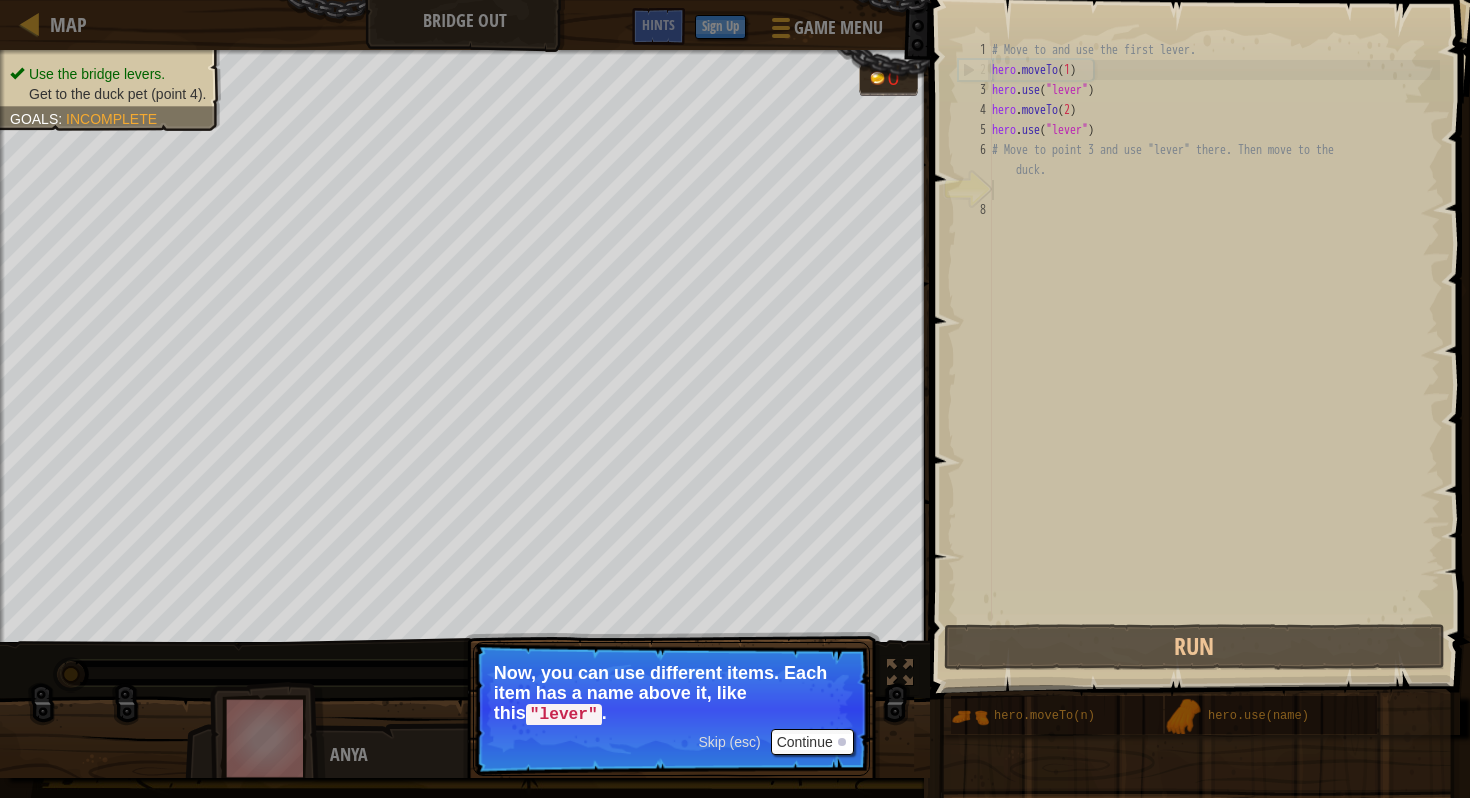 scroll, scrollTop: 9, scrollLeft: 0, axis: vertical 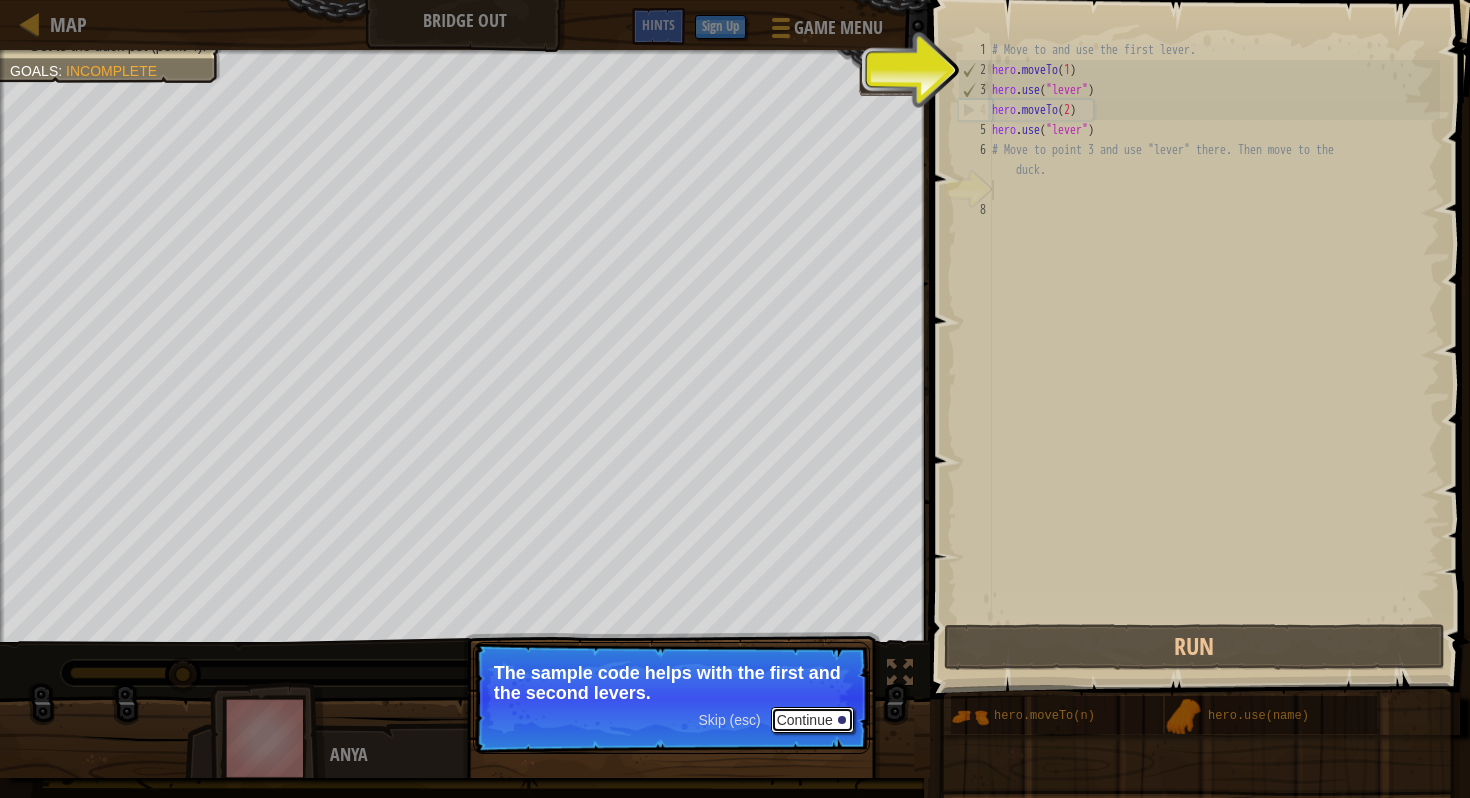 click on "Continue" at bounding box center [812, 720] 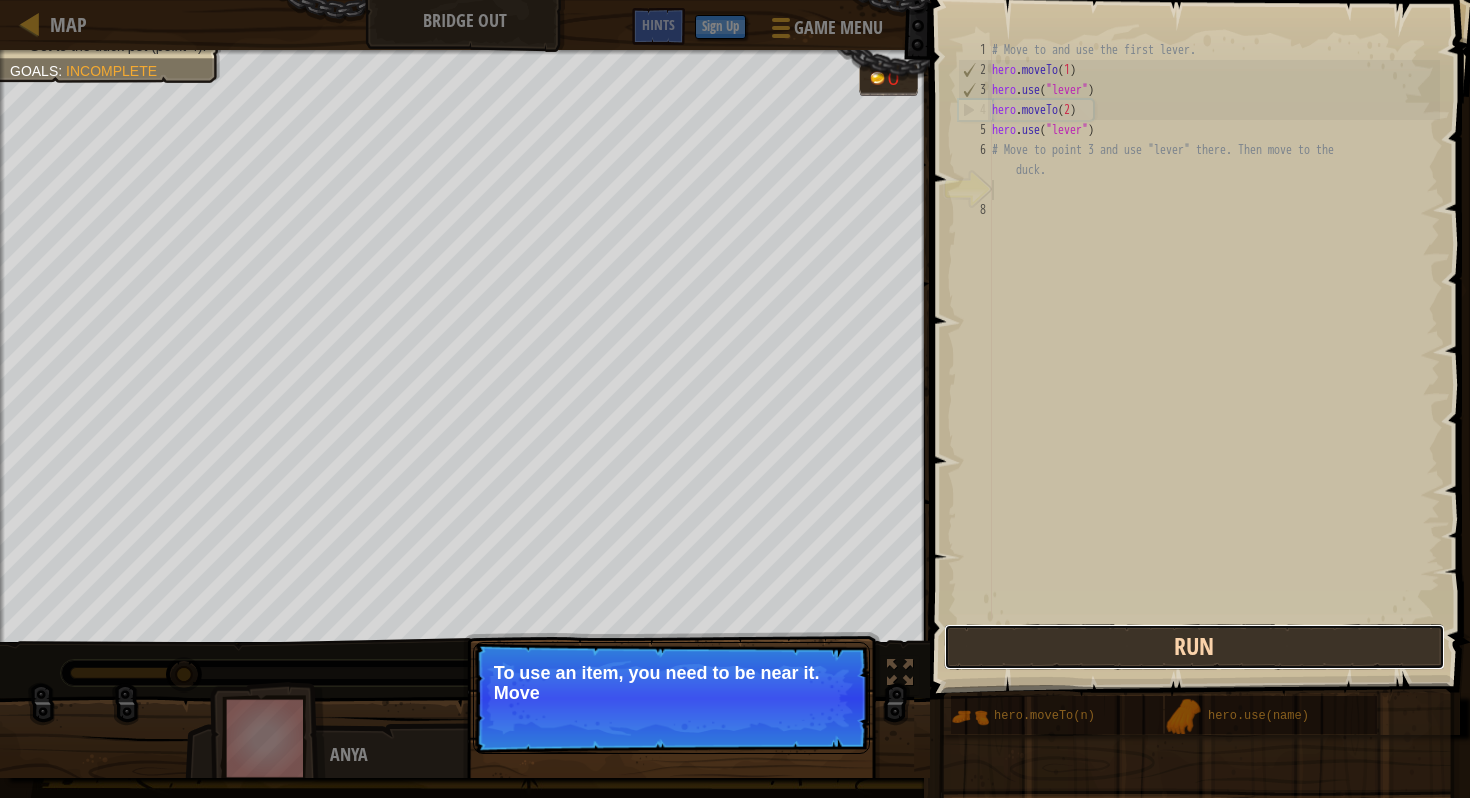 click on "Run" at bounding box center (1194, 647) 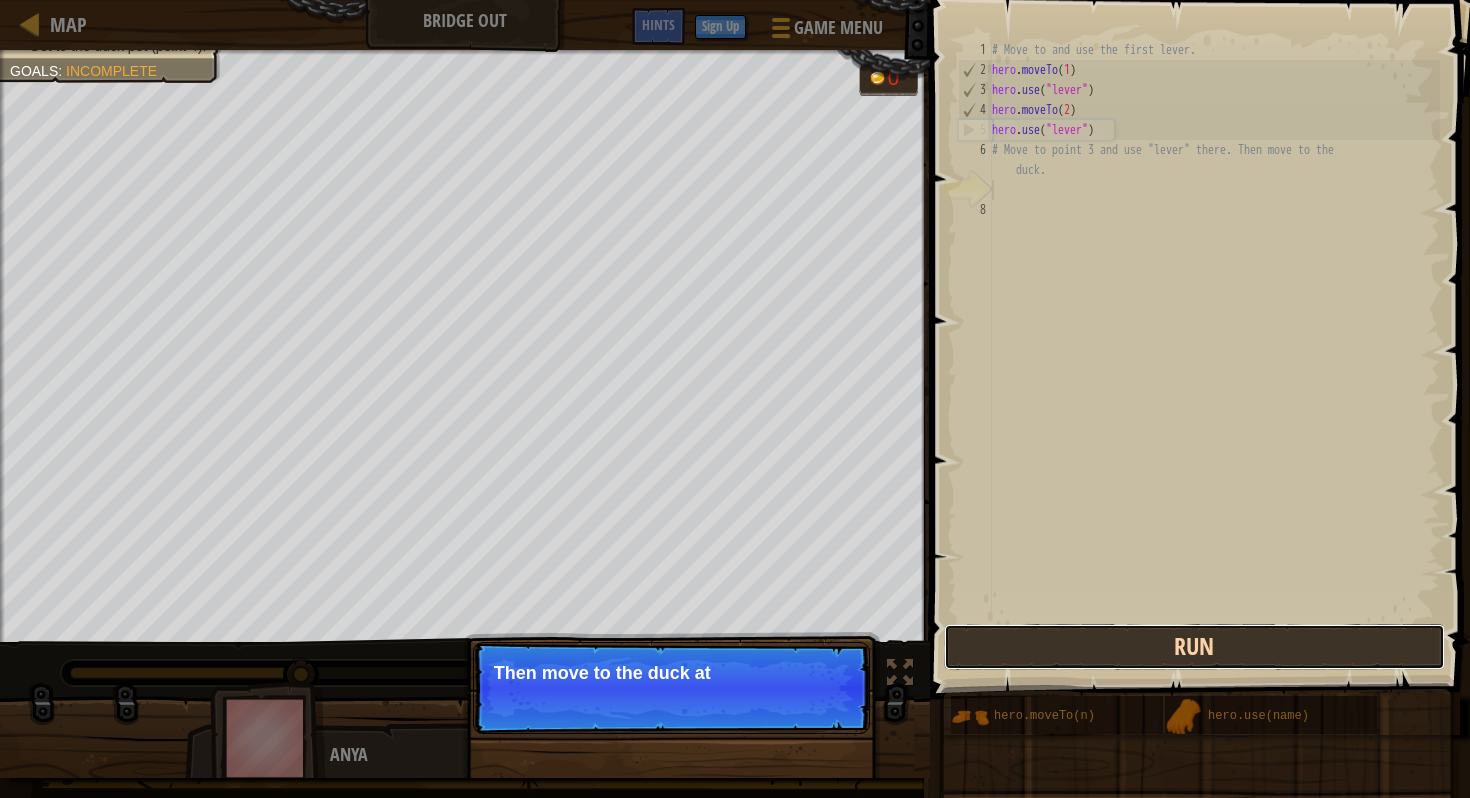 click on "Run" at bounding box center [1194, 647] 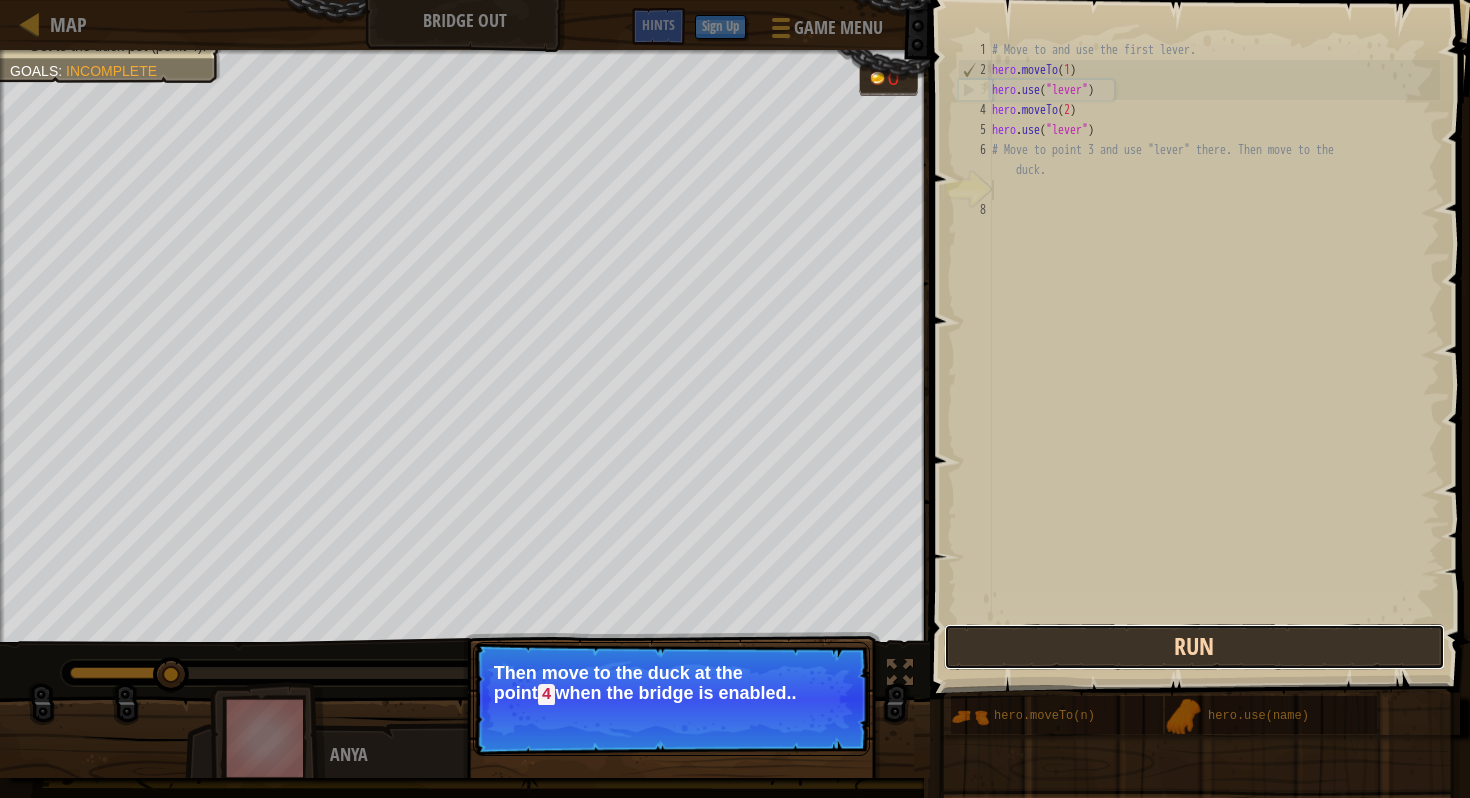 click on "Run" at bounding box center (1194, 647) 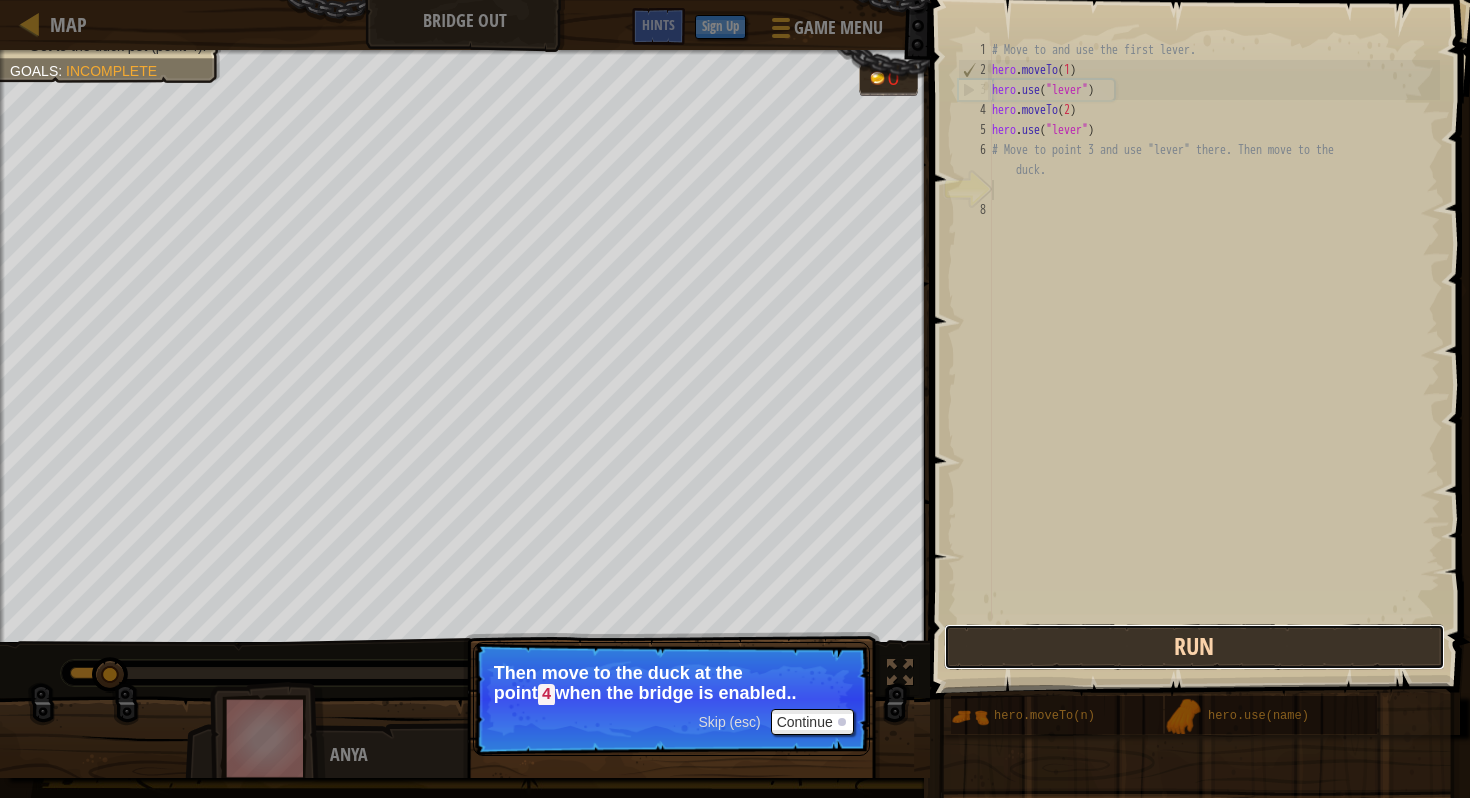 click on "Run" at bounding box center (1194, 647) 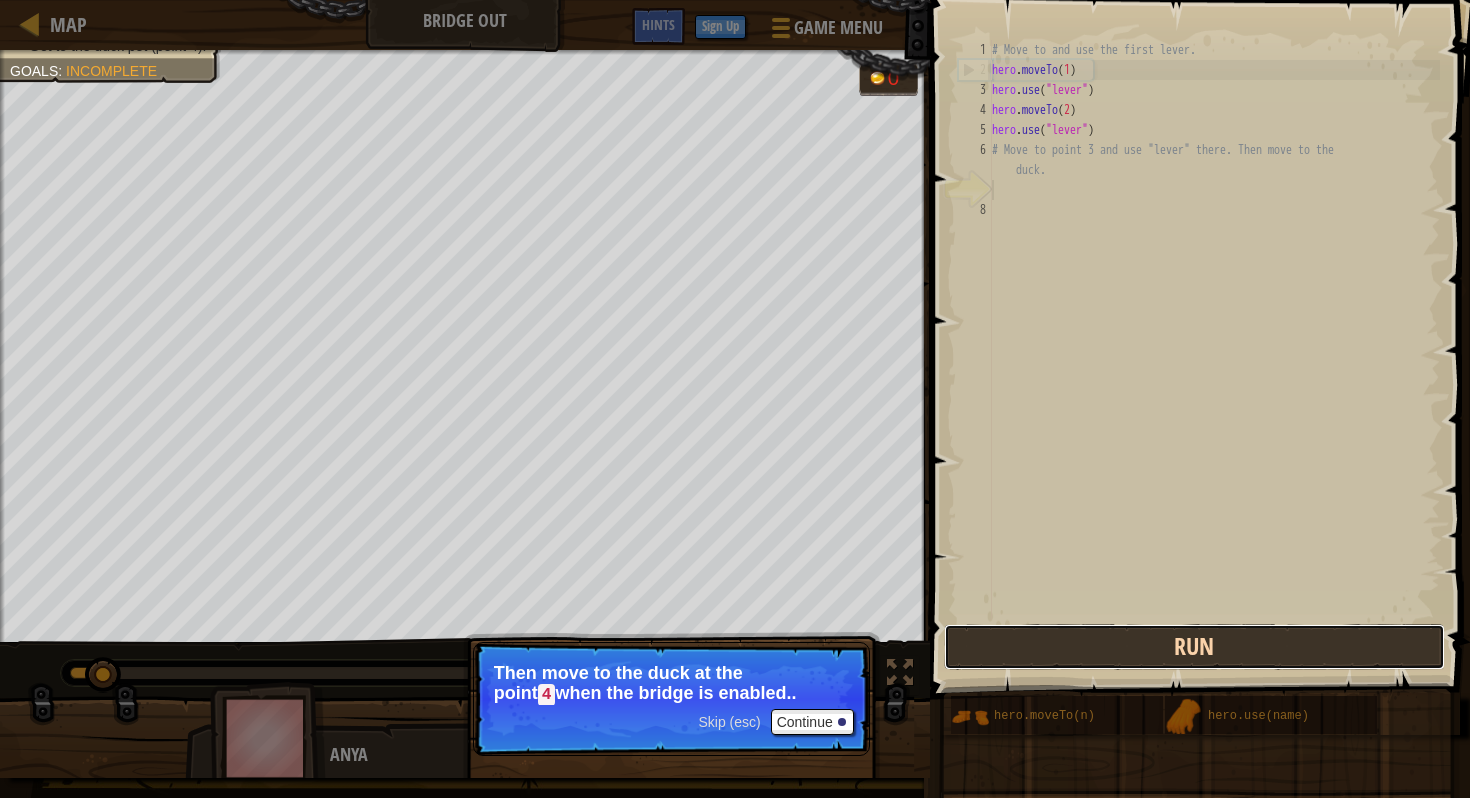 click on "Run" at bounding box center (1194, 647) 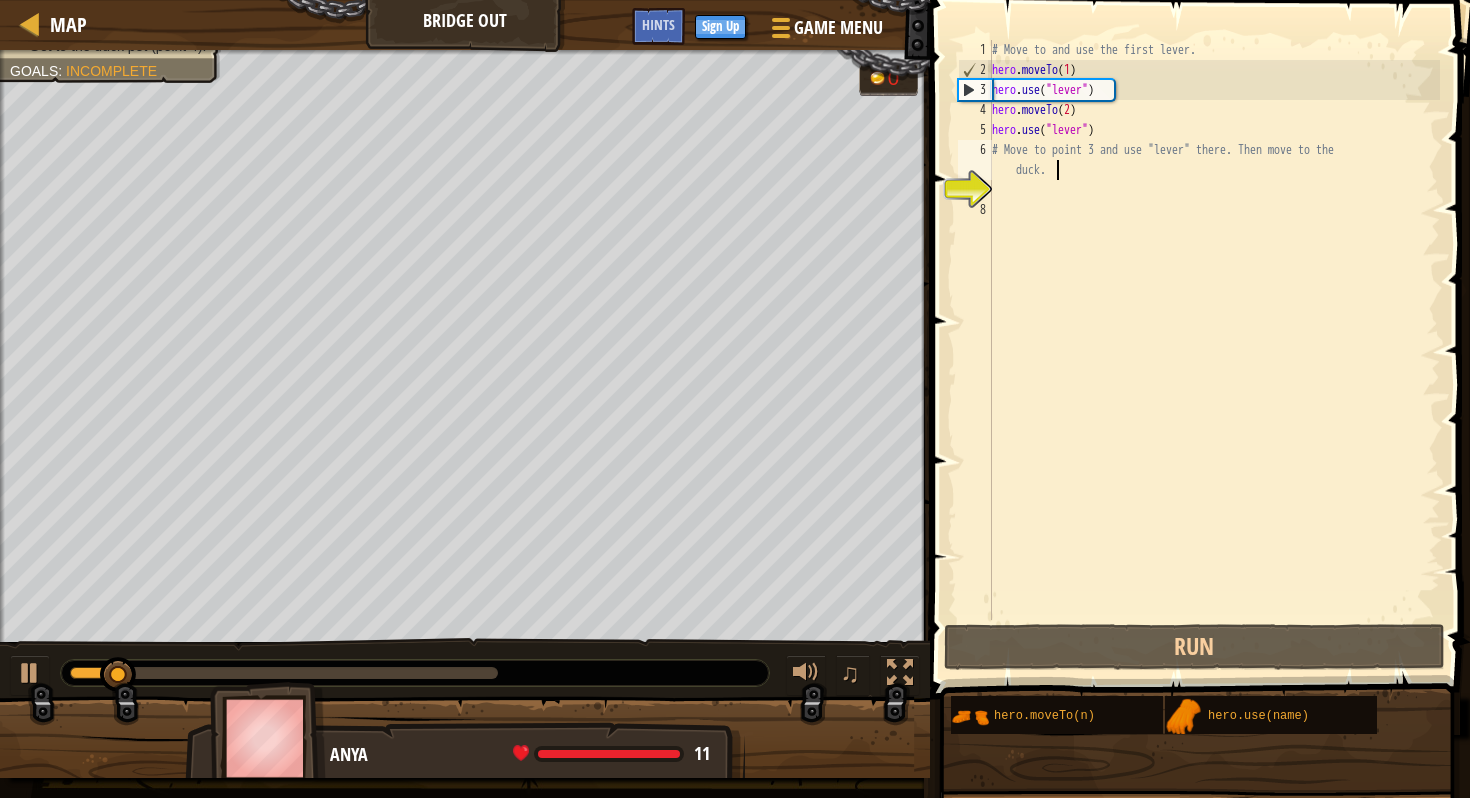 click on "# Move to and use the first lever. hero . moveTo ( 1 ) hero . use ( "lever" ) hero . moveTo ( 2 ) hero . use ( "lever" ) # Move to point 3 and use "lever" there. Then move to the       duck." at bounding box center (1214, 350) 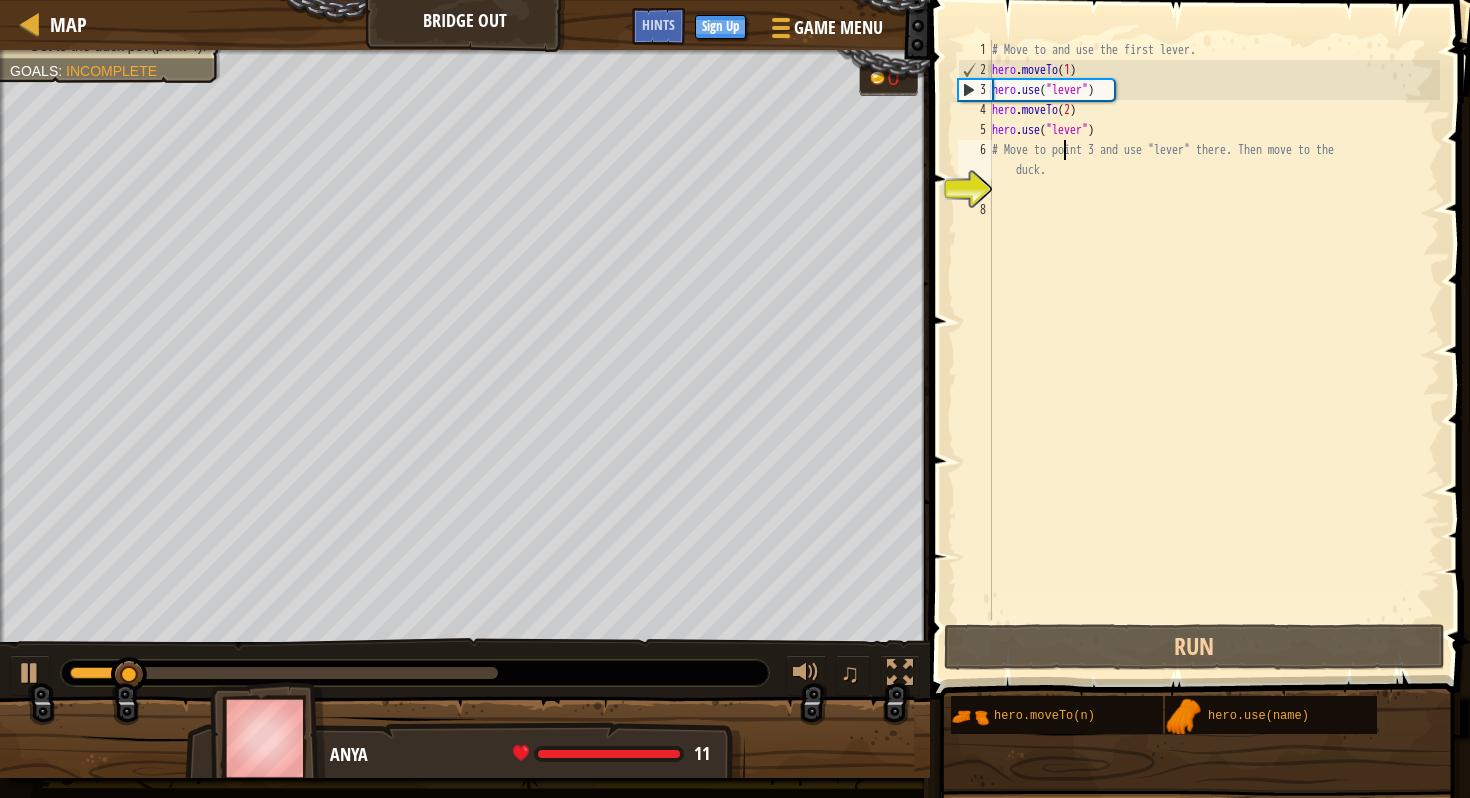 click on "# Move to and use the first lever. hero . moveTo ( 1 ) hero . use ( "lever" ) hero . moveTo ( 2 ) hero . use ( "lever" ) # Move to point 3 and use "lever" there. Then move to the       duck." at bounding box center (1214, 350) 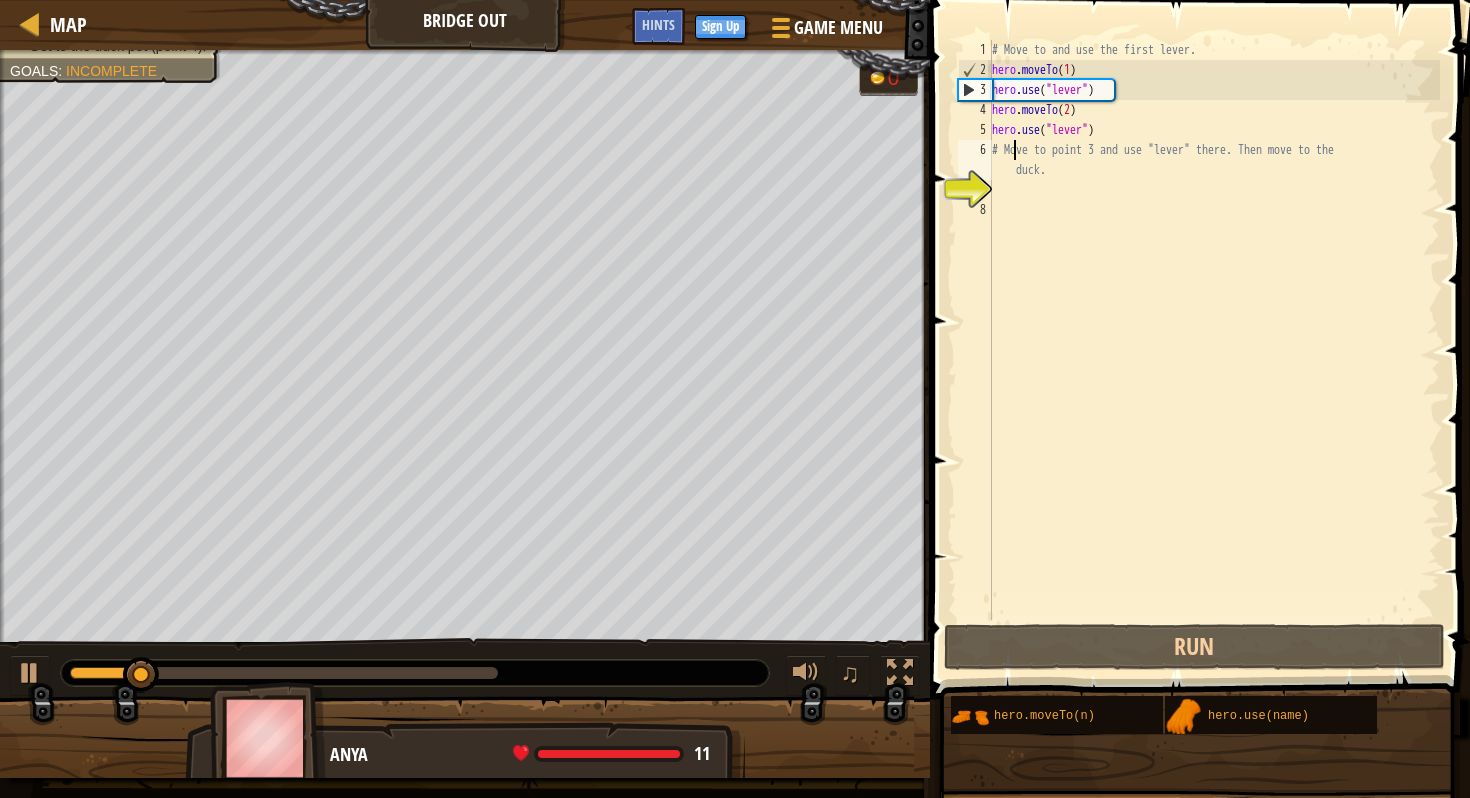 click on "# Move to and use the first lever. hero . moveTo ( 1 ) hero . use ( "lever" ) hero . moveTo ( 2 ) hero . use ( "lever" ) # Move to point 3 and use "lever" there. Then move to the       duck." at bounding box center [1214, 350] 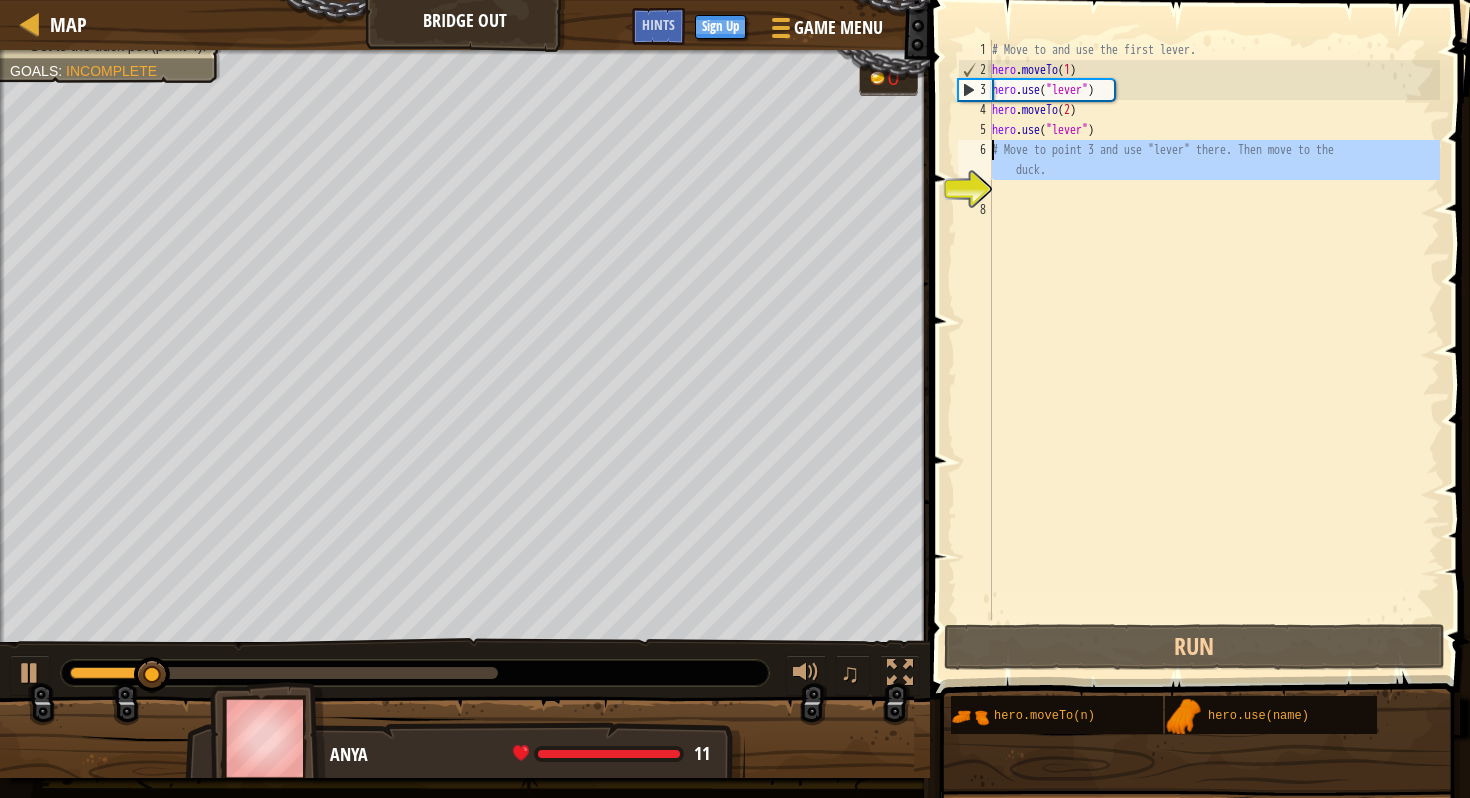 click on "6" at bounding box center [975, 160] 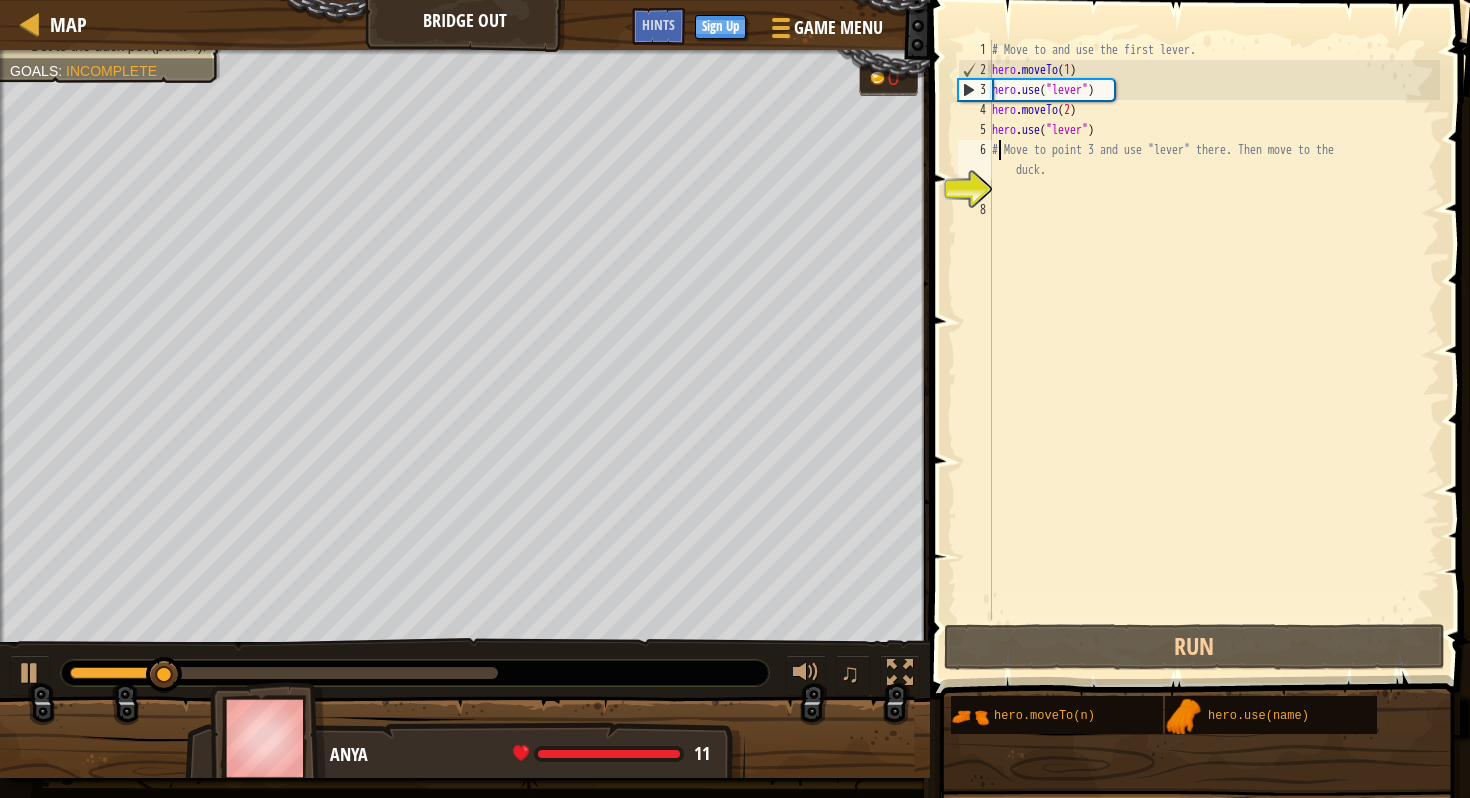 click on "# Move to and use the first lever. hero . moveTo ( 1 ) hero . use ( "lever" ) hero . moveTo ( 2 ) hero . use ( "lever" ) # Move to point 3 and use "lever" there. Then move to the       duck." at bounding box center [1214, 350] 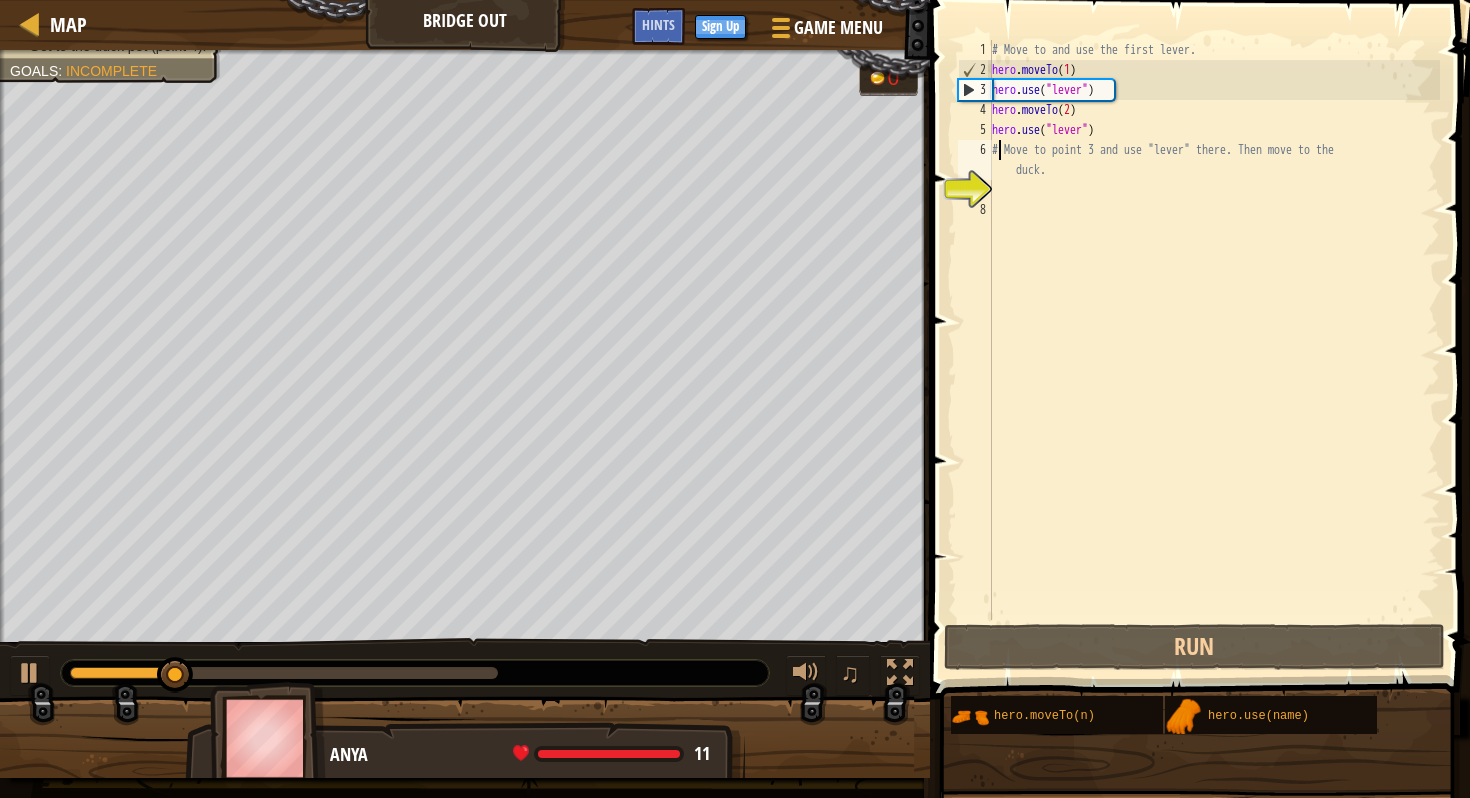 click on "# Move to and use the first lever. hero . moveTo ( 1 ) hero . use ( "lever" ) hero . moveTo ( 2 ) hero . use ( "lever" ) # Move to point 3 and use "lever" there. Then move to the       duck." at bounding box center [1214, 350] 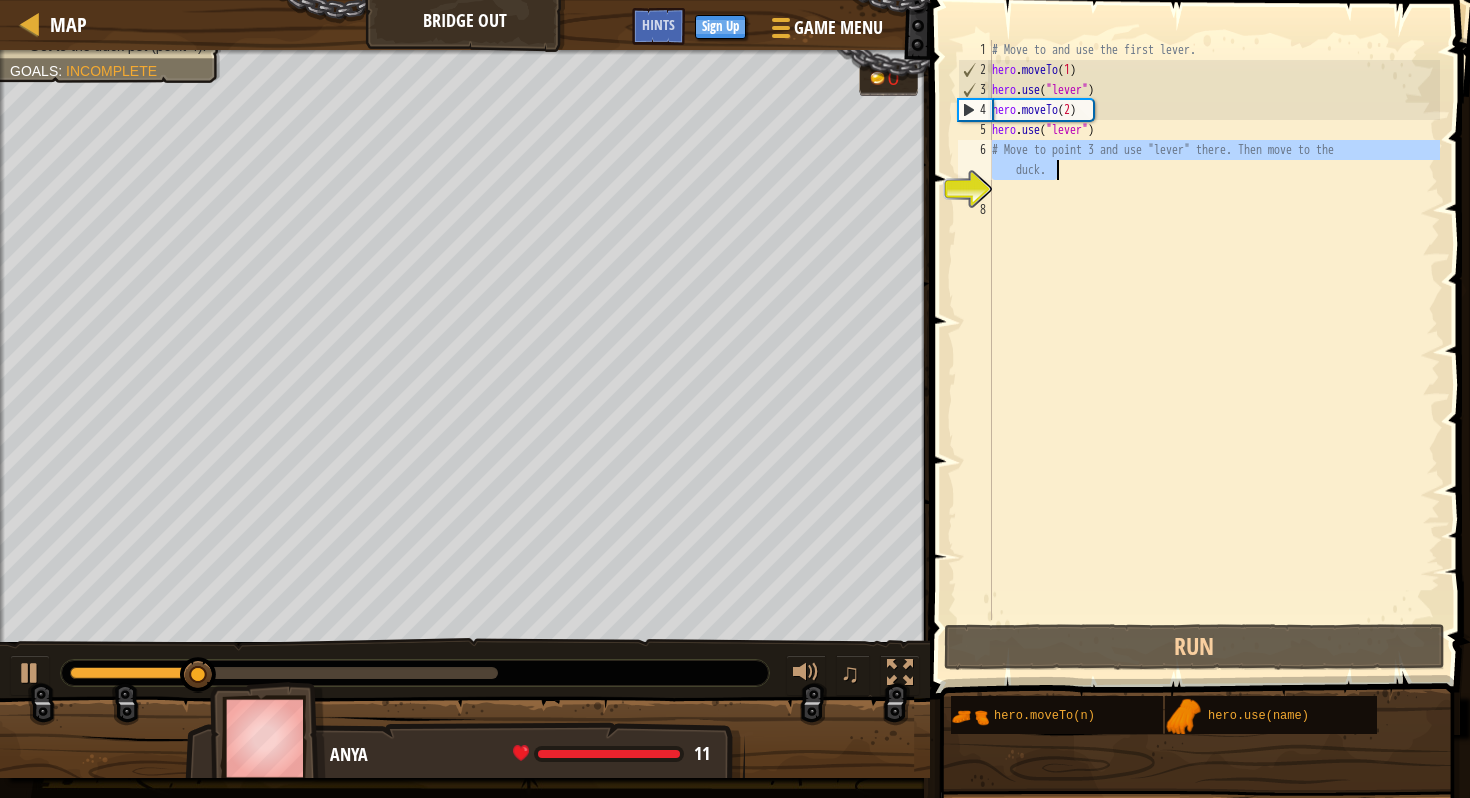 drag, startPoint x: 1001, startPoint y: 148, endPoint x: 1072, endPoint y: 165, distance: 73.00685 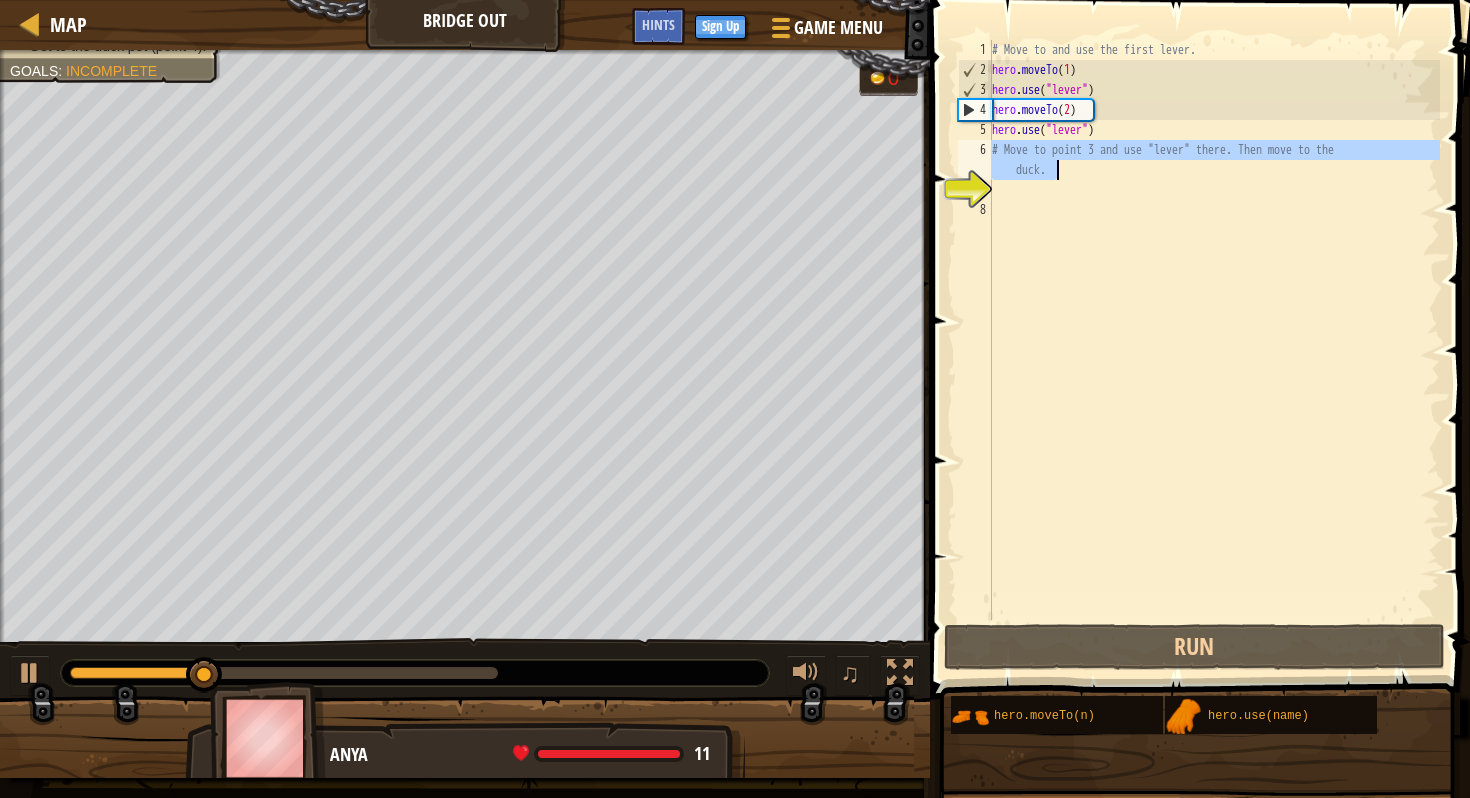 click on "# Move to and use the first lever. hero . moveTo ( 1 ) hero . use ( "lever" ) hero . moveTo ( 2 ) hero . use ( "lever" ) # Move to point 3 and use "lever" there. Then move to the       duck." at bounding box center (1214, 350) 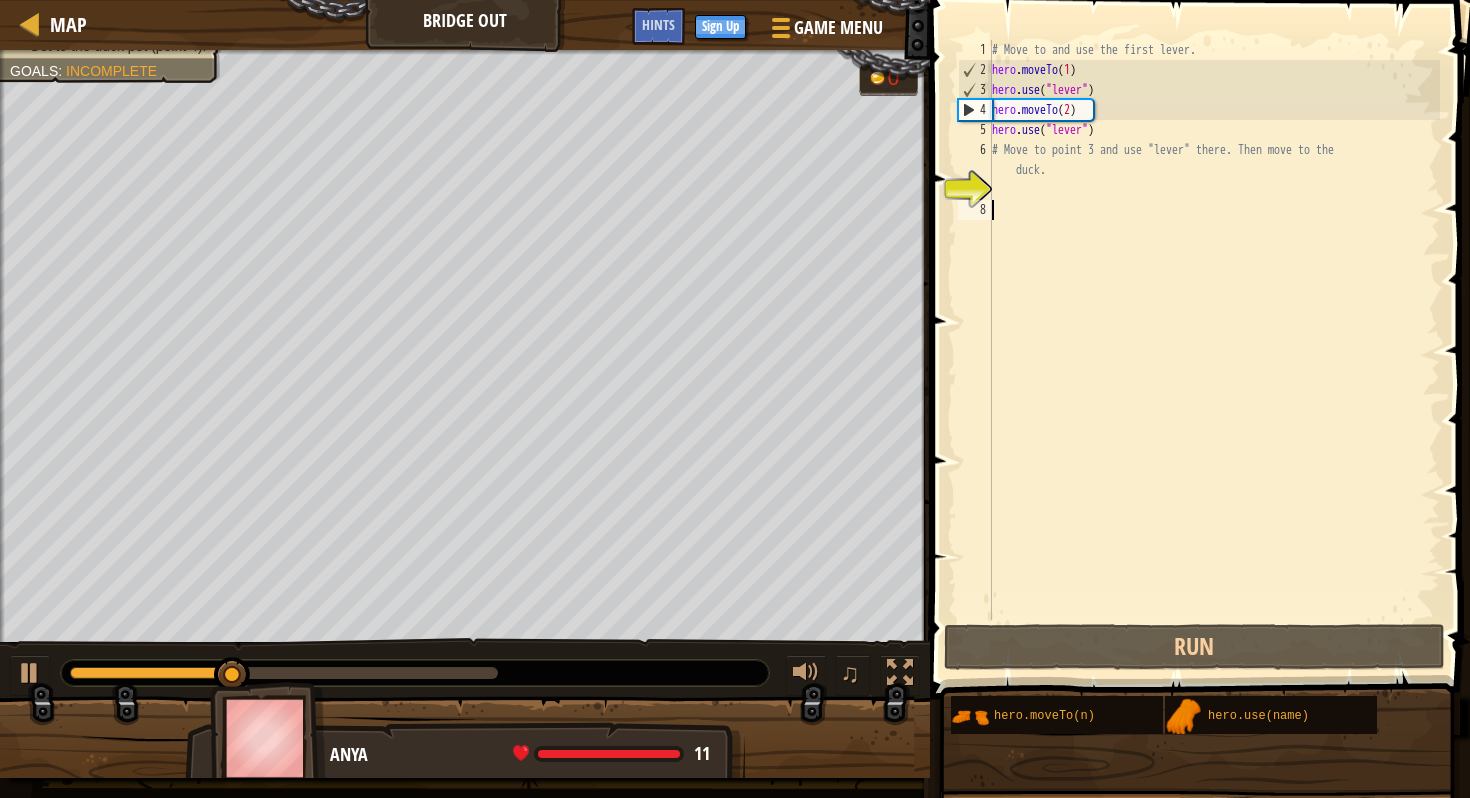 click on "# Move to and use the first lever. hero . moveTo ( 1 ) hero . use ( "lever" ) hero . moveTo ( 2 ) hero . use ( "lever" ) # Move to point 3 and use "lever" there. Then move to the       duck." at bounding box center [1214, 350] 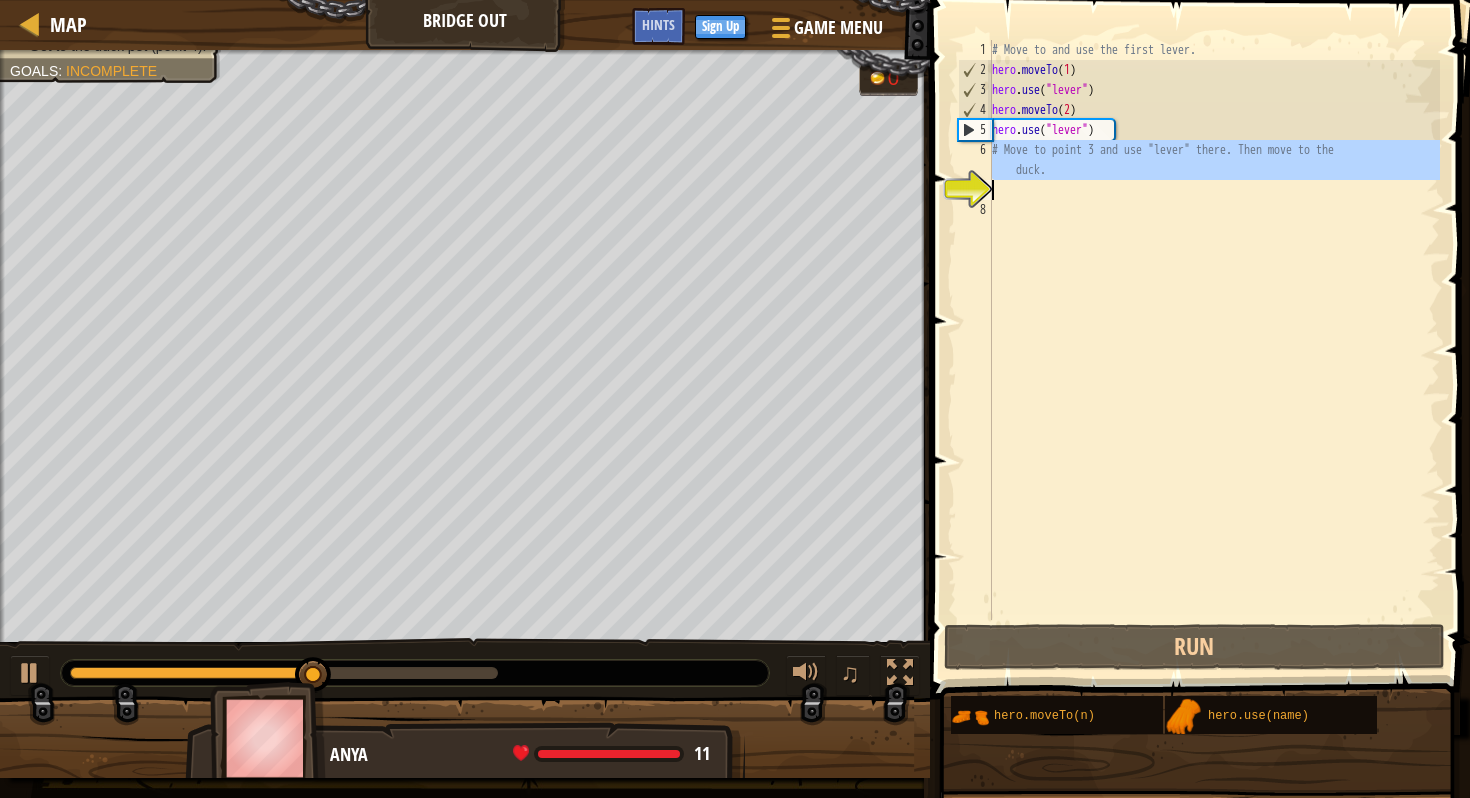 drag, startPoint x: 989, startPoint y: 147, endPoint x: 1069, endPoint y: 179, distance: 86.162636 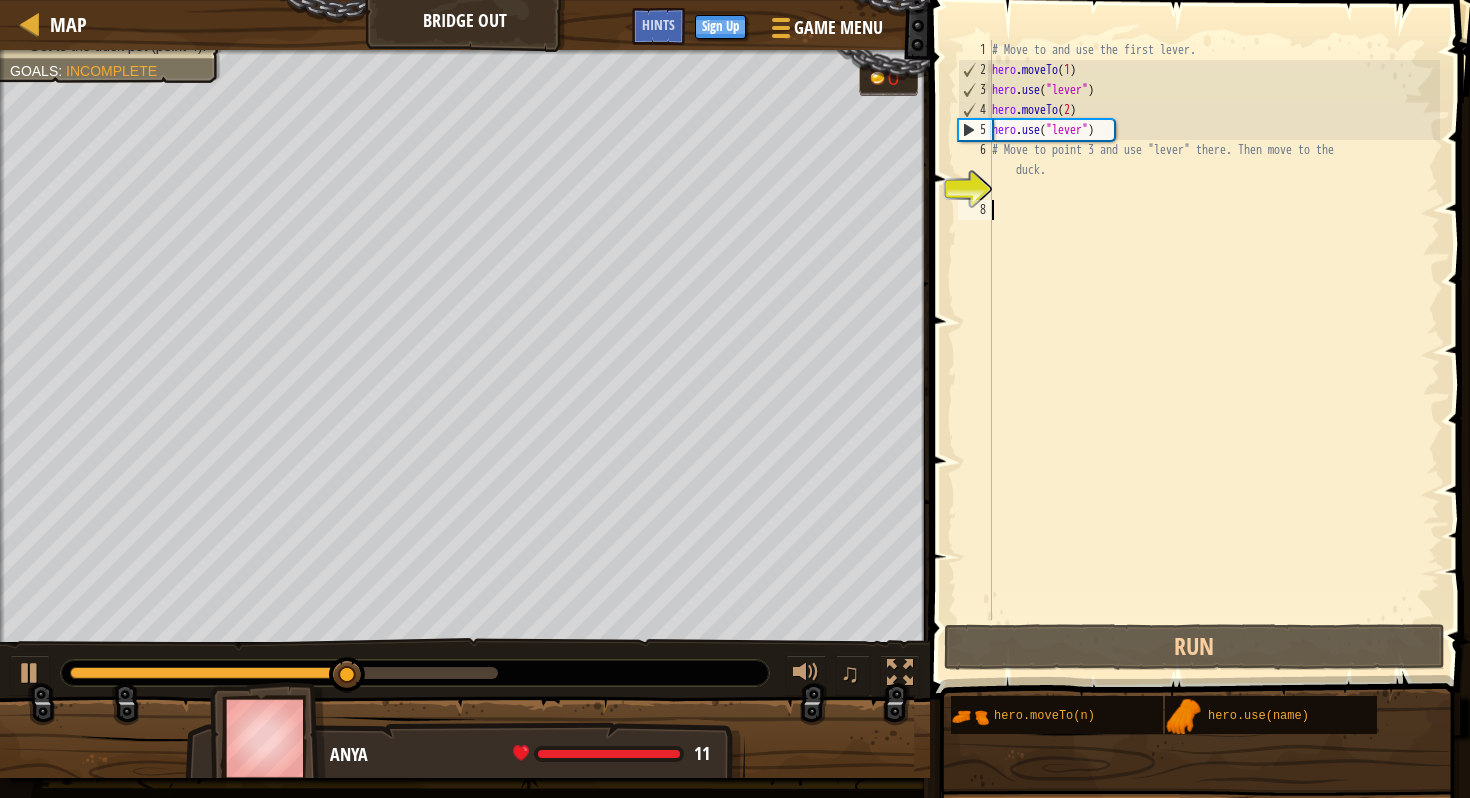 click on "# Move to and use the first lever. hero . moveTo ( 1 ) hero . use ( "lever" ) hero . moveTo ( 2 ) hero . use ( "lever" ) # Move to point 3 and use "lever" there. Then move to the       duck." at bounding box center [1214, 350] 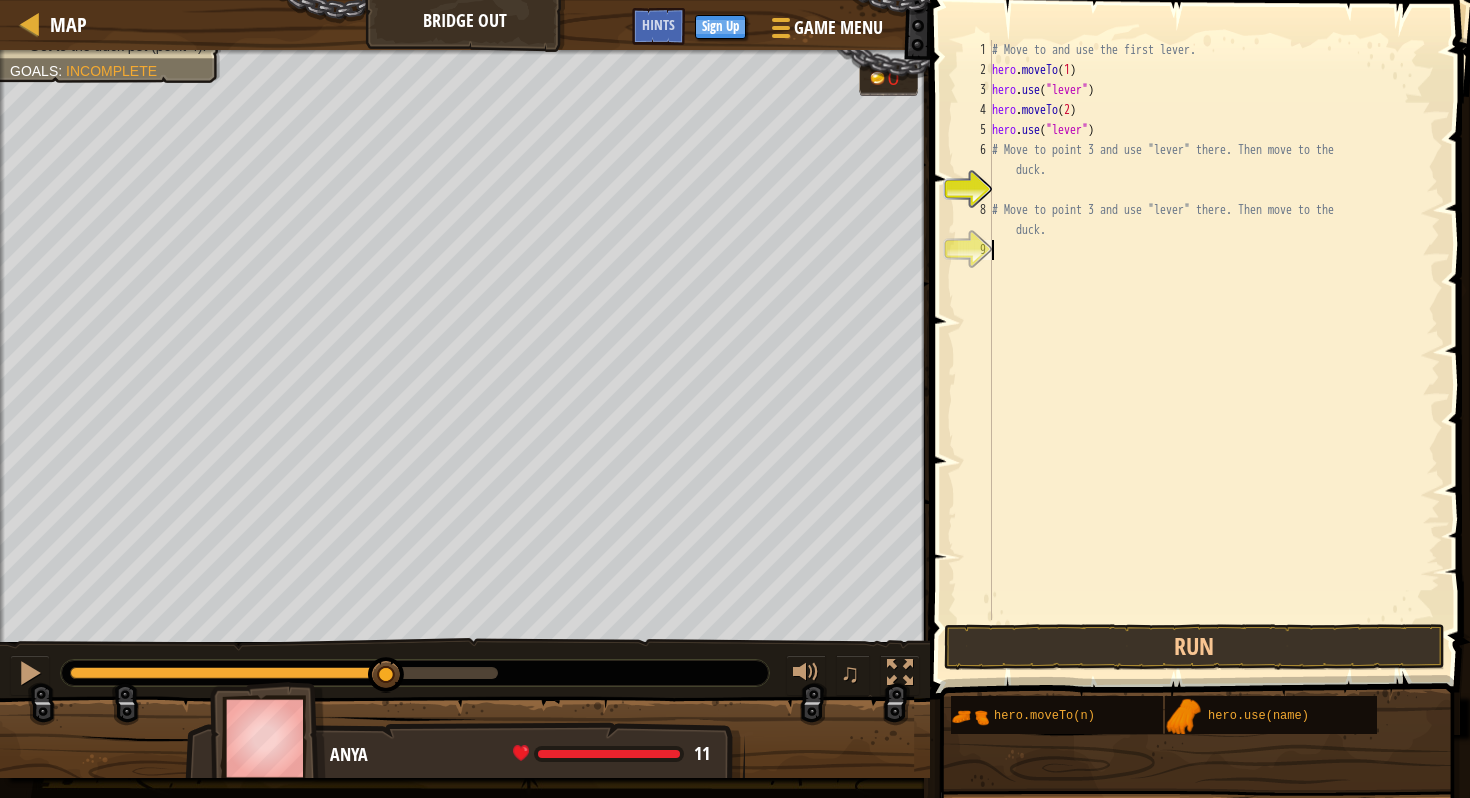 click on "# Move to and use the first lever. hero . moveTo ( 1 ) hero . use ( "lever" ) hero . moveTo ( 2 ) hero . use ( "lever" ) # Move to point 3 and use "lever" there. Then move to the       duck. # Move to point 3 and use "lever" there. Then move to the       duck." at bounding box center (1214, 350) 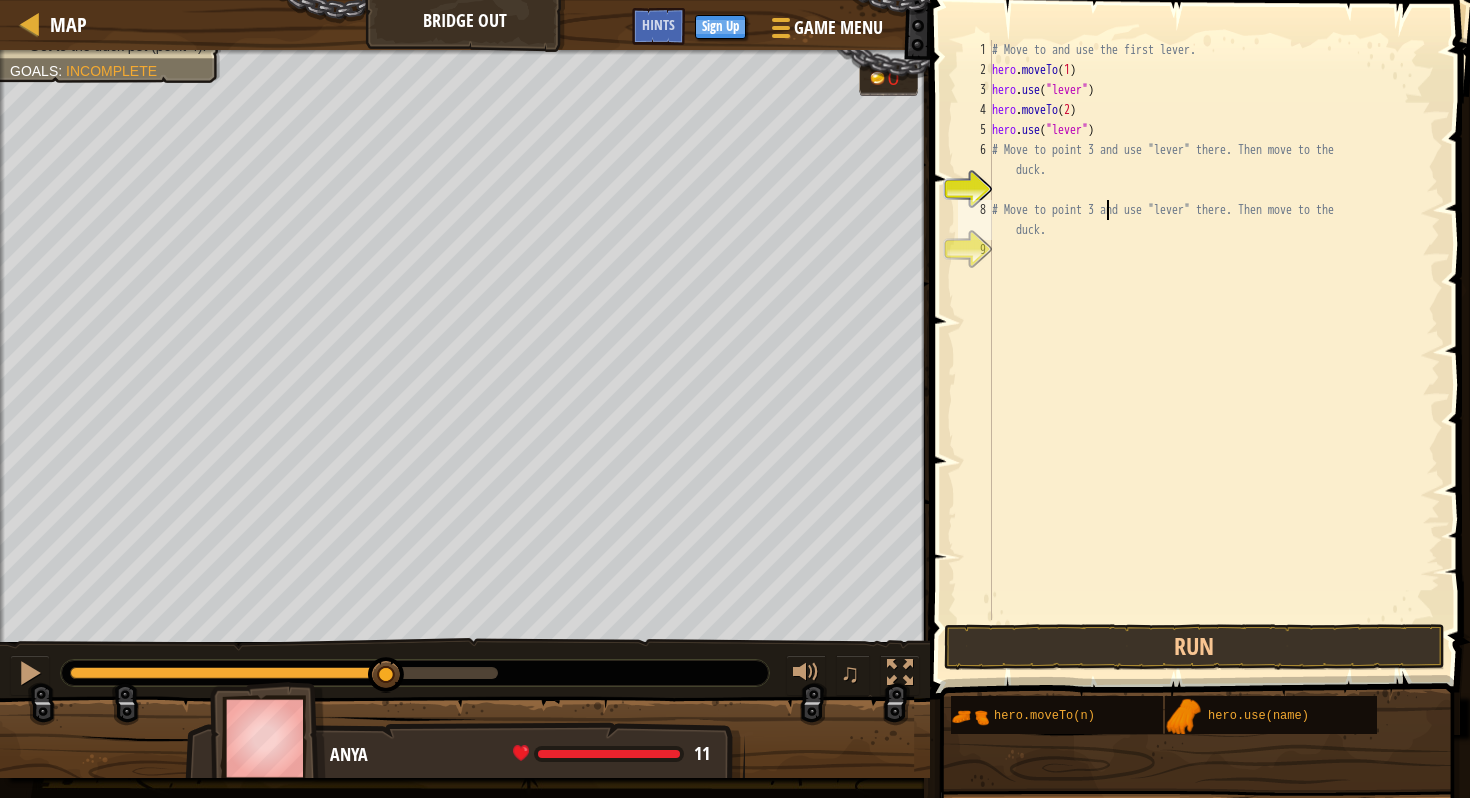 click on "# Move to and use the first lever. hero . moveTo ( 1 ) hero . use ( "lever" ) hero . moveTo ( 2 ) hero . use ( "lever" ) # Move to point 3 and use "lever" there. Then move to the       duck. # Move to point 3 and use "lever" there. Then move to the       duck." at bounding box center (1214, 350) 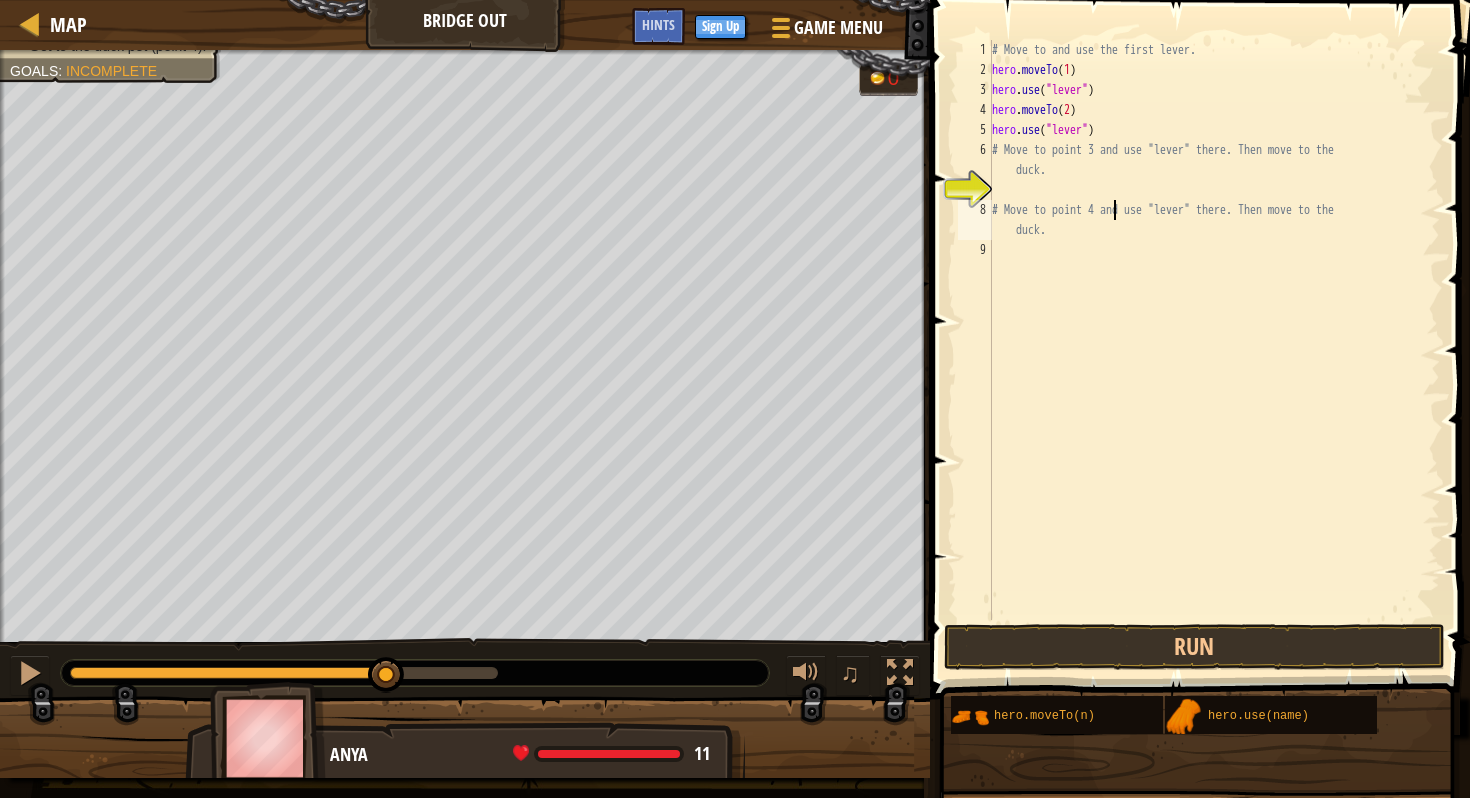 scroll, scrollTop: 9, scrollLeft: 10, axis: both 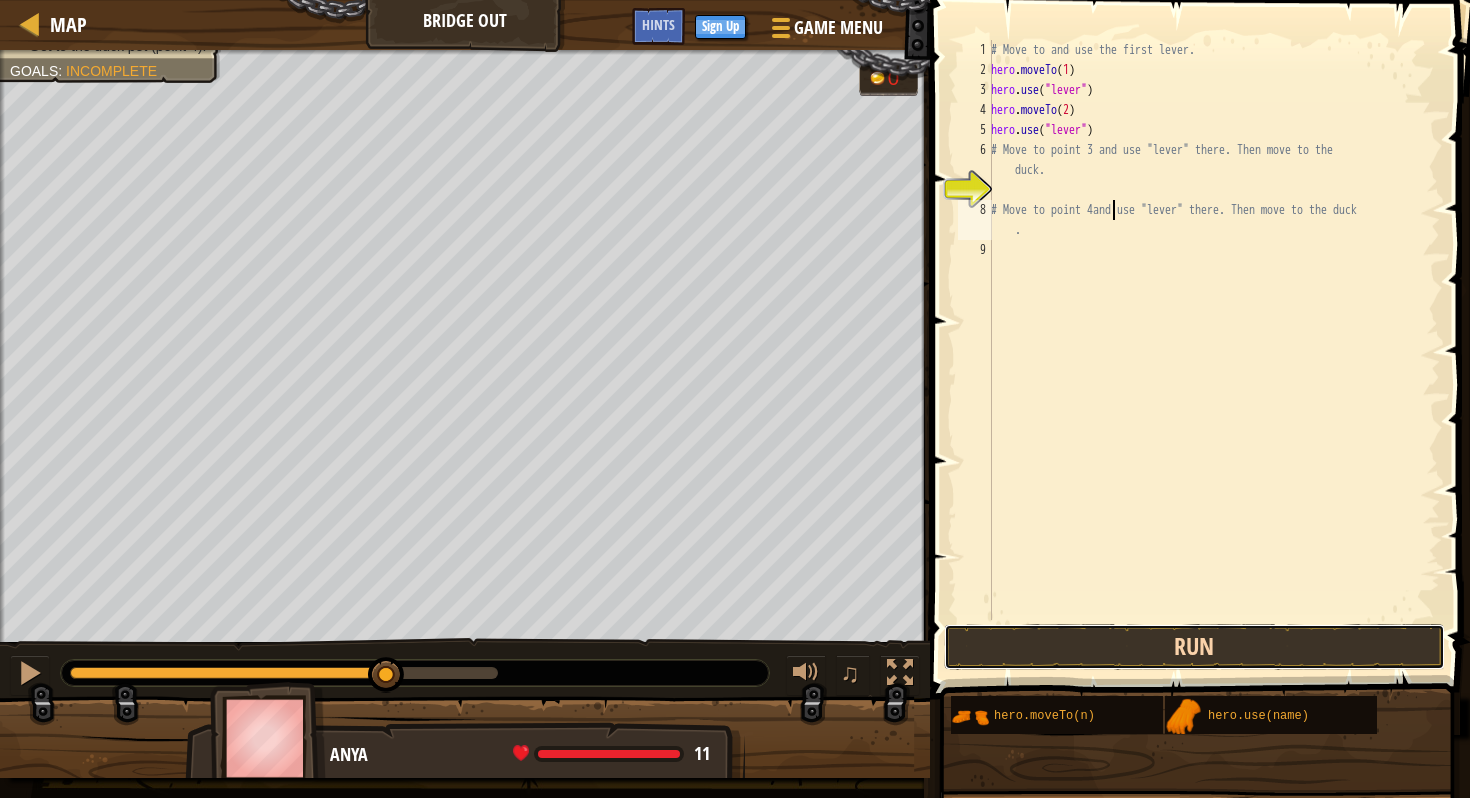 click on "Run" at bounding box center [1194, 647] 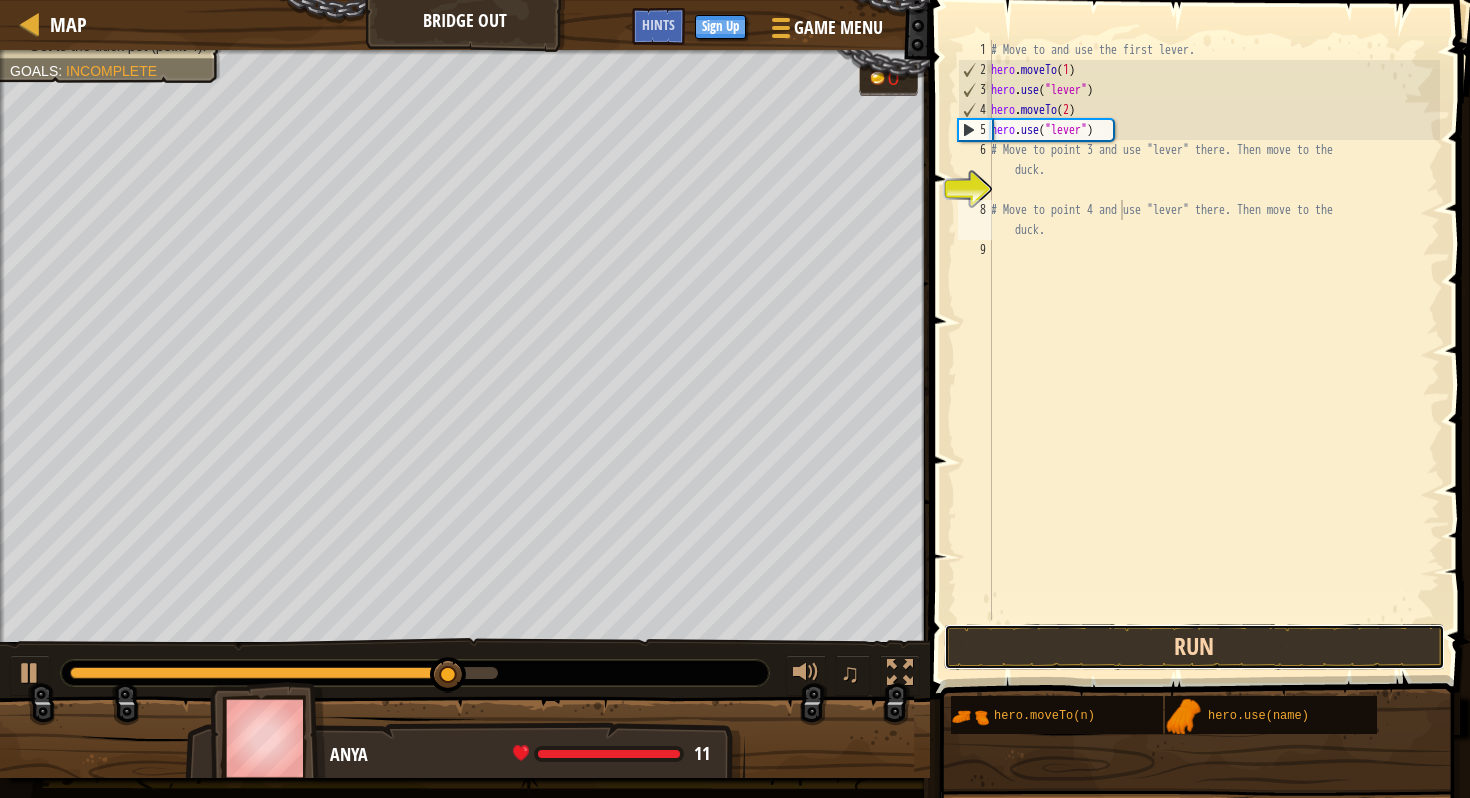 click on "Run" at bounding box center [1194, 647] 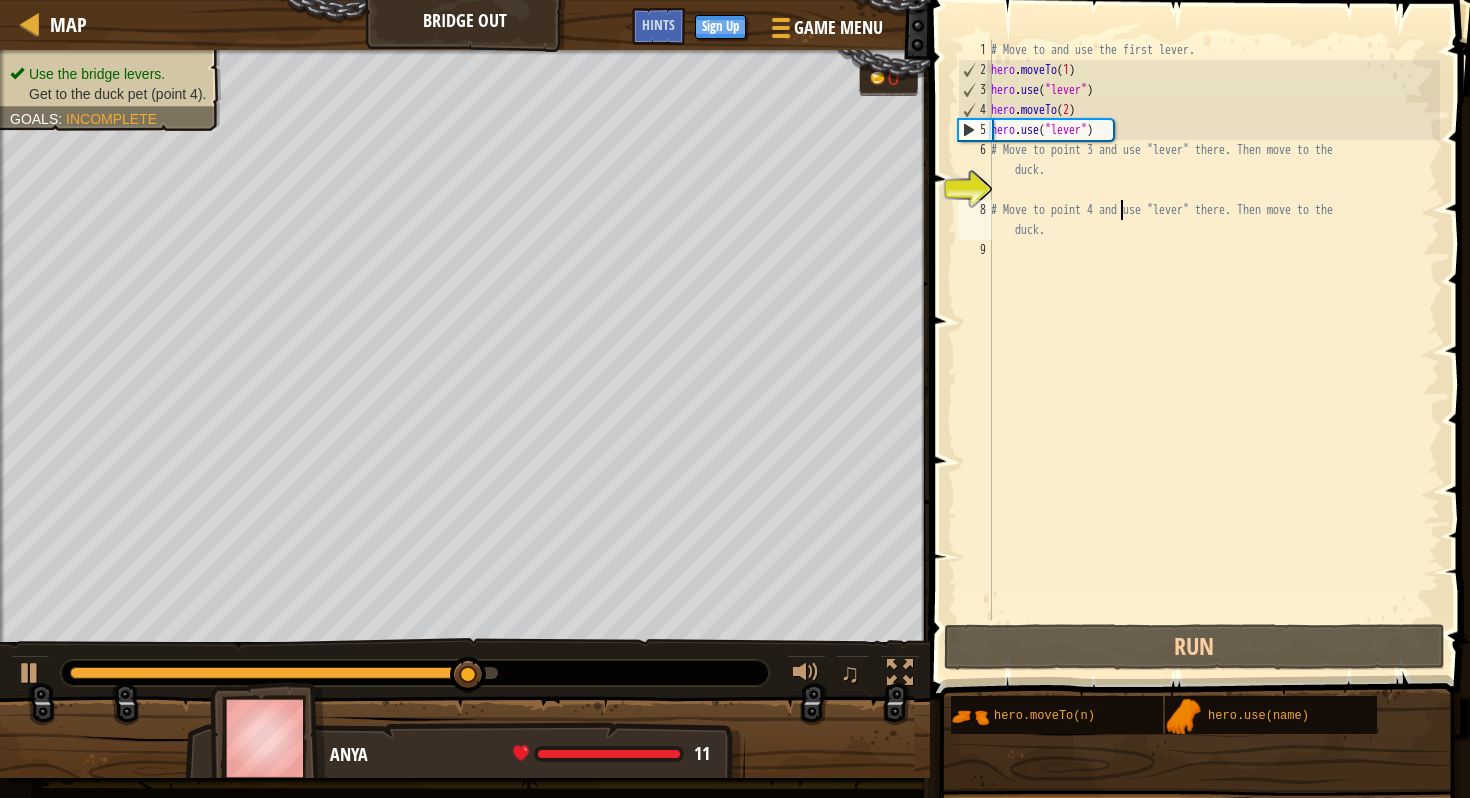 click on "Use the bridge levers. Get to the duck pet (point [NUMBER]). Goals : Incomplete" at bounding box center [99, 84] 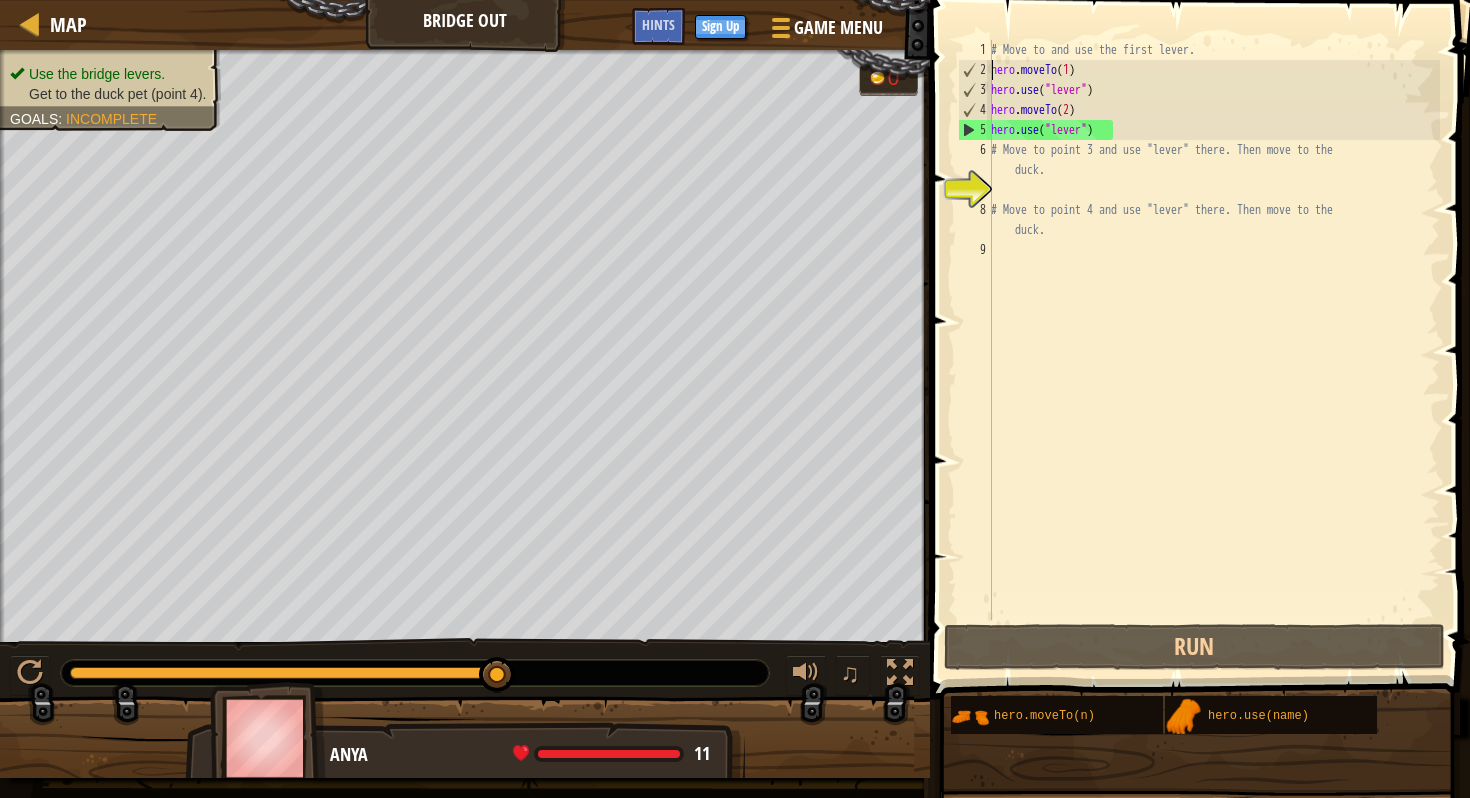 scroll, scrollTop: 9, scrollLeft: 7, axis: both 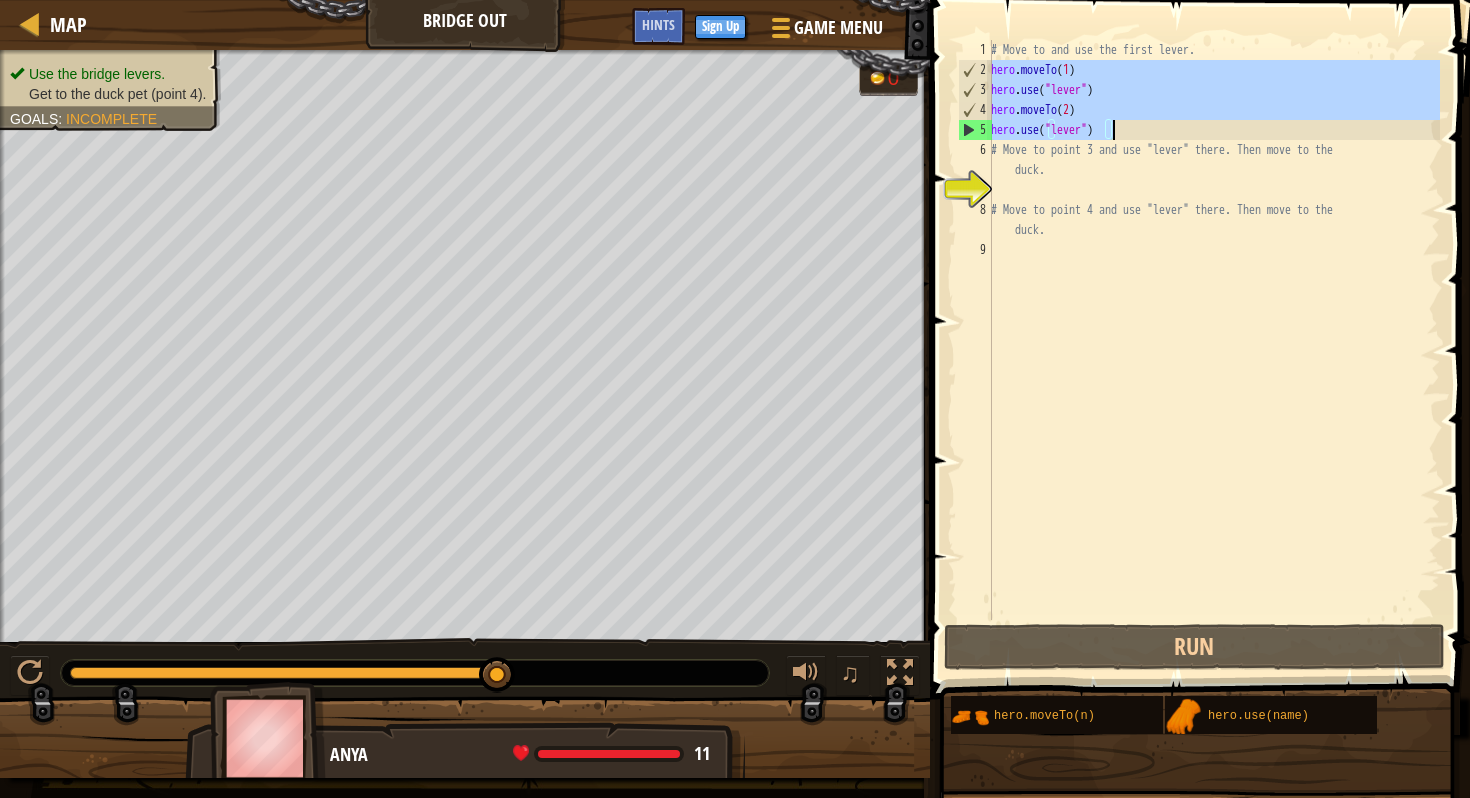 drag, startPoint x: 993, startPoint y: 70, endPoint x: 1156, endPoint y: 129, distance: 173.34937 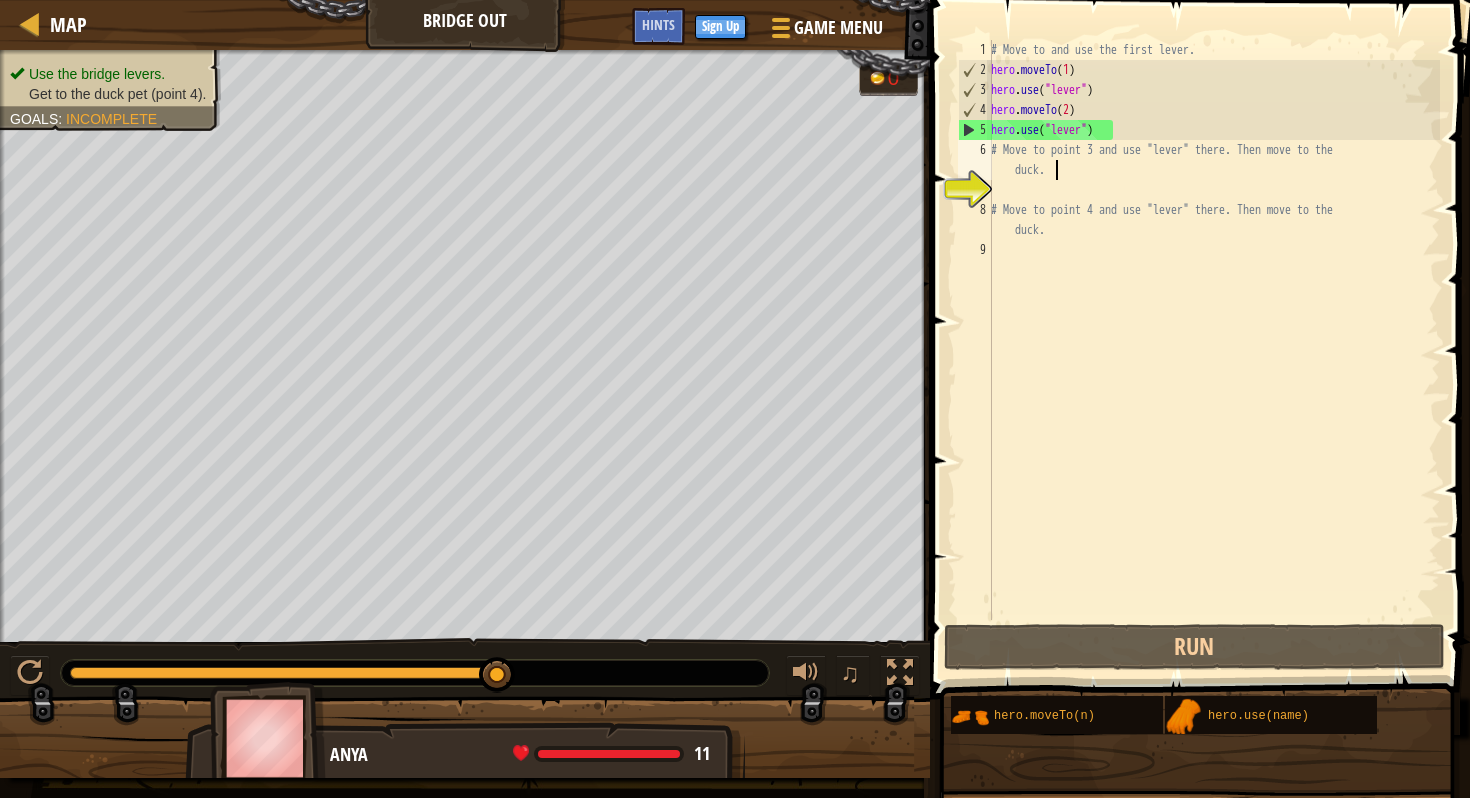 click on "# Move to and use the first lever. hero . moveTo ( [NUMBER] ) hero . use ( "lever" ) hero . moveTo ( [NUMBER] ) hero . use ( "lever" ) # Move to point [NUMBER] and use "lever" there. Then move to the       duck. # Move to point [NUMBER] and use "lever" there. Then move to the       duck." at bounding box center [1213, 350] 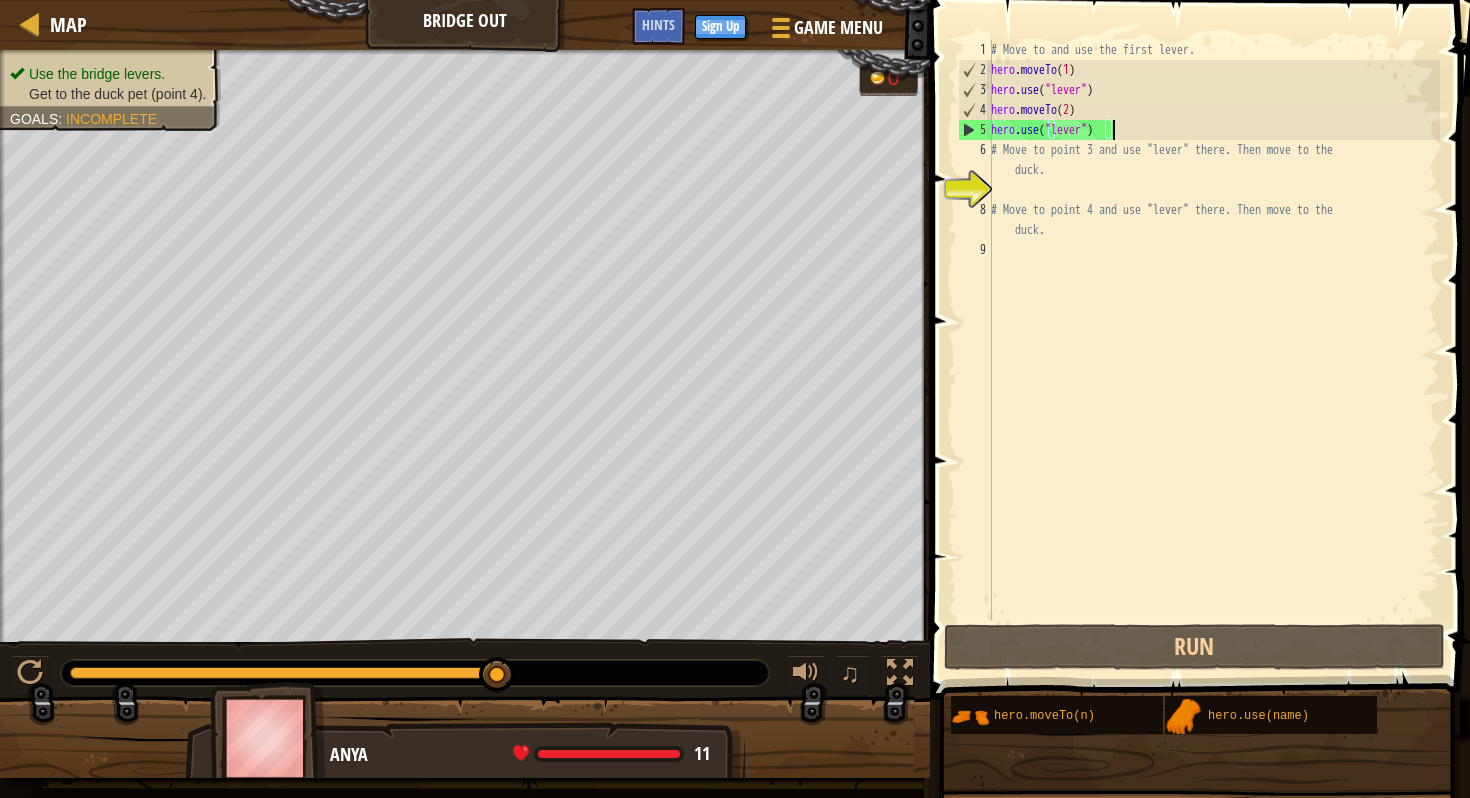 click on "# Move to and use the first lever. hero . moveTo ( [NUMBER] ) hero . use ( "lever" ) hero . moveTo ( [NUMBER] ) hero . use ( "lever" ) # Move to point [NUMBER] and use "lever" there. Then move to the       duck. # Move to point [NUMBER] and use "lever" there. Then move to the       duck." at bounding box center [1213, 350] 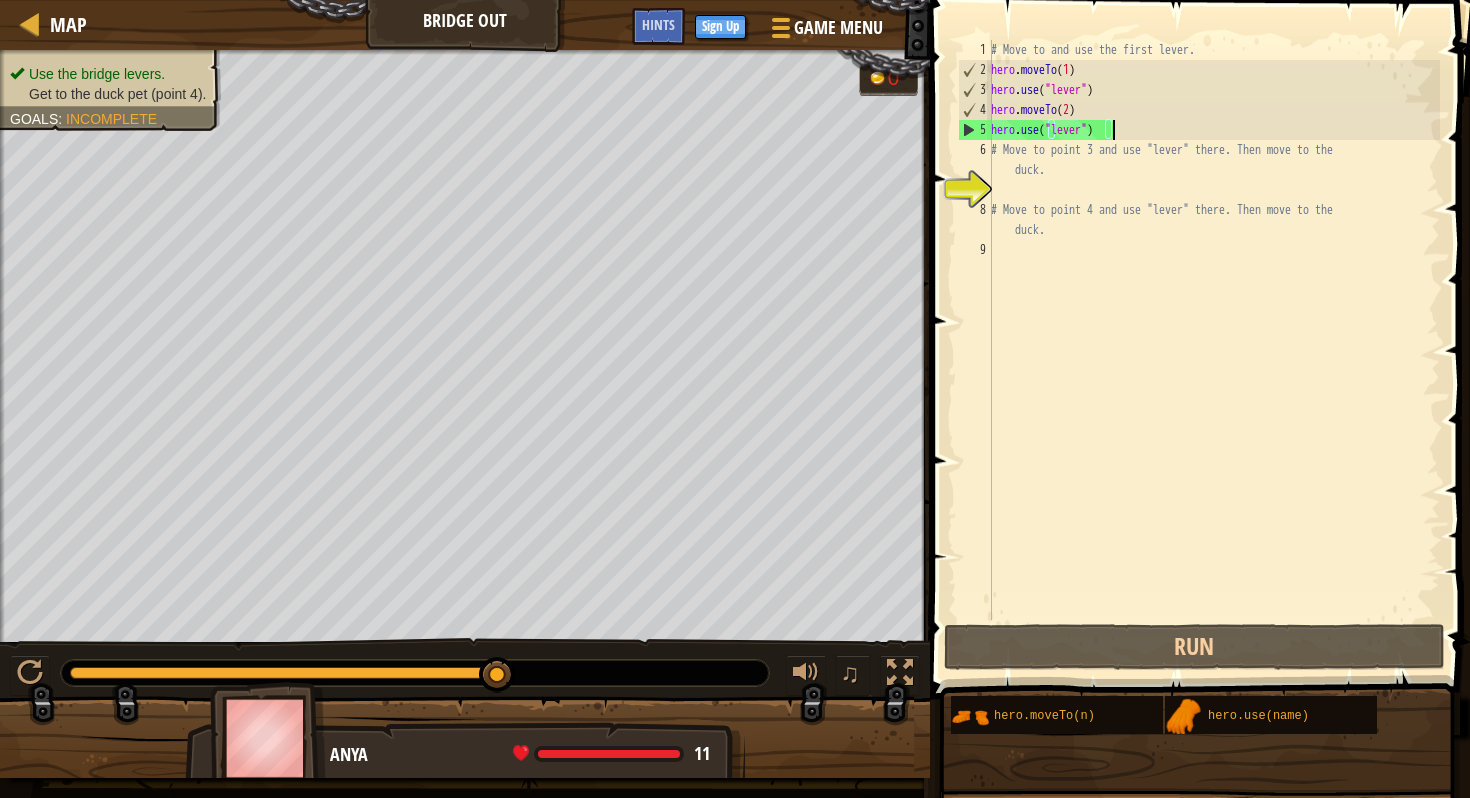 click on "# Move to and use the first lever. hero . moveTo ( [NUMBER] ) hero . use ( "lever" ) hero . moveTo ( [NUMBER] ) hero . use ( "lever" ) # Move to point [NUMBER] and use "lever" there. Then move to the       duck. # Move to point [NUMBER] and use "lever" there. Then move to the       duck." at bounding box center (1213, 350) 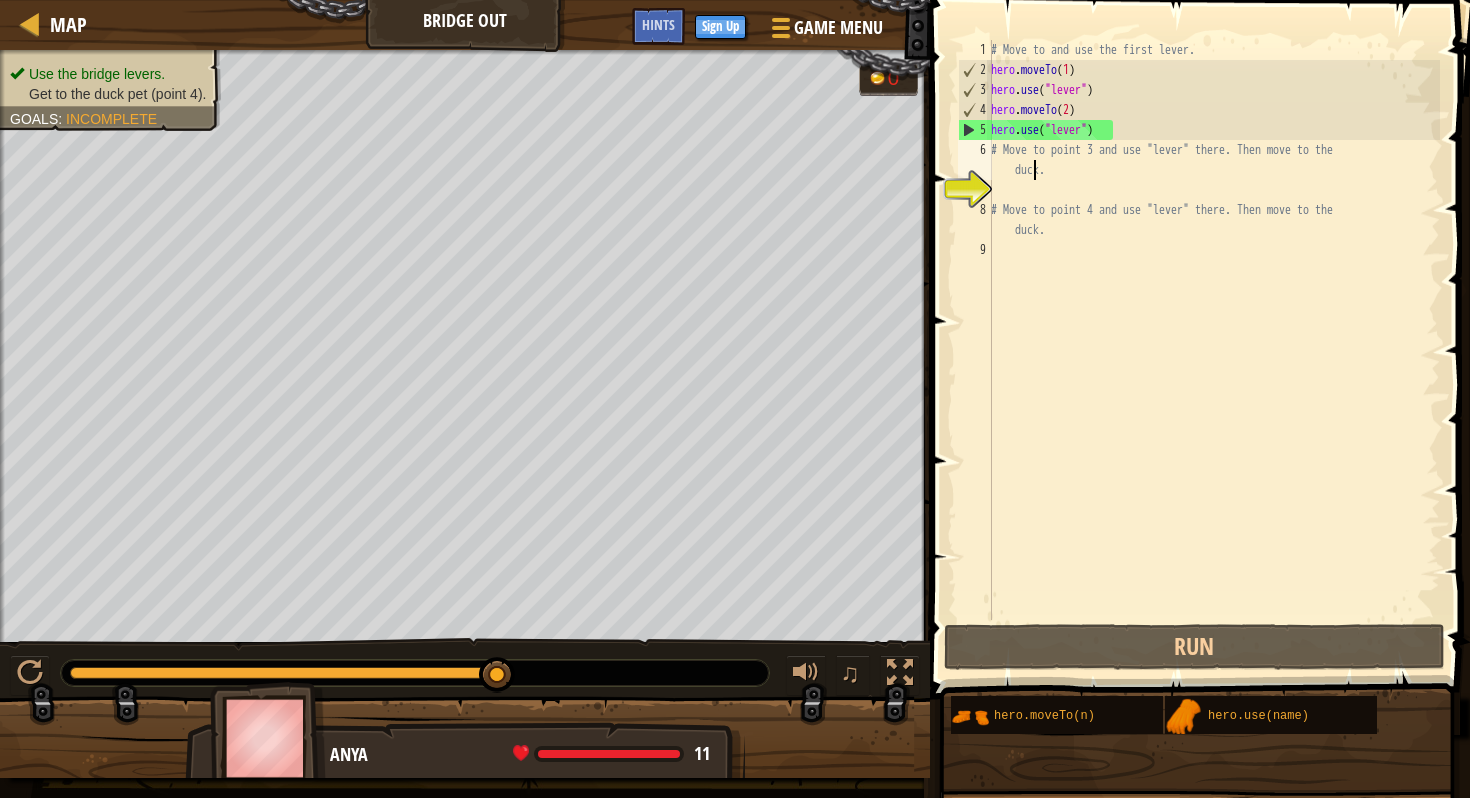 click on "# Move to and use the first lever. hero . moveTo ( [NUMBER] ) hero . use ( "lever" ) hero . moveTo ( [NUMBER] ) hero . use ( "lever" ) # Move to point [NUMBER] and use "lever" there. Then move to the       duck. # Move to point [NUMBER] and use "lever" there. Then move to the       duck." at bounding box center (1213, 350) 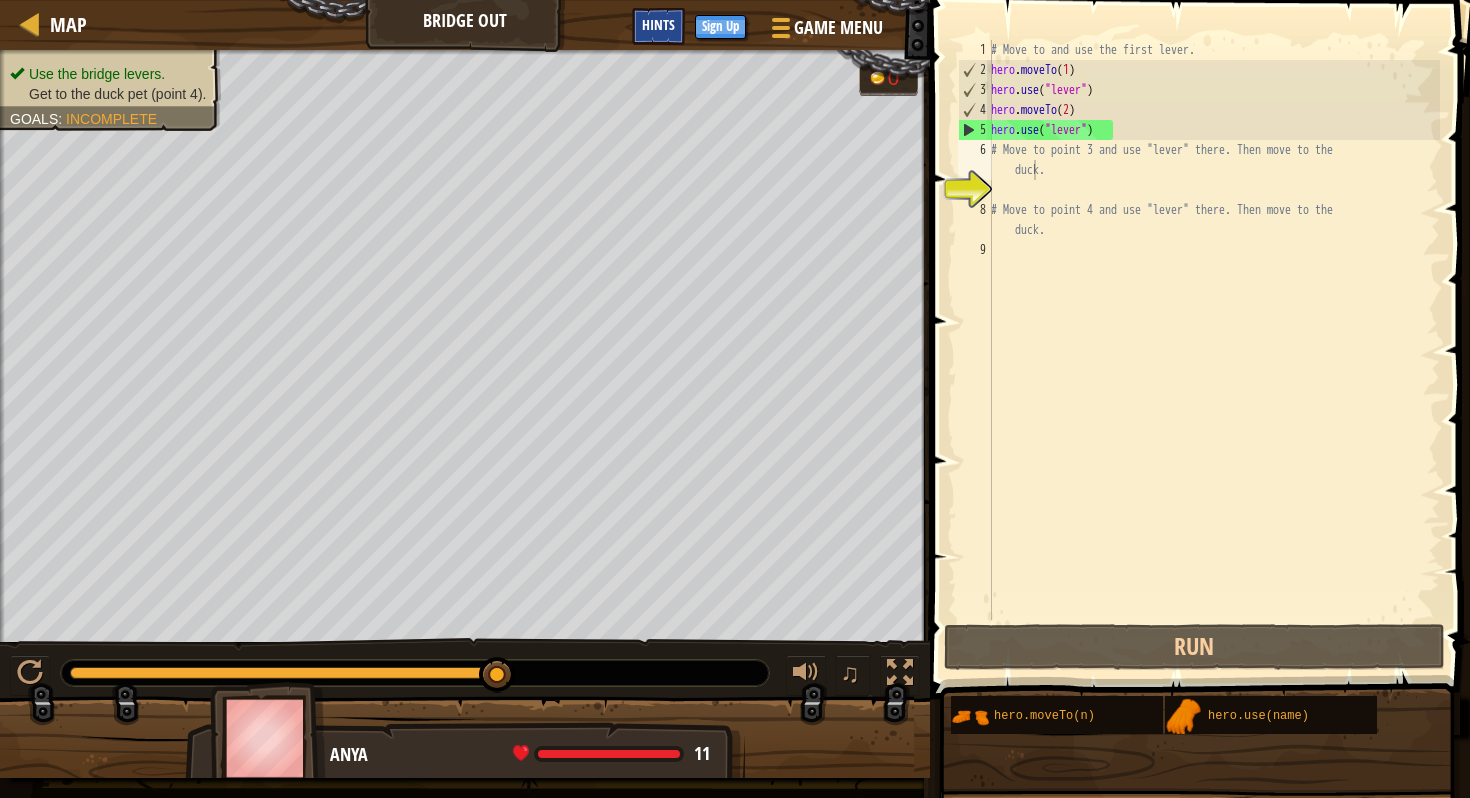click on "Hints" at bounding box center (658, 26) 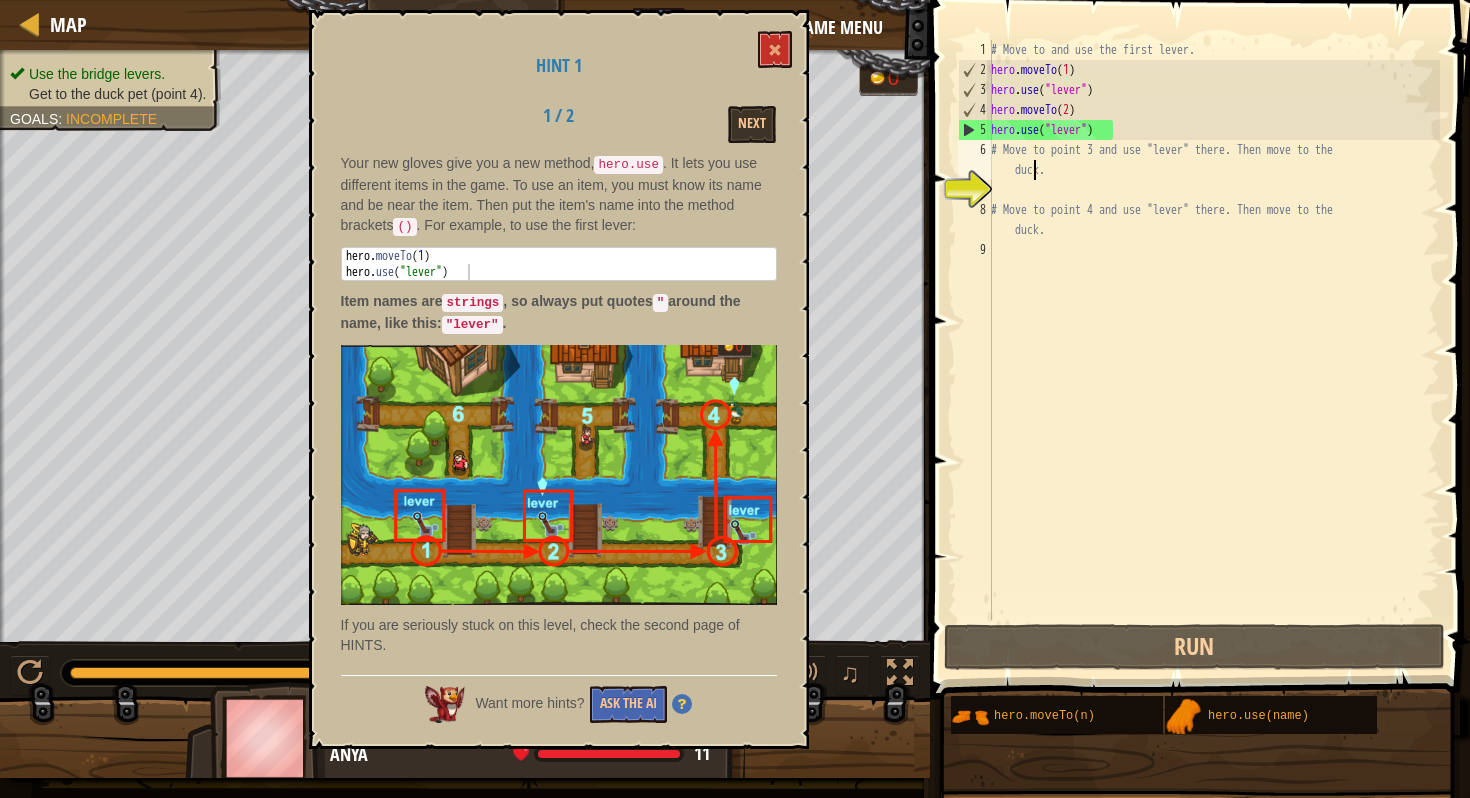 click on "# Move to and use the first lever. hero . moveTo ( [NUMBER] ) hero . use ( "lever" ) hero . moveTo ( [NUMBER] ) hero . use ( "lever" ) # Move to point [NUMBER] and use "lever" there. Then move to the       duck. # Move to point [NUMBER] and use "lever" there. Then move to the       duck." at bounding box center [1213, 350] 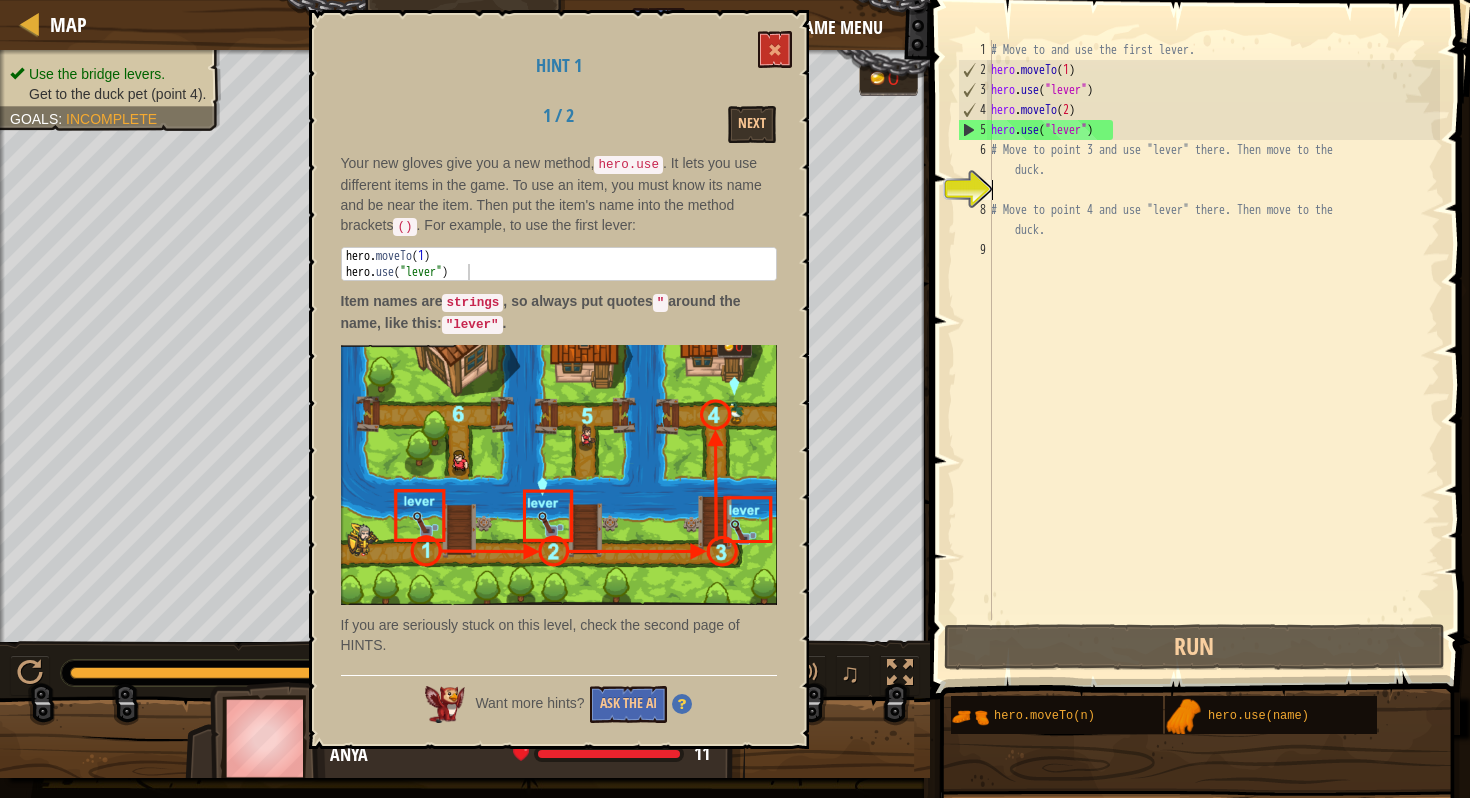 click on "# Move to and use the first lever. hero . moveTo ( [NUMBER] ) hero . use ( "lever" ) hero . moveTo ( [NUMBER] ) hero . use ( "lever" ) # Move to point [NUMBER] and use "lever" there. Then move to the       duck. # Move to point [NUMBER] and use "lever" there. Then move to the       duck." at bounding box center (1213, 350) 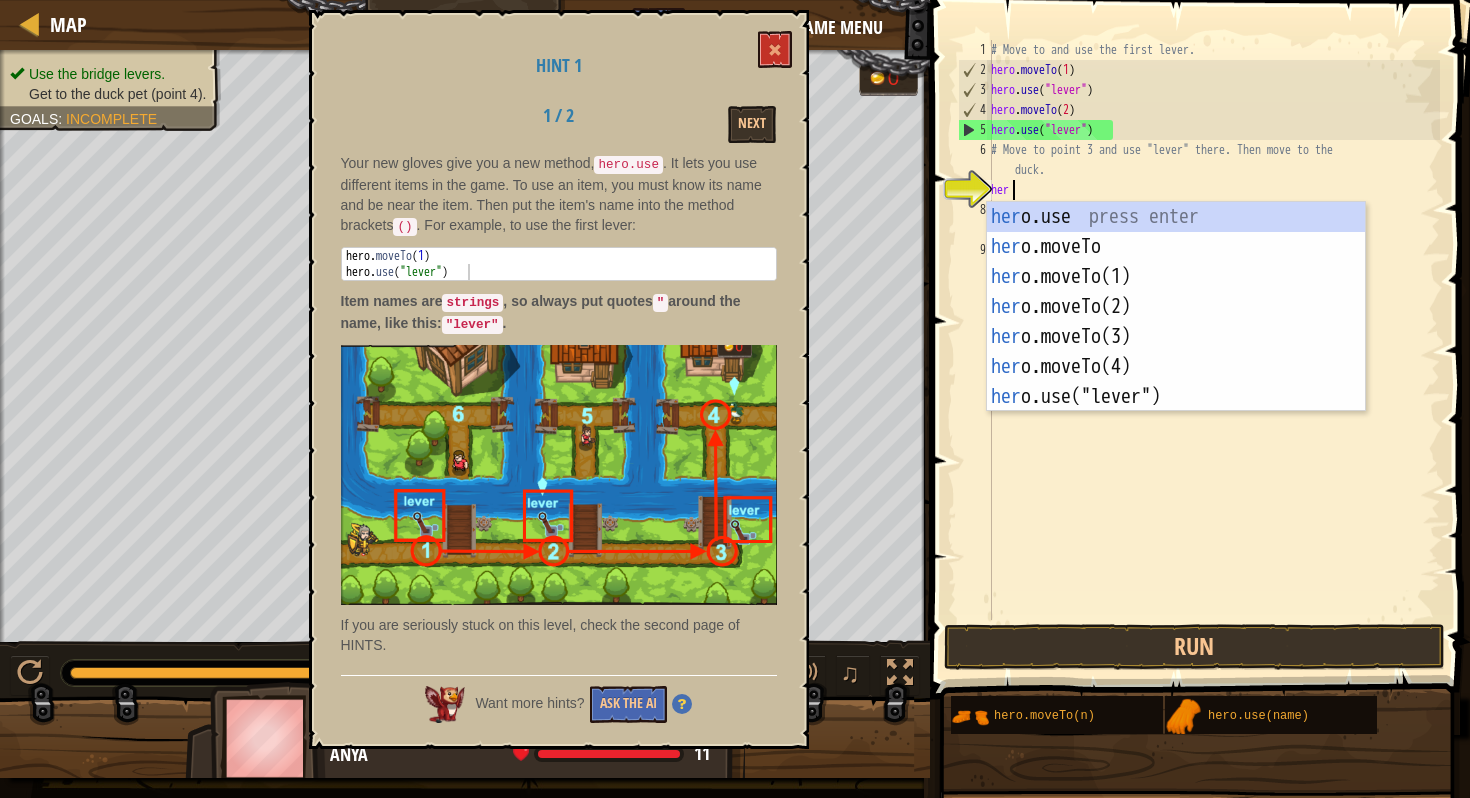 scroll, scrollTop: 9, scrollLeft: 1, axis: both 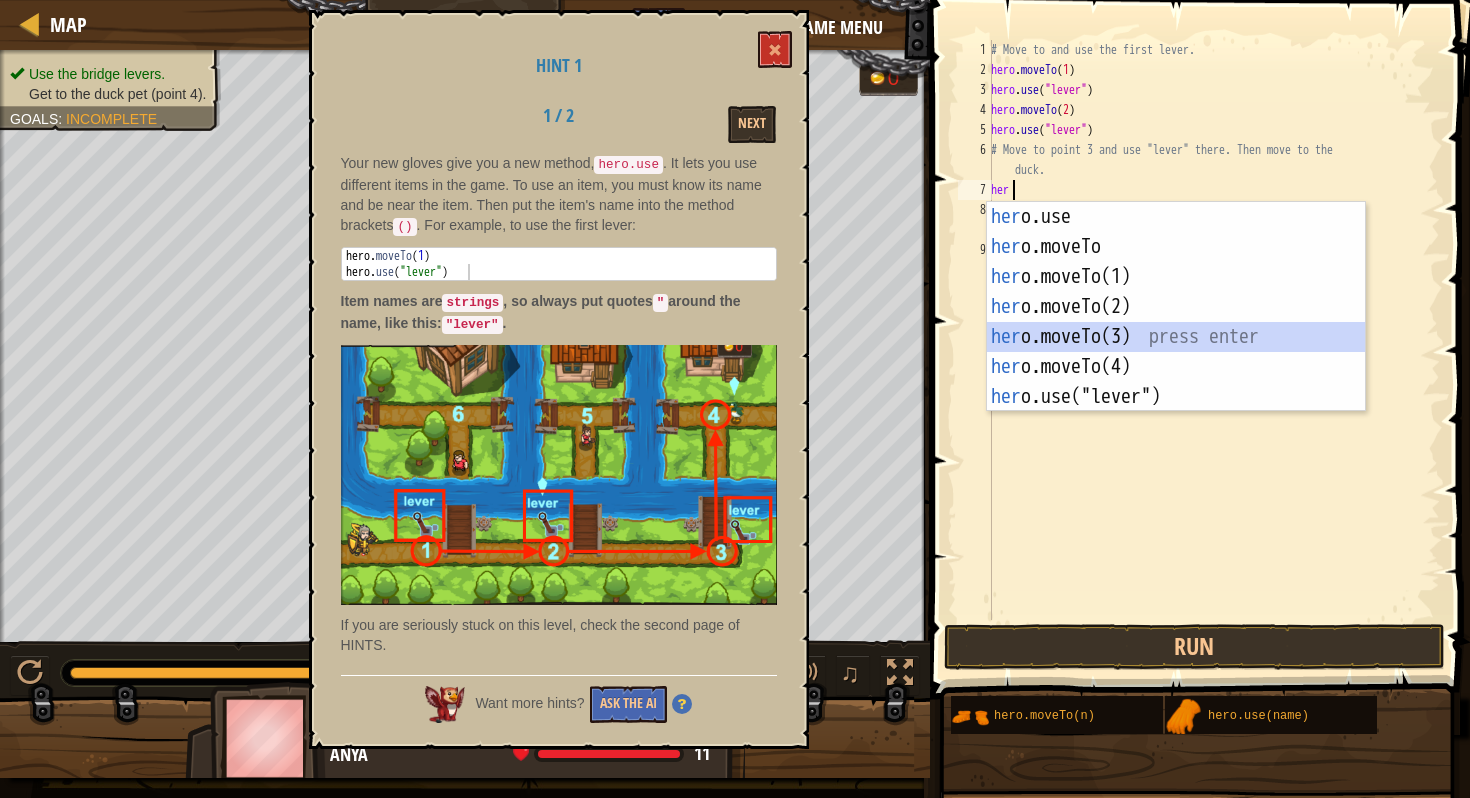 click on "her o.use press enter her o.moveTo press enter her o.moveTo(1) press enter her o.moveTo(2) press enter her o.moveTo(3) press enter her o.moveTo(4) press enter her o.use("lever") press enter" at bounding box center [1176, 337] 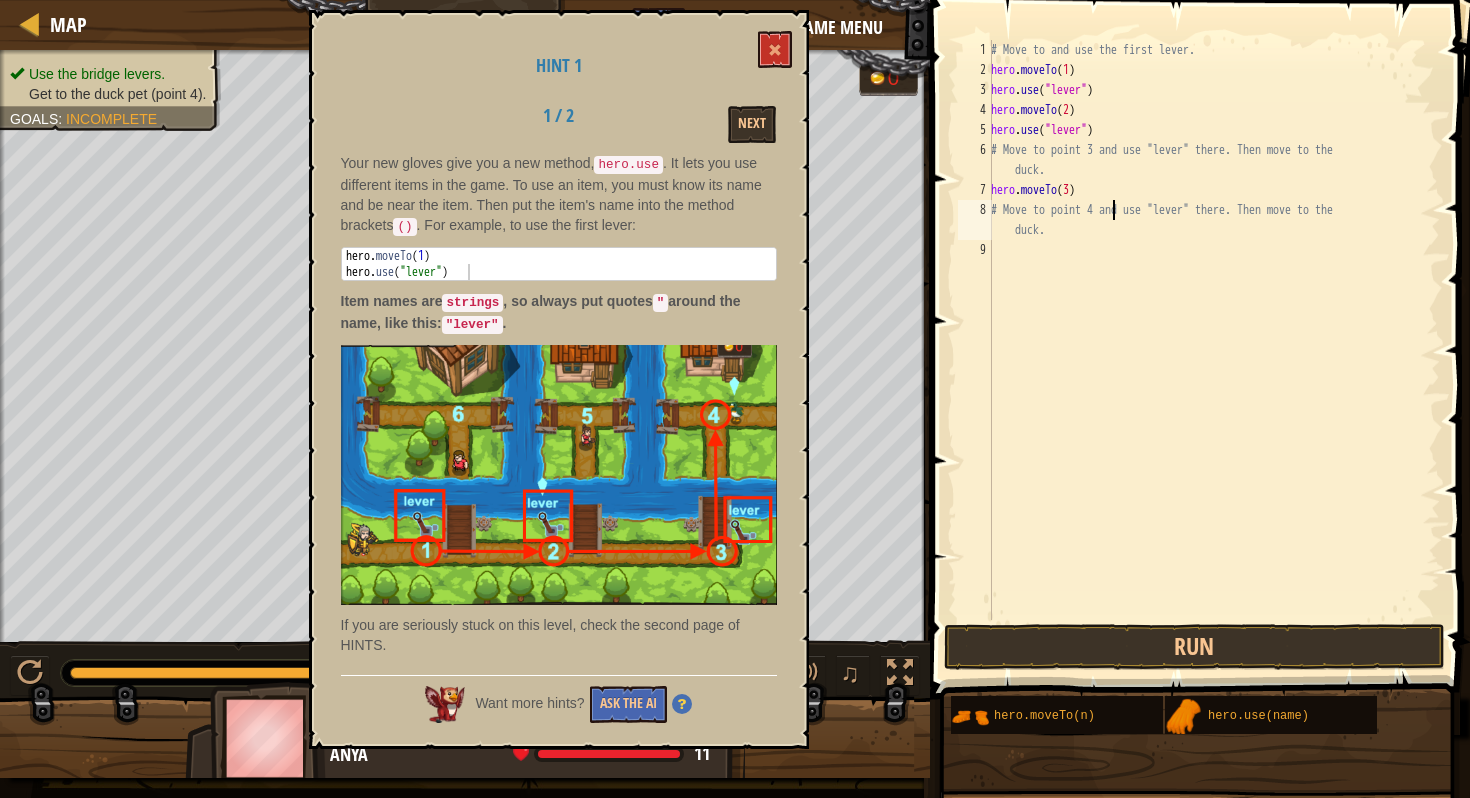 click on "# Move to and use the first lever. hero . moveTo ( 1 ) hero . use ( "lever" ) hero . moveTo ( 2 ) hero . use ( "lever" ) # Move to point 3 and use "lever" there. Then move to the       duck. hero . moveTo ( 3 ) # Move to point 4 and use "lever" there. Then move to the       duck." at bounding box center [1213, 350] 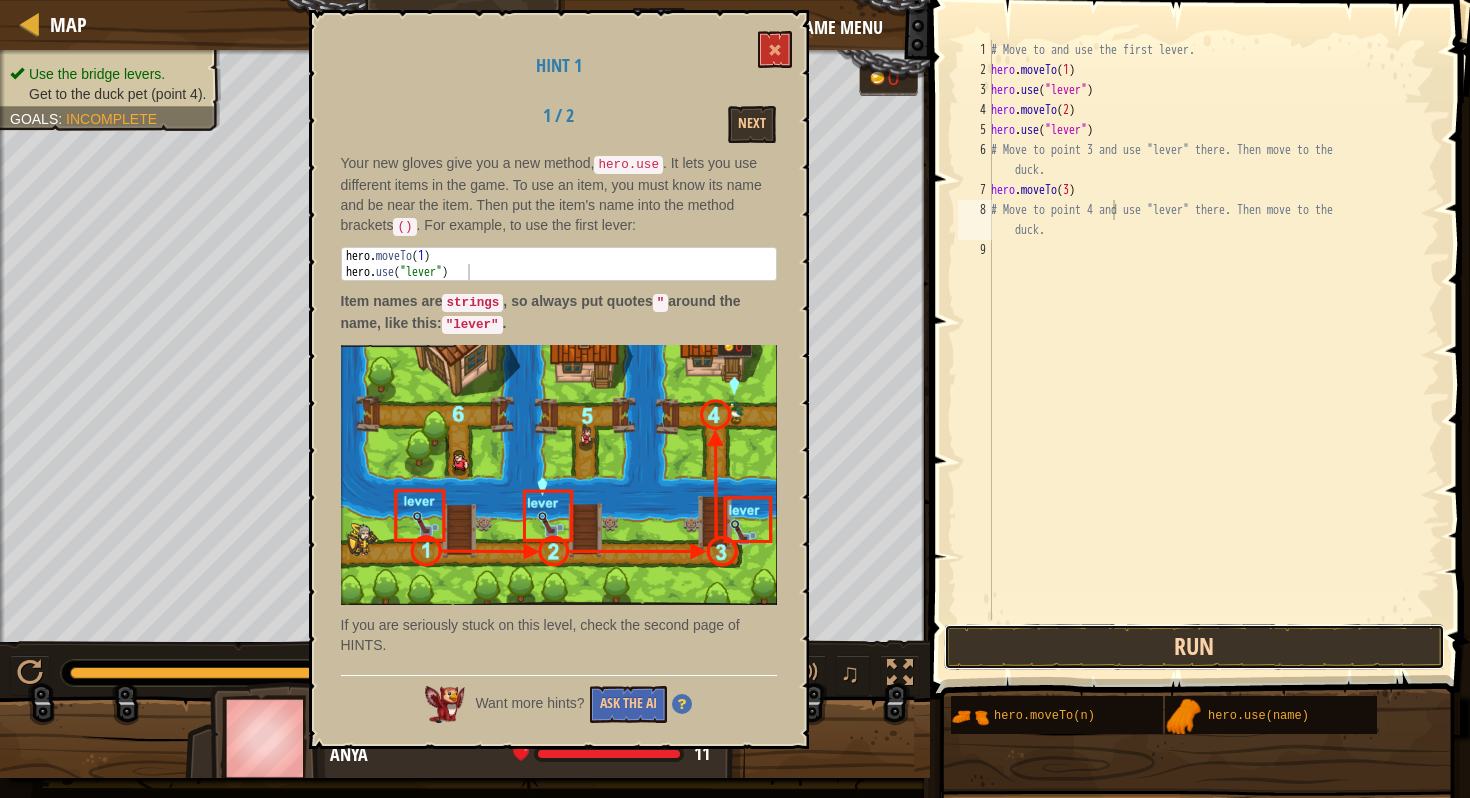 click on "Run" at bounding box center [1194, 647] 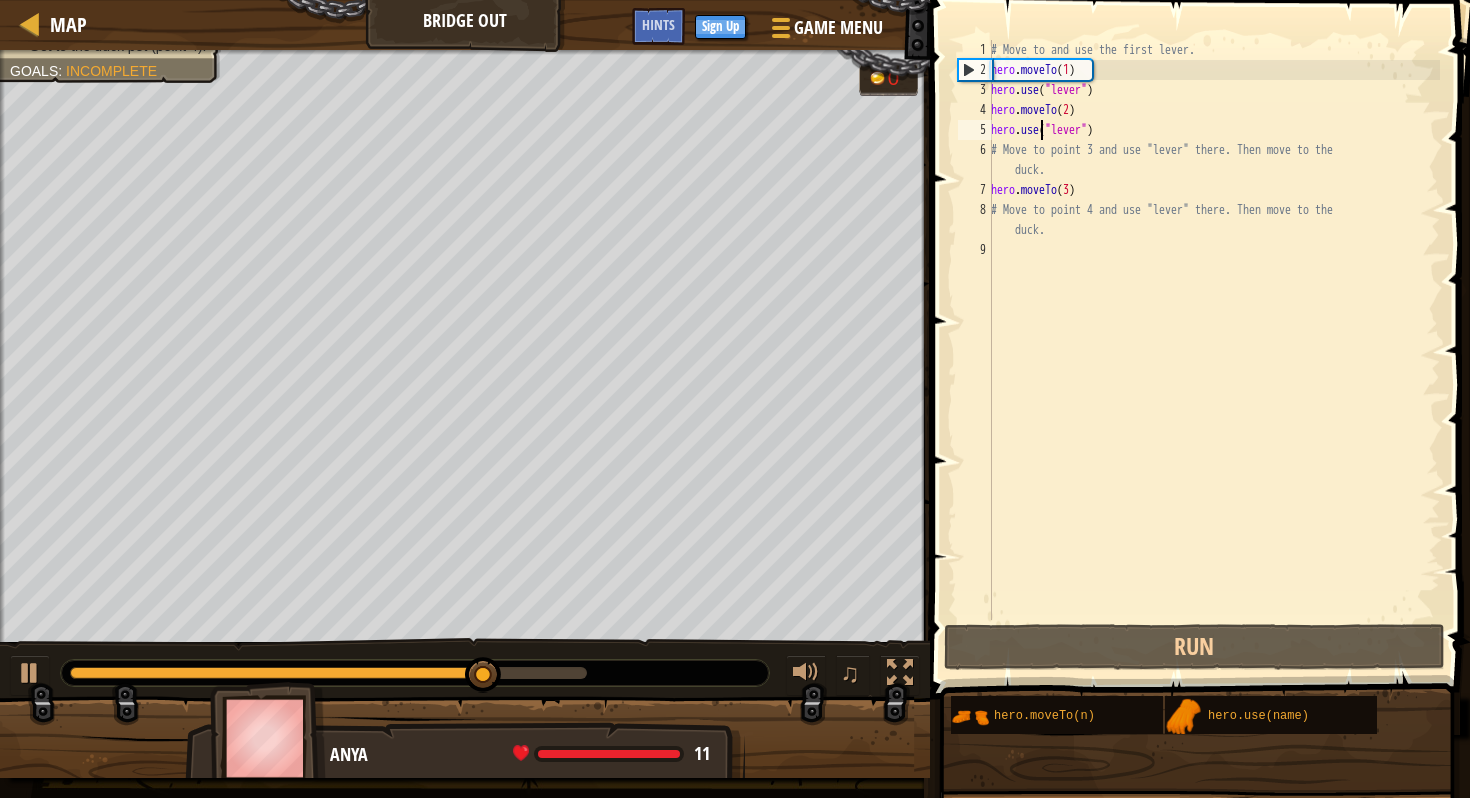 click on "# Move to and use the first lever. hero . moveTo ( 1 ) hero . use ( "lever" ) hero . moveTo ( 2 ) hero . use ( "lever" ) # Move to point 3 and use "lever" there. Then move to the       duck. hero . moveTo ( 3 ) # Move to point 4 and use "lever" there. Then move to the       duck." at bounding box center (1213, 350) 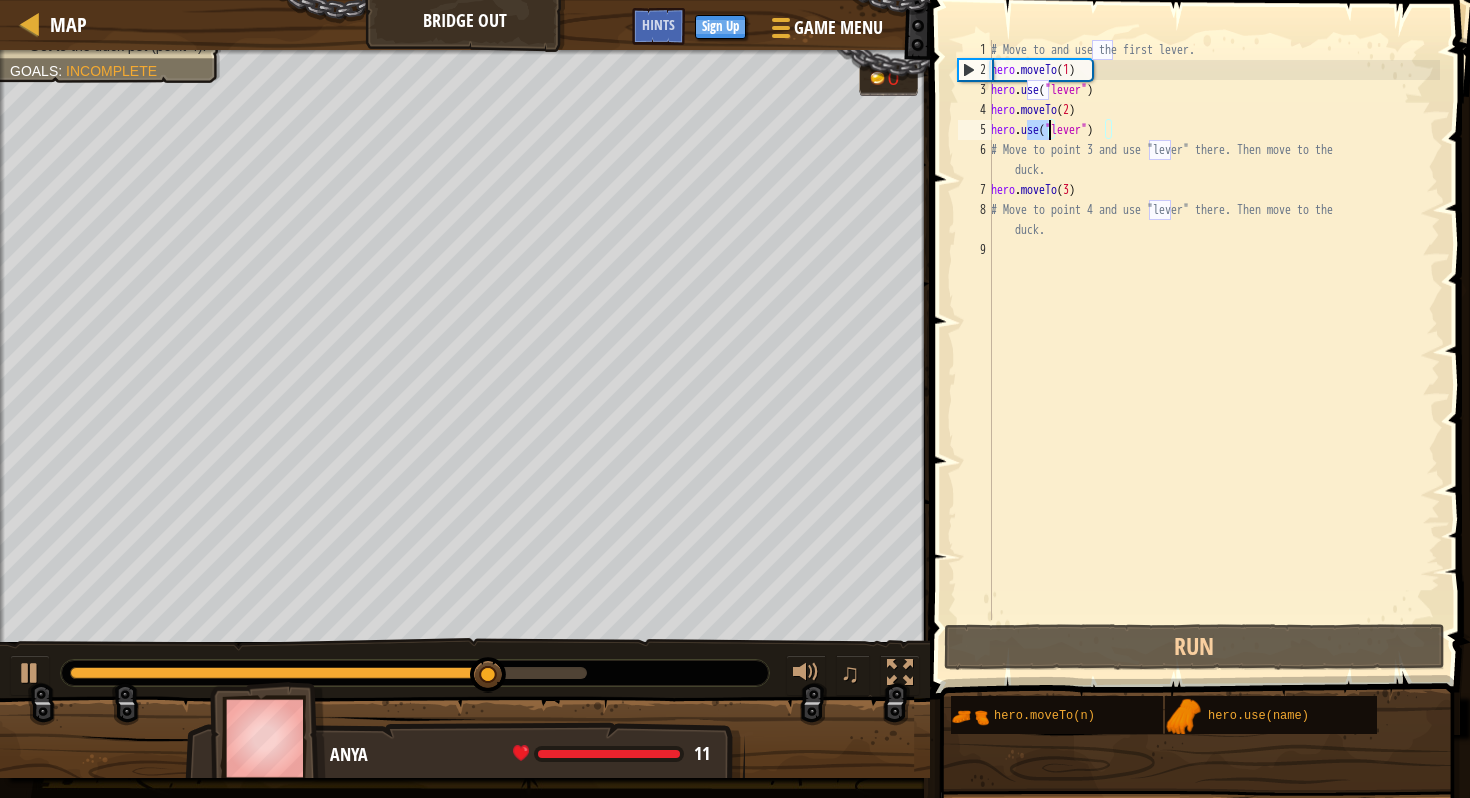 click on "# Move to and use the first lever. hero . moveTo ( 1 ) hero . use ( "lever" ) hero . moveTo ( 2 ) hero . use ( "lever" ) # Move to point 3 and use "lever" there. Then move to the       duck. hero . moveTo ( 3 ) # Move to point 4 and use "lever" there. Then move to the       duck." at bounding box center [1213, 350] 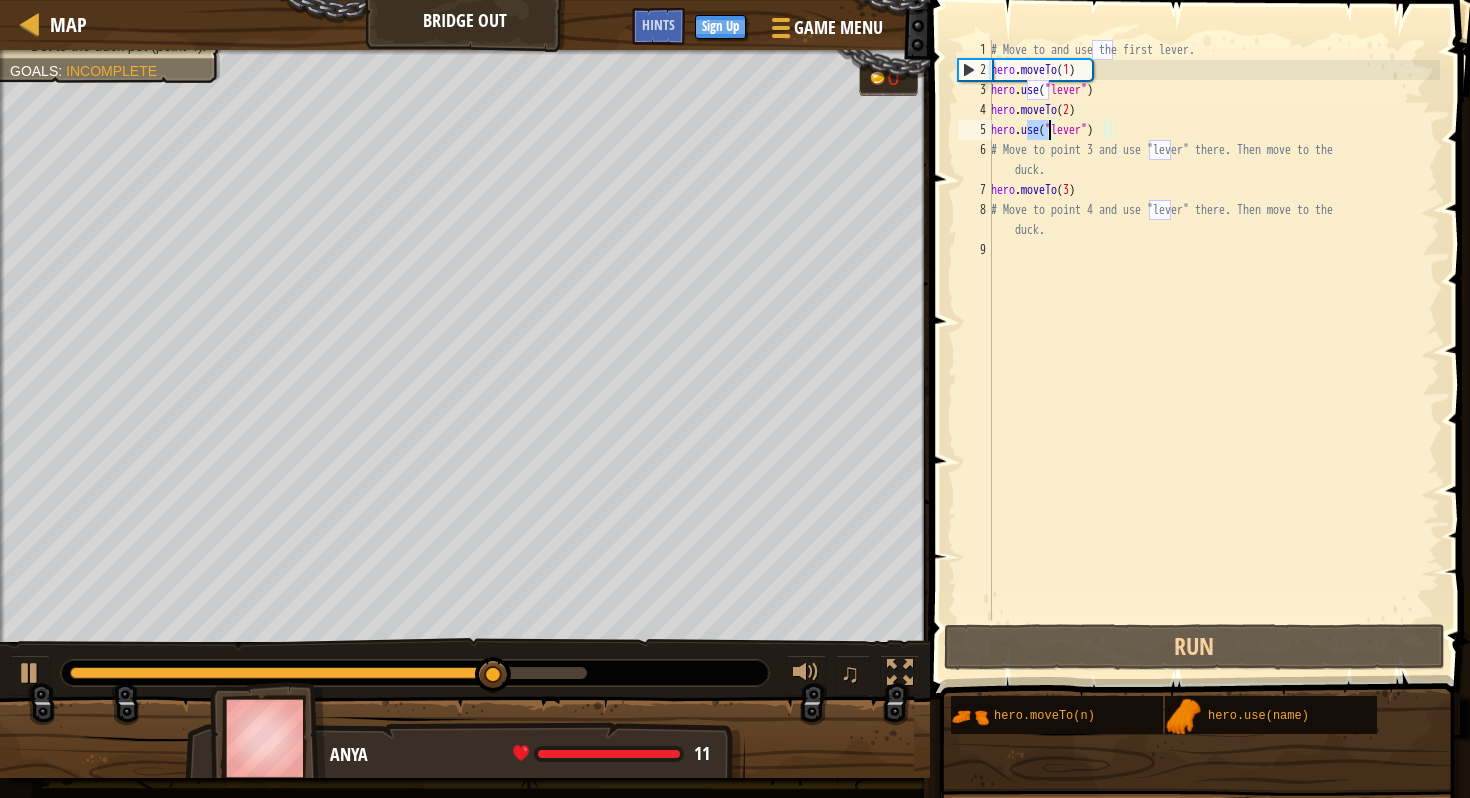 click on "# Move to and use the first lever. hero . moveTo ( 1 ) hero . use ( "lever" ) hero . moveTo ( 2 ) hero . use ( "lever" ) # Move to point 3 and use "lever" there. Then move to the       duck. hero . moveTo ( 3 ) # Move to point 4 and use "lever" there. Then move to the       duck." at bounding box center (1213, 350) 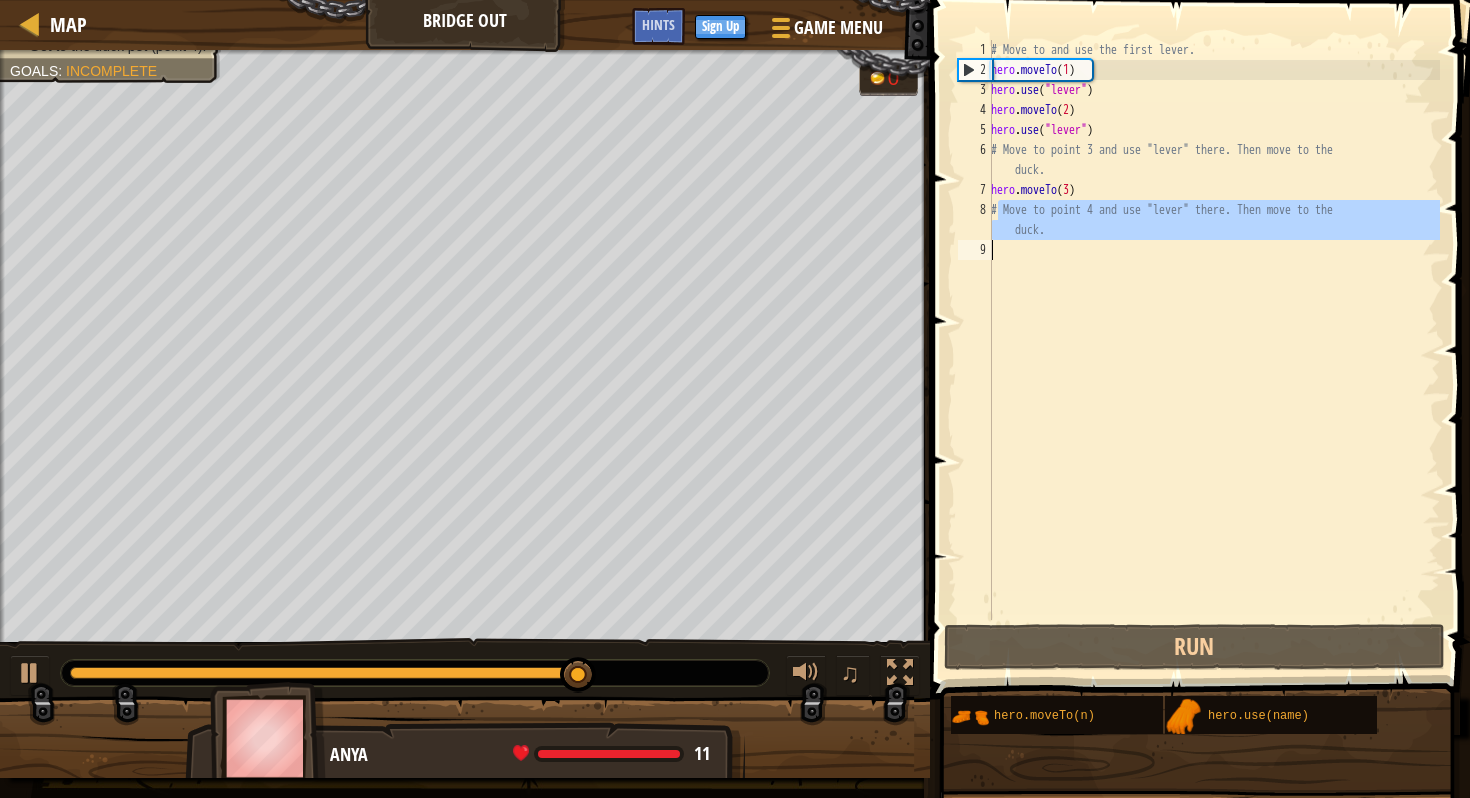 drag, startPoint x: 1001, startPoint y: 208, endPoint x: 1100, endPoint y: 246, distance: 106.04244 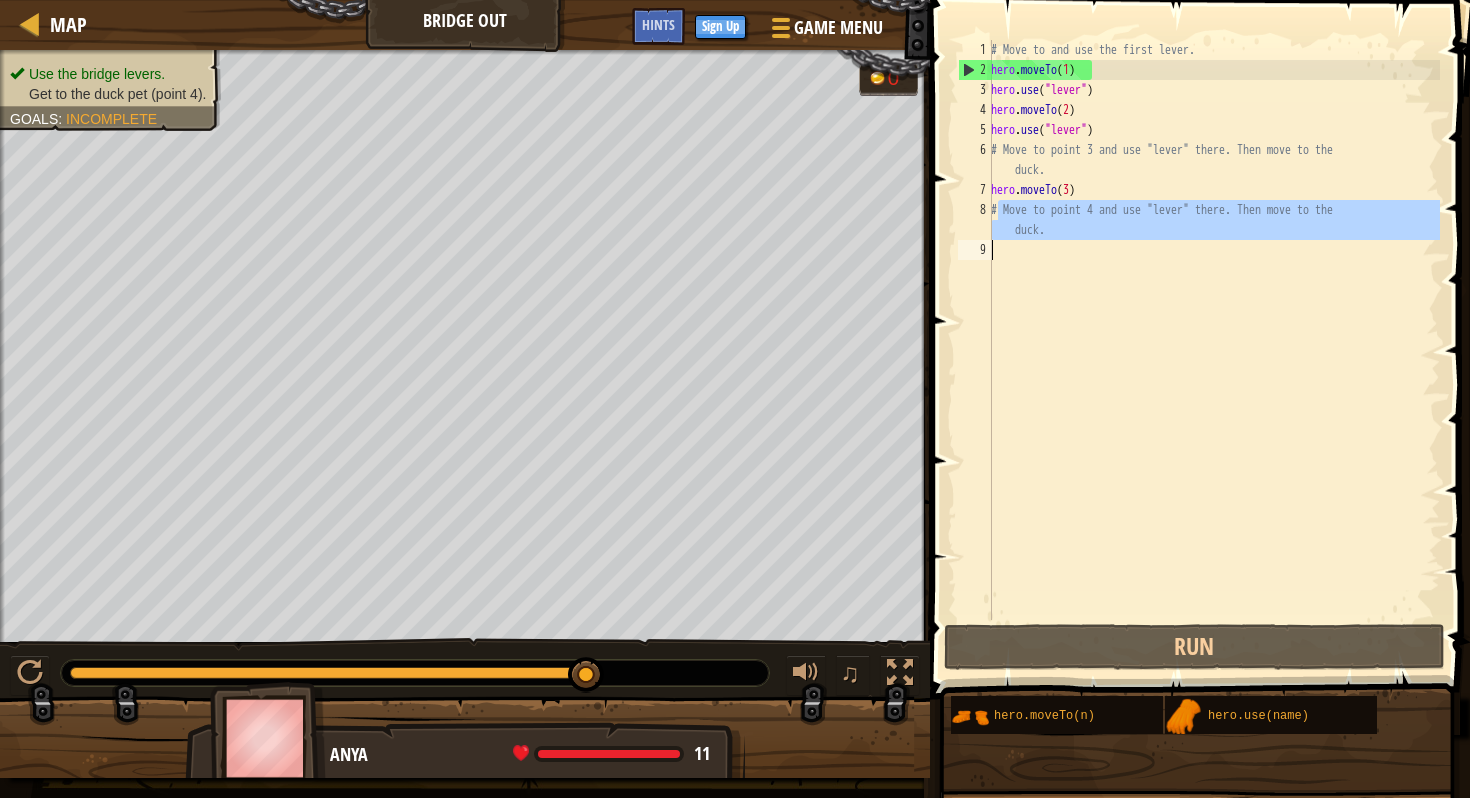 type on "#" 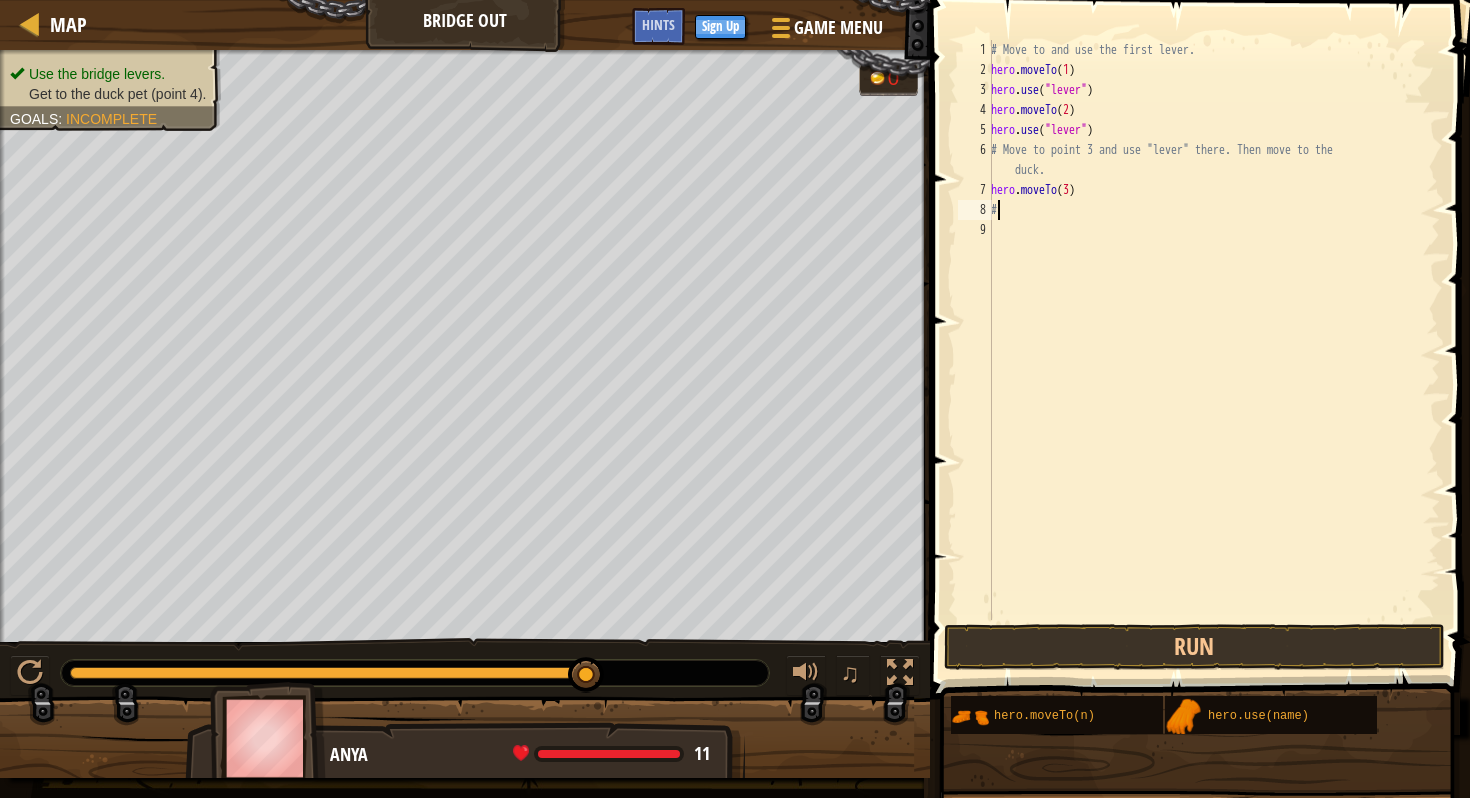 paste 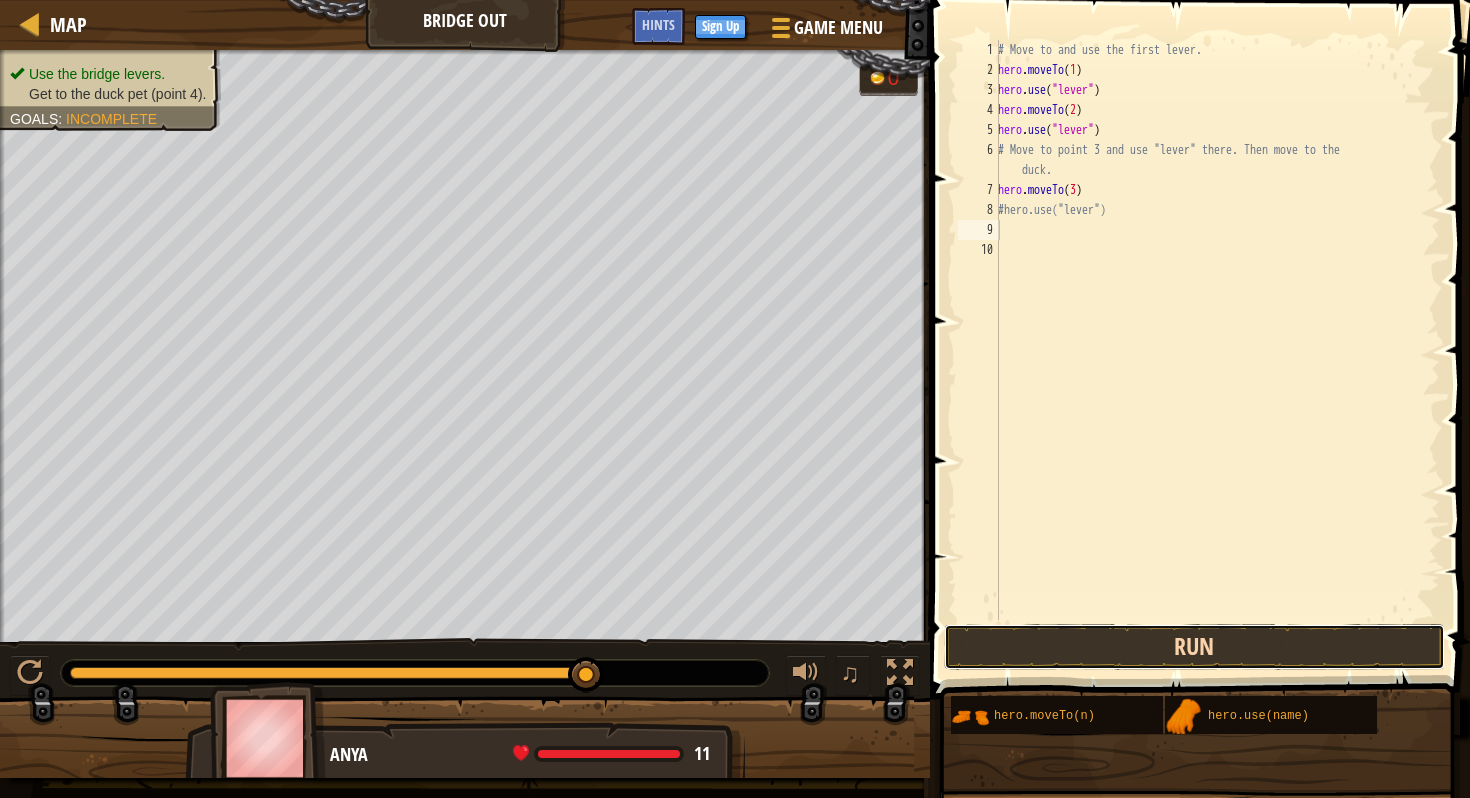 click on "Run" at bounding box center (1194, 647) 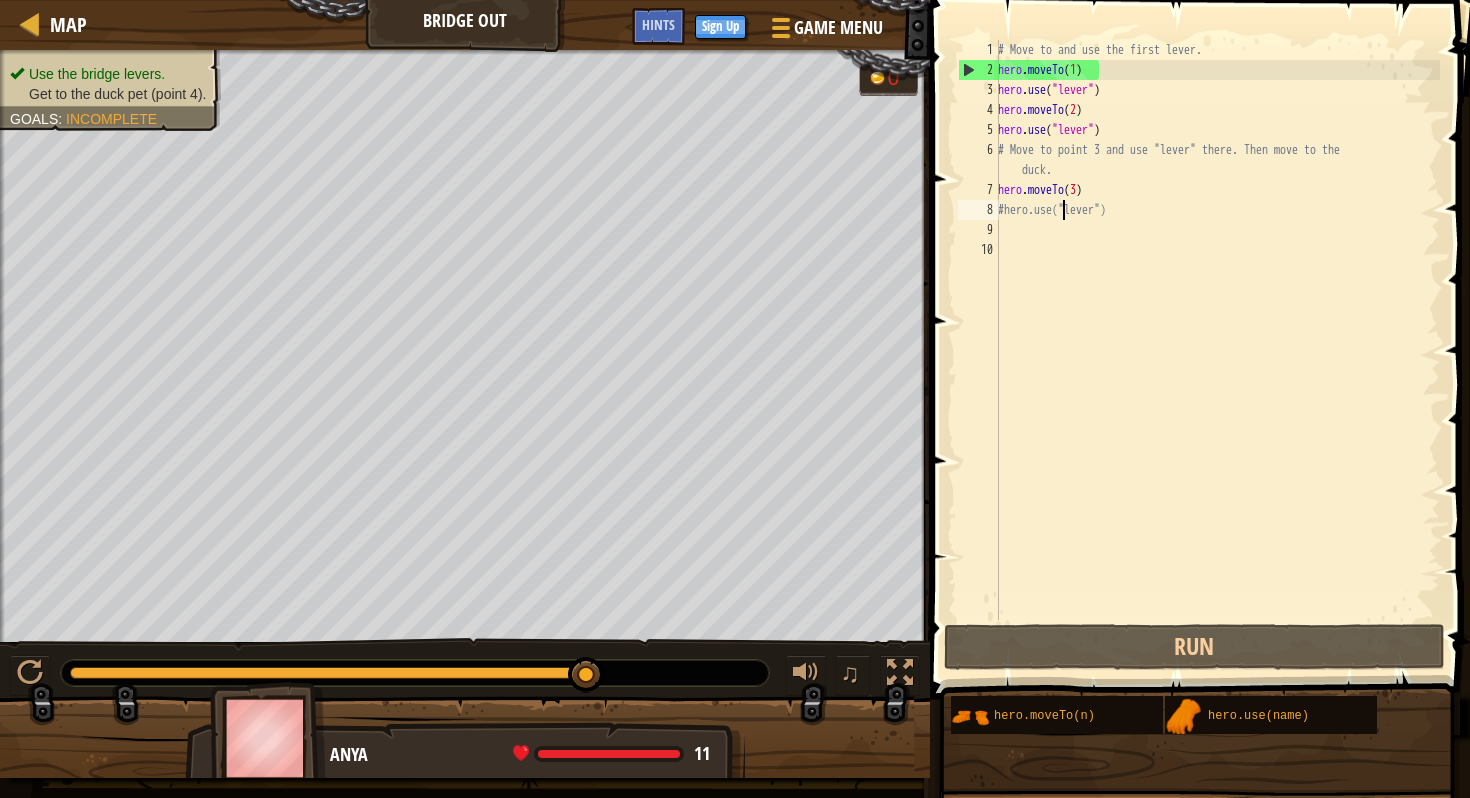 click on "# Move to and use the first lever. hero . moveTo ( 1 ) hero . use ( "lever" ) hero . moveTo ( 2 ) hero . use ( "lever" ) # Move to point 3 and use "lever" there. Then move to the       duck. hero . moveTo ( 3 ) #hero.use("lever")" at bounding box center (1217, 350) 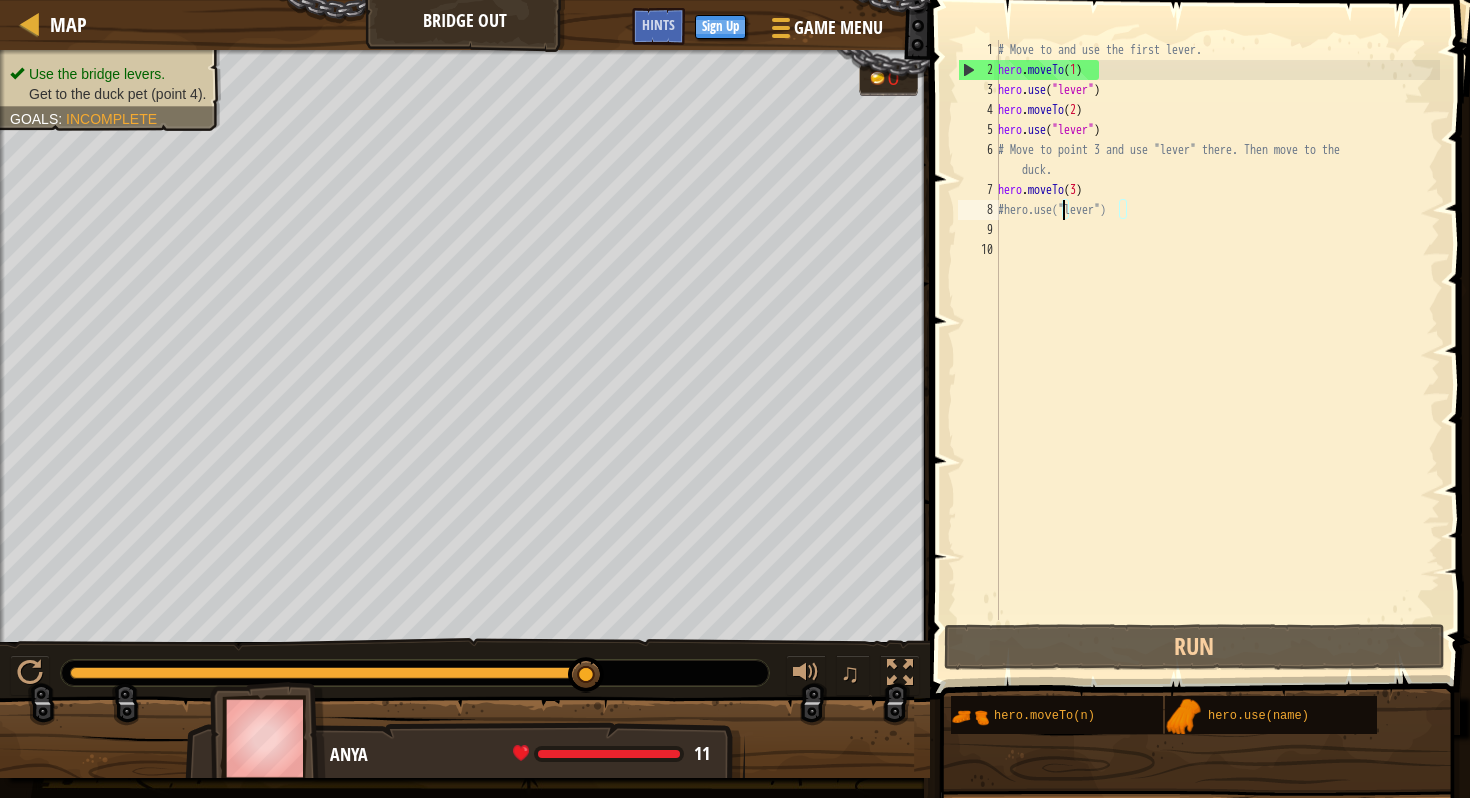 click on "# Move to and use the first lever. hero . moveTo ( 1 ) hero . use ( "lever" ) hero . moveTo ( 2 ) hero . use ( "lever" ) # Move to point 3 and use "lever" there. Then move to the       duck. hero . moveTo ( 3 ) #hero.use("lever")" at bounding box center (1217, 350) 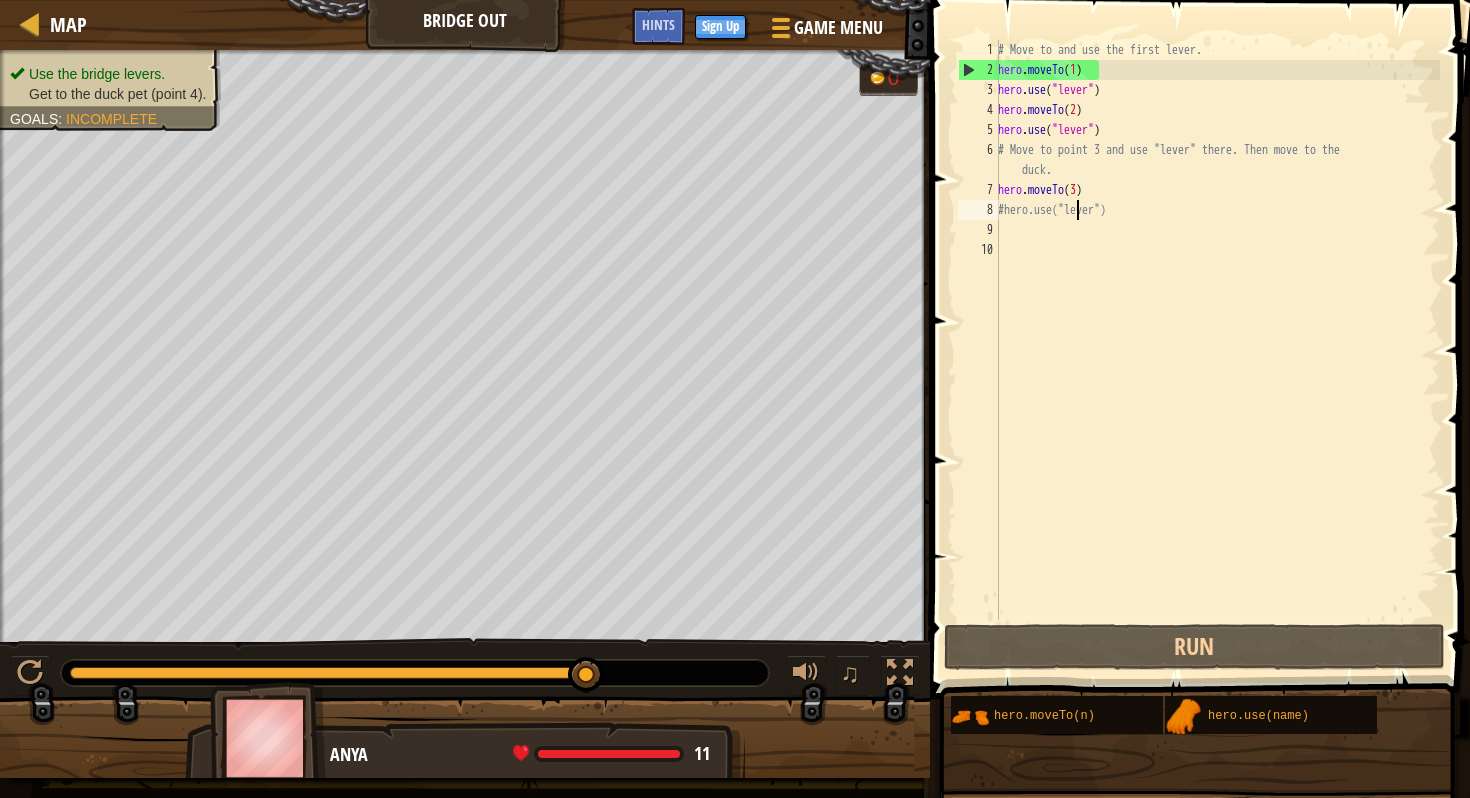 click on "# Move to and use the first lever. hero . moveTo ( 1 ) hero . use ( "lever" ) hero . moveTo ( 2 ) hero . use ( "lever" ) # Move to point 3 and use "lever" there. Then move to the       duck. hero . moveTo ( 3 ) #hero.use("lever")" at bounding box center (1217, 350) 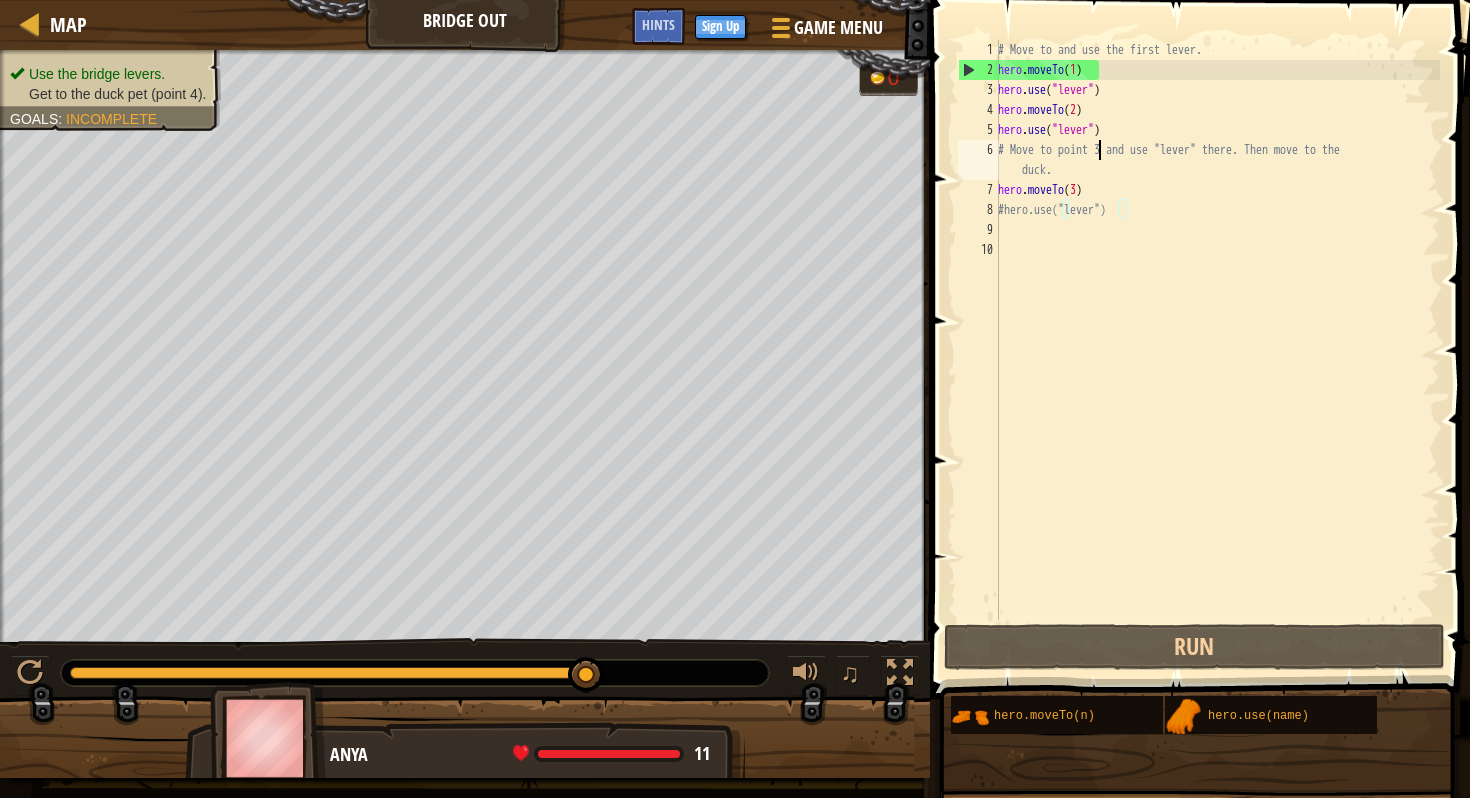 click on "# Move to and use the first lever. hero . moveTo ( 1 ) hero . use ( "lever" ) hero . moveTo ( 2 ) hero . use ( "lever" ) # Move to point 3 and use "lever" there. Then move to the       duck. hero . moveTo ( 3 ) #hero.use("lever")" at bounding box center [1217, 350] 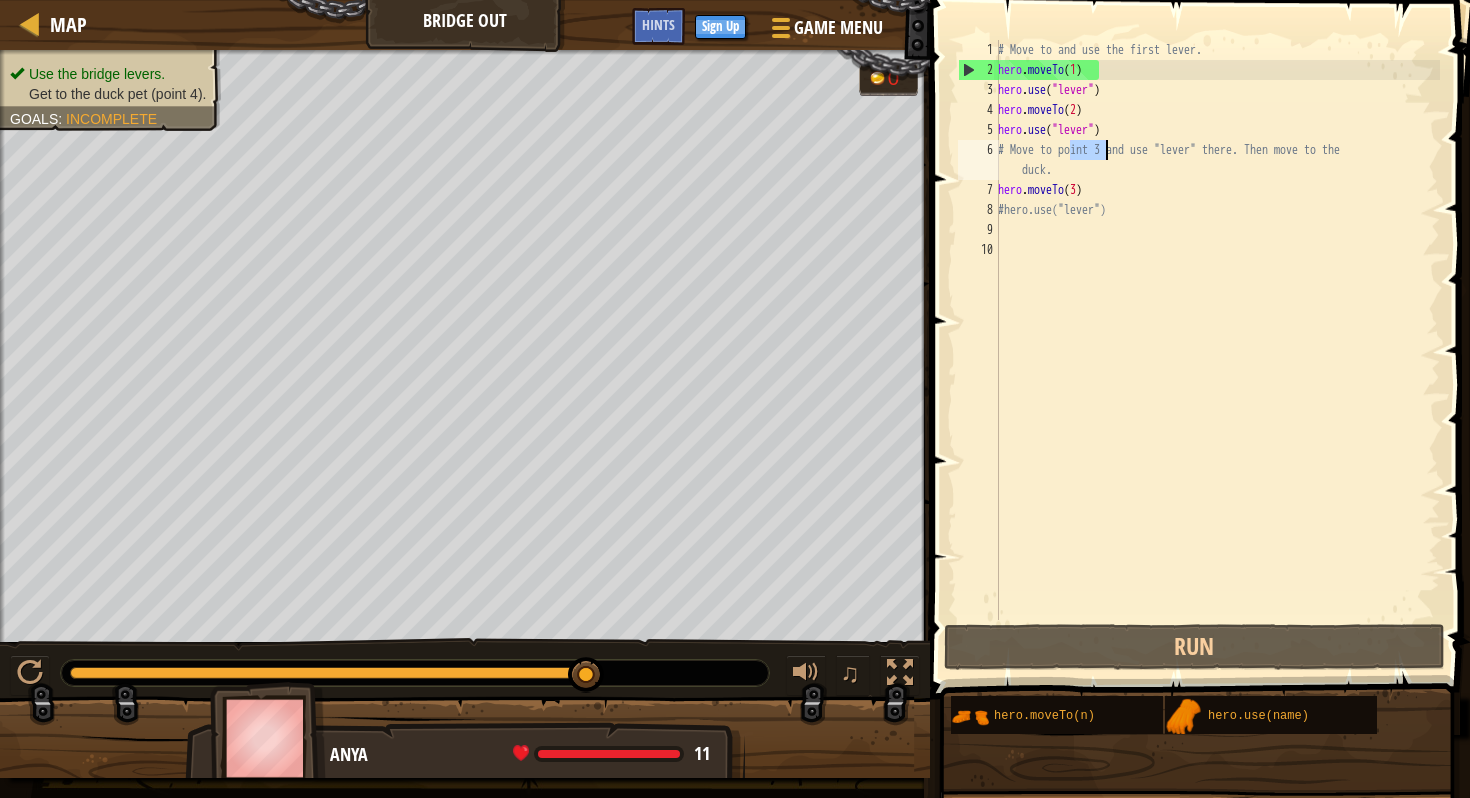 click on "# Move to and use the first lever. hero . moveTo ( 1 ) hero . use ( "lever" ) hero . moveTo ( 2 ) hero . use ( "lever" ) # Move to point 3 and use "lever" there. Then move to the       duck. hero . moveTo ( 3 ) #hero.use("lever")" at bounding box center [1217, 350] 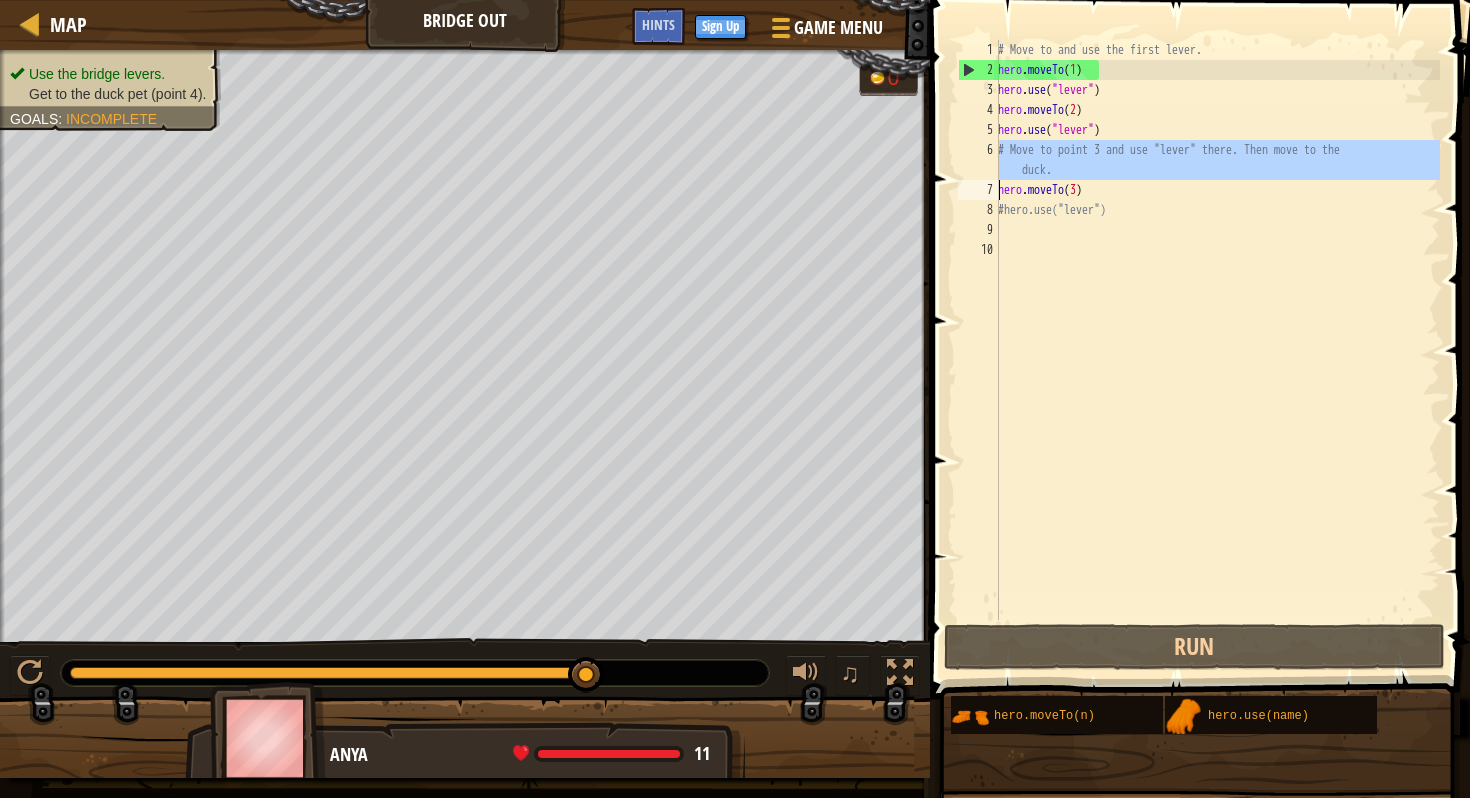 click on "# Move to and use the first lever. hero . moveTo ( 1 ) hero . use ( "lever" ) hero . moveTo ( 2 ) hero . use ( "lever" ) # Move to point 3 and use "lever" there. Then move to the       duck. hero . moveTo ( 3 ) #hero.use("lever")" at bounding box center (1217, 350) 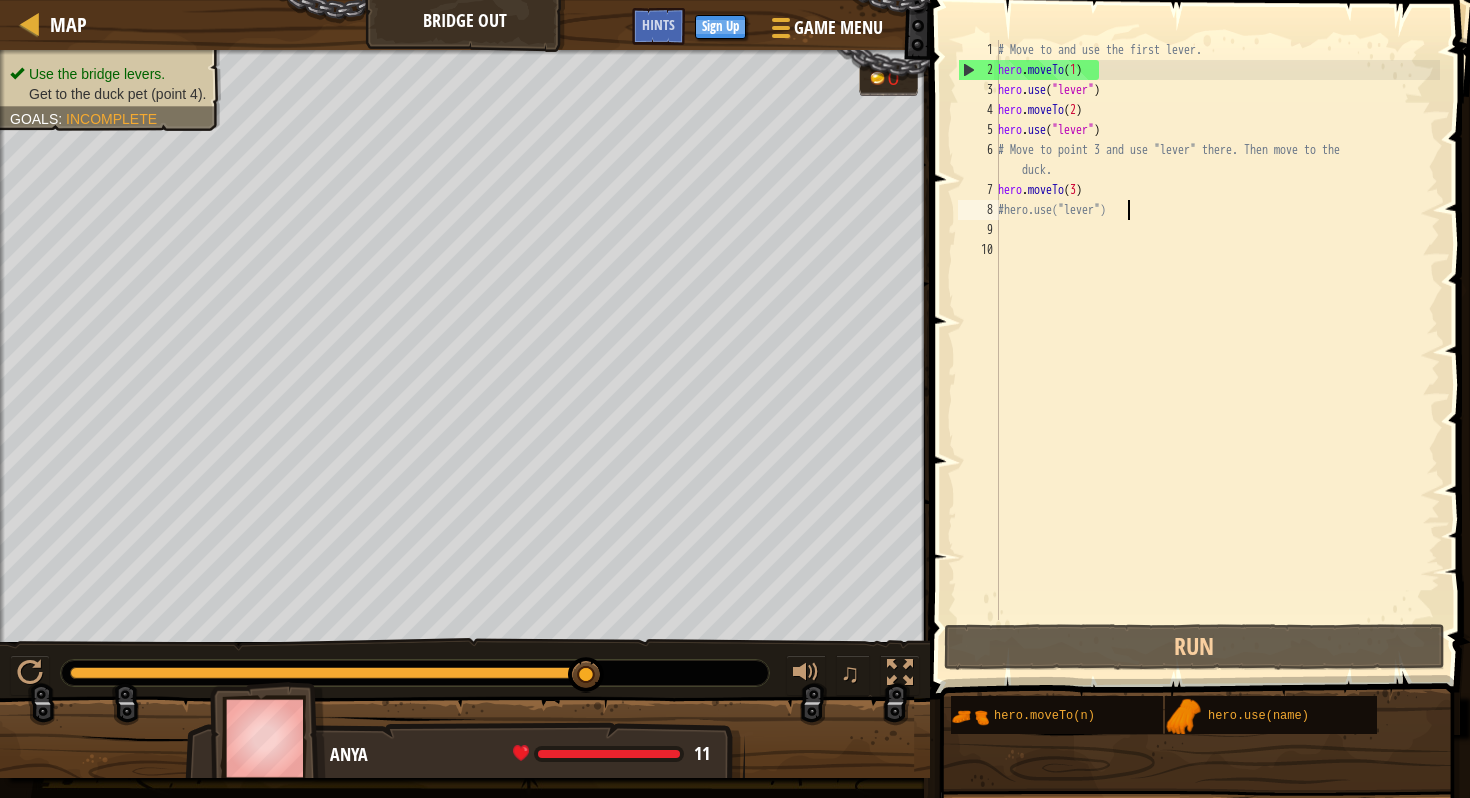 click on "# Move to and use the first lever. hero . moveTo ( 1 ) hero . use ( "lever" ) hero . moveTo ( 2 ) hero . use ( "lever" ) # Move to point 3 and use "lever" there. Then move to the       duck. hero . moveTo ( 3 ) #hero.use("lever")" at bounding box center [1217, 350] 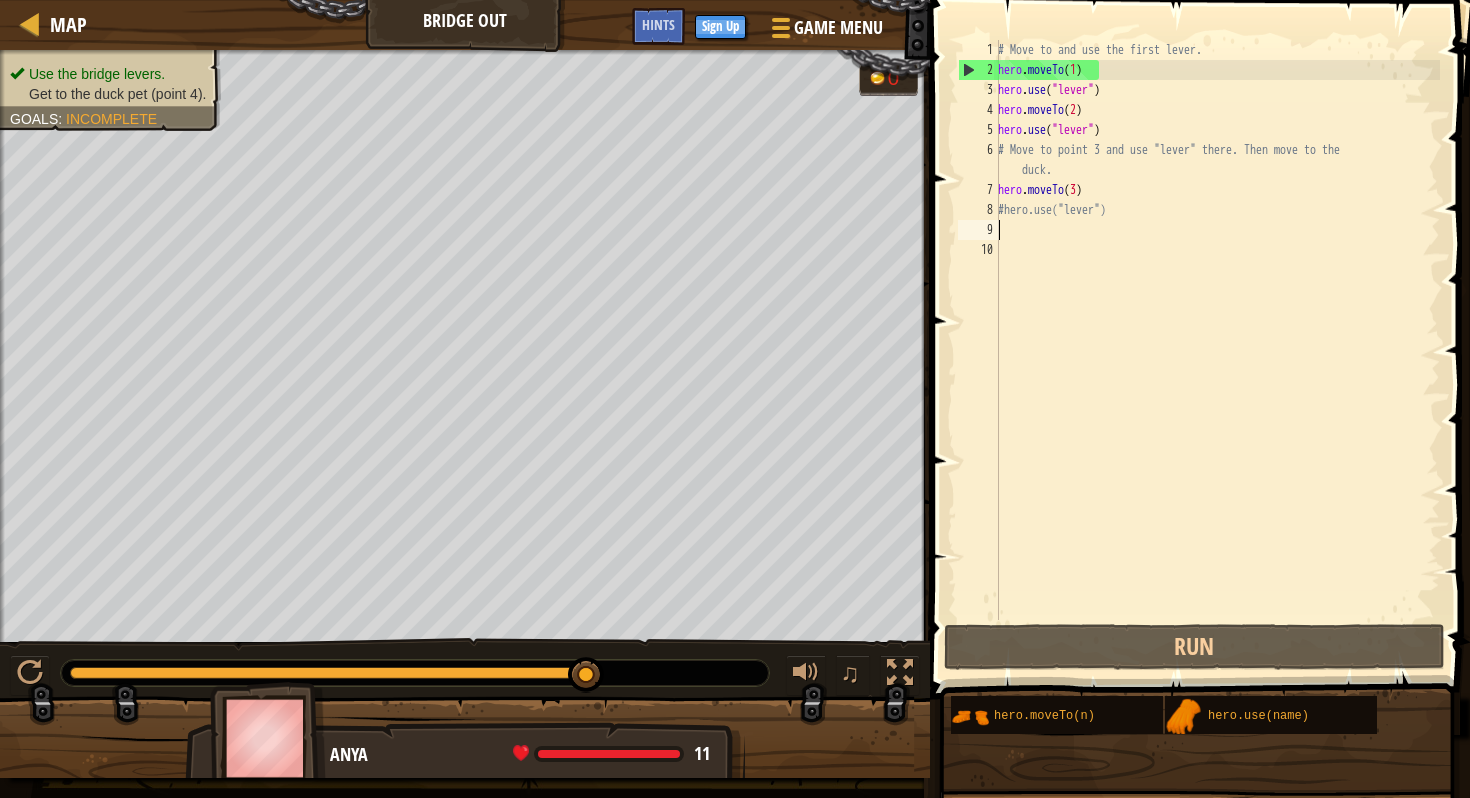 click on "# Move to and use the first lever. hero . moveTo ( 1 ) hero . use ( "lever" ) hero . moveTo ( 2 ) hero . use ( "lever" ) # Move to point 3 and use "lever" there. Then move to the       duck. hero . moveTo ( 3 ) #hero.use("lever")" at bounding box center (1217, 350) 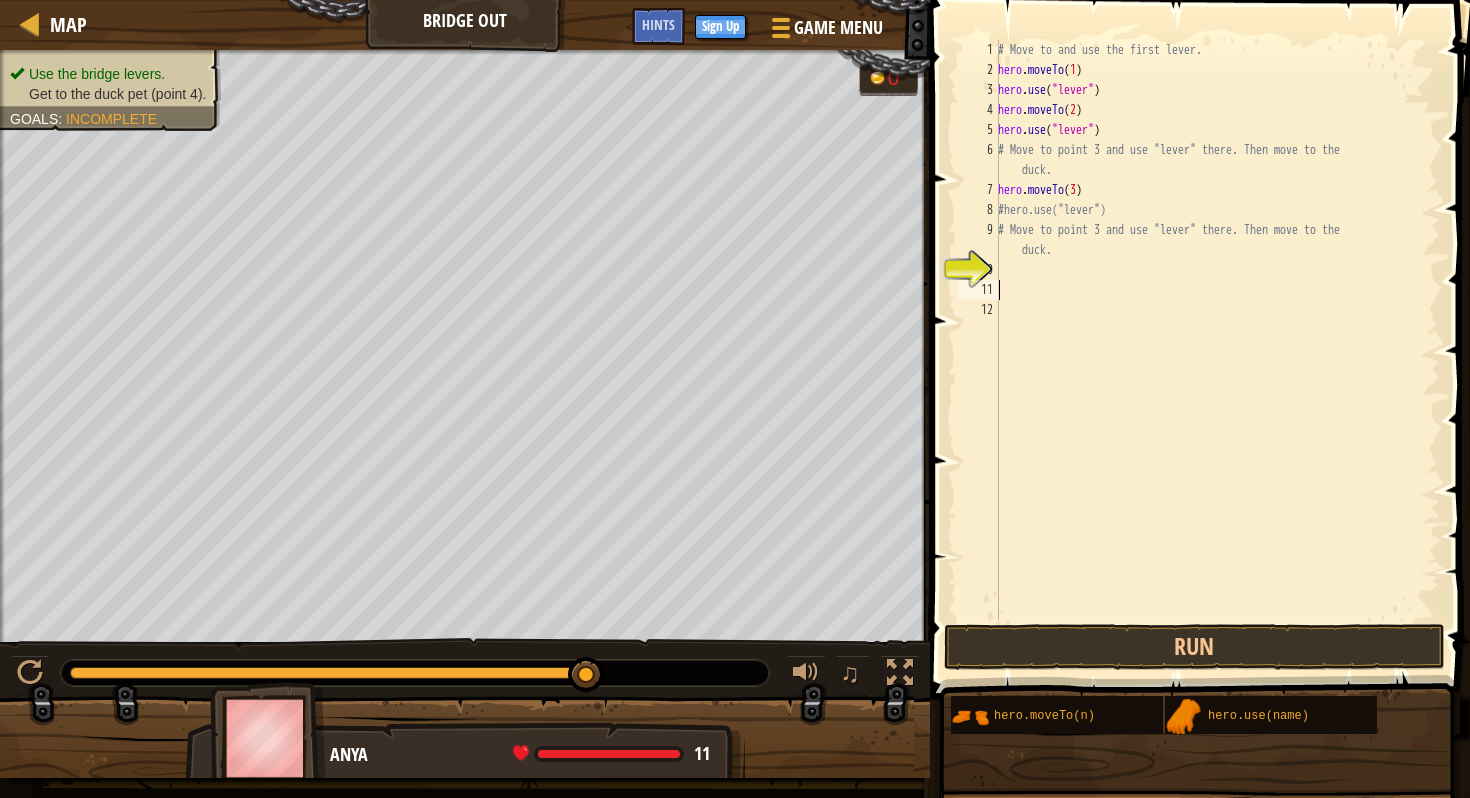 click on "# Move to and use the first lever. hero . moveTo ( [NUMBER] ) hero . use ( "lever" ) hero . moveTo ( [NUMBER] ) hero . use ( "lever" ) # Move to point [NUMBER] and use "lever" there. Then move to the       duck. hero . moveTo ( [NUMBER] ) #hero.use("lever") # Move to point [NUMBER] and use "lever" there. Then move to the       duck." at bounding box center [1217, 350] 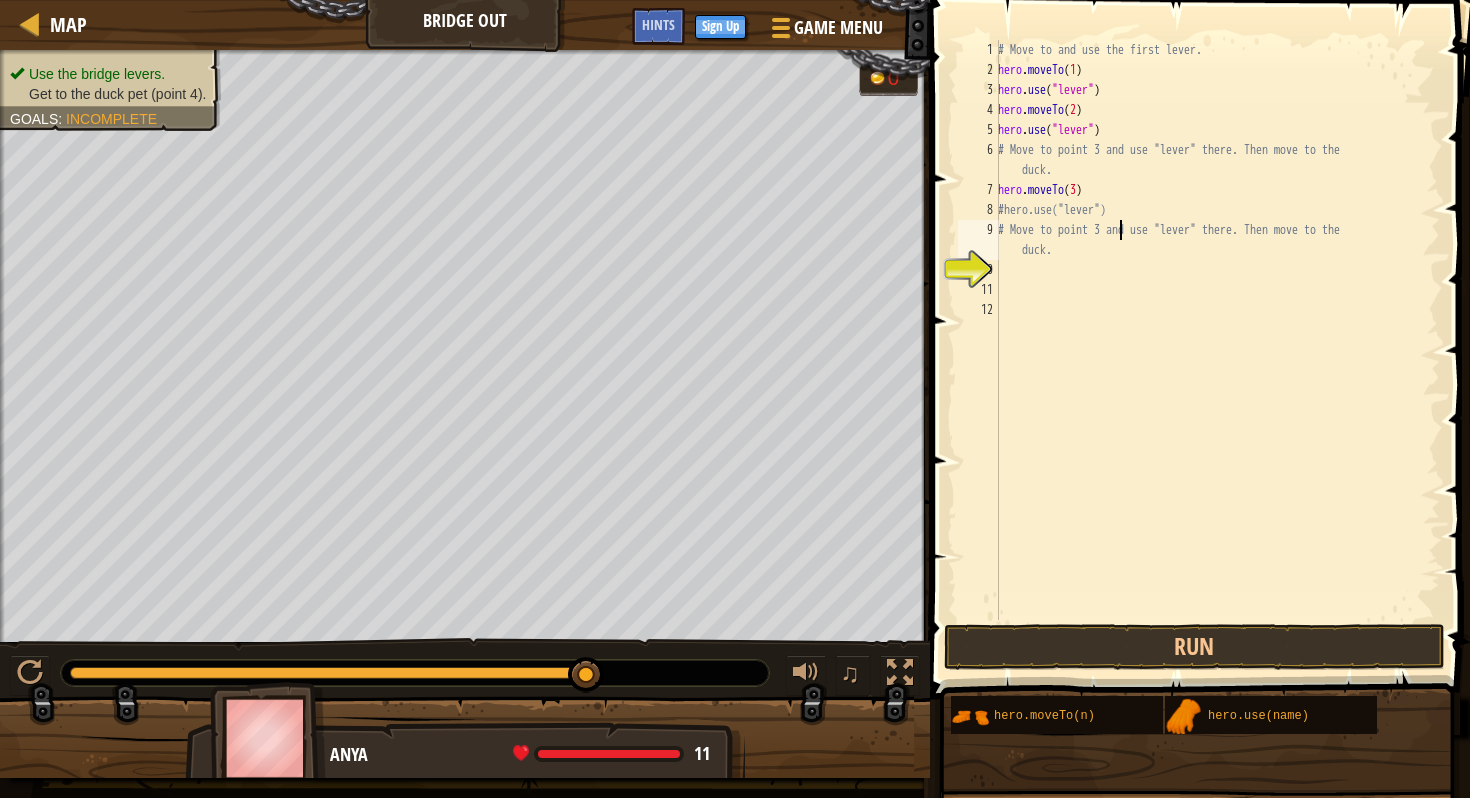 click on "# Move to and use the first lever. hero . moveTo ( [NUMBER] ) hero . use ( "lever" ) hero . moveTo ( [NUMBER] ) hero . use ( "lever" ) # Move to point [NUMBER] and use "lever" there. Then move to the       duck. hero . moveTo ( [NUMBER] ) #hero.use("lever") # Move to point [NUMBER] and use "lever" there. Then move to the       duck." at bounding box center (1217, 350) 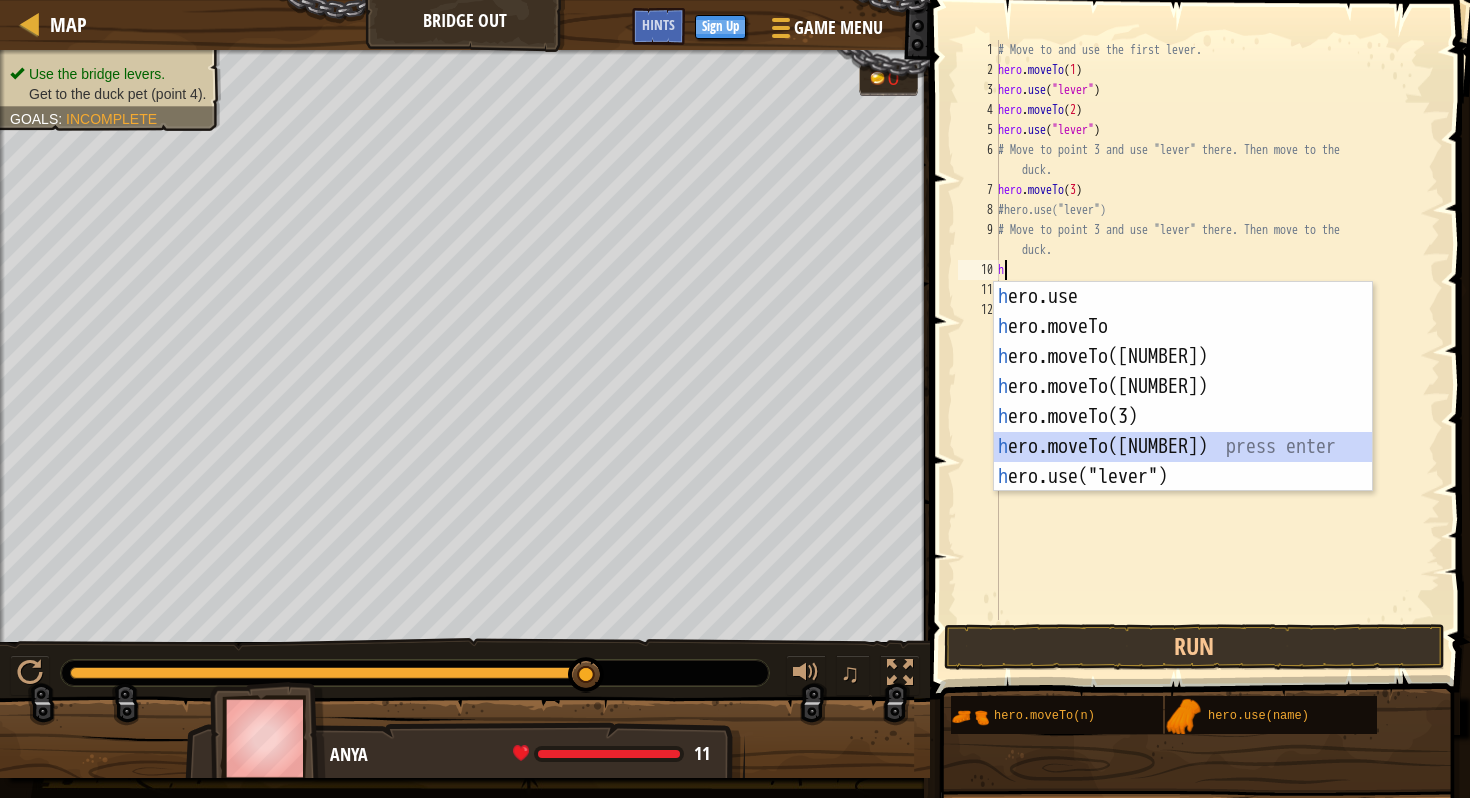 click on "h ero.use press enter h ero.moveTo press enter h ero.moveTo([NUMBER]) press enter h ero.moveTo([NUMBER]) press enter h ero.moveTo([NUMBER]) press enter h ero.use("lever") press enter" at bounding box center [1183, 417] 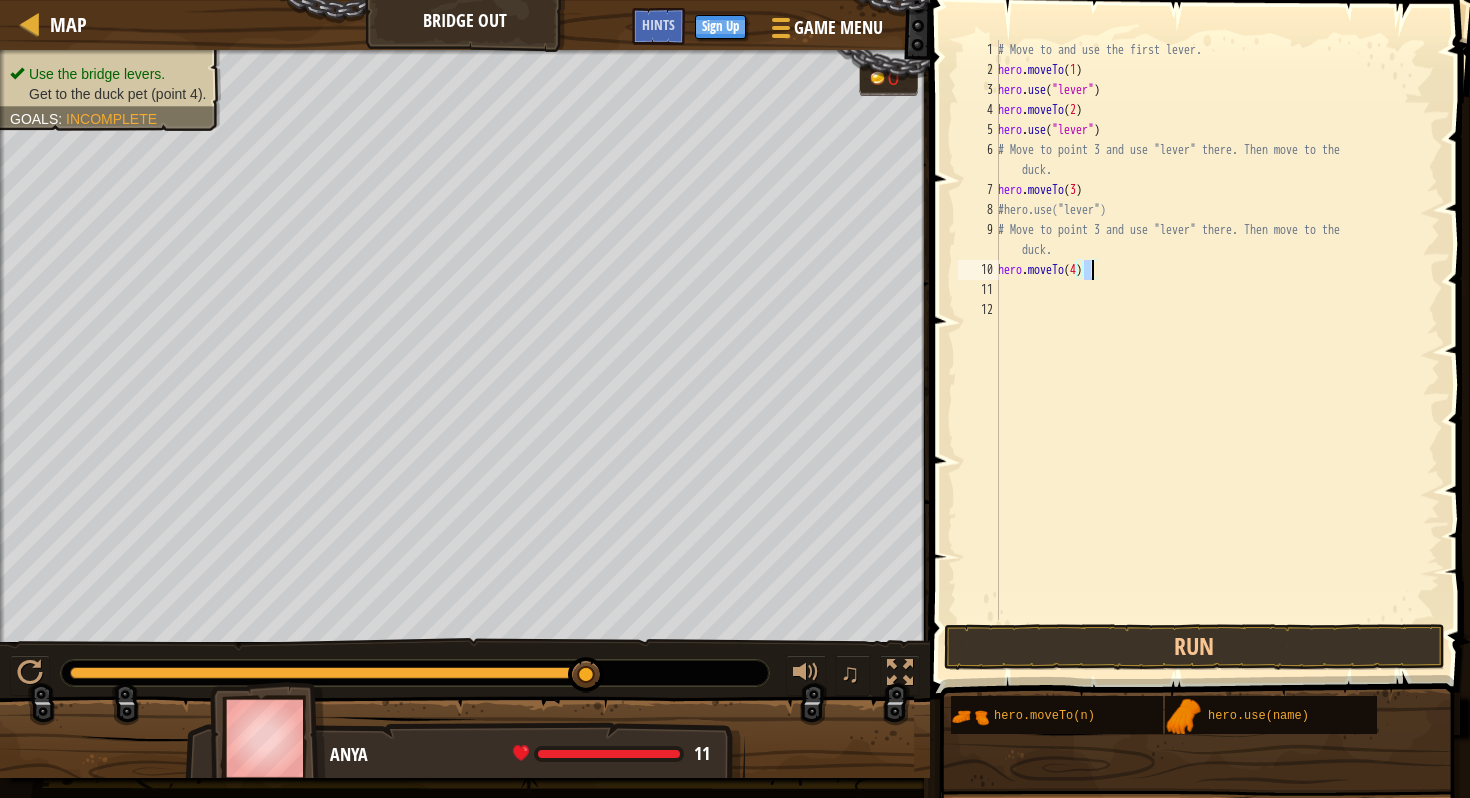 click on "# Move to and use the first lever. hero . moveTo ( 1 ) hero . use ( "lever" ) hero . moveTo ( 2 ) hero . use ( "lever" ) # Move to point 3 and use "lever" there. Then move to the       duck. hero . moveTo ( 3 ) #hero.use("lever") # Move to point 3 and use "lever" there. Then move to the       duck. hero . moveTo ( 4 )" at bounding box center [1217, 350] 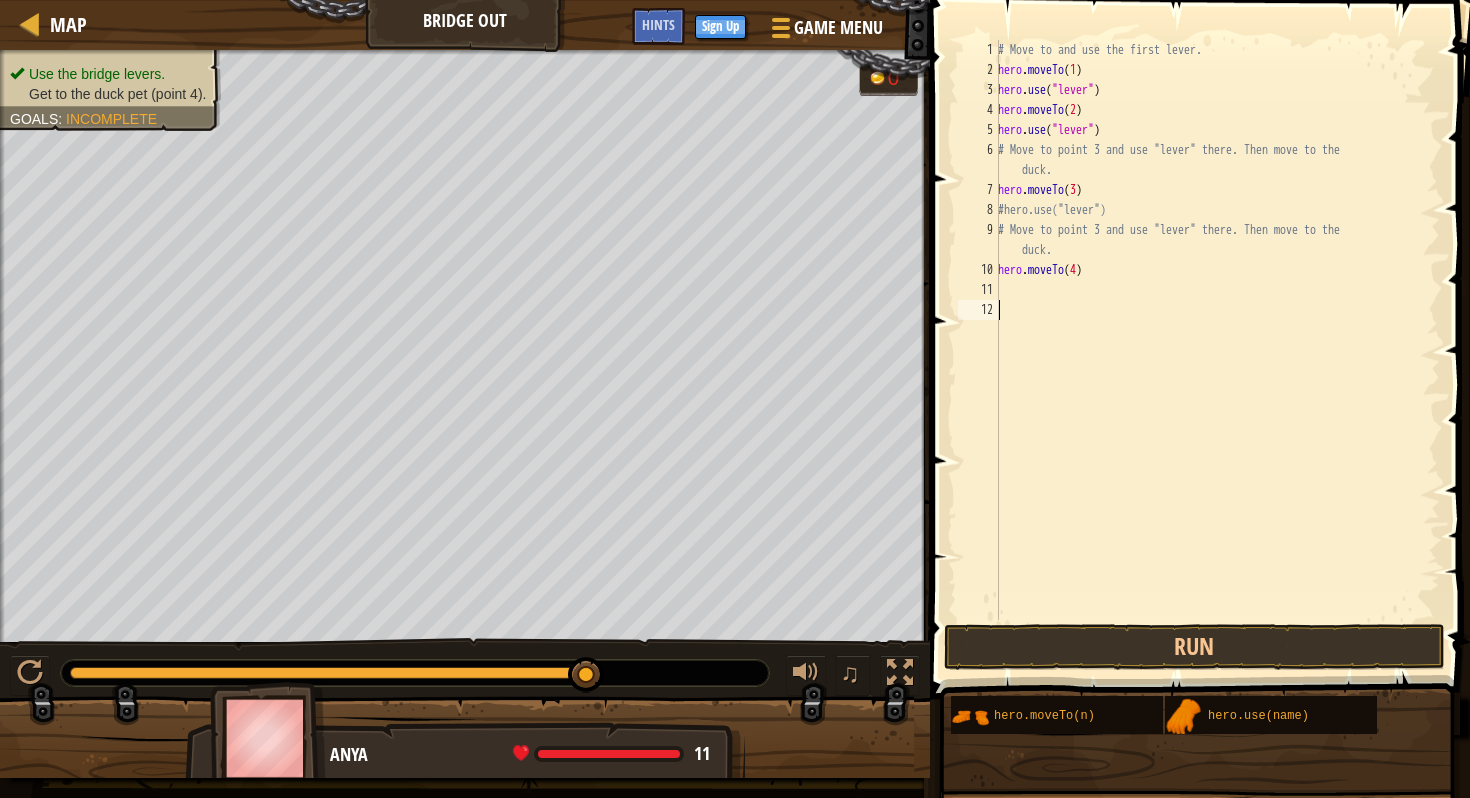 click on "# Move to and use the first lever. hero . moveTo ( 1 ) hero . use ( "lever" ) hero . moveTo ( 2 ) hero . use ( "lever" ) # Move to point 3 and use "lever" there. Then move to the       duck. hero . moveTo ( 3 ) #hero.use("lever") # Move to point 3 and use "lever" there. Then move to the       duck. hero . moveTo ( 4 )" at bounding box center (1217, 350) 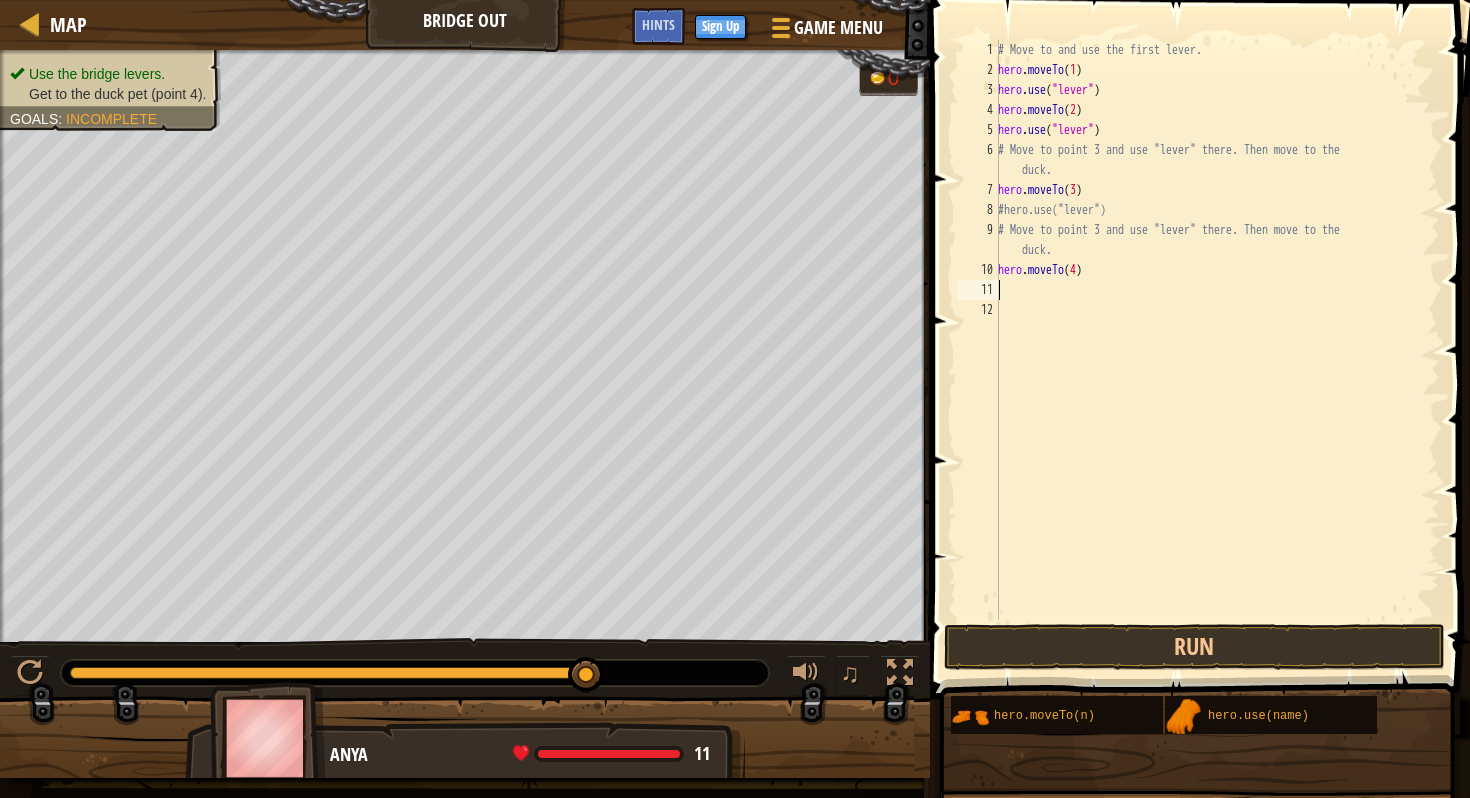 click on "# Move to and use the first lever. hero . moveTo ( 1 ) hero . use ( "lever" ) hero . moveTo ( 2 ) hero . use ( "lever" ) # Move to point 3 and use "lever" there. Then move to the       duck. hero . moveTo ( 3 ) #hero.use("lever") # Move to point 3 and use "lever" there. Then move to the       duck. hero . moveTo ( 4 )" at bounding box center [1217, 350] 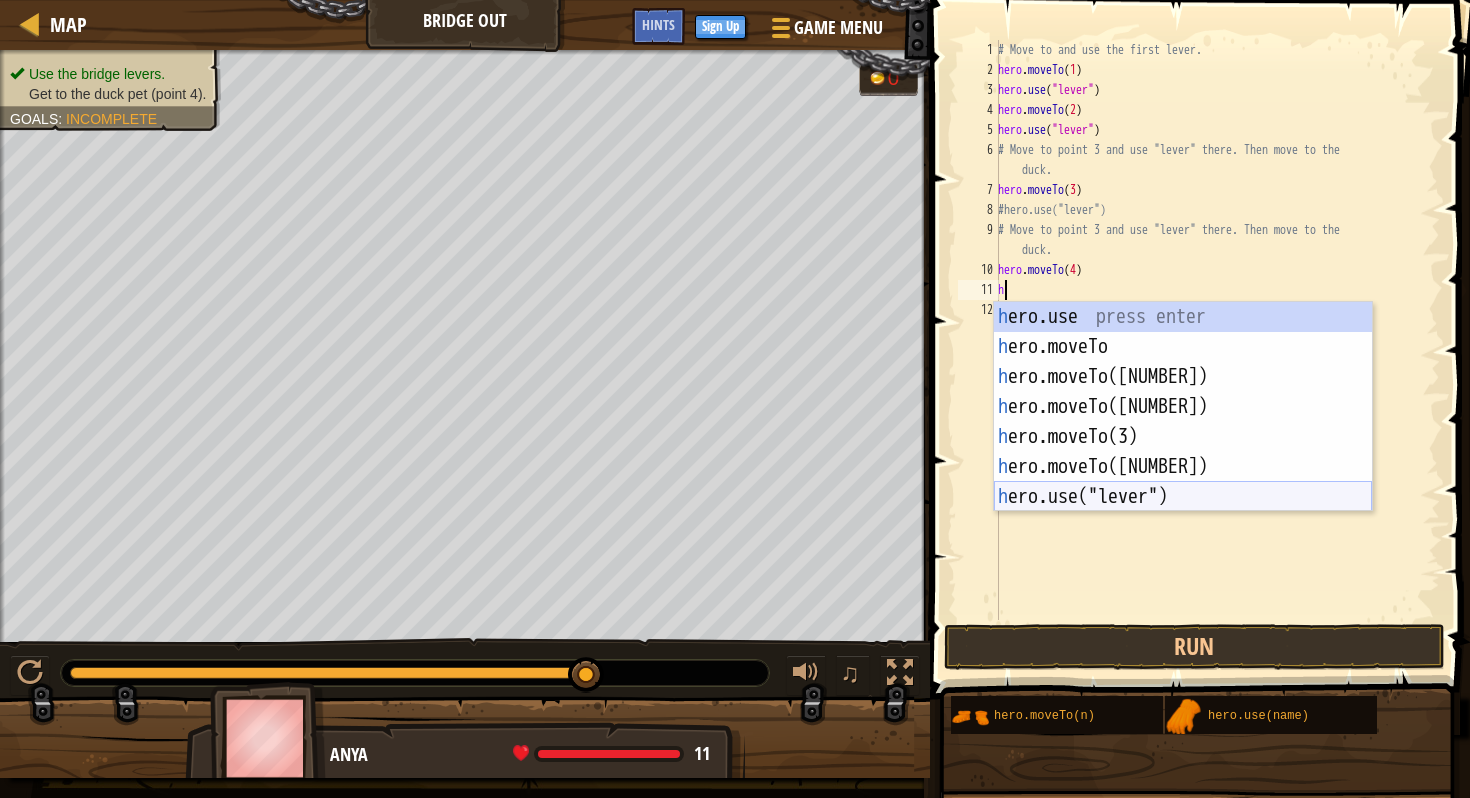 click on "h ero.use press enter h ero.moveTo press enter h ero.moveTo([NUMBER]) press enter h ero.moveTo([NUMBER]) press enter h ero.moveTo([NUMBER]) press enter h ero.use("lever") press enter" at bounding box center [1183, 437] 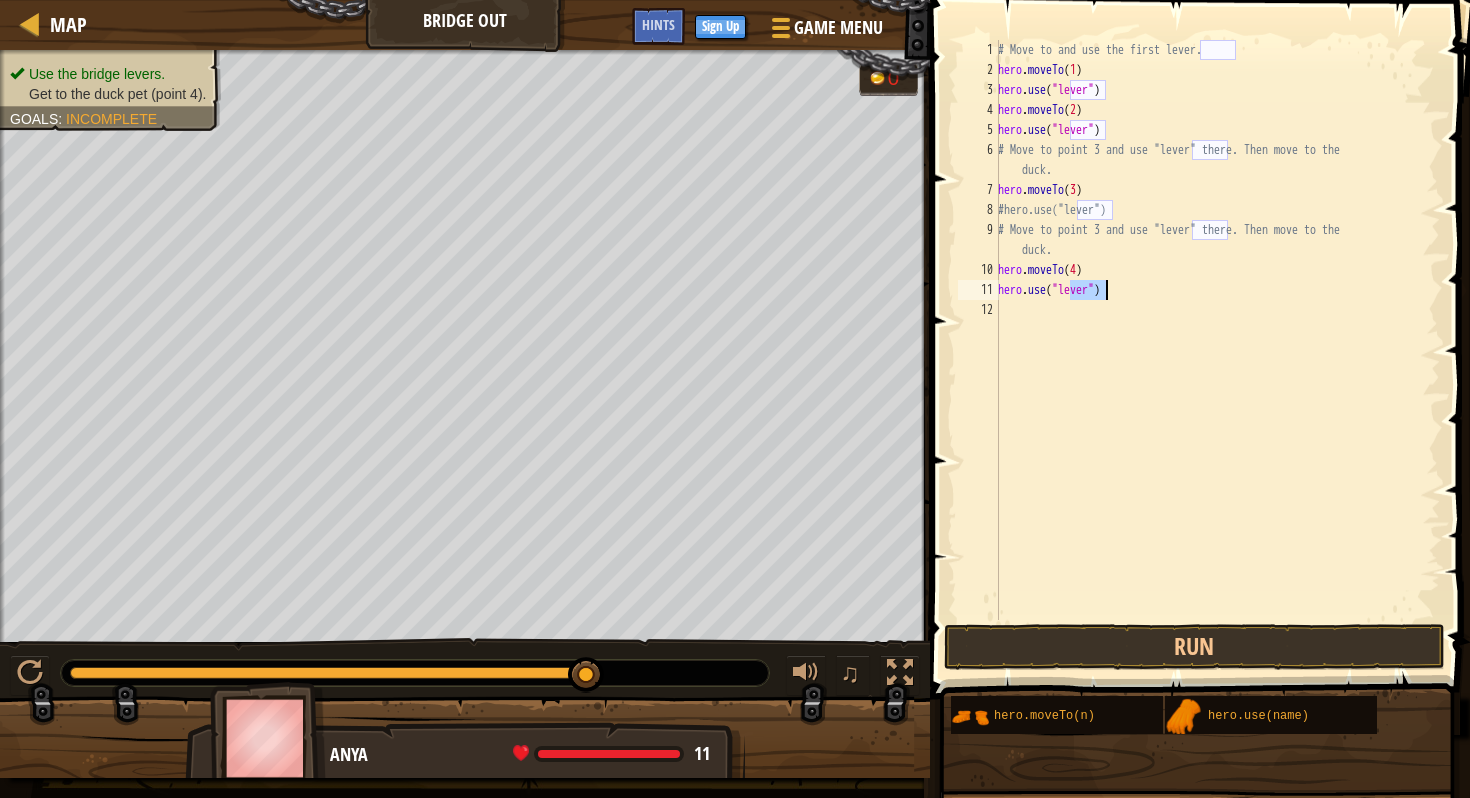 click on "# Move to and use the first lever. hero . moveTo ( 1 ) hero . use ( "lever" ) hero . moveTo ( 2 ) hero . use ( "lever" ) # Move to point 3 and use "lever" there. Then move to the       duck. hero . moveTo ( 3 ) #hero.use("lever") # Move to point 3 and use "lever" there. Then move to the       duck. hero . moveTo ( 4 ) hero . use ( "lever" )" at bounding box center (1217, 350) 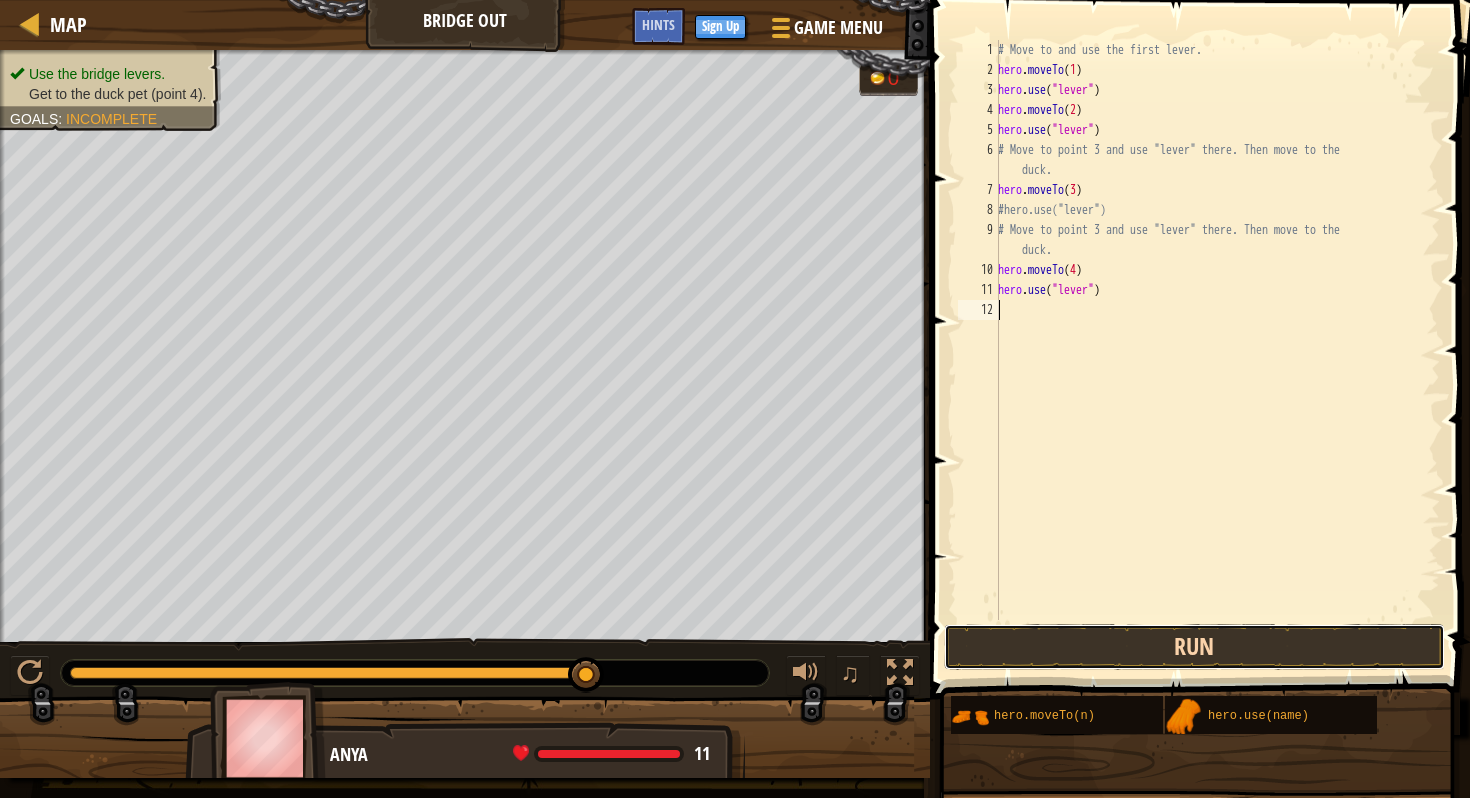 click on "Run" at bounding box center (1194, 647) 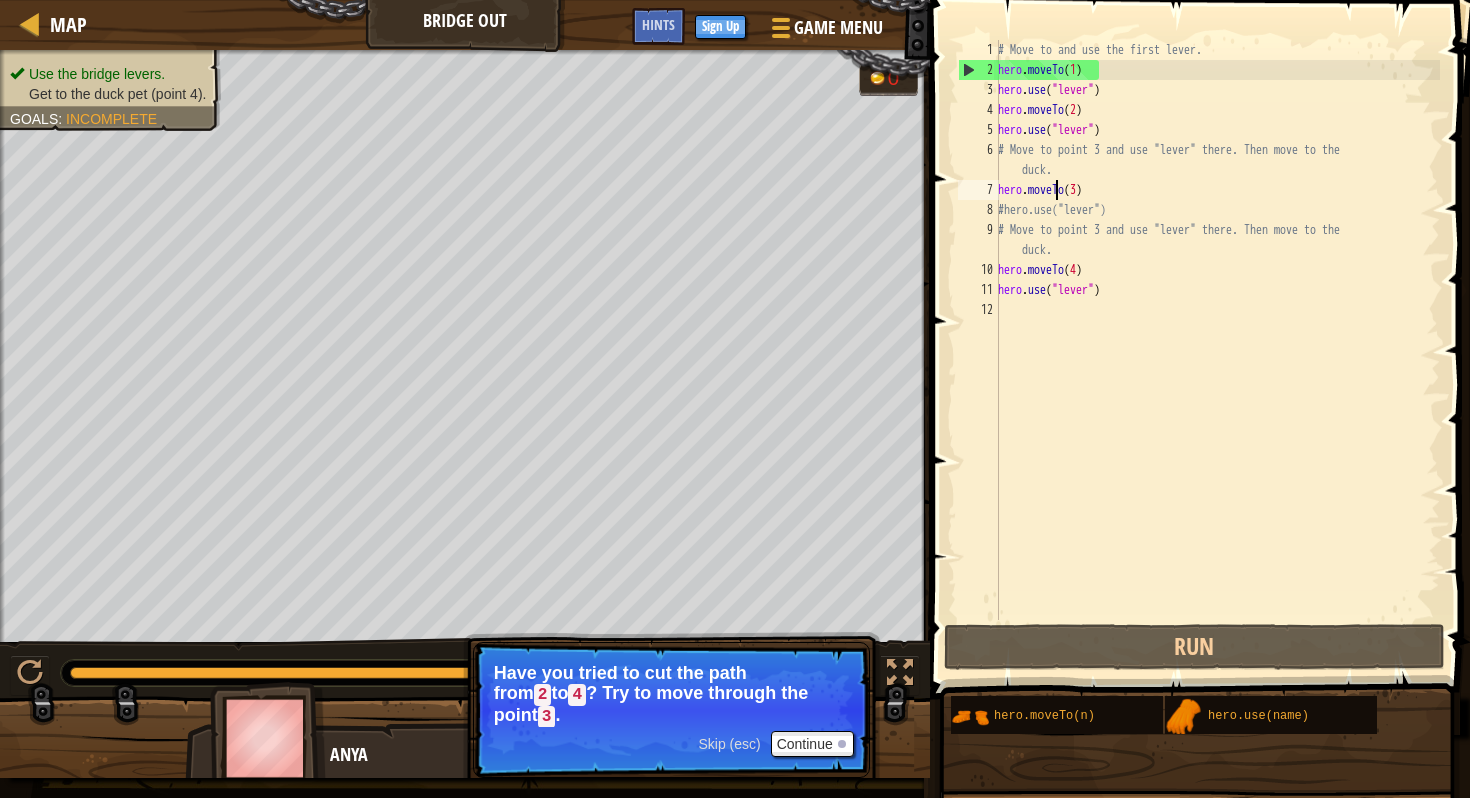 click on "# Move to and use the first lever. hero . moveTo ( 1 ) hero . use ( "lever" ) hero . moveTo ( 2 ) hero . use ( "lever" ) # Move to point 3 and use "lever" there. Then move to the       duck. hero . moveTo ( 3 ) #hero.use("lever") # Move to point 3 and use "lever" there. Then move to the       duck. hero . moveTo ( 4 ) hero . use ( "lever" )" at bounding box center [1217, 350] 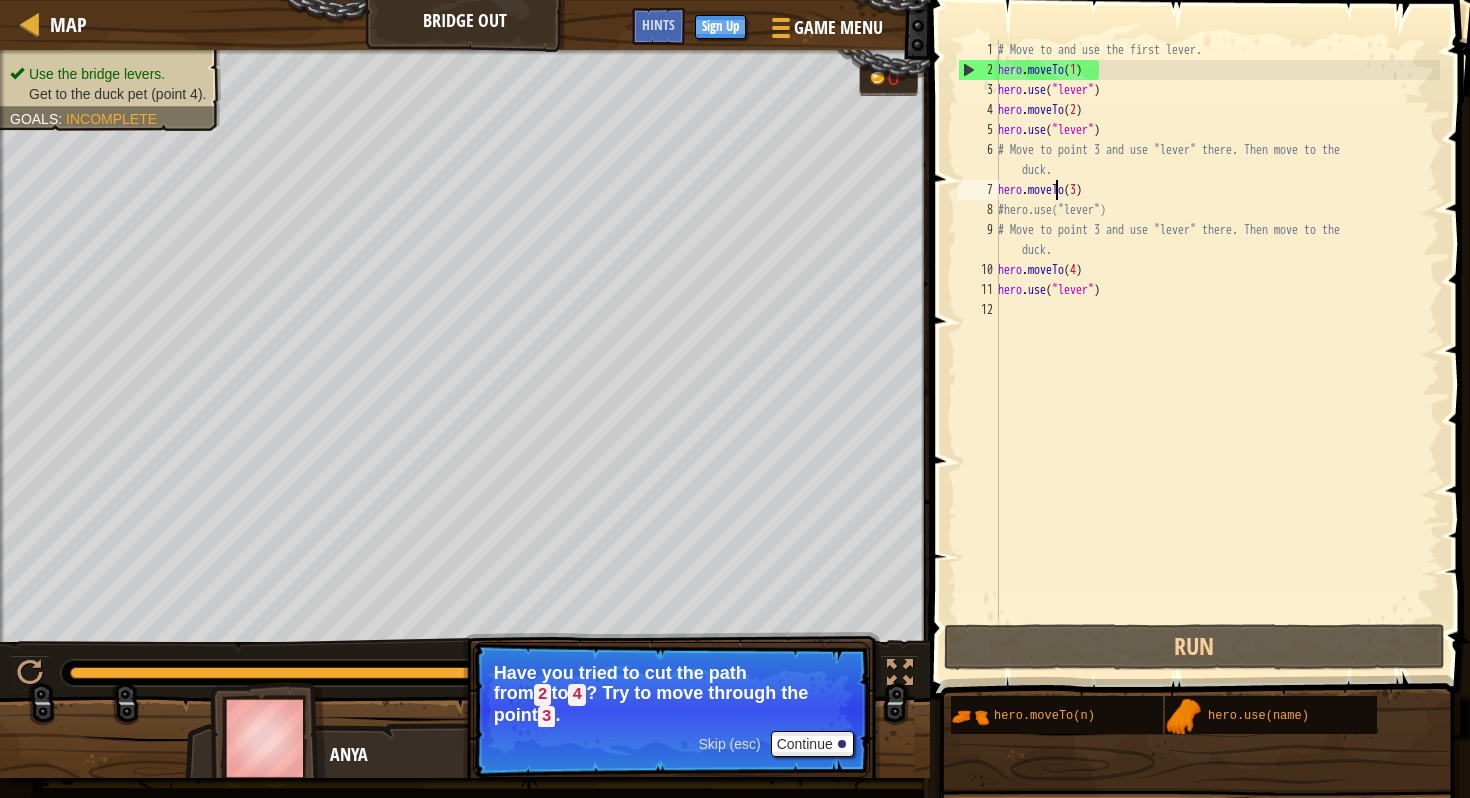 click on "# Move to and use the first lever. hero . moveTo ( 1 ) hero . use ( "lever" ) hero . moveTo ( 2 ) hero . use ( "lever" ) # Move to point 3 and use "lever" there. Then move to the       duck. hero . moveTo ( 3 ) #hero.use("lever") # Move to point 3 and use "lever" there. Then move to the       duck. hero . moveTo ( 4 ) hero . use ( "lever" )" at bounding box center (1217, 350) 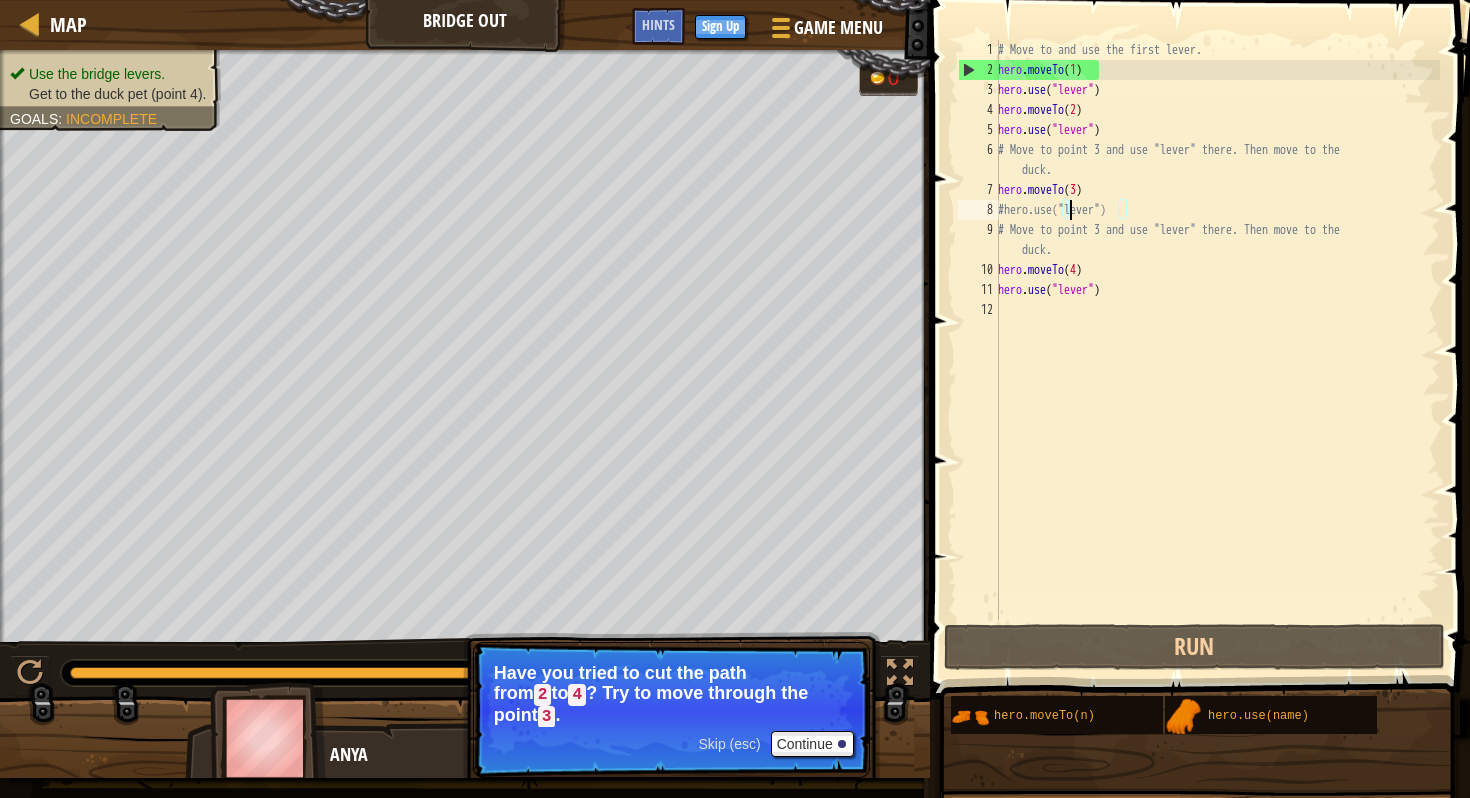 click on "# Move to and use the first lever. hero . moveTo ( 1 ) hero . use ( "lever" ) hero . moveTo ( 2 ) hero . use ( "lever" ) # Move to point 3 and use "lever" there. Then move to the       duck. hero . moveTo ( 3 ) #hero.use("lever") # Move to point 3 and use "lever" there. Then move to the       duck. hero . moveTo ( 4 ) hero . use ( "lever" )" at bounding box center (1217, 350) 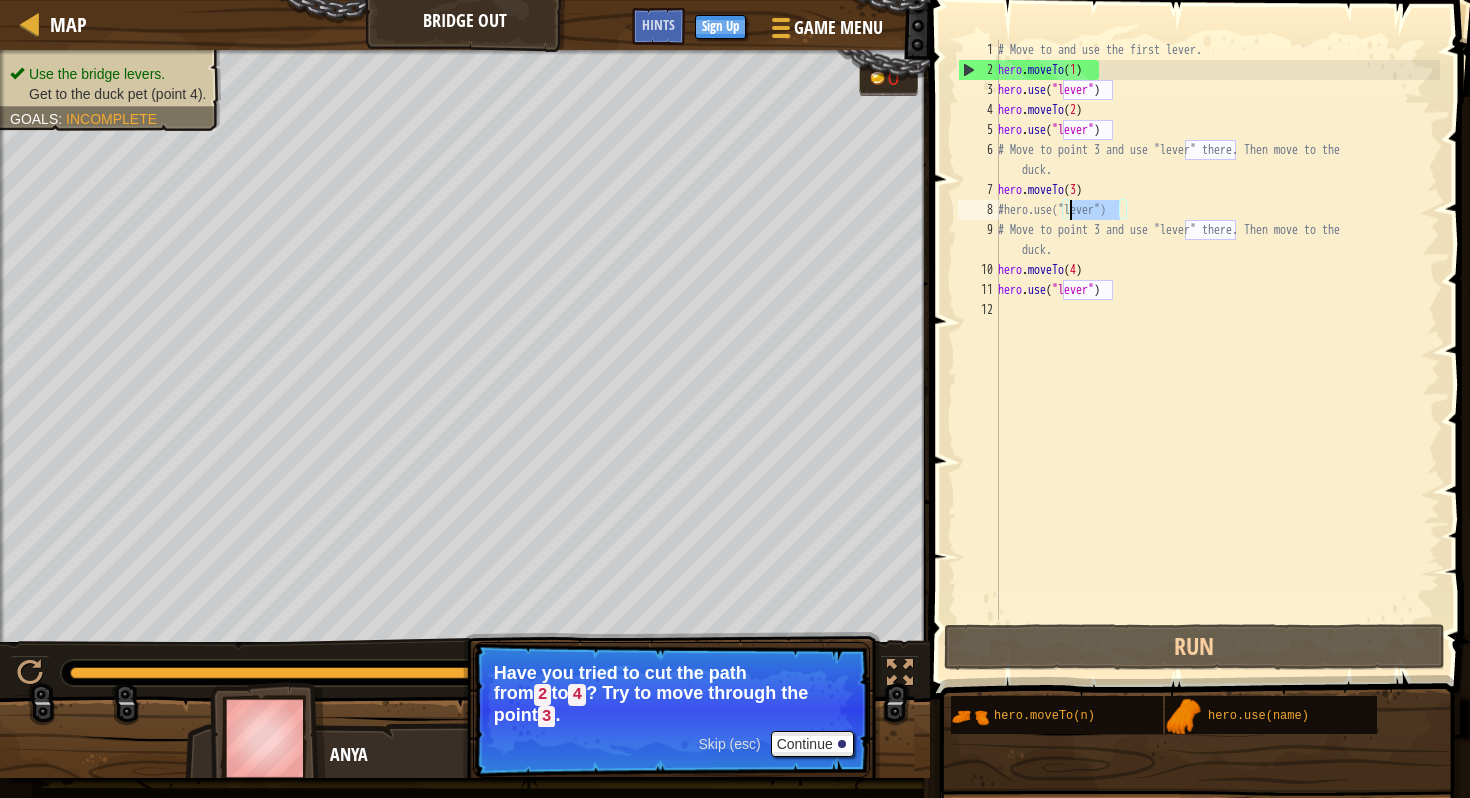 click on "# Move to and use the first lever. hero . moveTo ( 1 ) hero . use ( "lever" ) hero . moveTo ( 2 ) hero . use ( "lever" ) # Move to point 3 and use "lever" there. Then move to the       duck. hero . moveTo ( 3 ) #hero.use("lever") # Move to point 3 and use "lever" there. Then move to the       duck. hero . moveTo ( 4 ) hero . use ( "lever" )" at bounding box center [1217, 350] 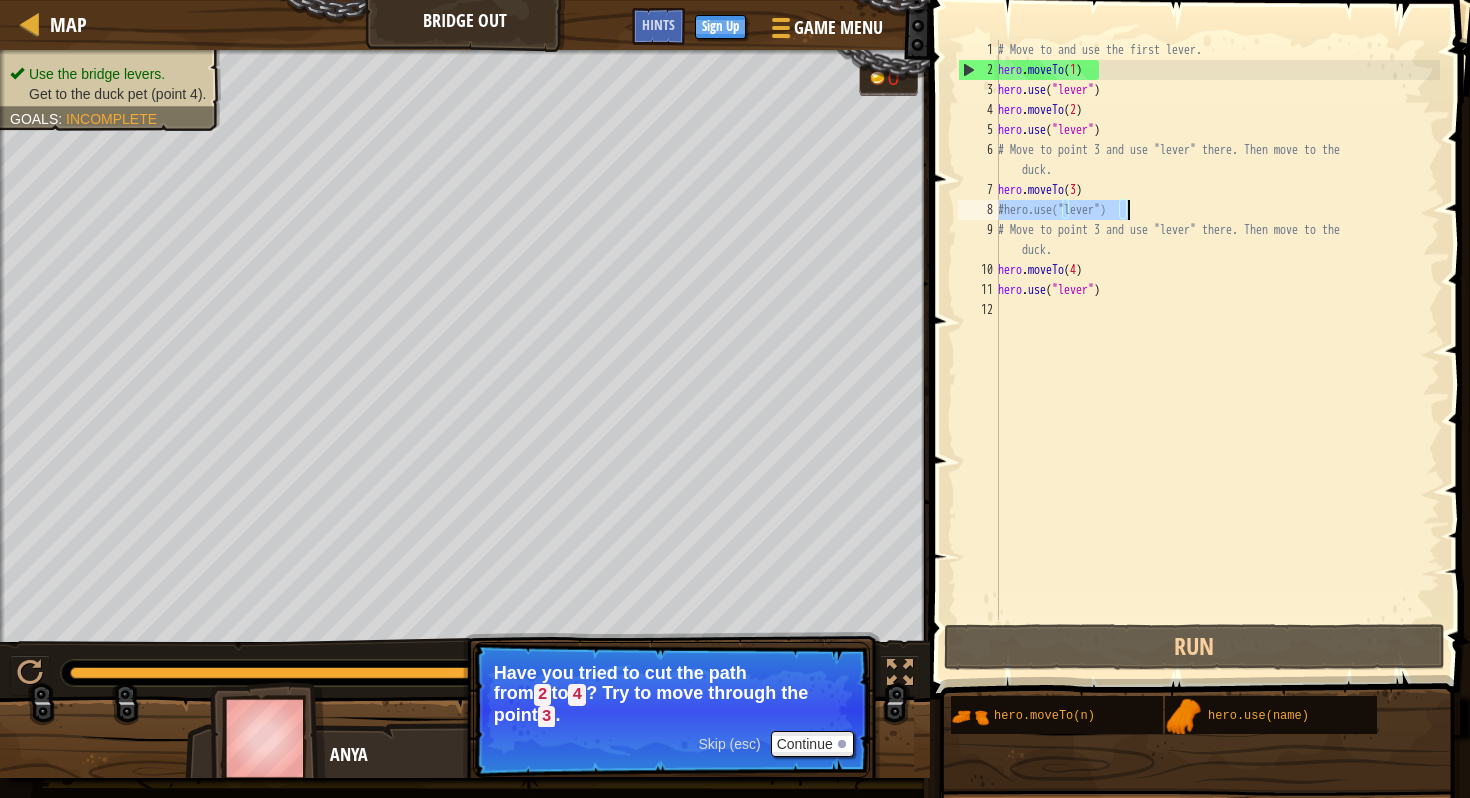 drag, startPoint x: 999, startPoint y: 202, endPoint x: 1136, endPoint y: 198, distance: 137.05838 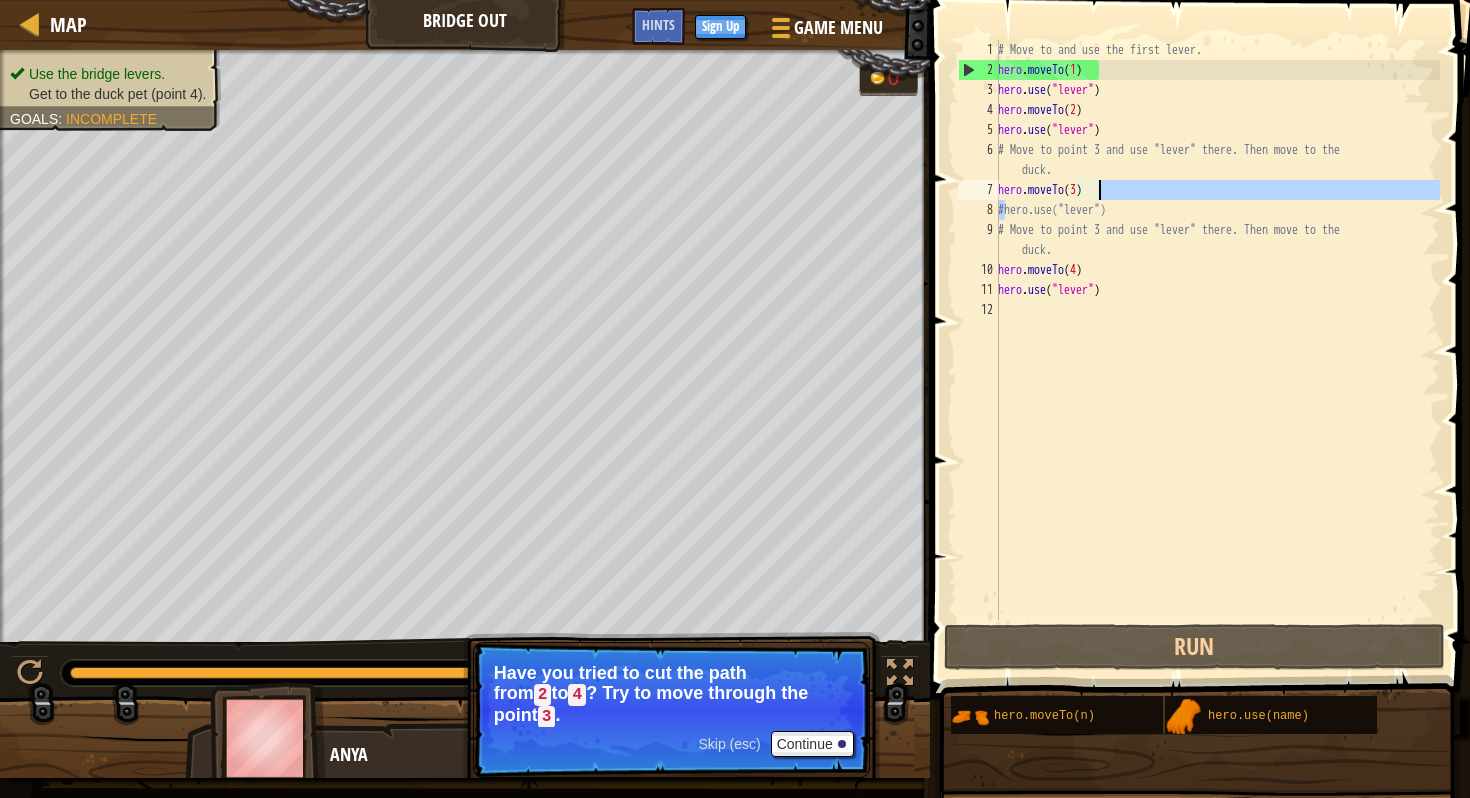 scroll, scrollTop: 9, scrollLeft: 9, axis: both 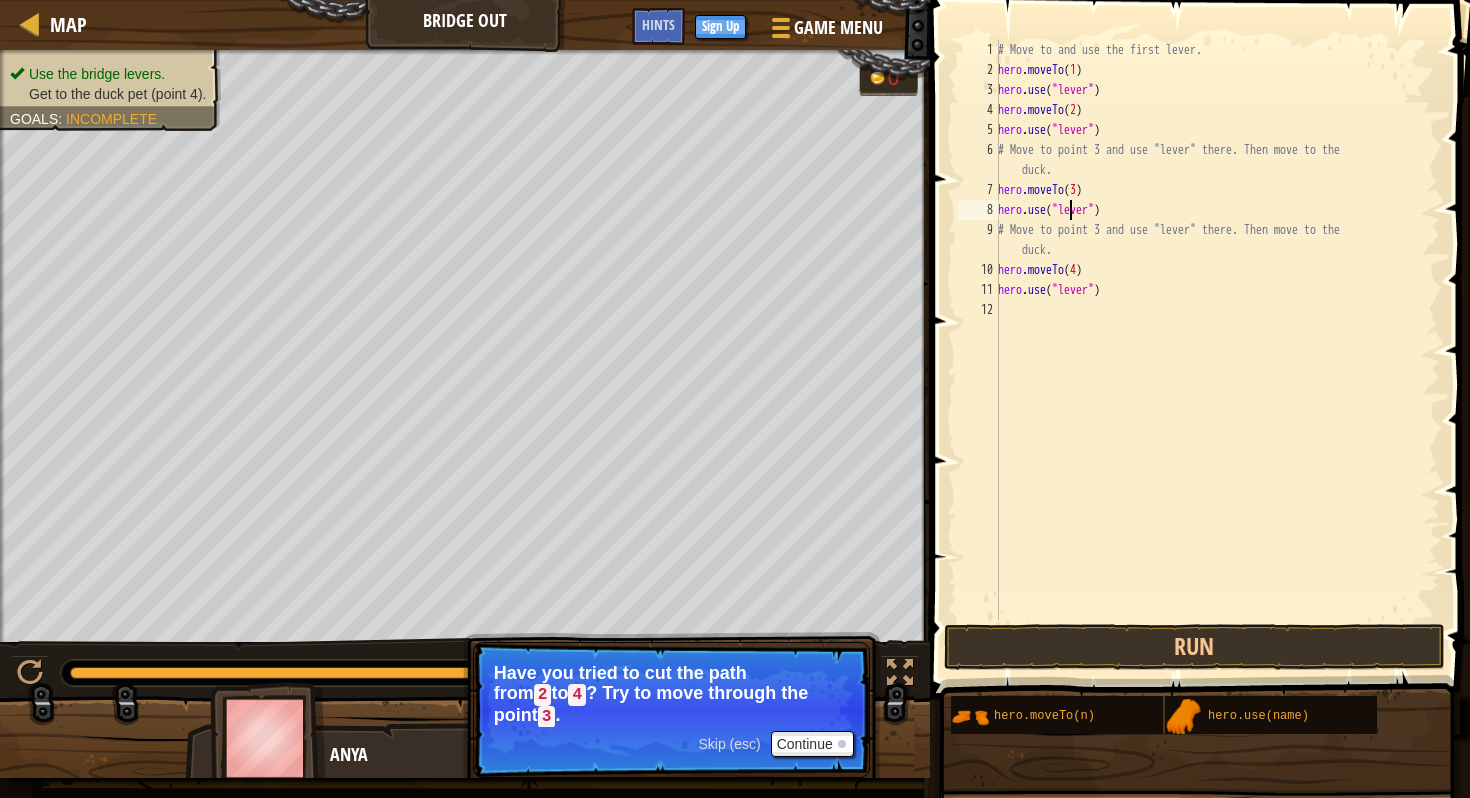 click on "# Move to and use two levers hero . moveTo ( [NUMBER] ) hero . use ( "lever" ) hero . moveTo ( [NUMBER] ) hero . use ( "lever" ) hero . moveTo ( [NUMBER] ) hero . use ( "lever" ) # Move to point [NUMBER] and use "lever" there. Then move to the       duck. hero . moveTo ( [NUMBER] ) hero . use ( "lever" ) # Move to point [NUMBER] and use "lever" there. Then move to the       duck. hero . moveTo ( [NUMBER] ) hero . use ( "lever" )" at bounding box center [1217, 350] 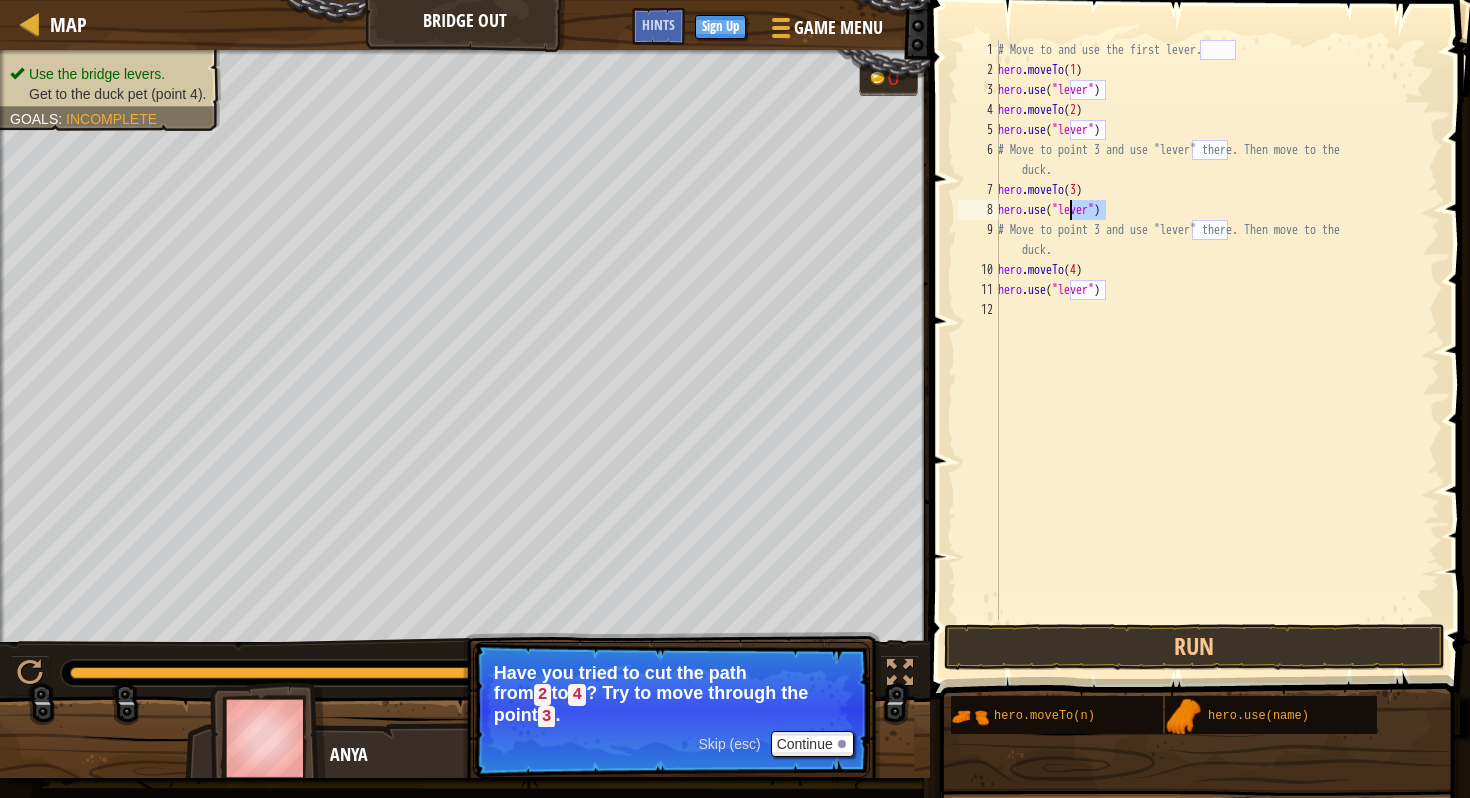 click on "# Move to and use two levers hero . moveTo ( [NUMBER] ) hero . use ( "lever" ) hero . moveTo ( [NUMBER] ) hero . use ( "lever" ) hero . moveTo ( [NUMBER] ) hero . use ( "lever" ) # Move to point [NUMBER] and use "lever" there. Then move to the       duck. hero . moveTo ( [NUMBER] ) hero . use ( "lever" ) # Move to point [NUMBER] and use "lever" there. Then move to the       duck. hero . moveTo ( [NUMBER] ) hero . use ( "lever" )" at bounding box center [1217, 350] 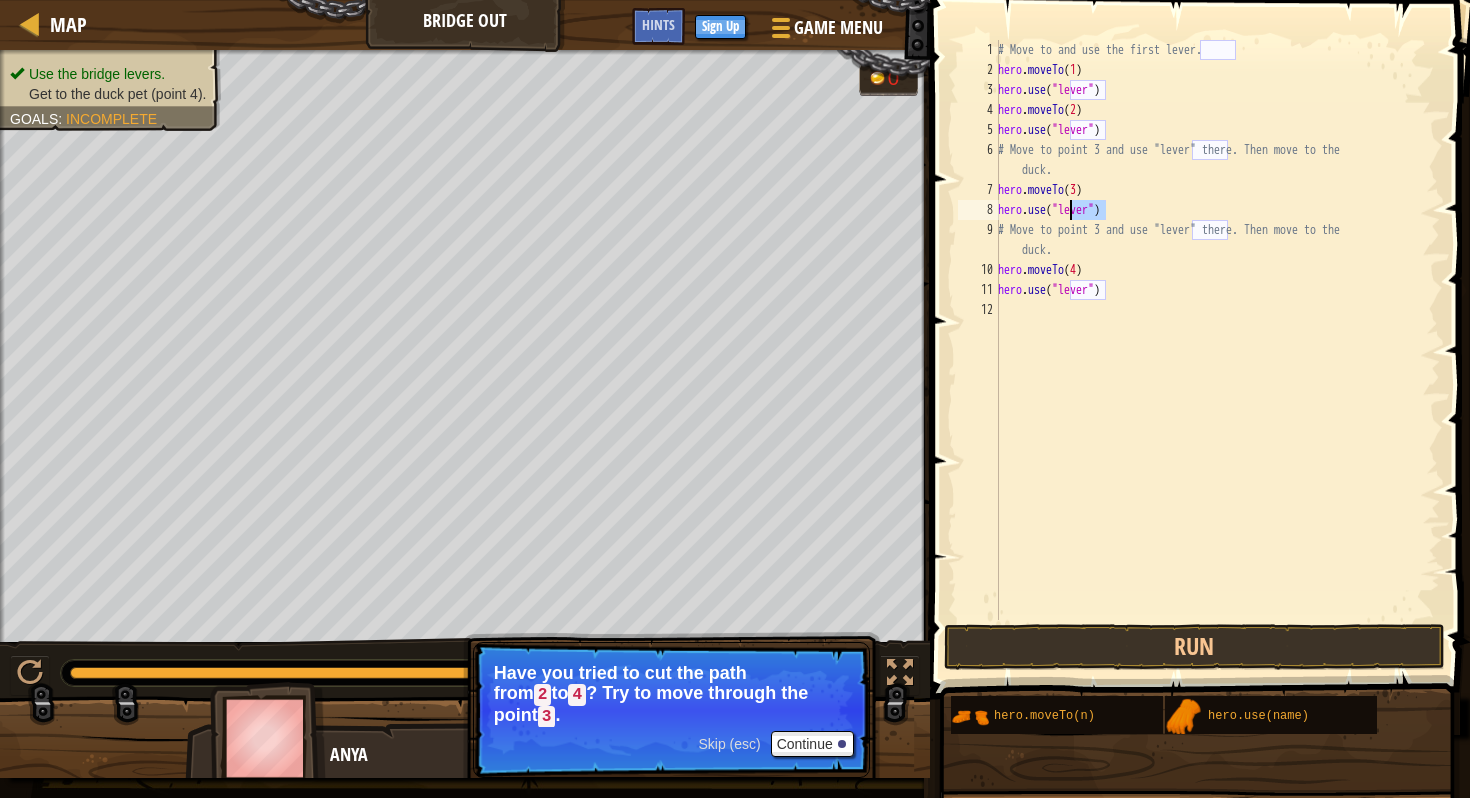 click on "# Move to and use two levers hero . moveTo ( [NUMBER] ) hero . use ( "lever" ) hero . moveTo ( [NUMBER] ) hero . use ( "lever" ) hero . moveTo ( [NUMBER] ) hero . use ( "lever" ) # Move to point [NUMBER] and use "lever" there. Then move to the       duck. hero . moveTo ( [NUMBER] ) hero . use ( "lever" ) # Move to point [NUMBER] and use "lever" there. Then move to the       duck. hero . moveTo ( [NUMBER] ) hero . use ( "lever" )" at bounding box center (1217, 350) 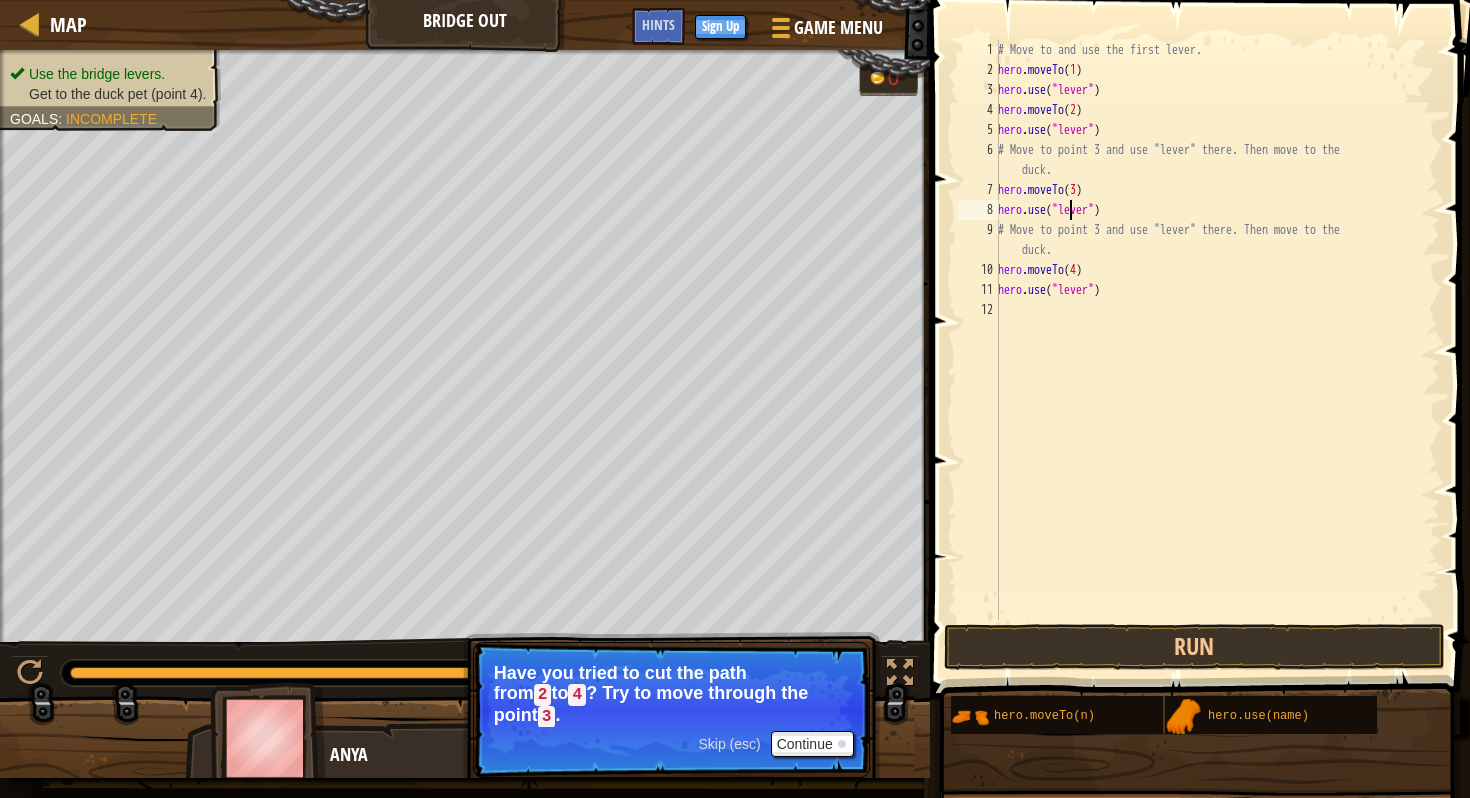 click on "# Move to and use two levers hero . moveTo ( [NUMBER] ) hero . use ( "lever" ) hero . moveTo ( [NUMBER] ) hero . use ( "lever" ) hero . moveTo ( [NUMBER] ) hero . use ( "lever" ) # Move to point [NUMBER] and use "lever" there. Then move to the       duck. hero . moveTo ( [NUMBER] ) hero . use ( "lever" ) # Move to point [NUMBER] and use "lever" there. Then move to the       duck. hero . moveTo ( [NUMBER] ) hero . use ( "lever" )" at bounding box center (1217, 350) 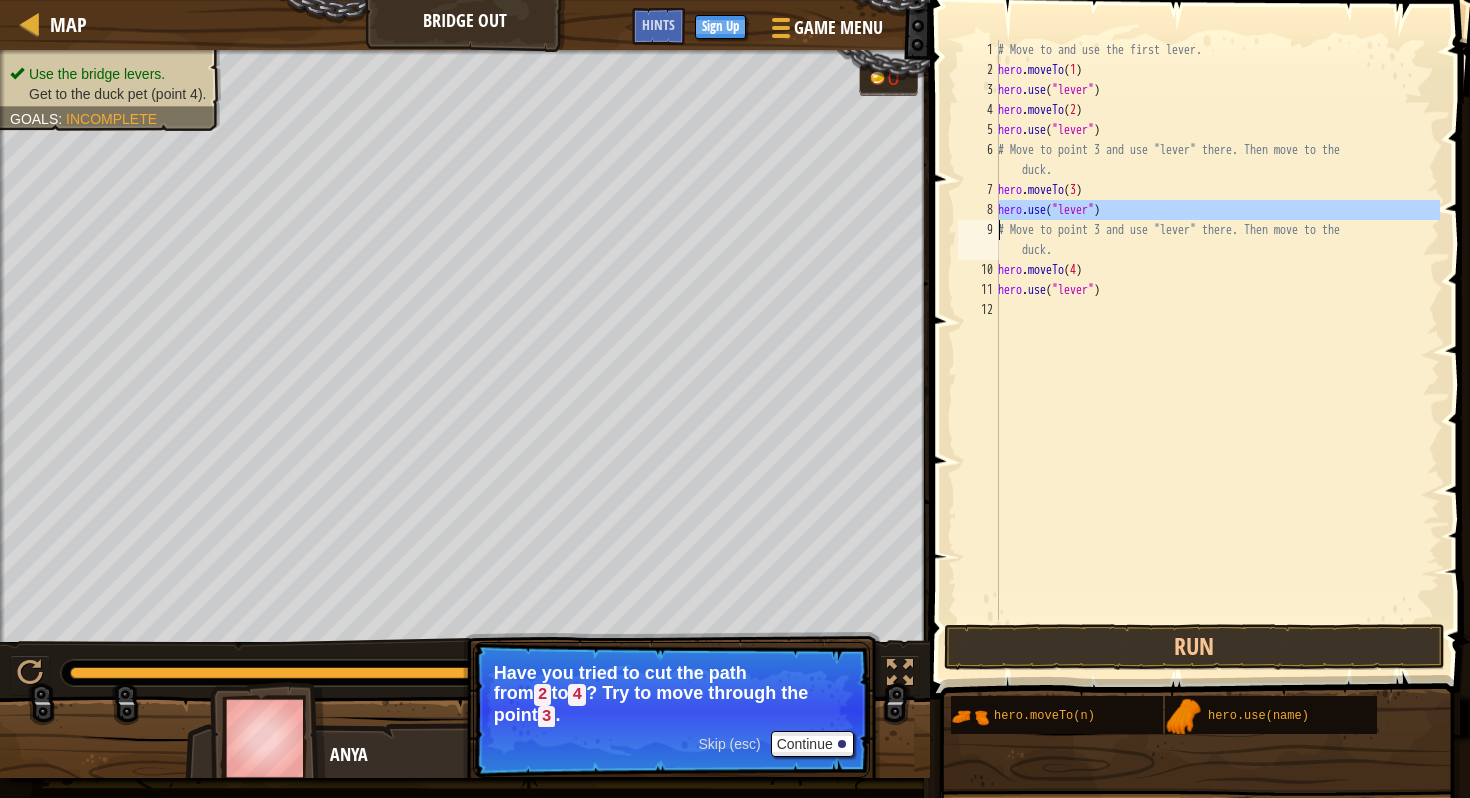 click on "# Move to and use two levers hero . moveTo ( [NUMBER] ) hero . use ( "lever" ) hero . moveTo ( [NUMBER] ) hero . use ( "lever" ) hero . moveTo ( [NUMBER] ) hero . use ( "lever" ) # Move to point [NUMBER] and use "lever" there. Then move to the       duck. hero . moveTo ( [NUMBER] ) hero . use ( "lever" ) # Move to point [NUMBER] and use "lever" there. Then move to the       duck. hero . moveTo ( [NUMBER] ) hero . use ( "lever" )" at bounding box center (1217, 350) 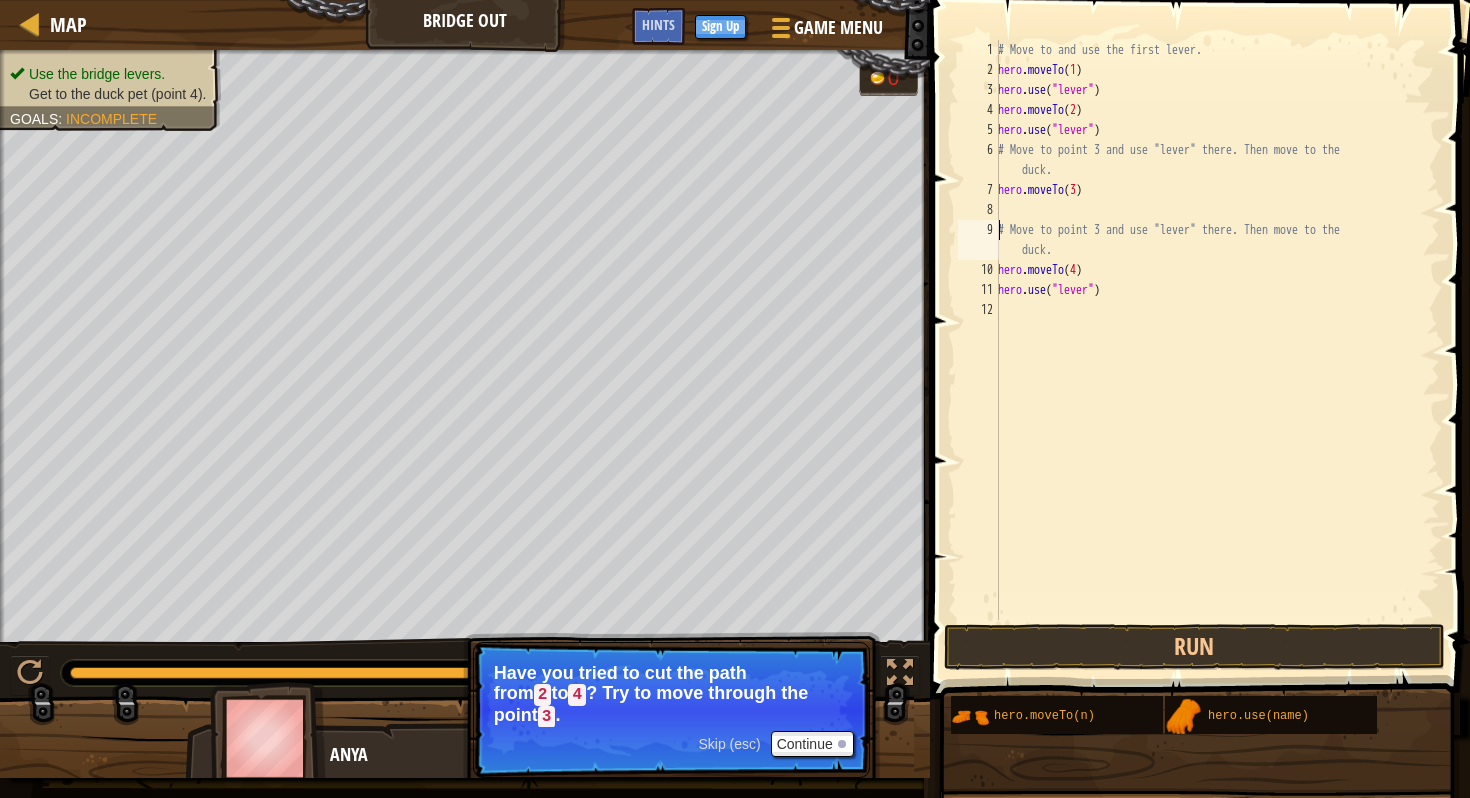 click on "# Move to and use the first lever. hero . moveTo ( [NUMBER] ) hero . use ( "lever" ) hero . moveTo ( [NUMBER] ) hero . use ( "lever" ) # Move to point [NUMBER] and use "lever" there. Then move to the       duck. hero . moveTo ( [NUMBER] ) # Move to point [NUMBER] and use "lever" there. Then move to the       duck. hero . moveTo ( [NUMBER] ) hero . use ( "lever" )" at bounding box center [1217, 350] 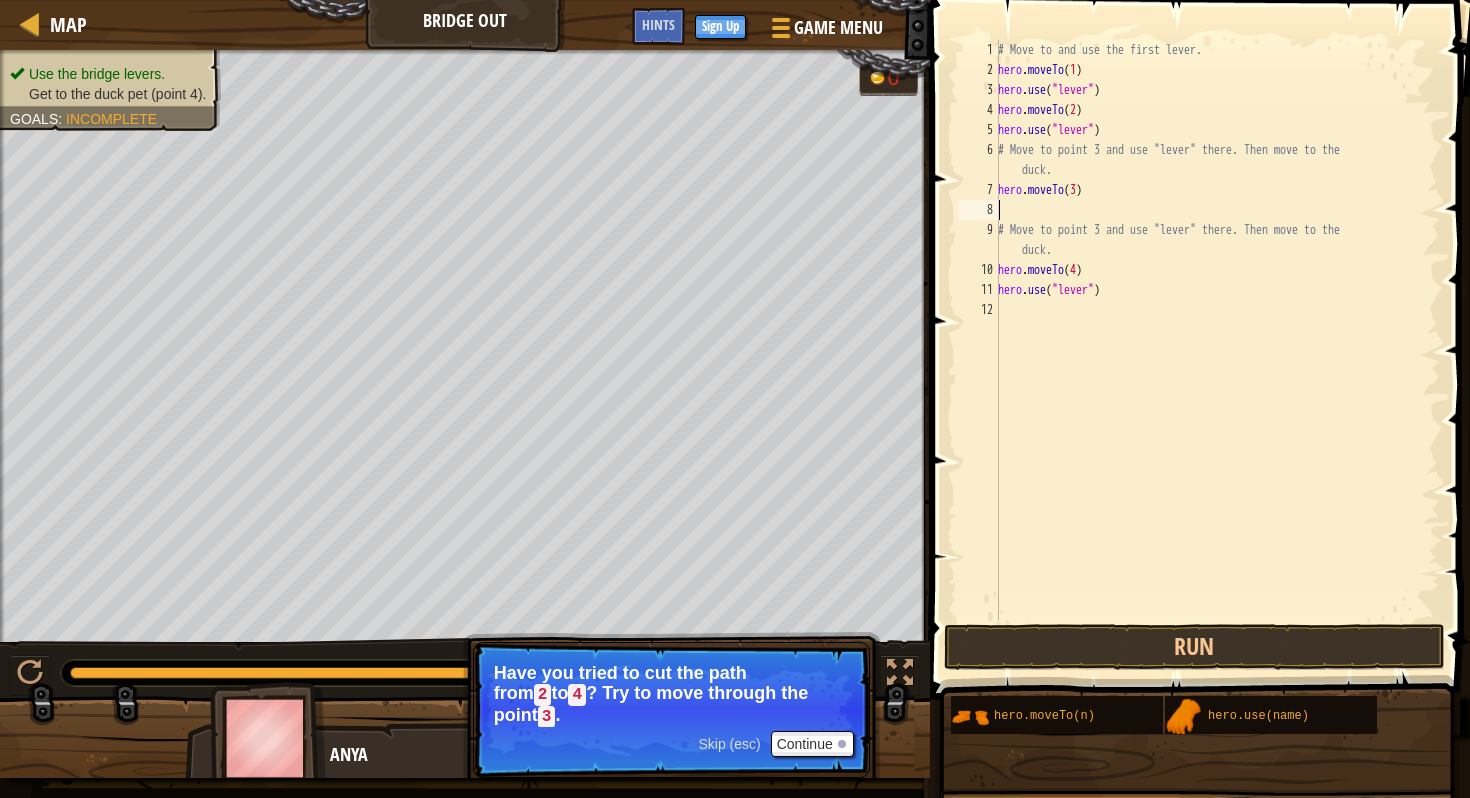 scroll, scrollTop: 9, scrollLeft: 0, axis: vertical 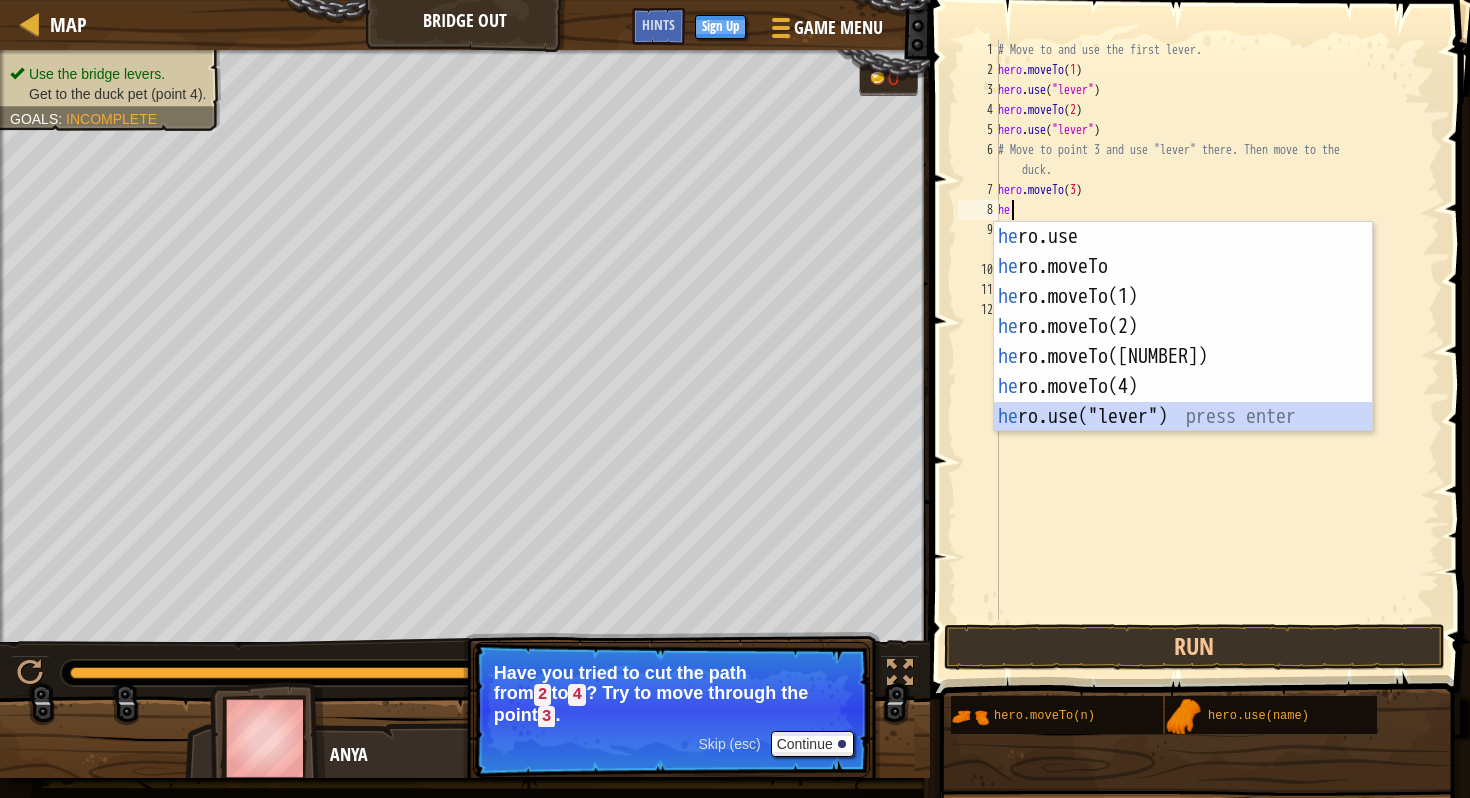 click on "he ro.use press enter he ro.moveTo press enter he ro.moveTo(1) press enter he ro.moveTo(2) press enter he ro.moveTo(3) press enter he ro.moveTo(4) press enter he ro.use("lever") press enter" at bounding box center [1183, 357] 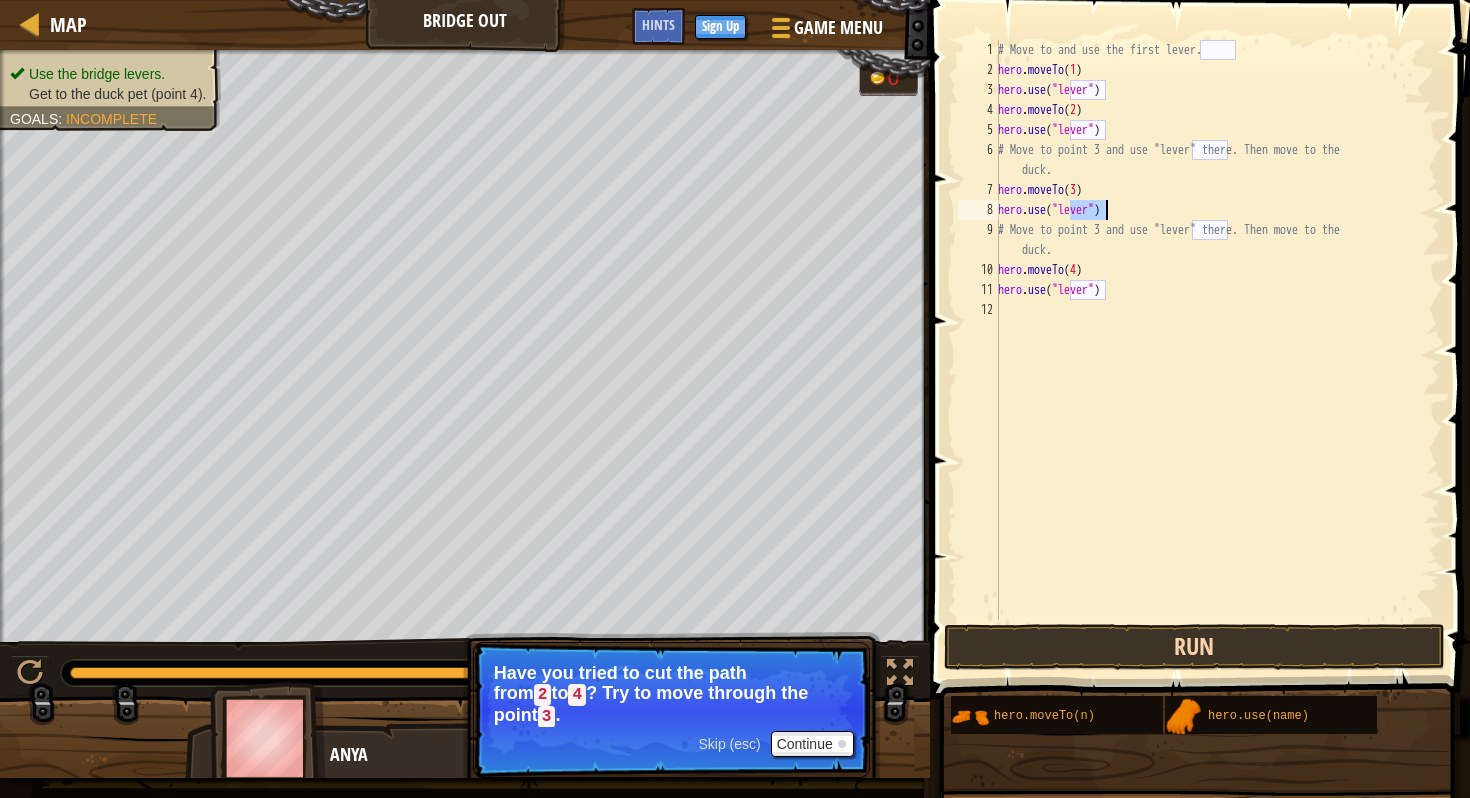 type on "hero.use("lever")" 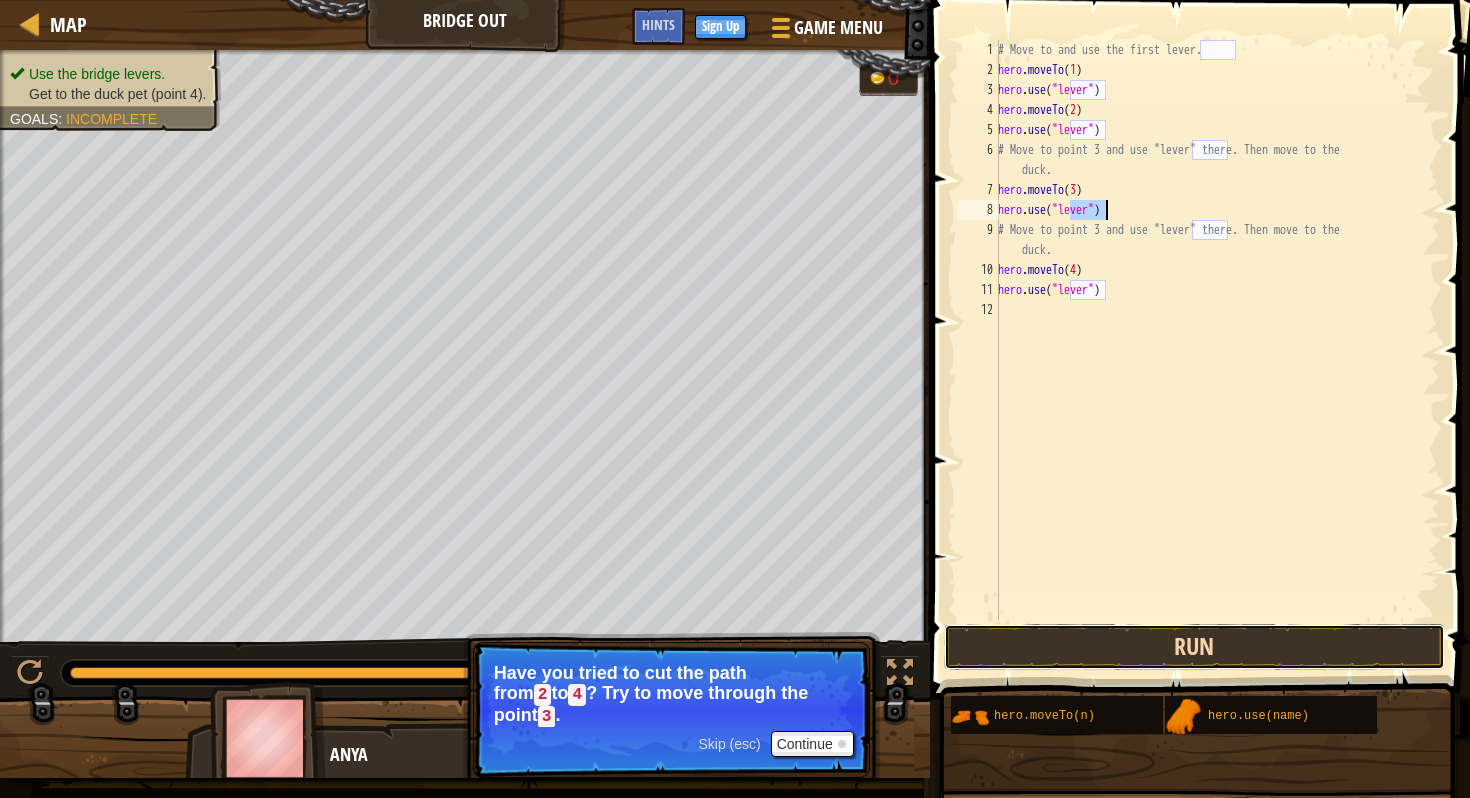 click on "Run" at bounding box center (1194, 647) 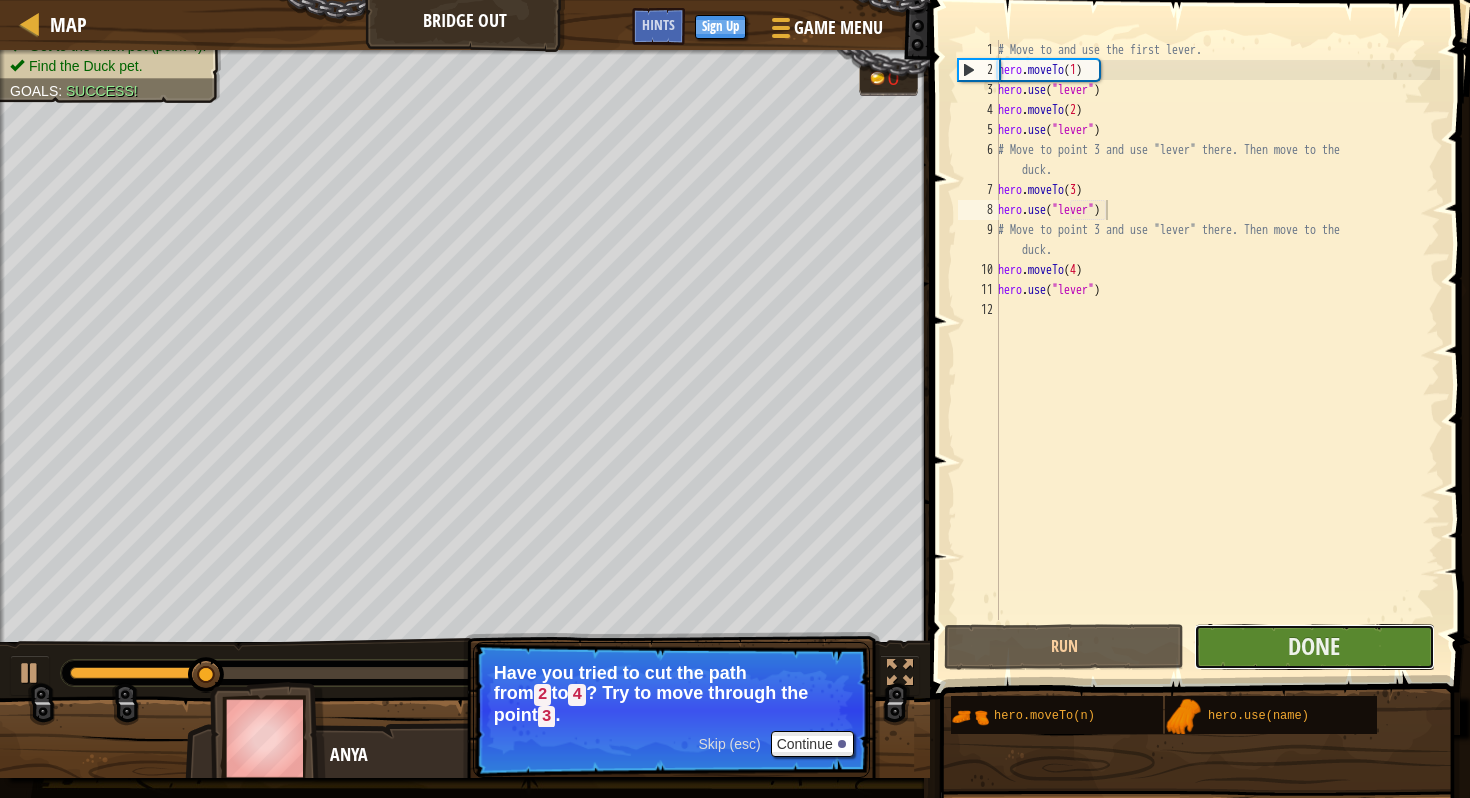 click on "Done" at bounding box center [1314, 647] 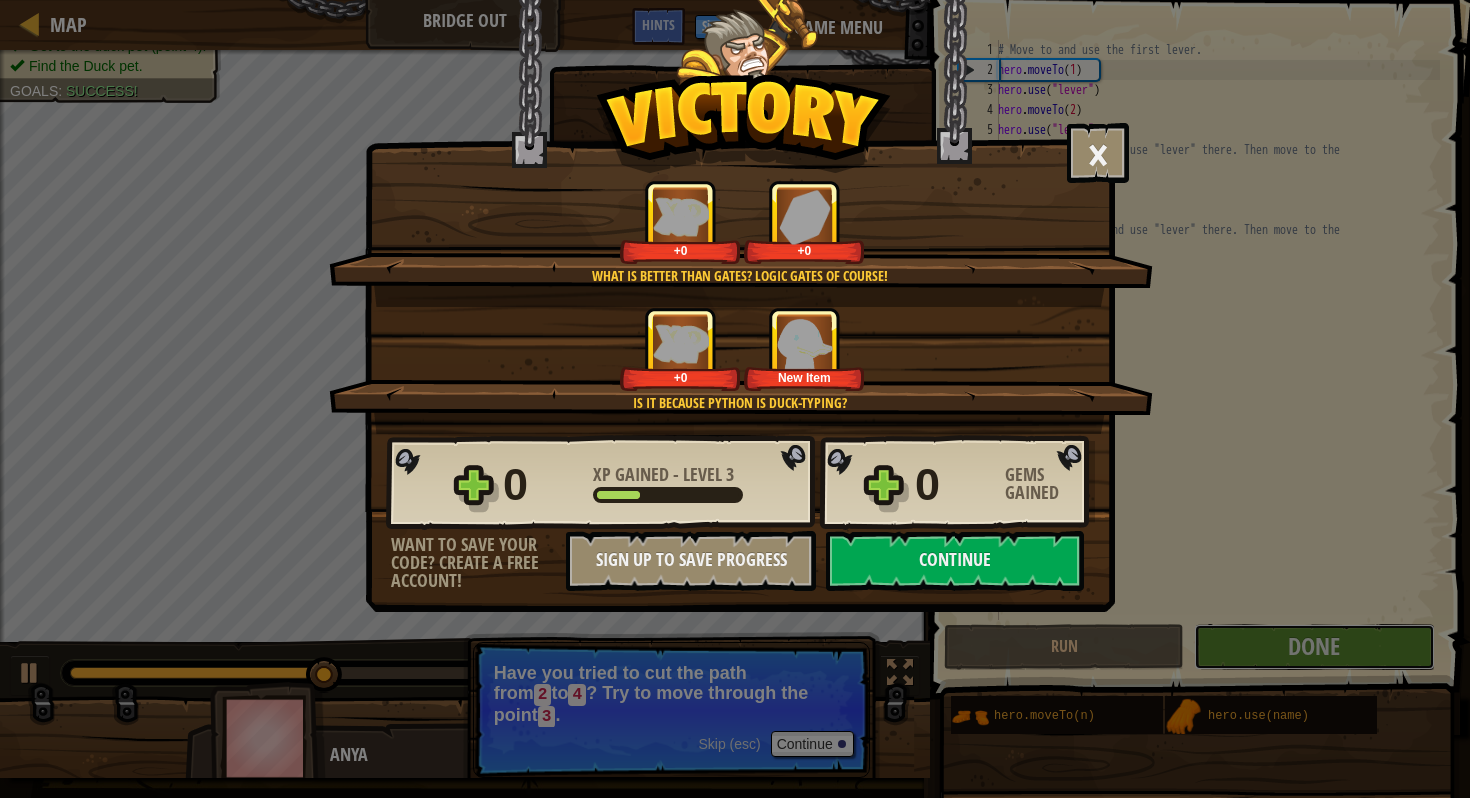 type 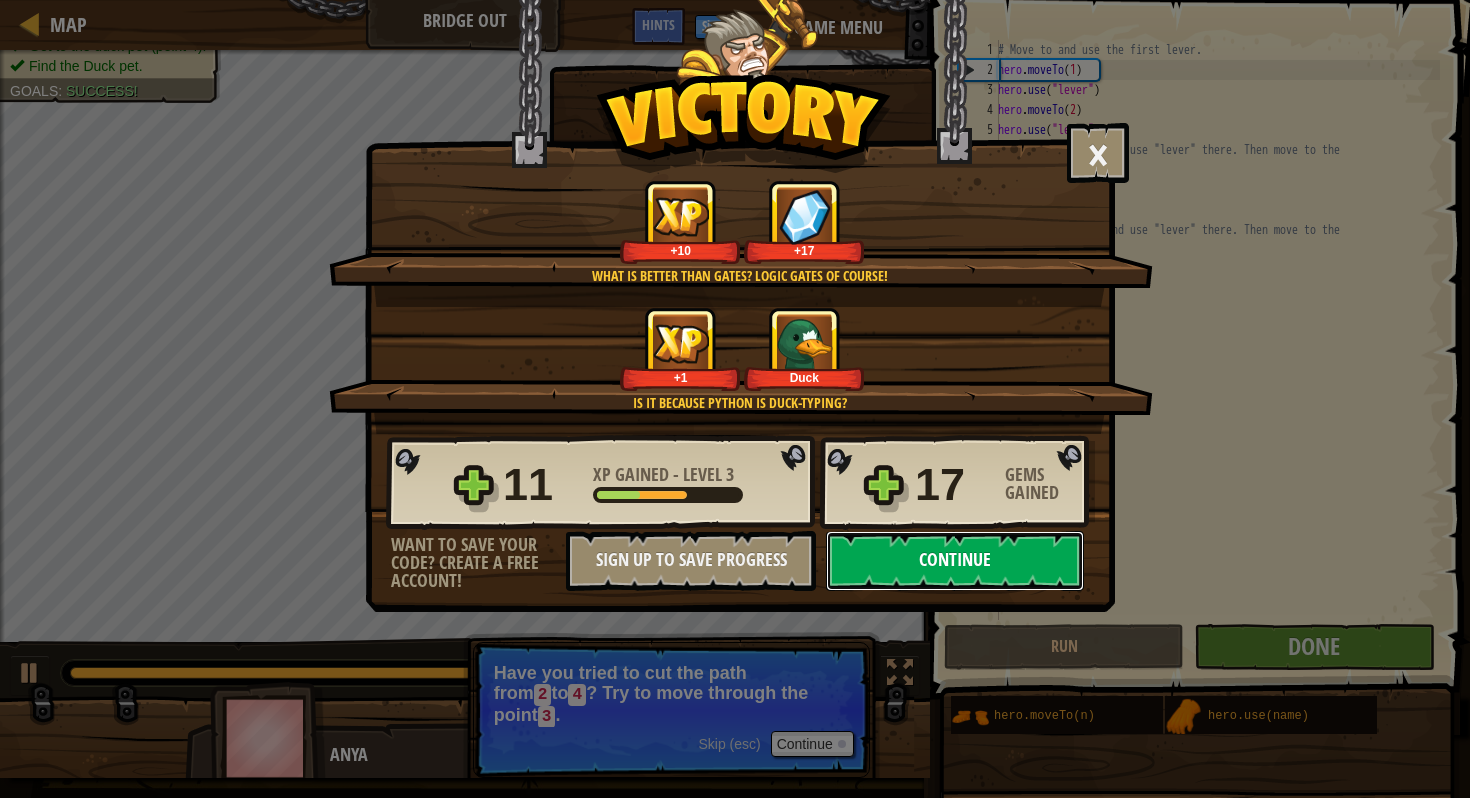click on "Continue" at bounding box center (955, 561) 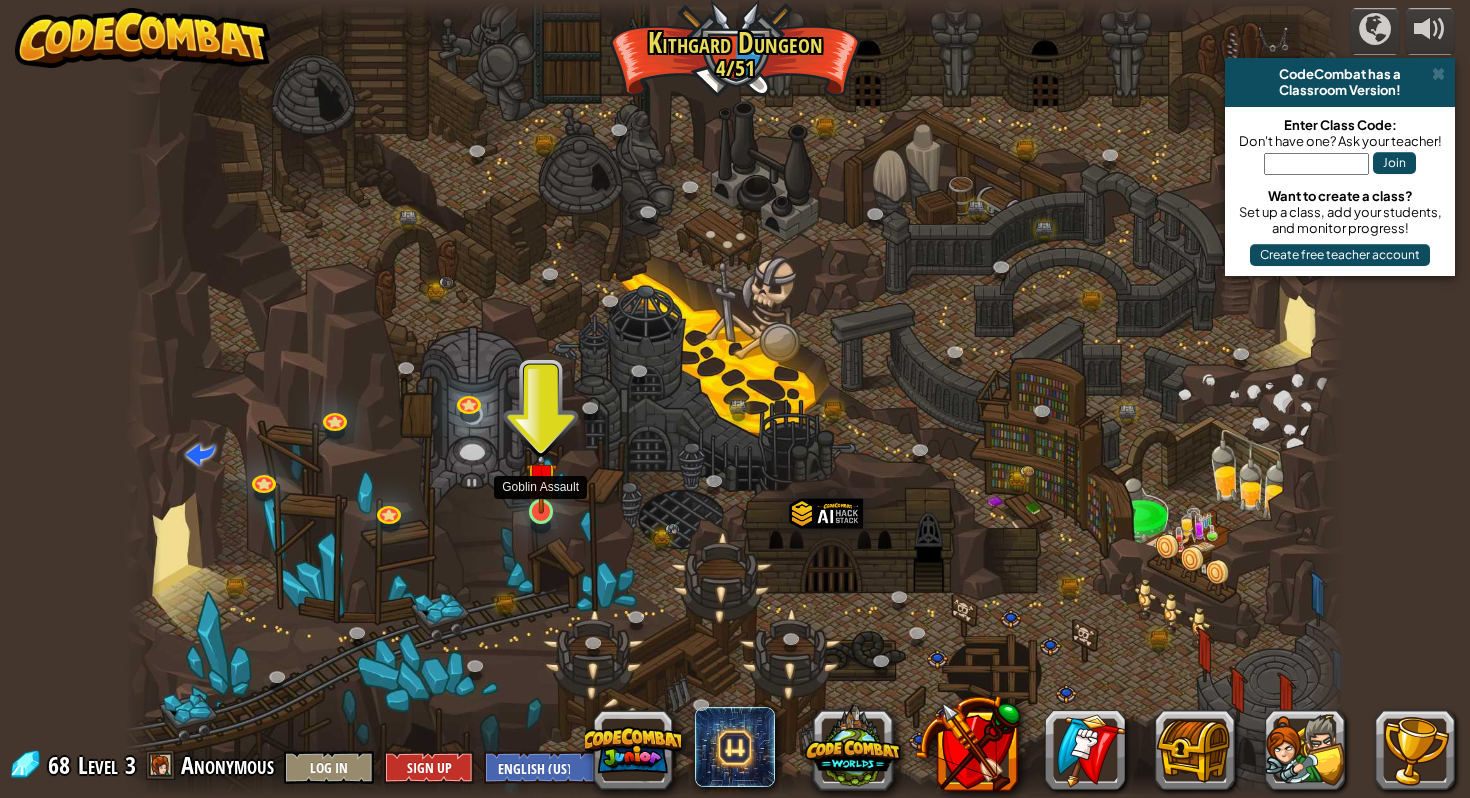 click at bounding box center [541, 478] 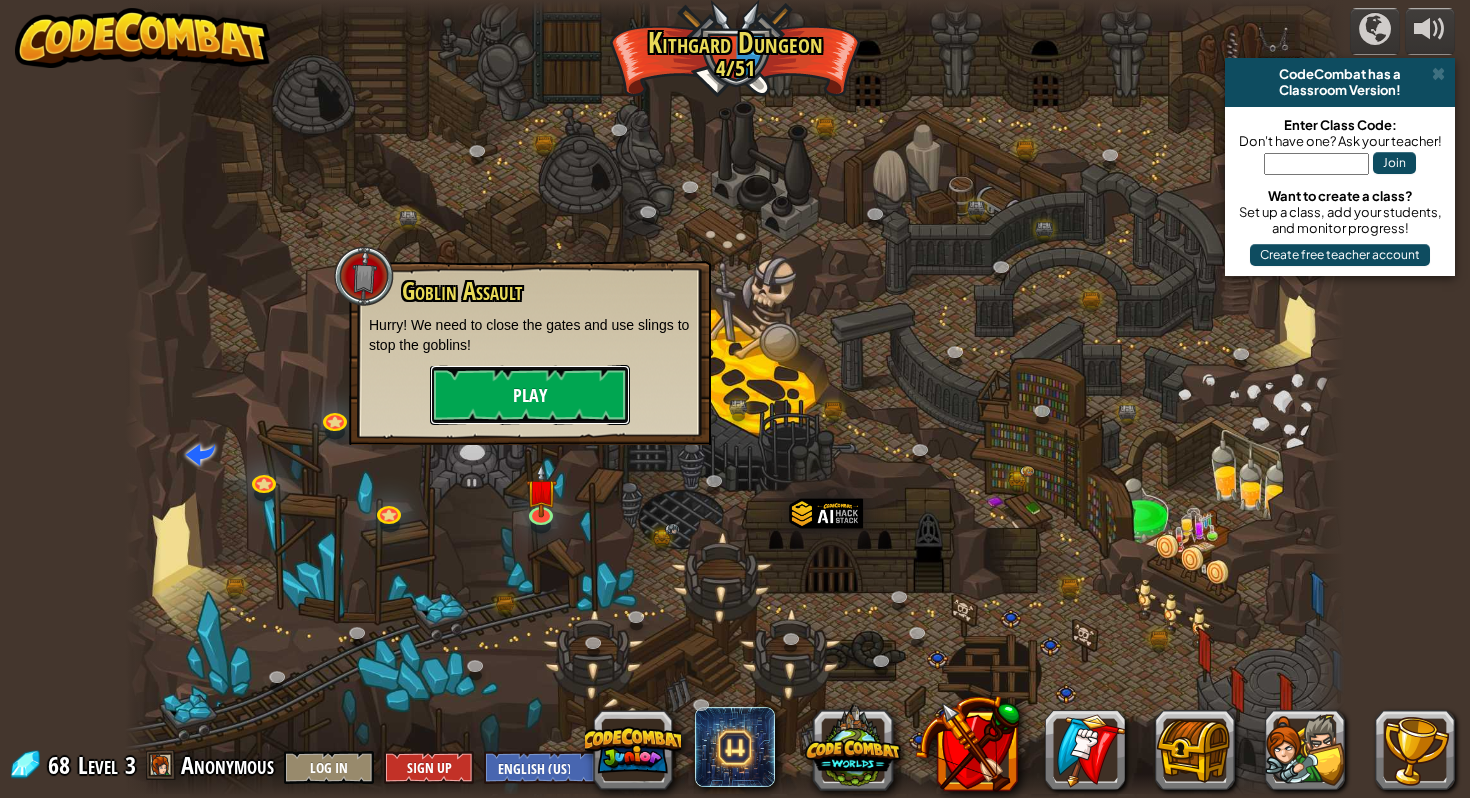 click on "Play" at bounding box center (530, 395) 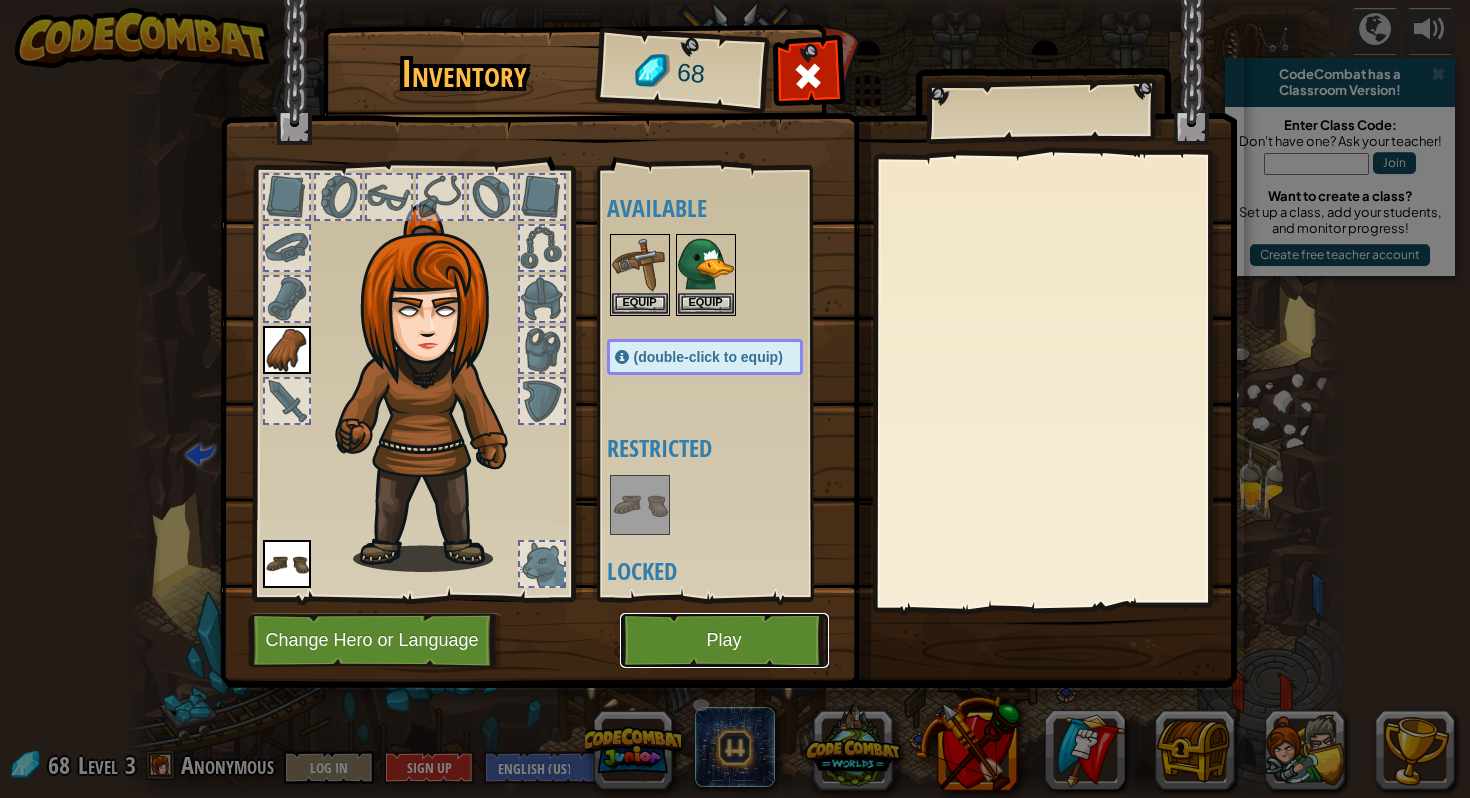 click on "Play" at bounding box center [724, 640] 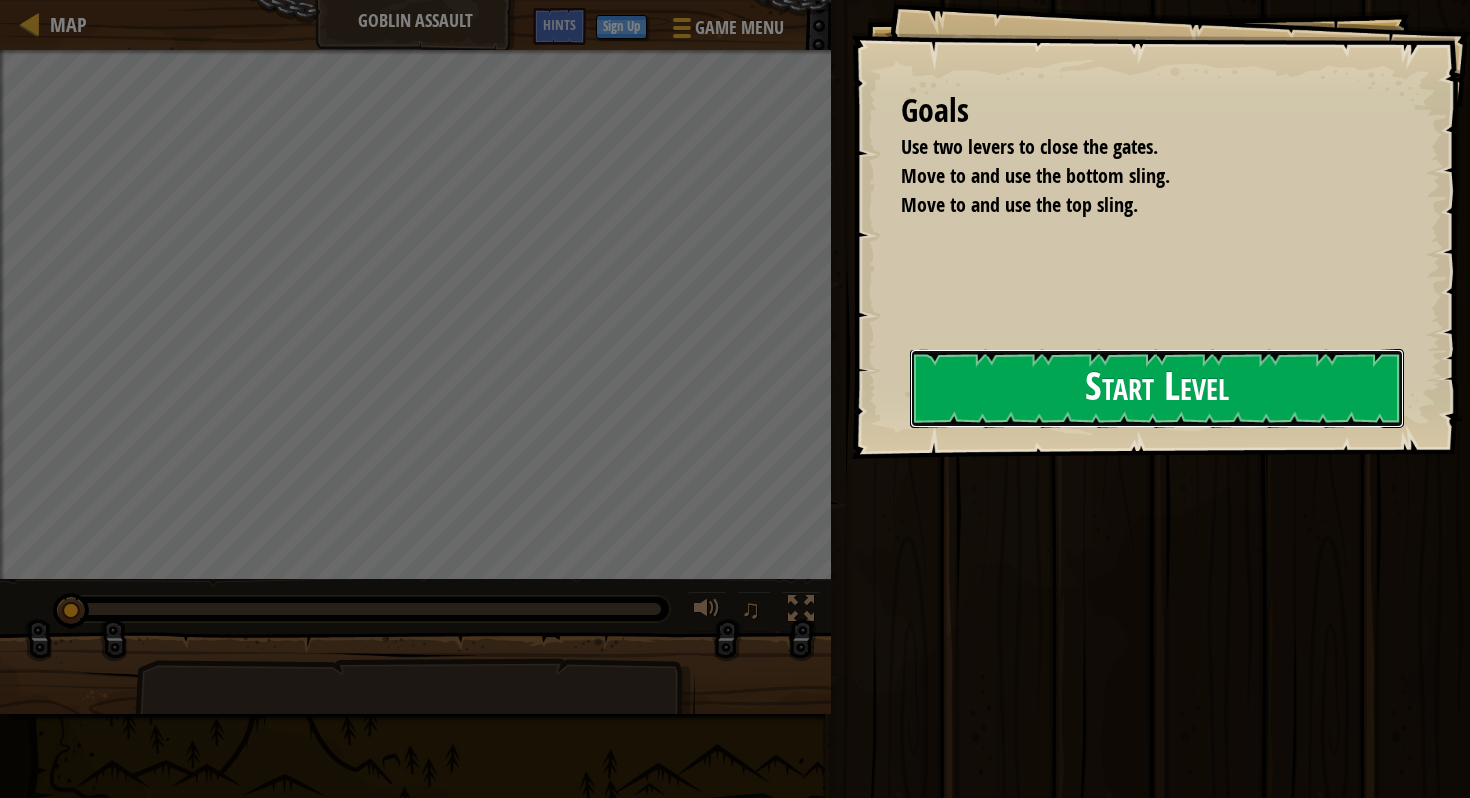 click on "Start Level" at bounding box center [1157, 388] 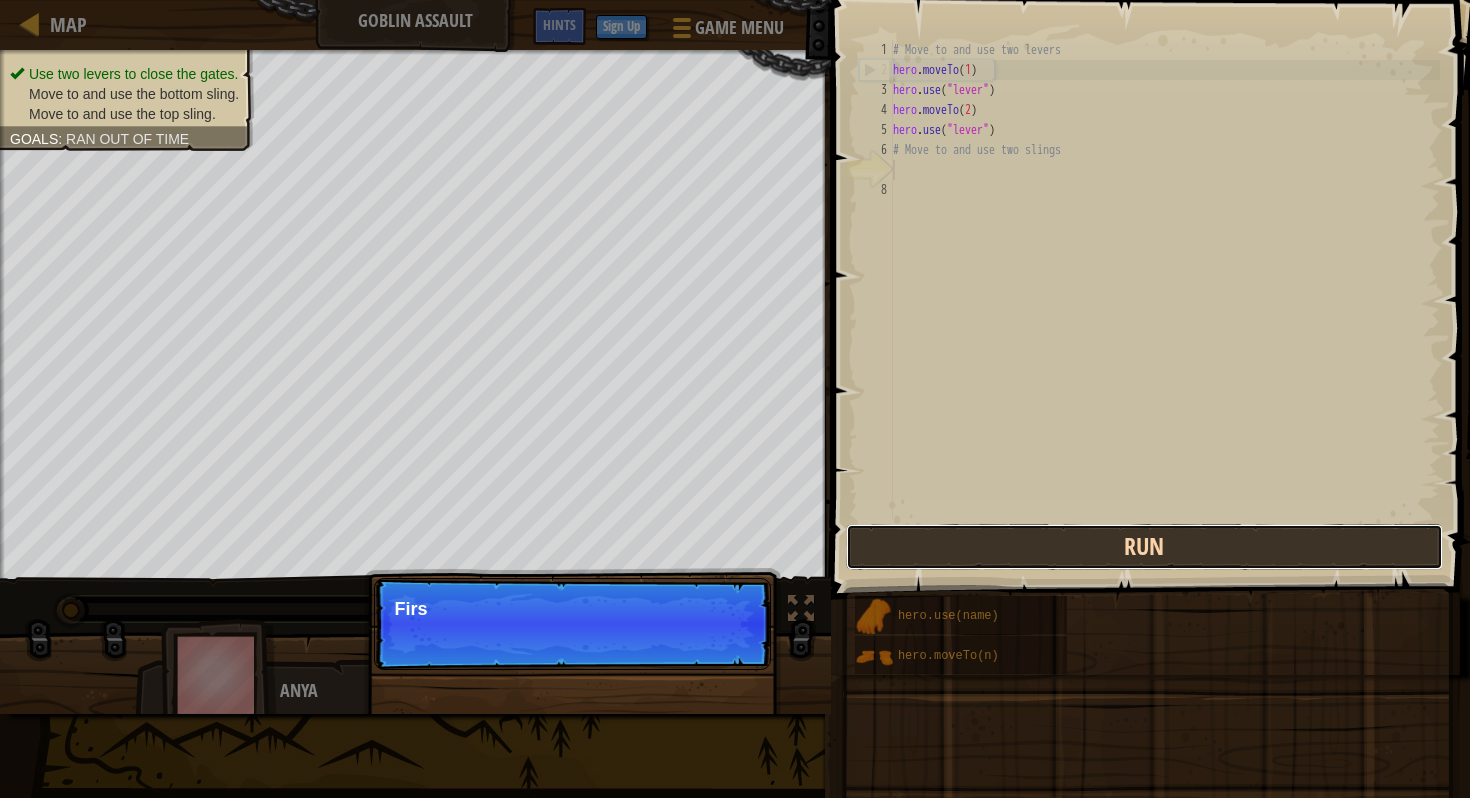 click on "Run" at bounding box center [1144, 547] 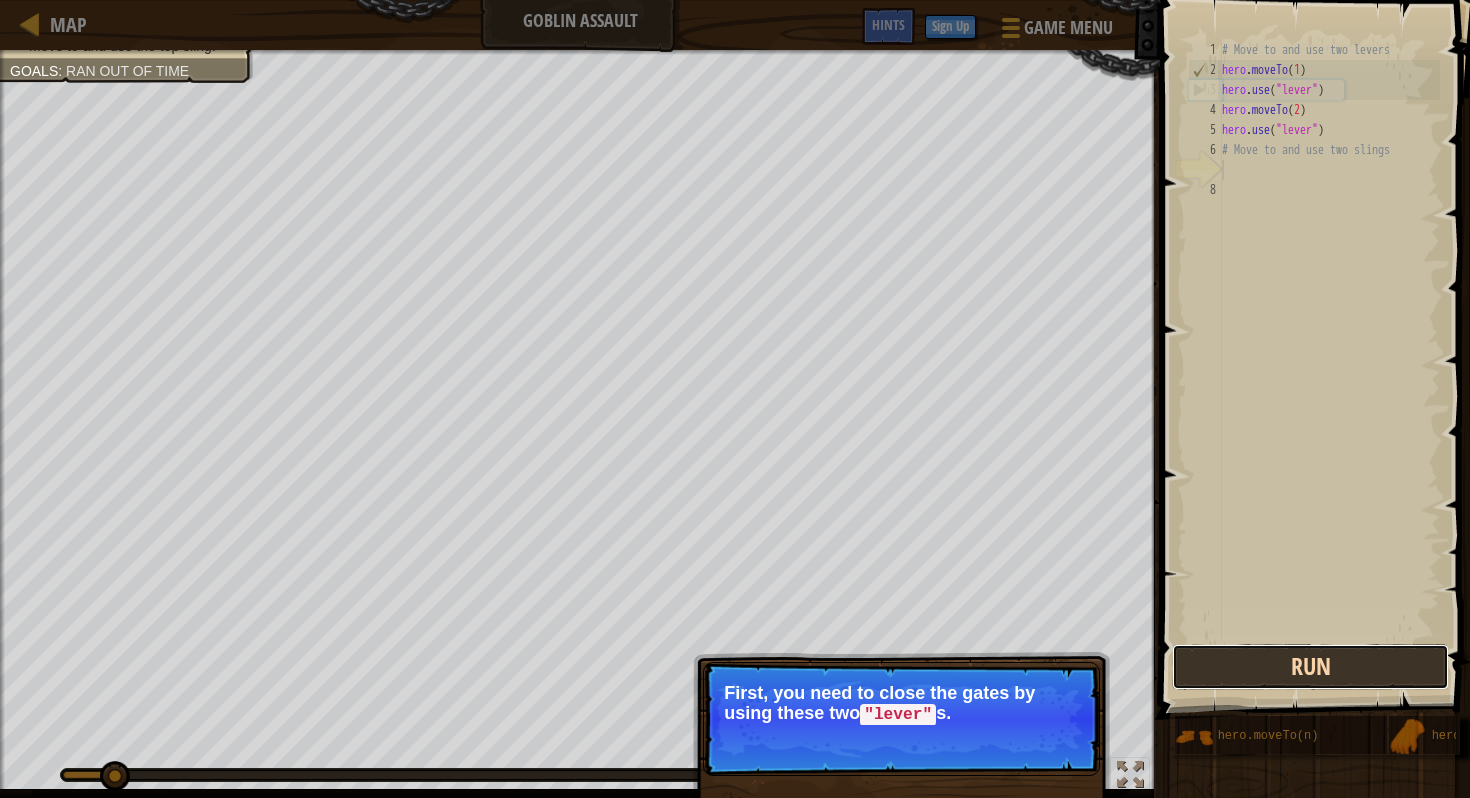 click on "Run" at bounding box center [1310, 667] 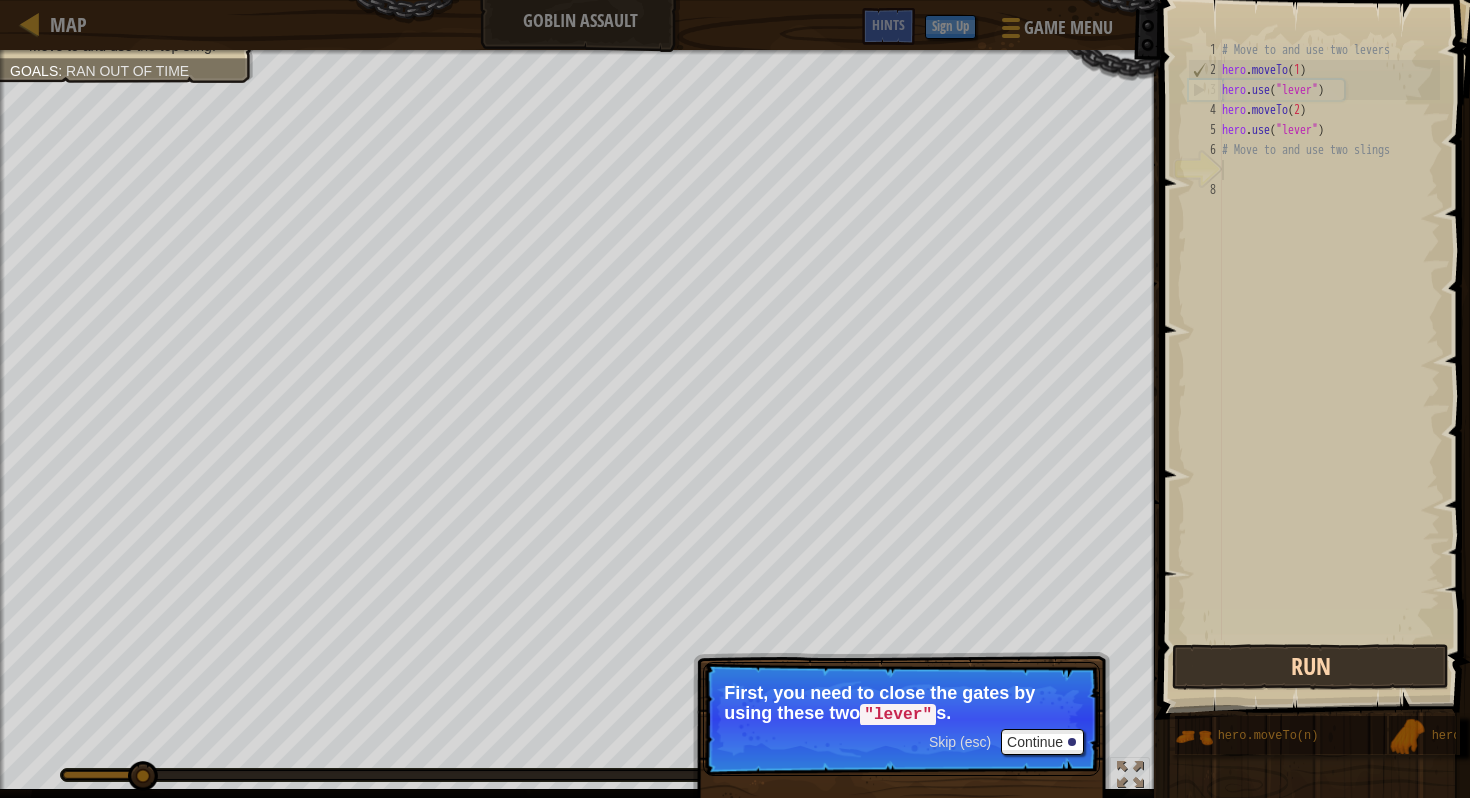 scroll, scrollTop: 9, scrollLeft: 0, axis: vertical 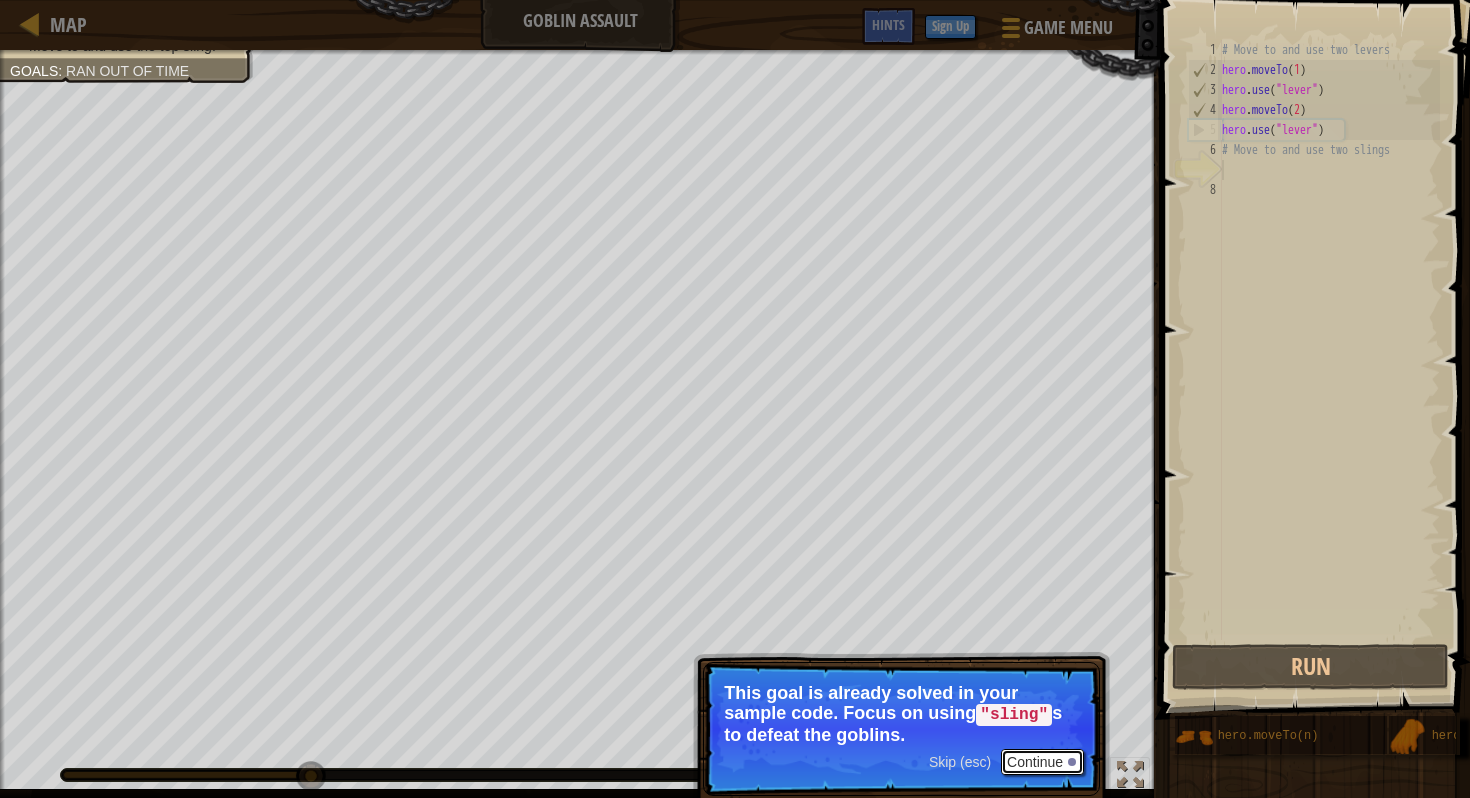 click on "Continue" at bounding box center (1042, 762) 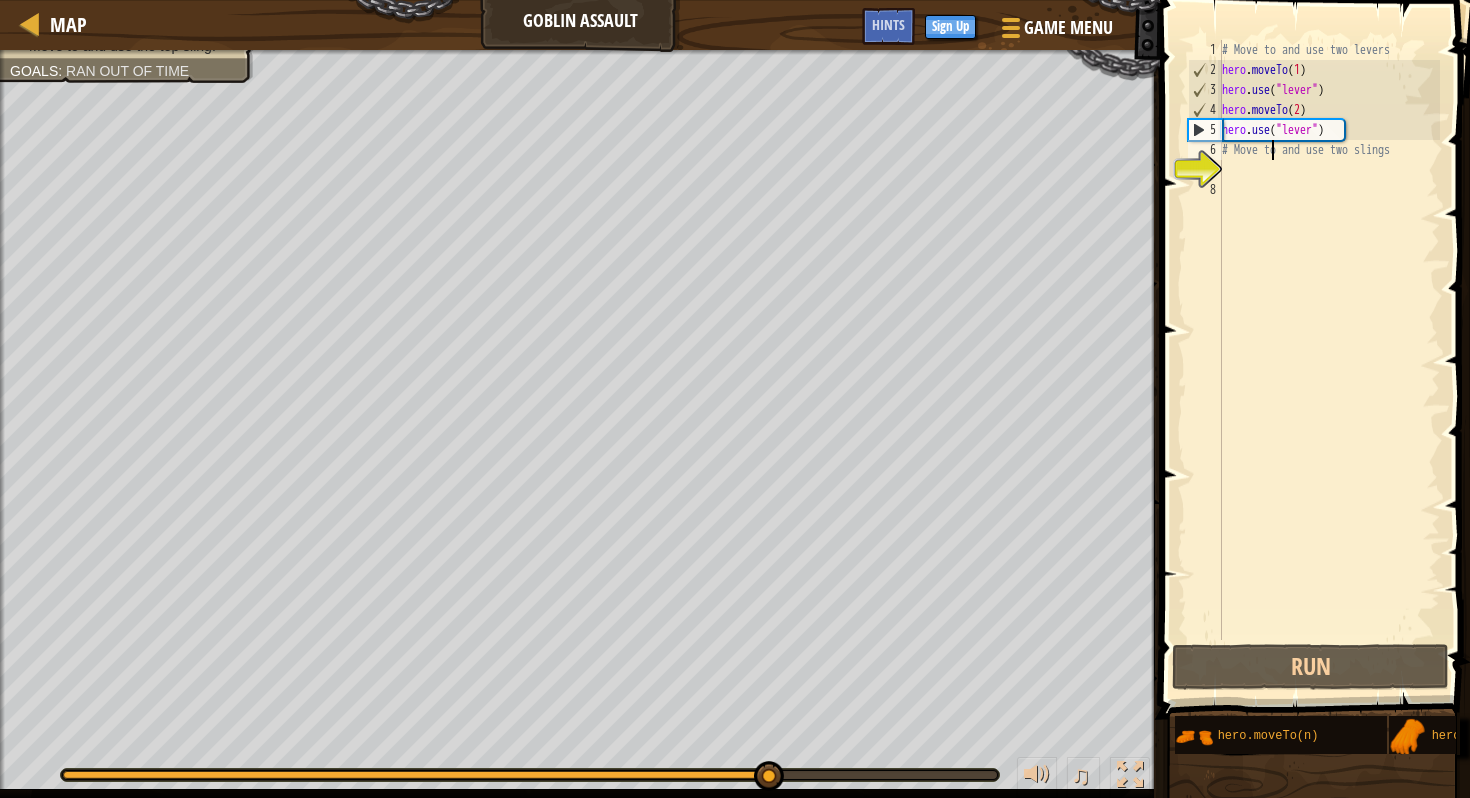 click on "# Move to and use two levers hero . moveTo ( 1 ) hero . use ( "lever" ) hero . moveTo ( 2 ) hero . use ( "lever" ) # Move to and use two slings" at bounding box center [1329, 360] 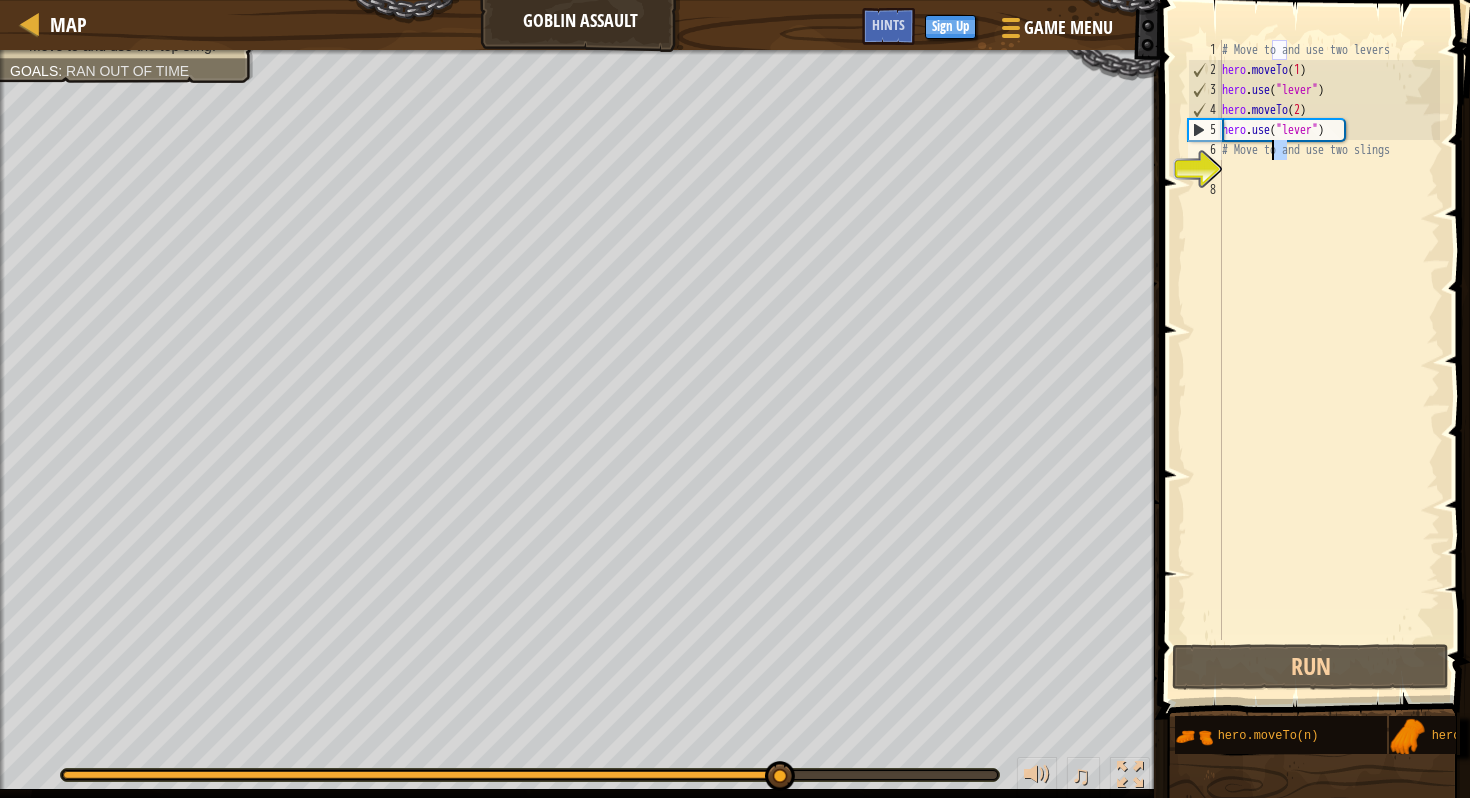 click on "# Move to and use two levers hero . moveTo ( 1 ) hero . use ( "lever" ) hero . moveTo ( 2 ) hero . use ( "lever" ) # Move to and use two slings" at bounding box center (1329, 360) 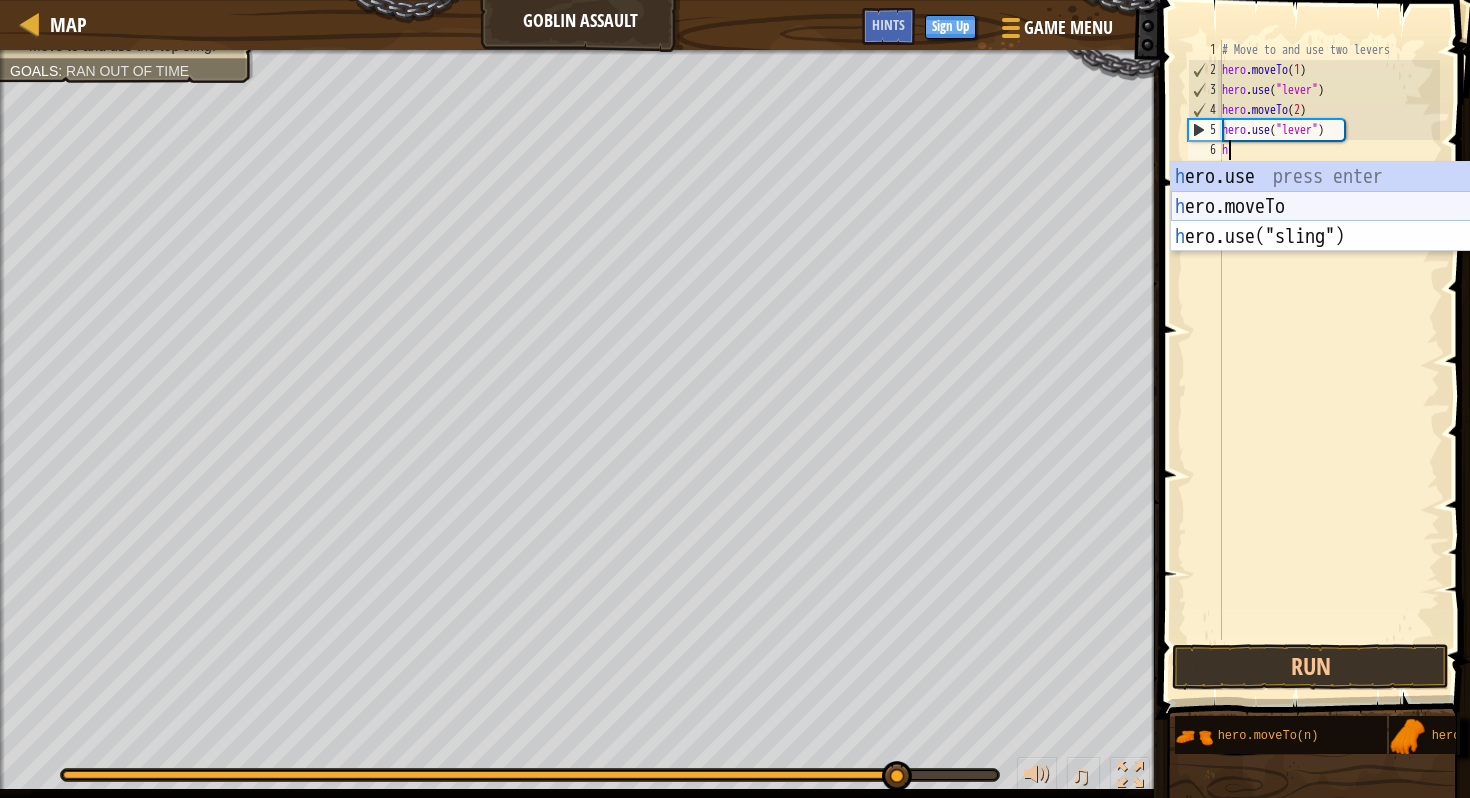 click on "h ero.use press enter h ero.moveTo press enter h ero.use("sling") press enter" at bounding box center [1360, 237] 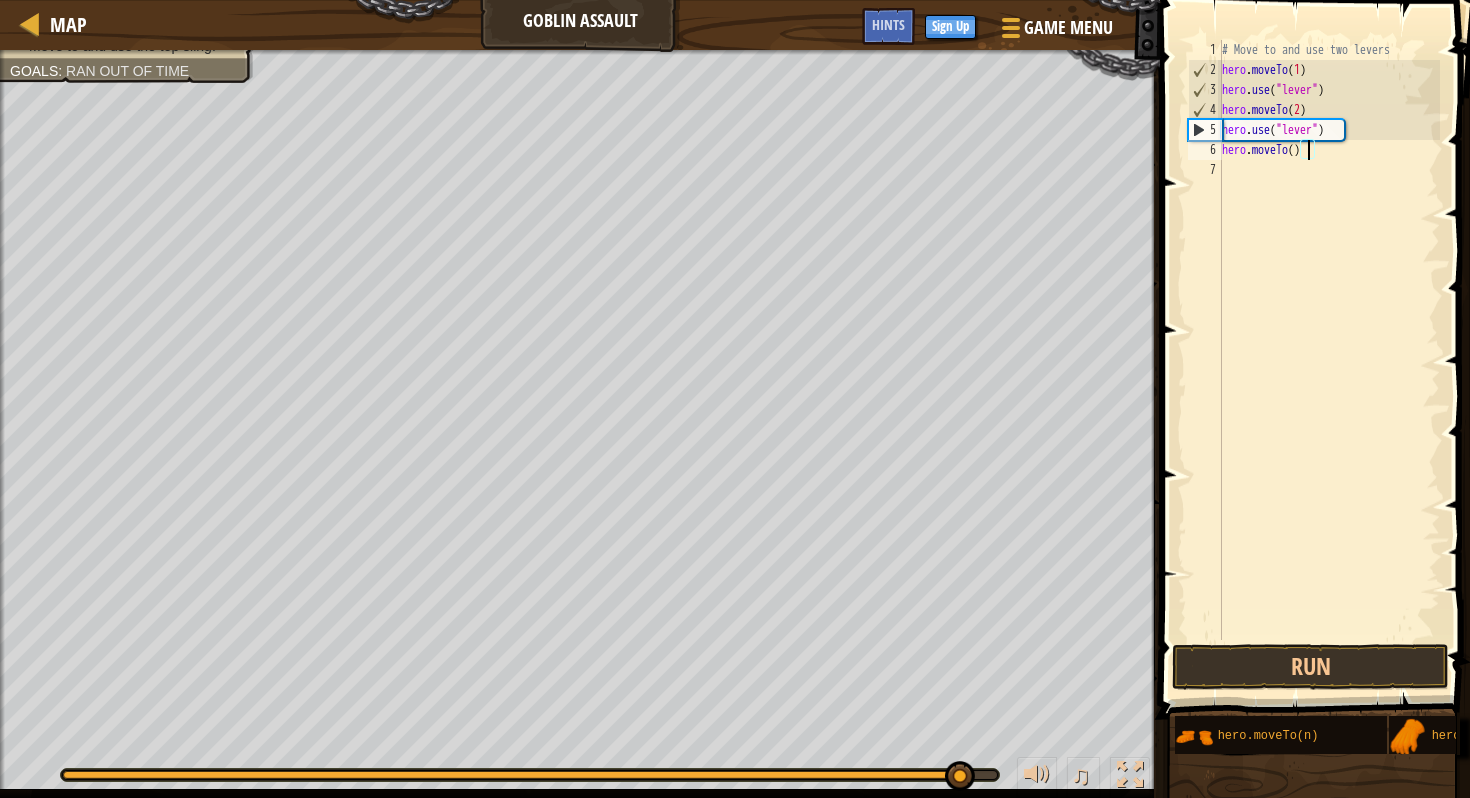 type on "hero.moveTo(3)" 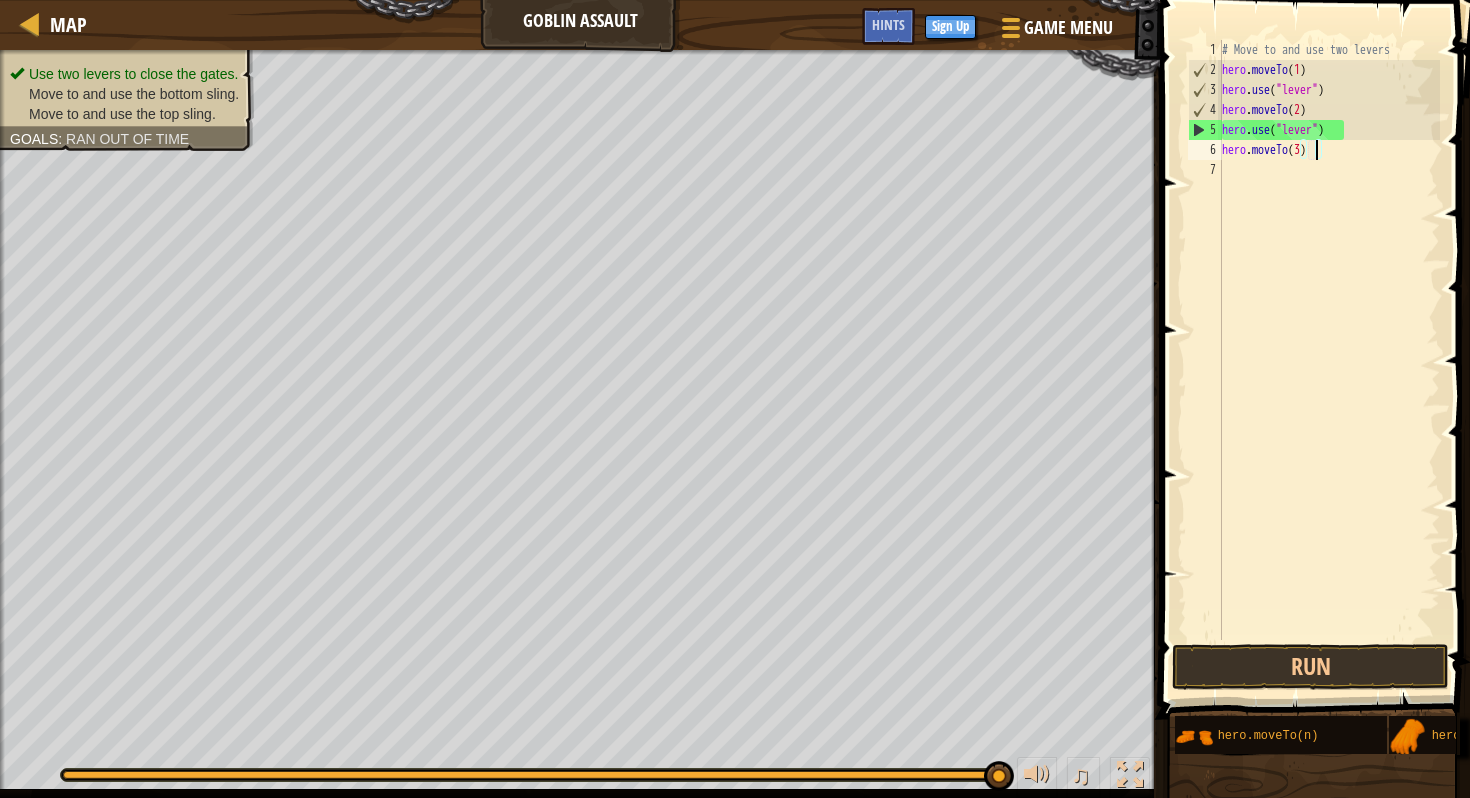 click on "# Move to and use two levers hero . moveTo ( 1 ) hero . use ( "lever" ) hero . moveTo ( 2 ) hero . use ( "lever" ) hero . moveTo ( 3 )" at bounding box center [1329, 360] 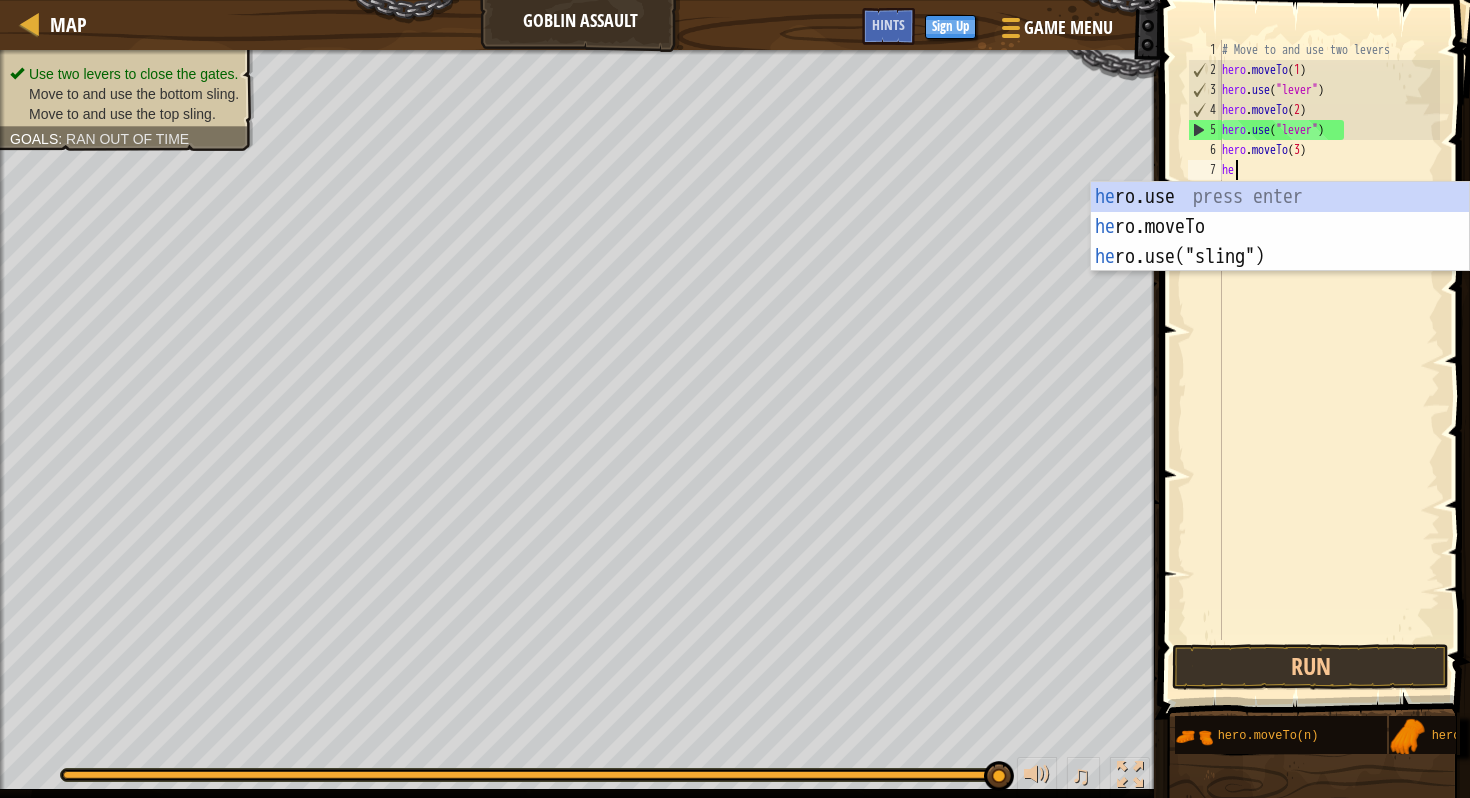 scroll, scrollTop: 9, scrollLeft: 1, axis: both 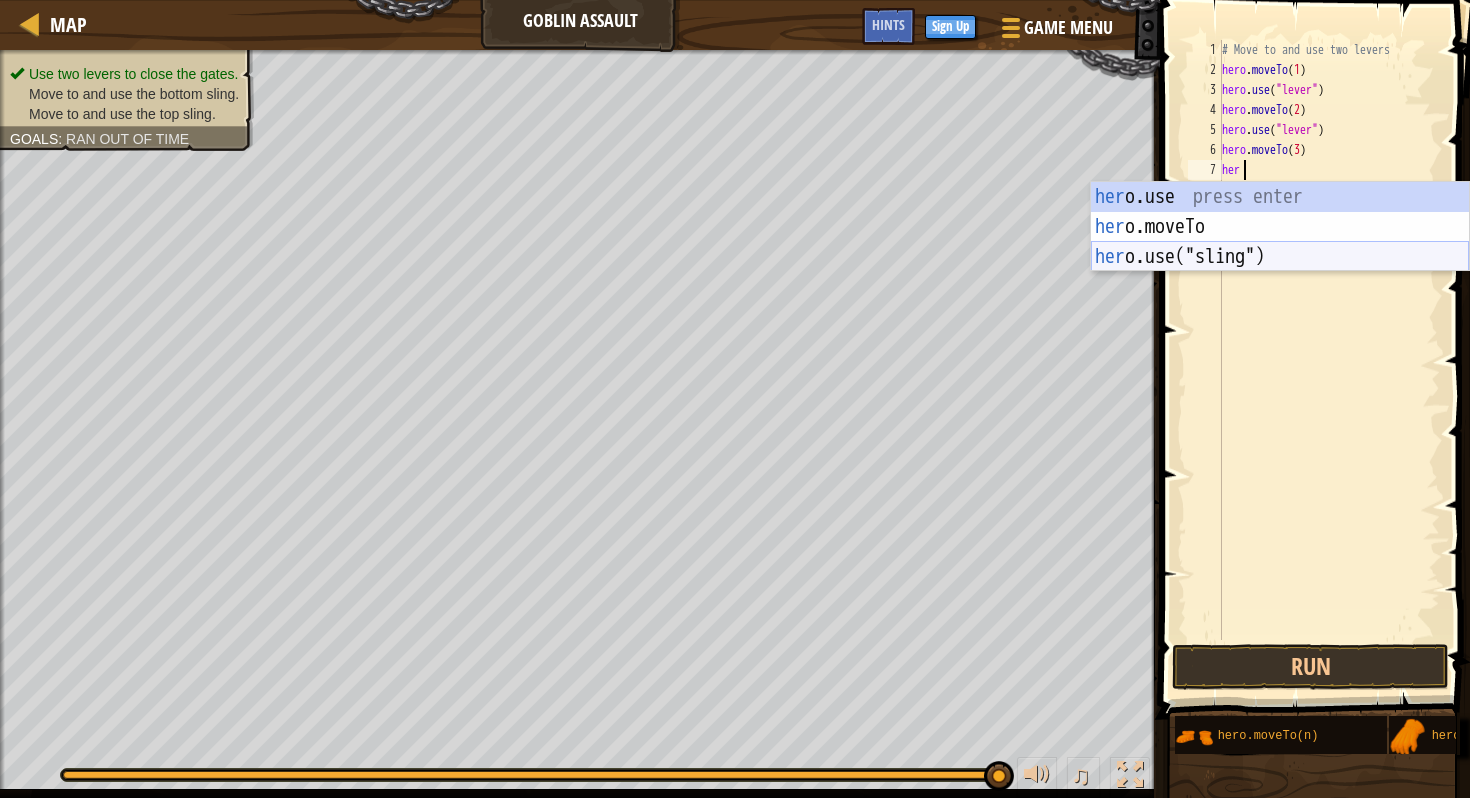 click on "her o.use press enter her o.moveTo press enter her o.use("sling") press enter" at bounding box center [1280, 257] 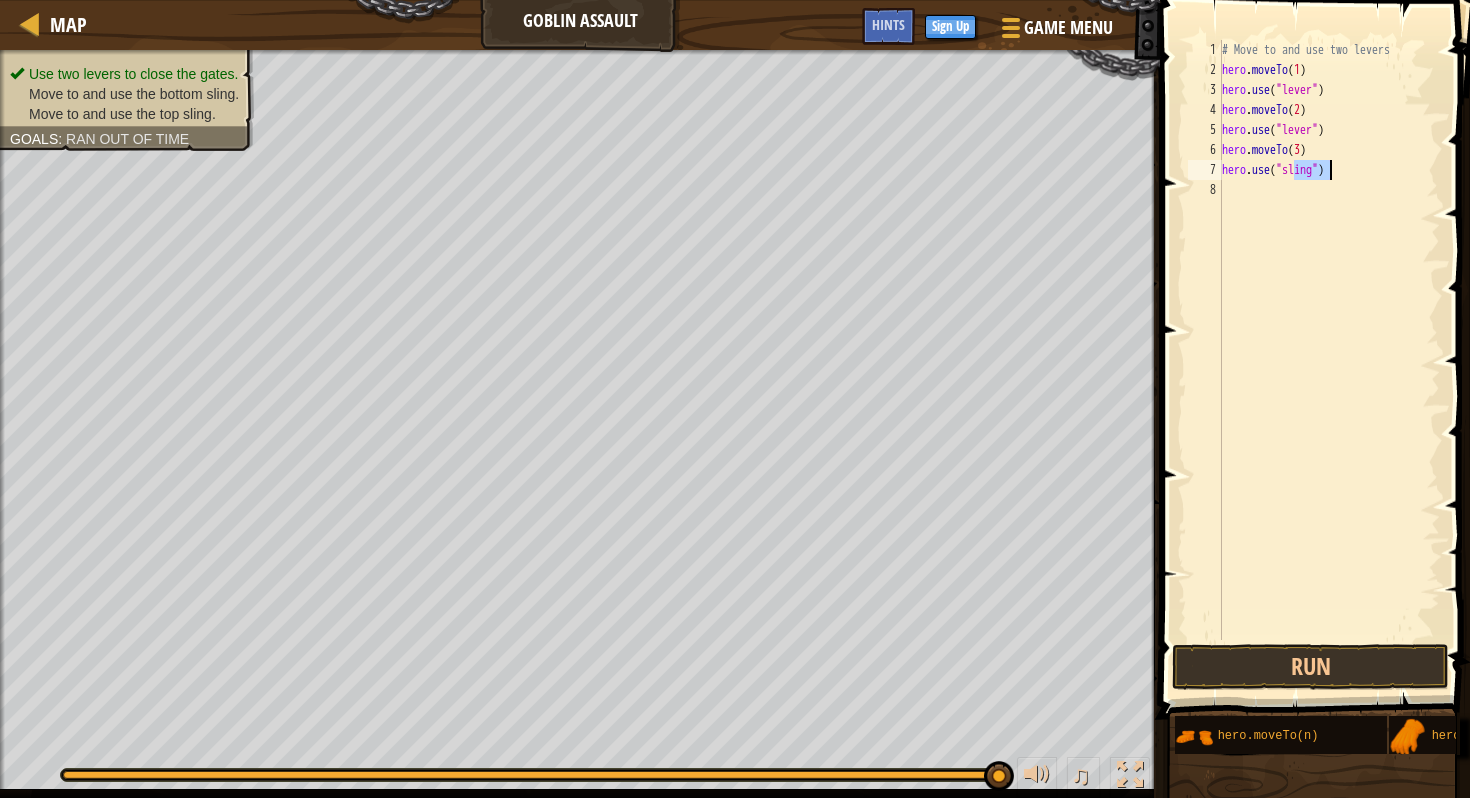 type on "hero.use("sling")" 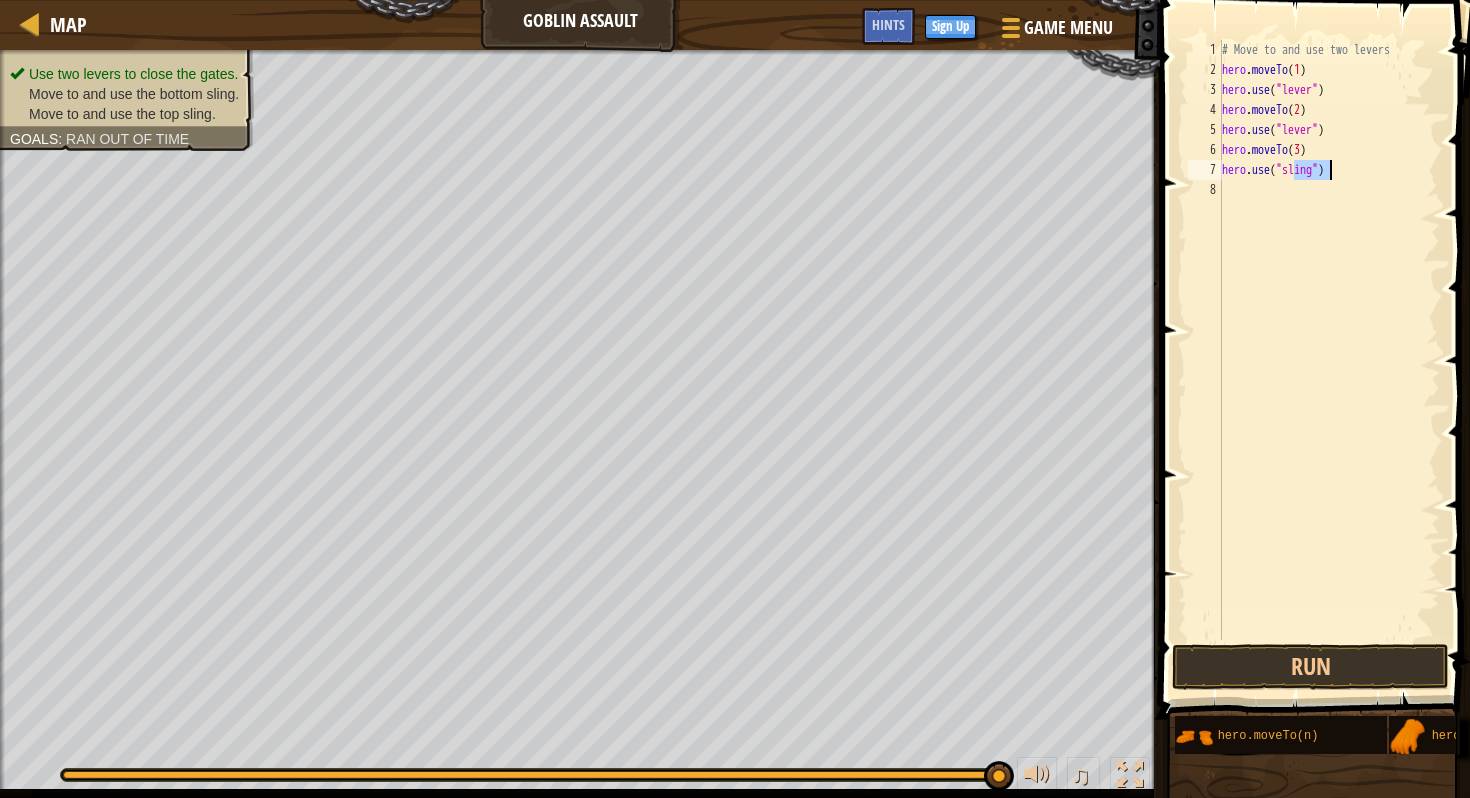 click at bounding box center [1312, 991] 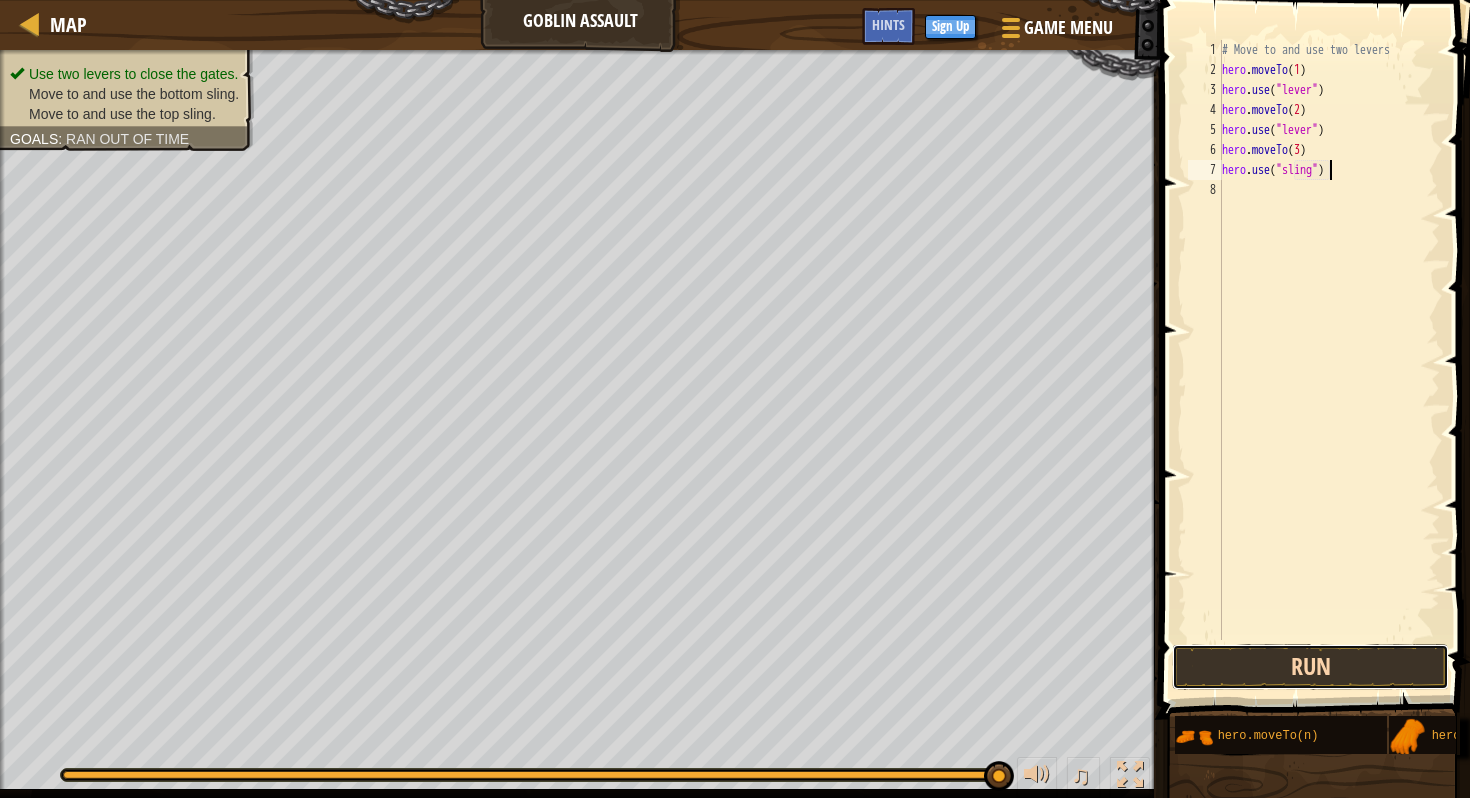 click on "Run" at bounding box center [1310, 667] 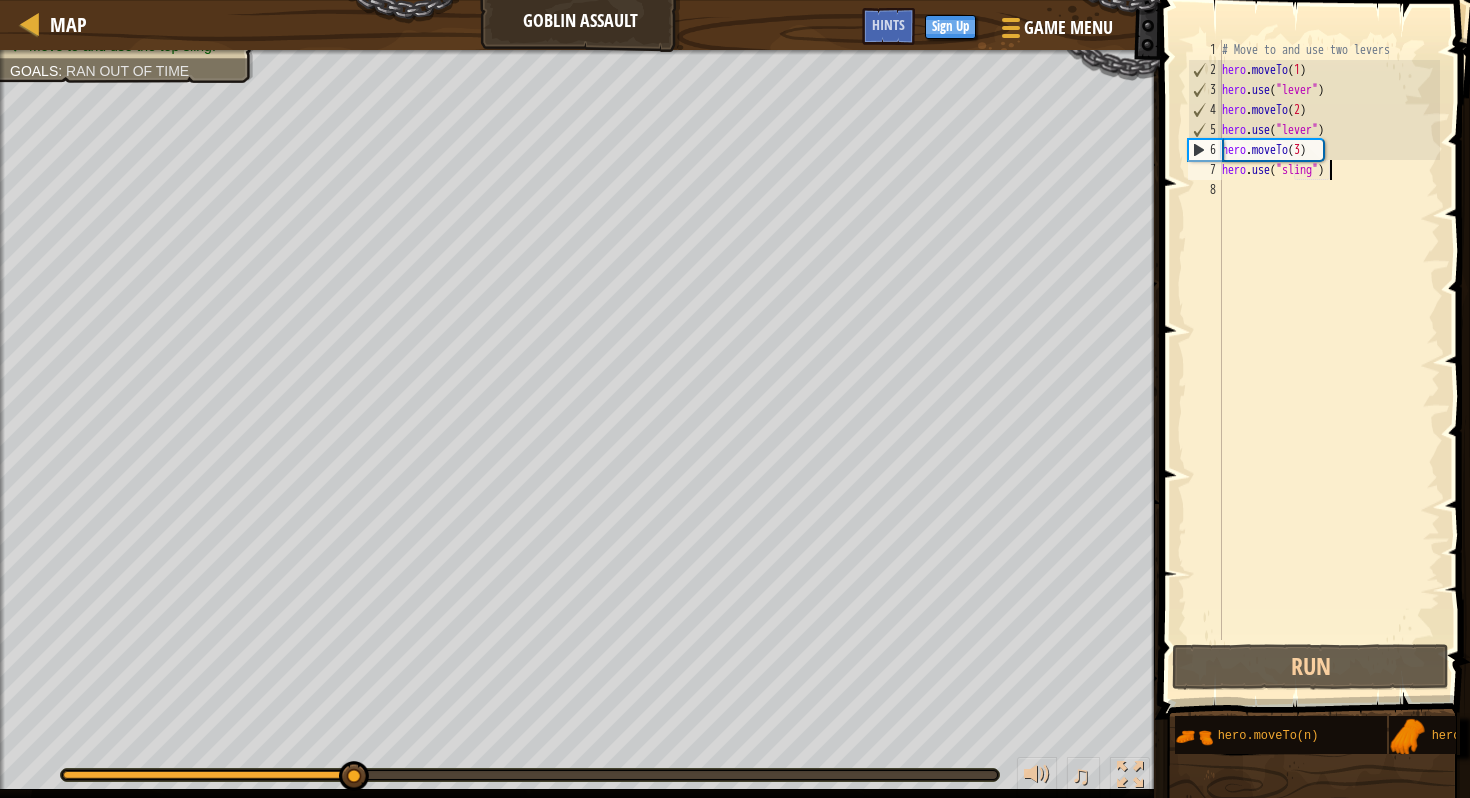 click on "# Move to and use two levers hero . moveTo ( [NUMBER] ) hero . use ( "lever" ) hero . moveTo ( [NUMBER] ) hero . use ( "lever" ) hero . moveTo ( [NUMBER] ) hero . use ( "sling" )" at bounding box center [1329, 360] 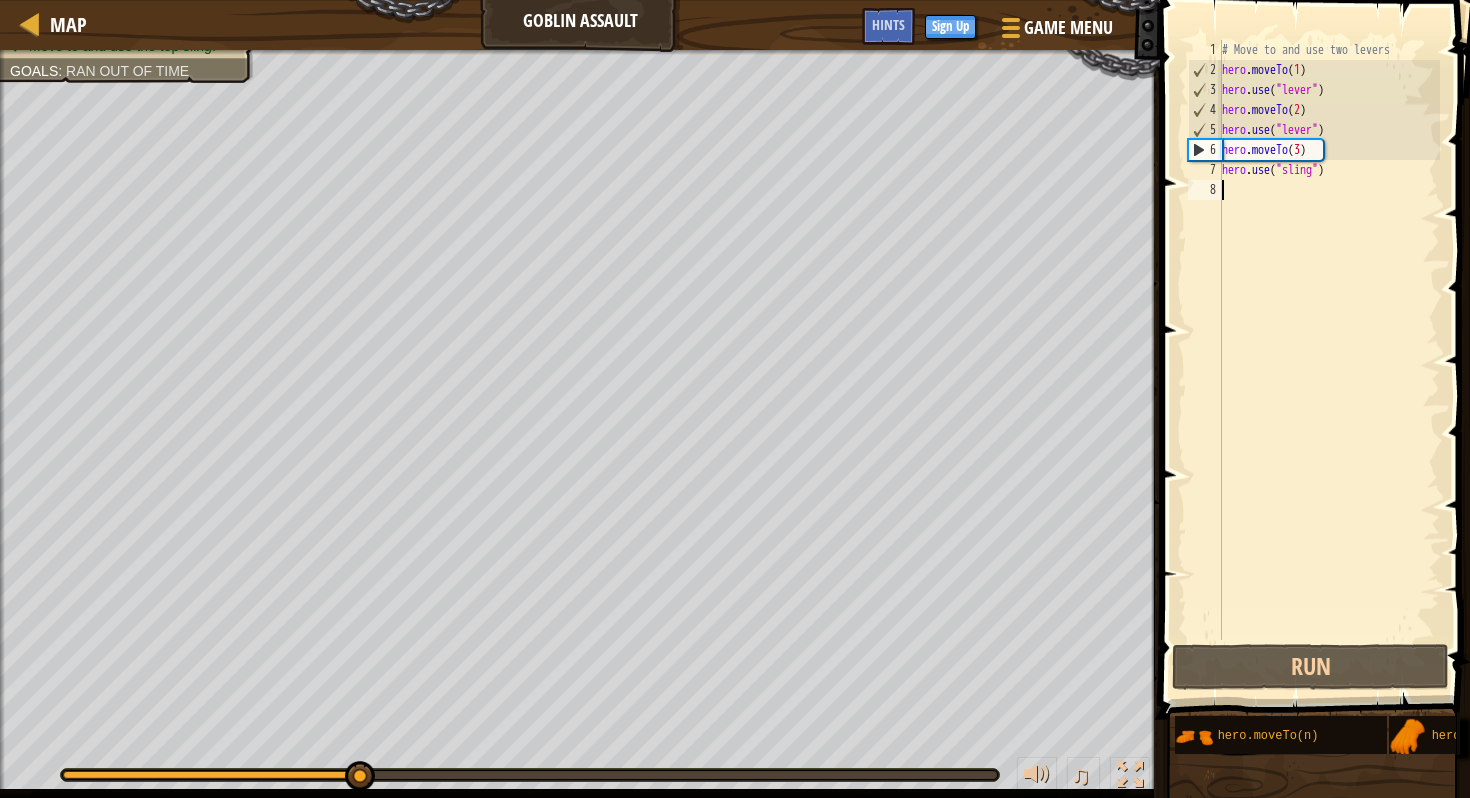 scroll, scrollTop: 9, scrollLeft: 0, axis: vertical 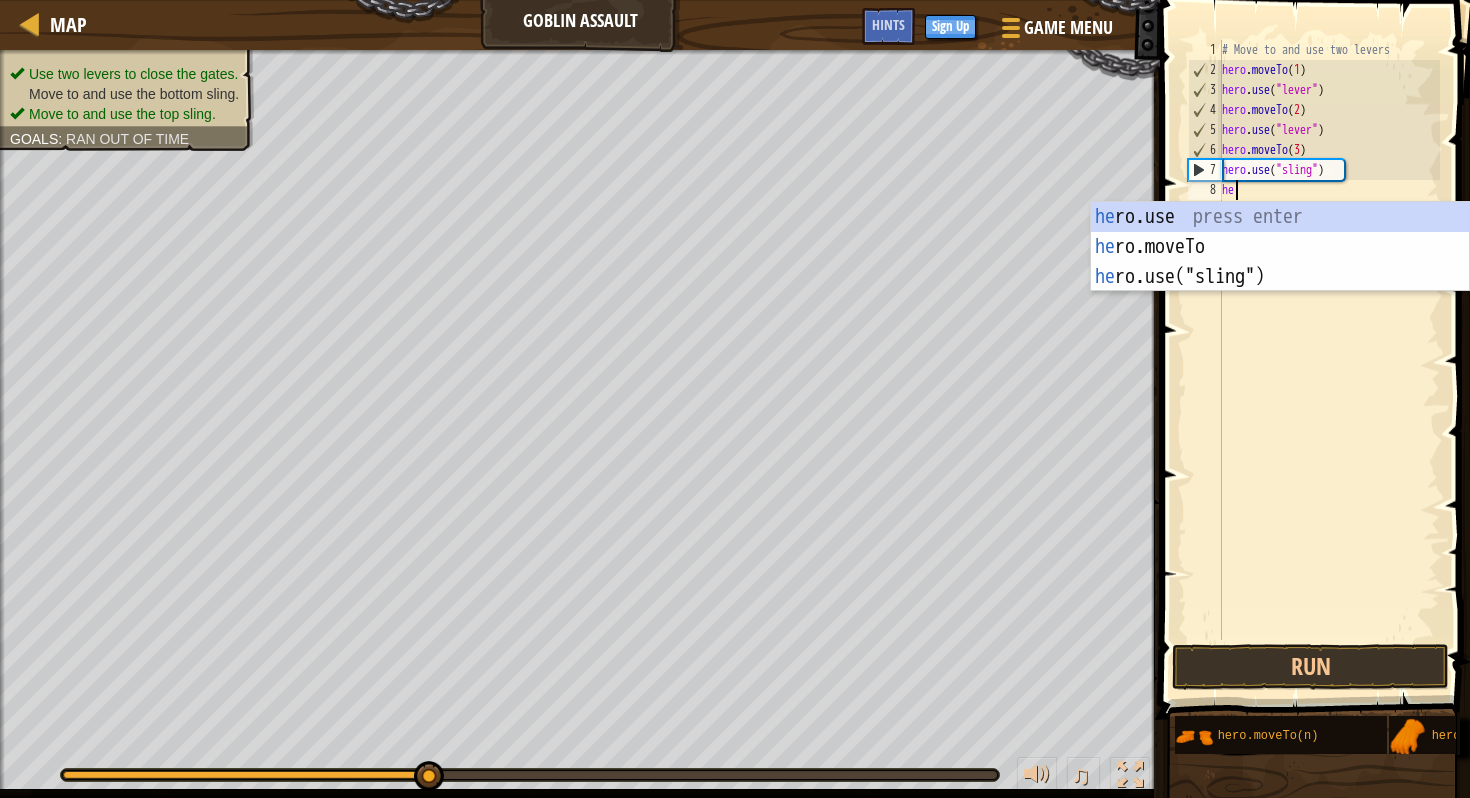 type on "he" 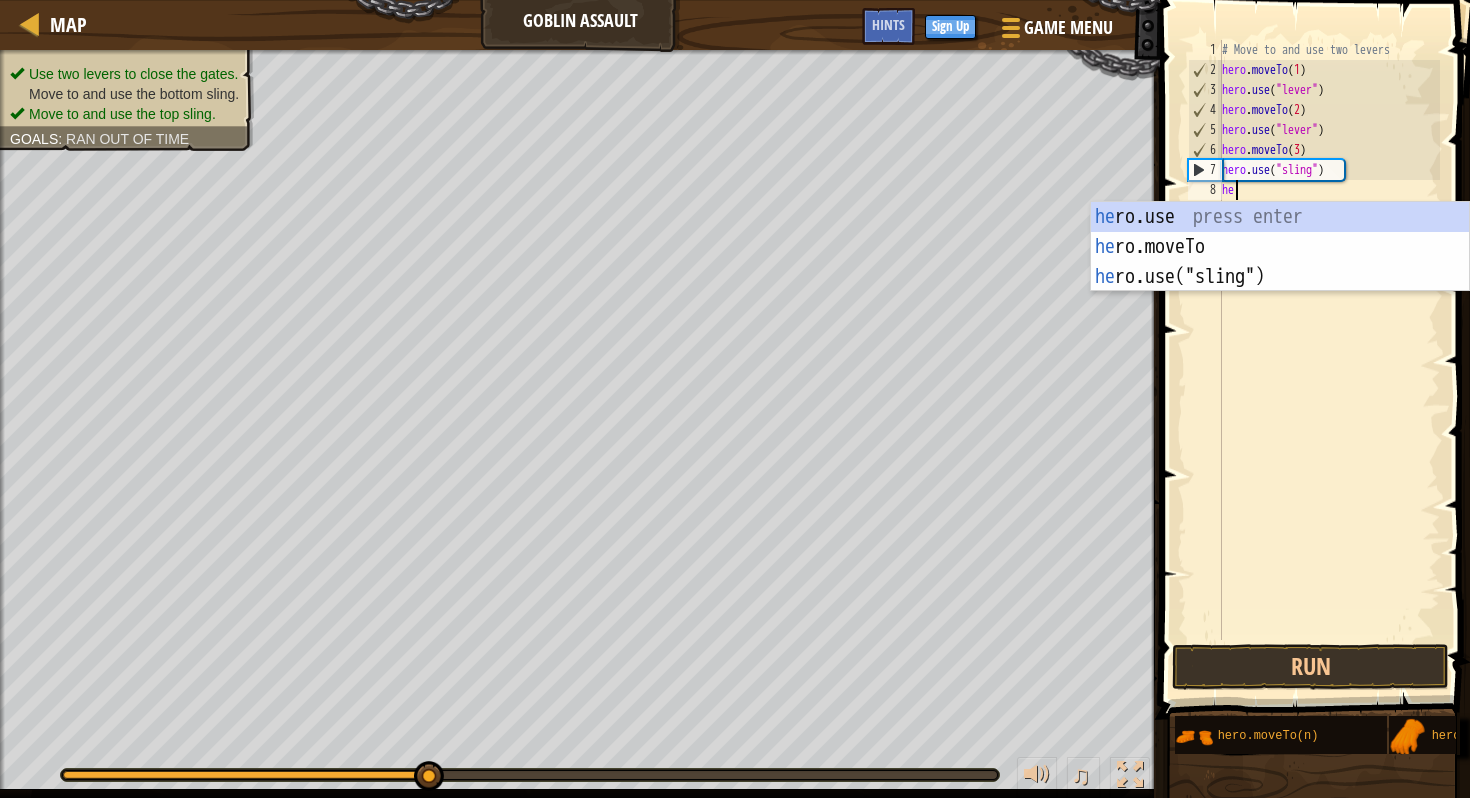 click on "Use two levers to close the gates. Move to and use the bottom sling. Move to and use the top sling. Goals : Ran out of time" at bounding box center (115, 94) 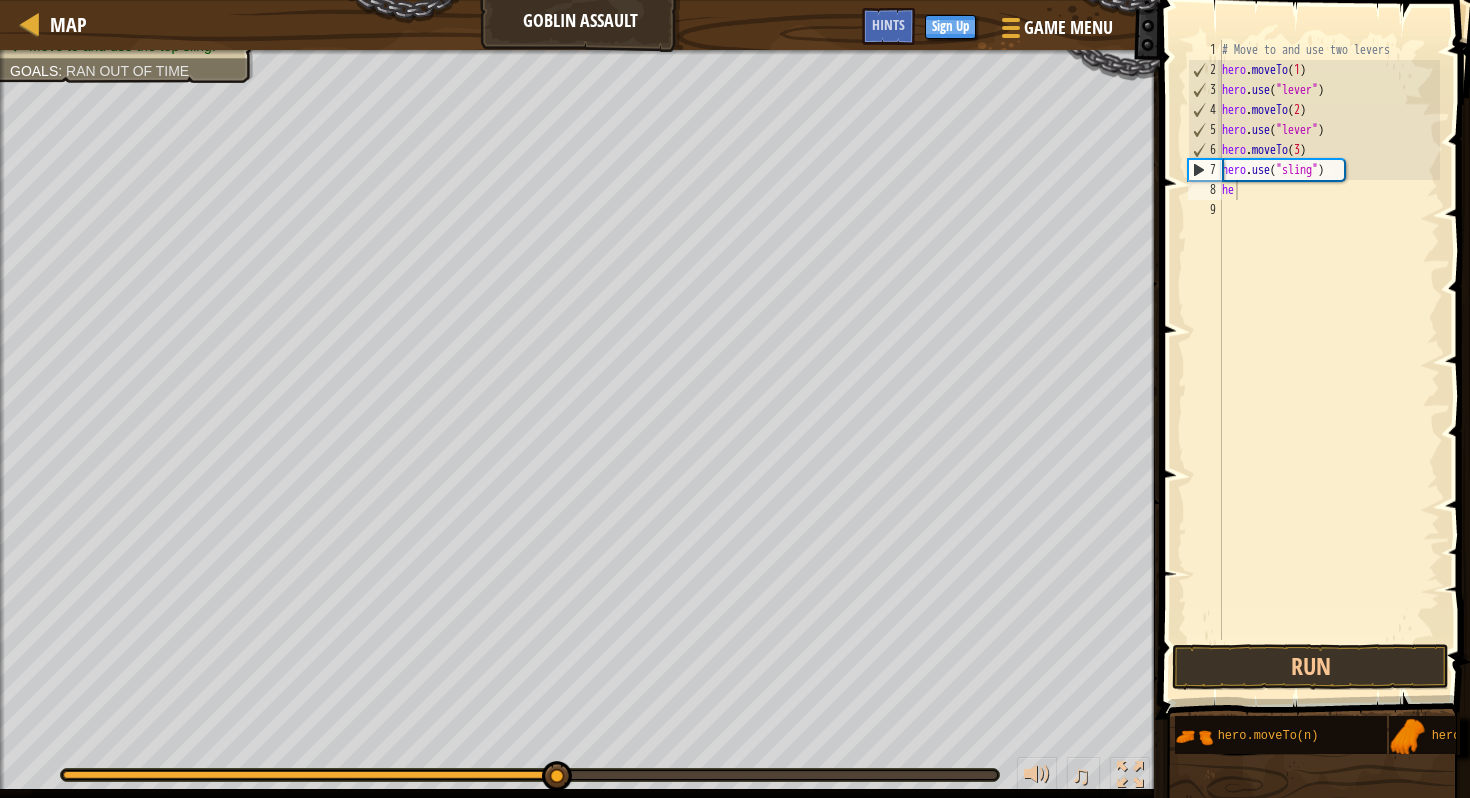 click on "# Move to and use two levers hero . moveTo ( [NUMBER] ) hero . use ( "lever" ) hero . moveTo ( [NUMBER] ) hero . use ( "lever" ) hero . moveTo ( [NUMBER] ) hero . use ( "sling" ) he" at bounding box center (1329, 360) 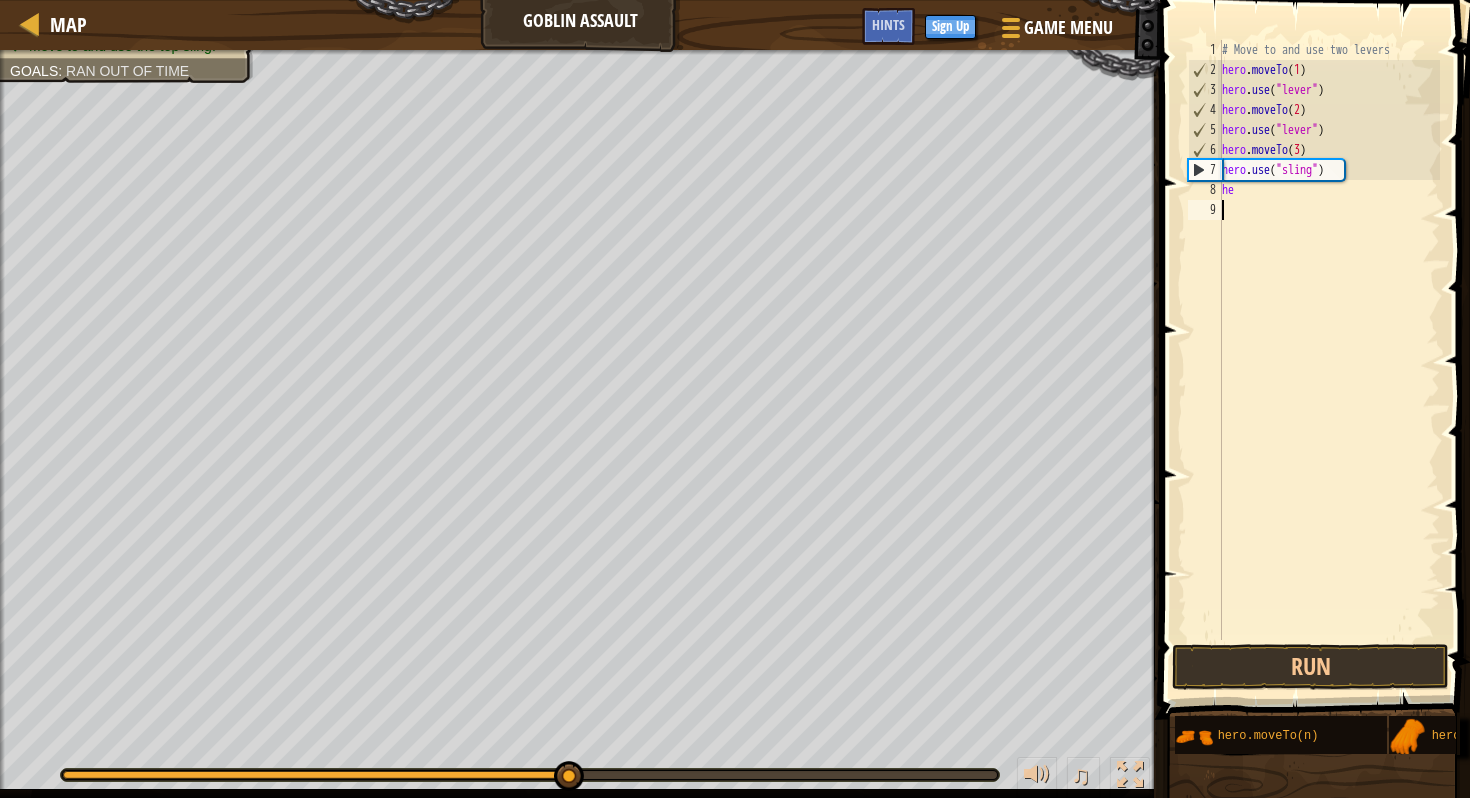 click on "# Move to and use two levers hero . moveTo ( [NUMBER] ) hero . use ( "lever" ) hero . moveTo ( [NUMBER] ) hero . use ( "lever" ) hero . moveTo ( [NUMBER] ) hero . use ( "sling" ) he" at bounding box center [1329, 360] 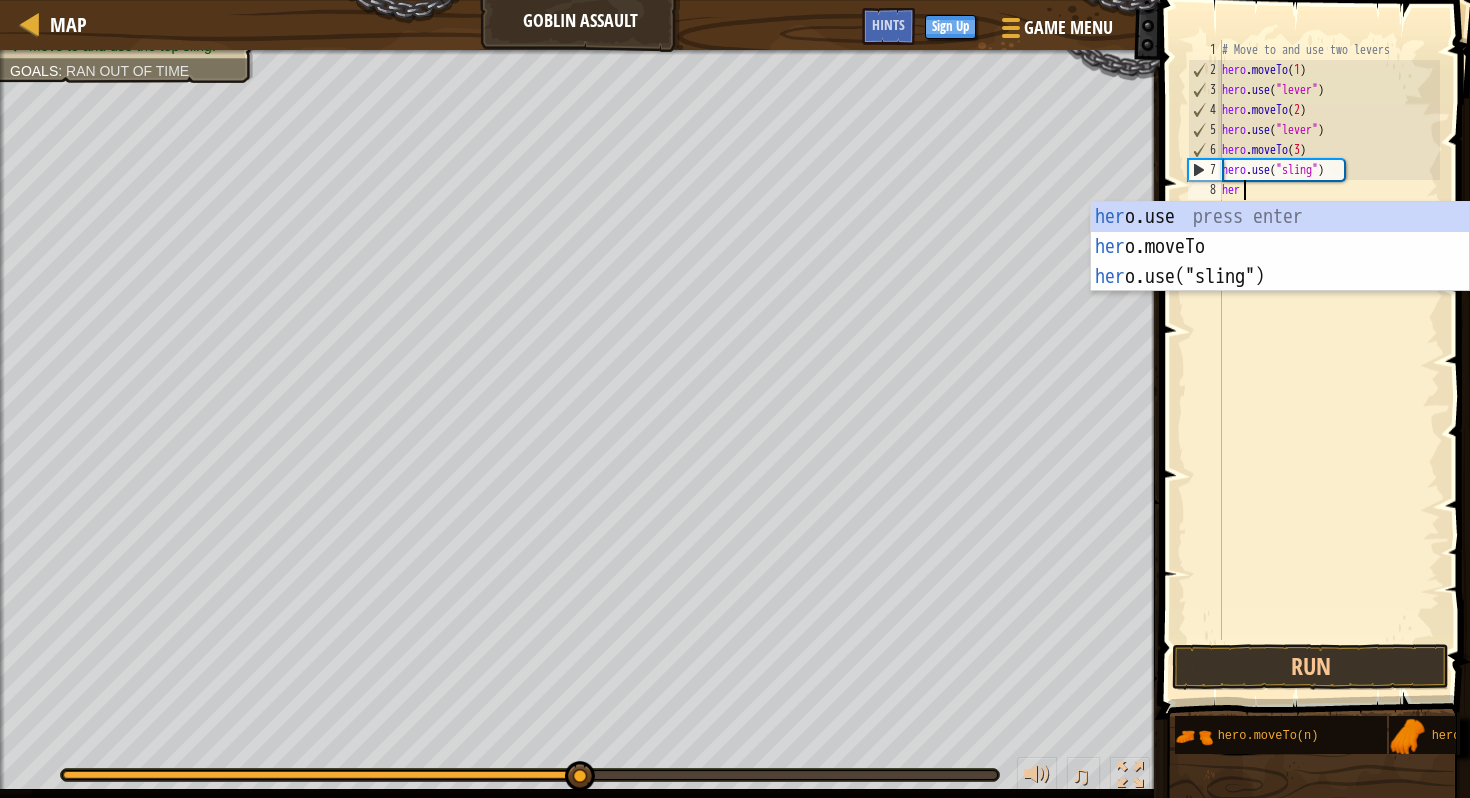 scroll, scrollTop: 9, scrollLeft: 1, axis: both 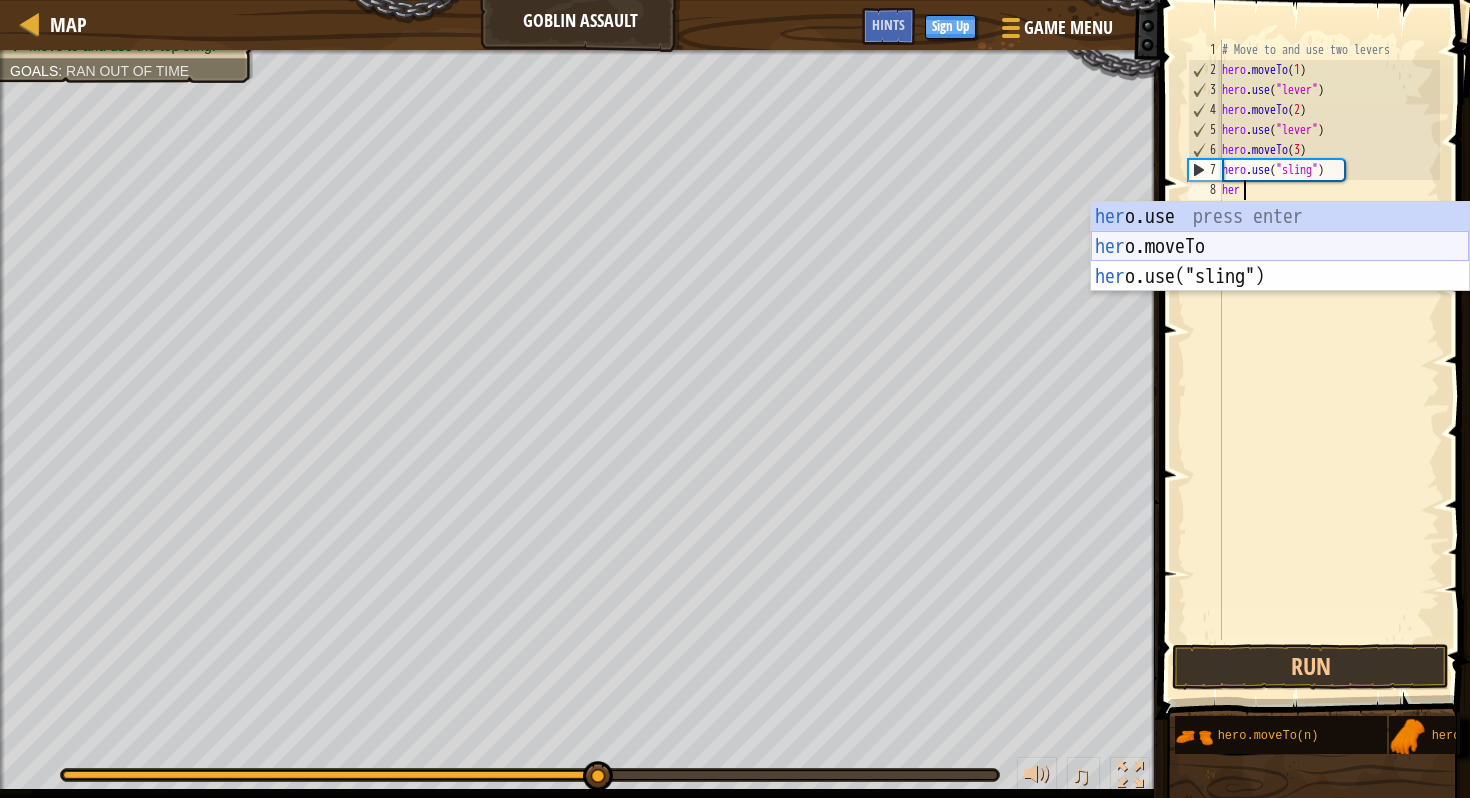 click on "her o.use press enter her o.moveTo press enter her o.use("sling") press enter" at bounding box center [1280, 277] 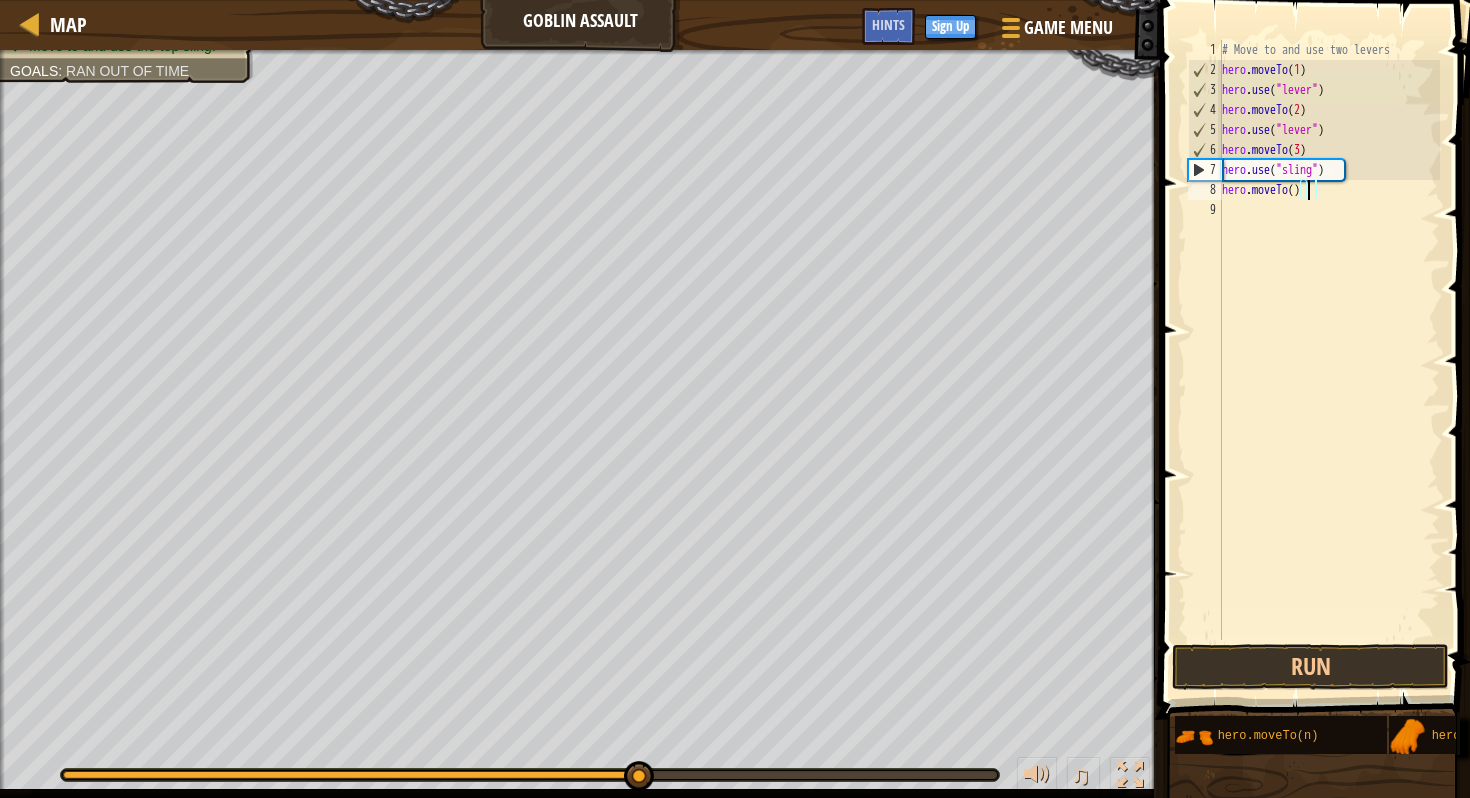 type on "hero.moveTo(4)" 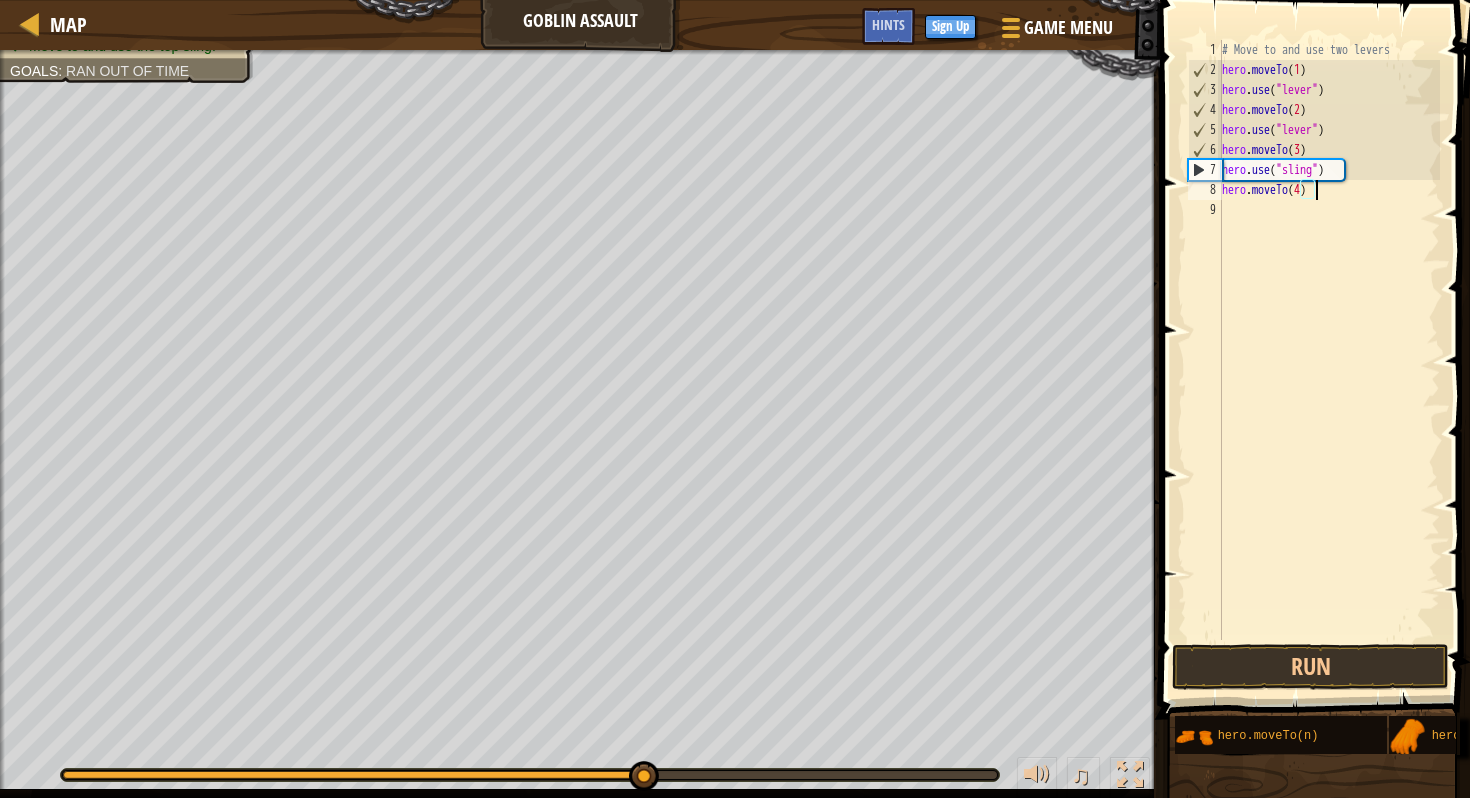 scroll, scrollTop: 9, scrollLeft: 7, axis: both 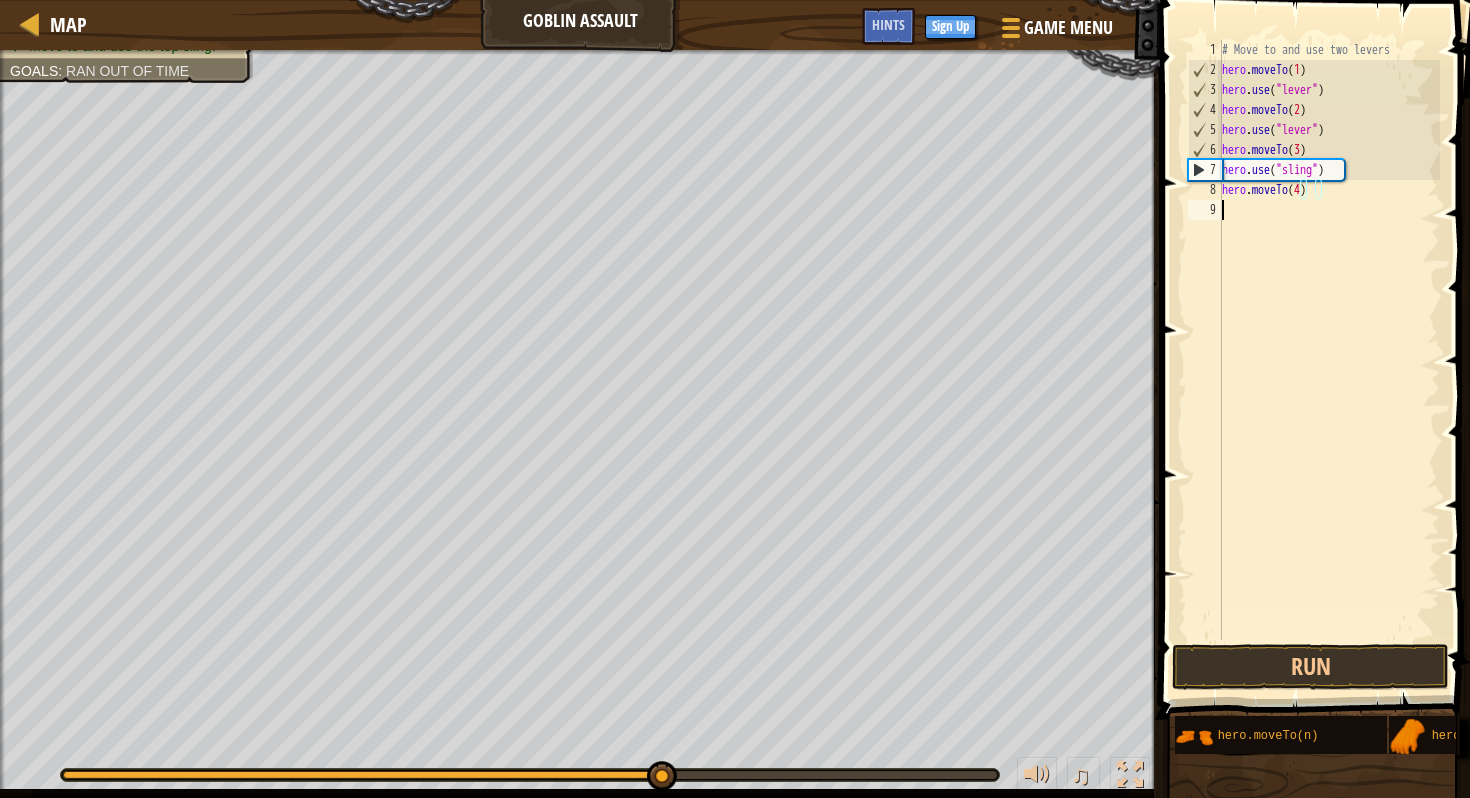 click on "# Move to and use two levers hero . moveTo ( 1 ) hero . use ( "lever" ) hero . moveTo ( 2 ) hero . use ( "lever" ) hero . moveTo ( 3 ) hero . use ( "sling" ) hero . moveTo ( 4 )" at bounding box center (1329, 360) 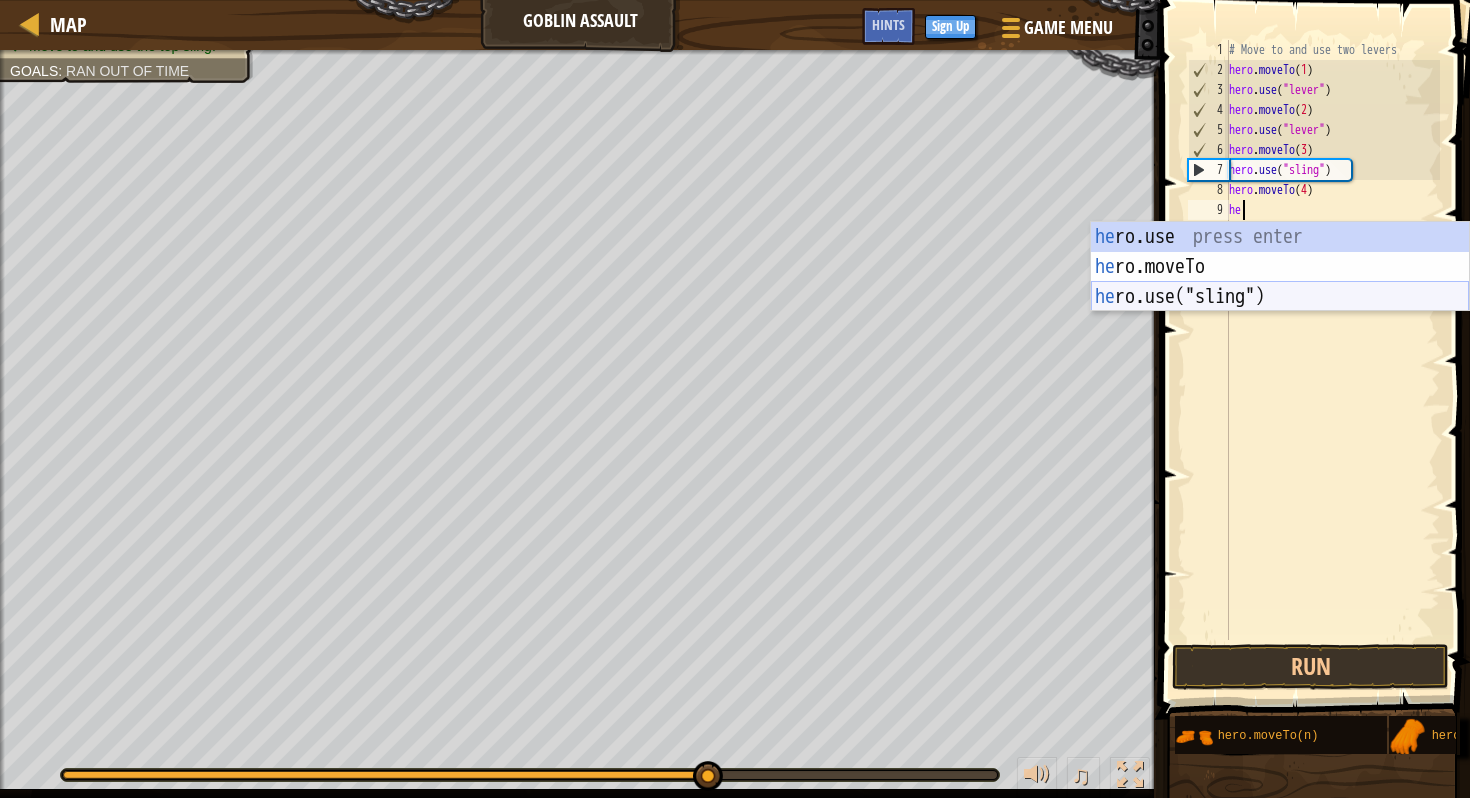 click on "he ro.use press enter he ro.moveTo press enter he ro.use("sling") press enter" at bounding box center [1280, 297] 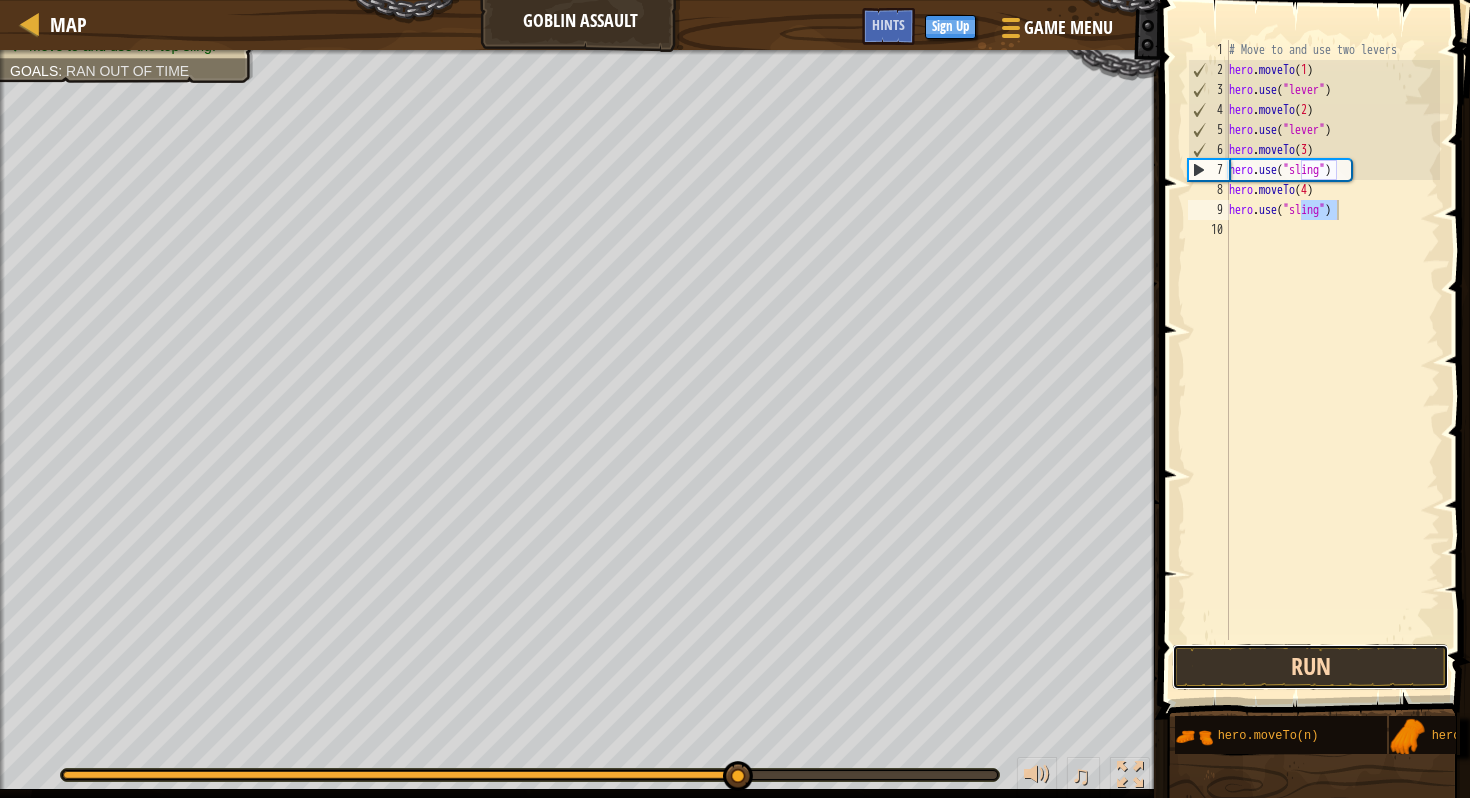 click on "Run" at bounding box center [1310, 667] 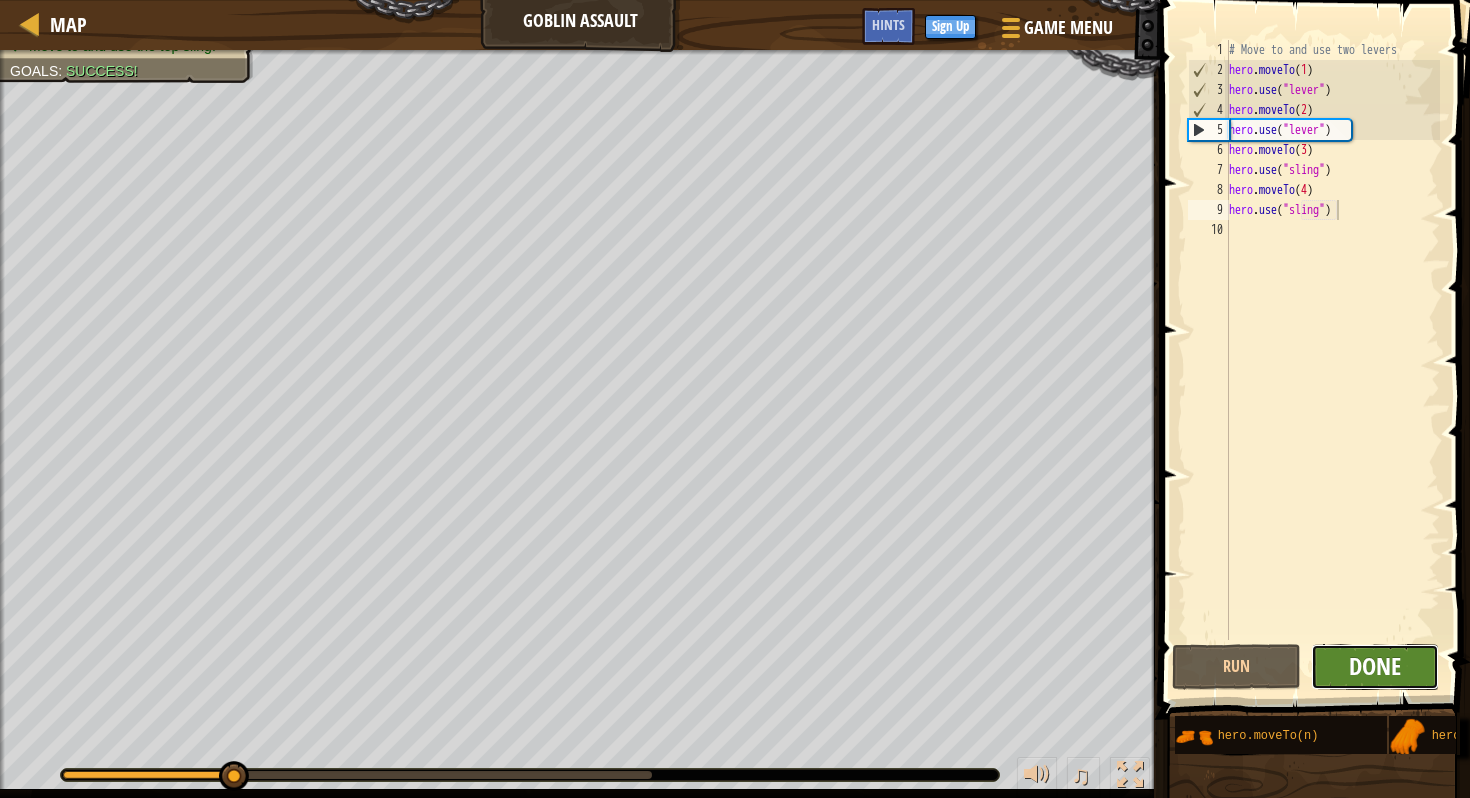 click on "Done" at bounding box center [1375, 666] 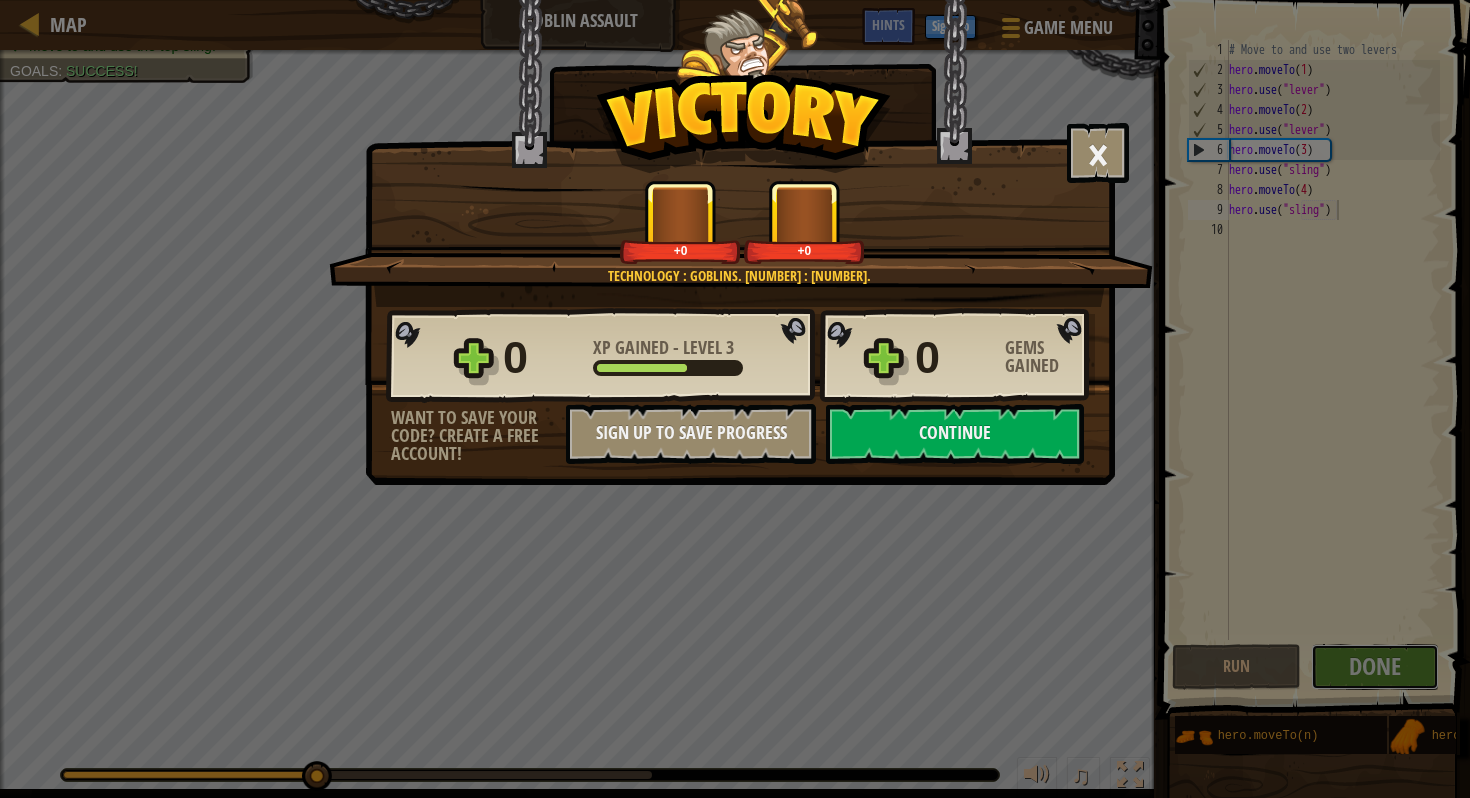 type 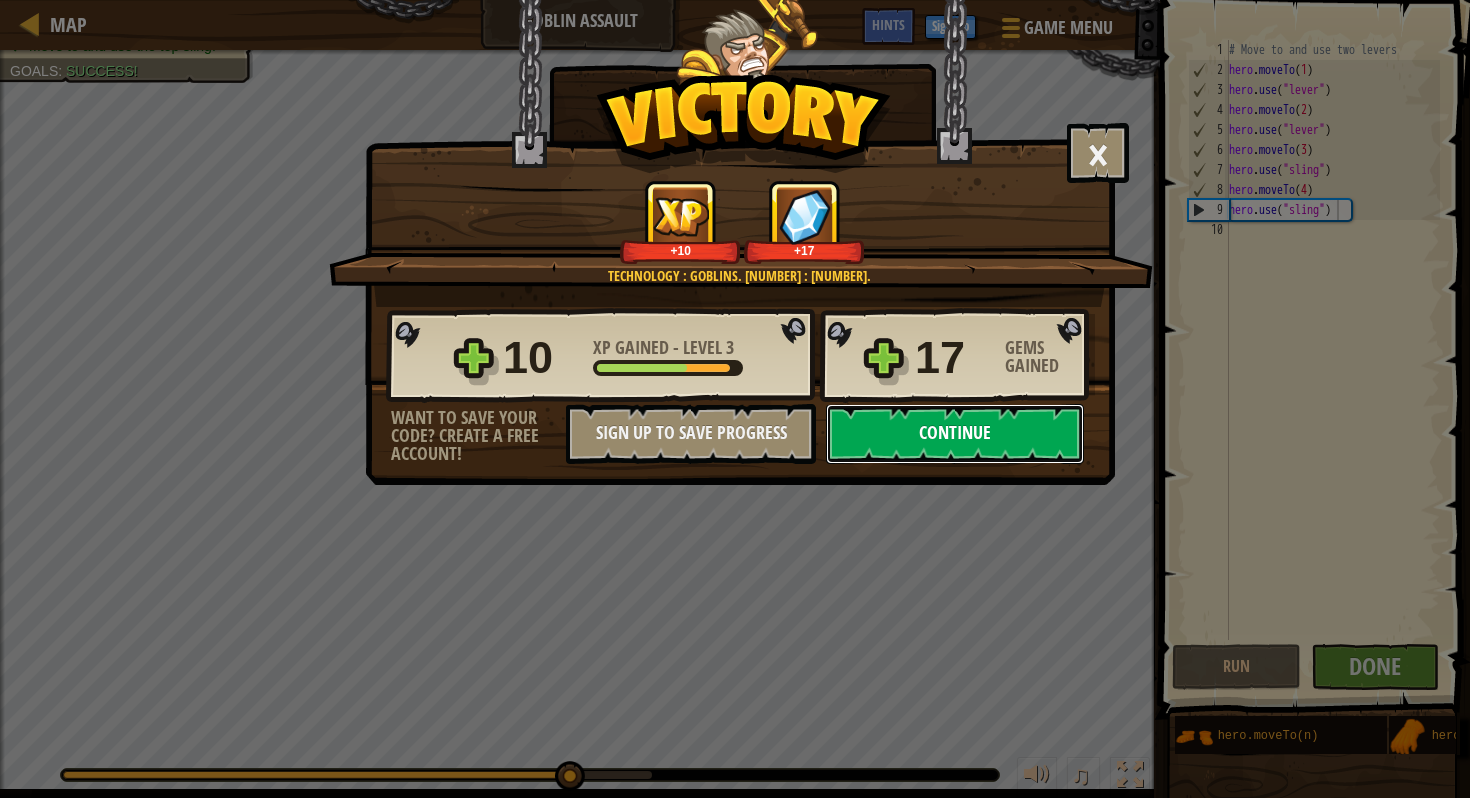 click on "Continue" at bounding box center [955, 434] 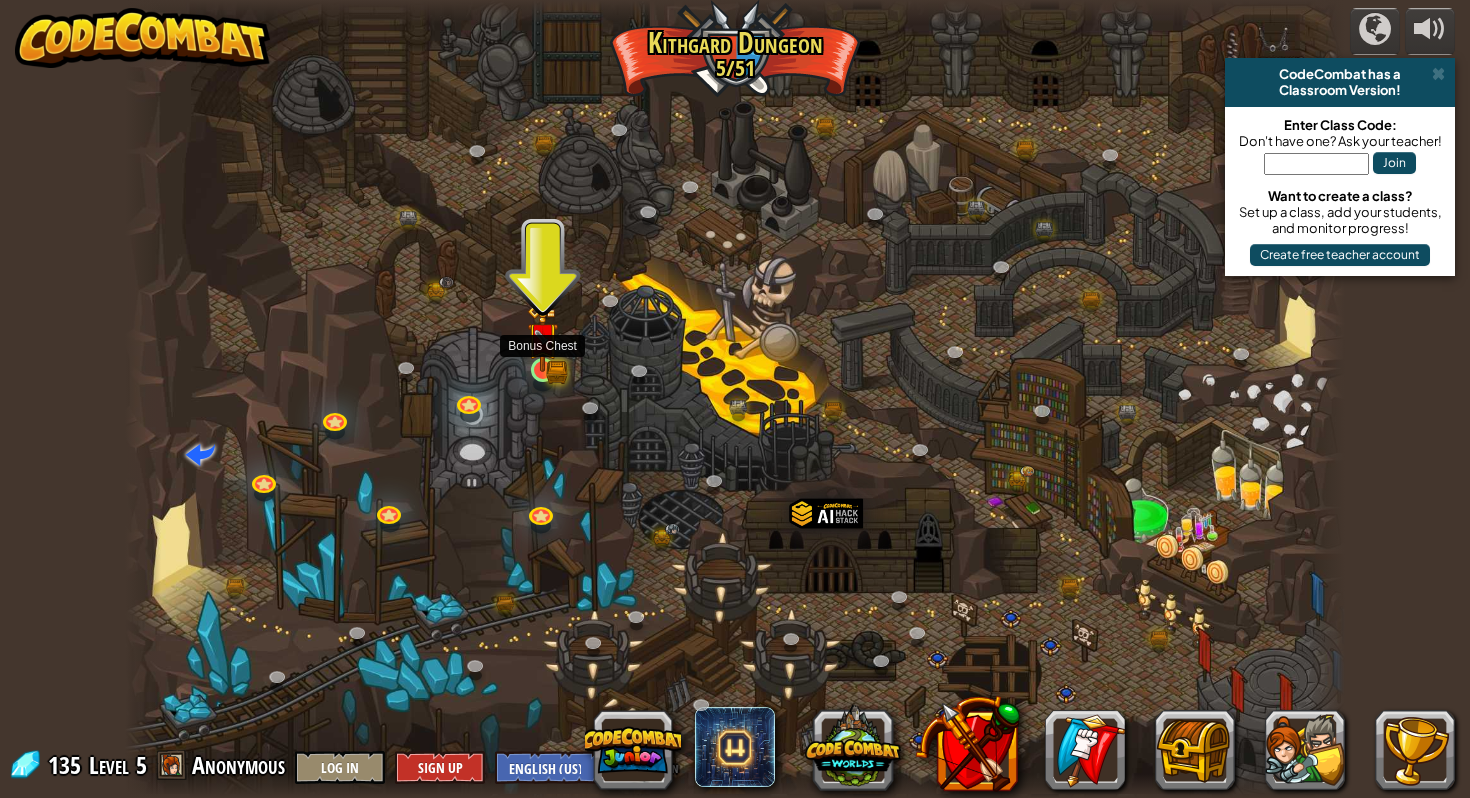click at bounding box center [542, 338] 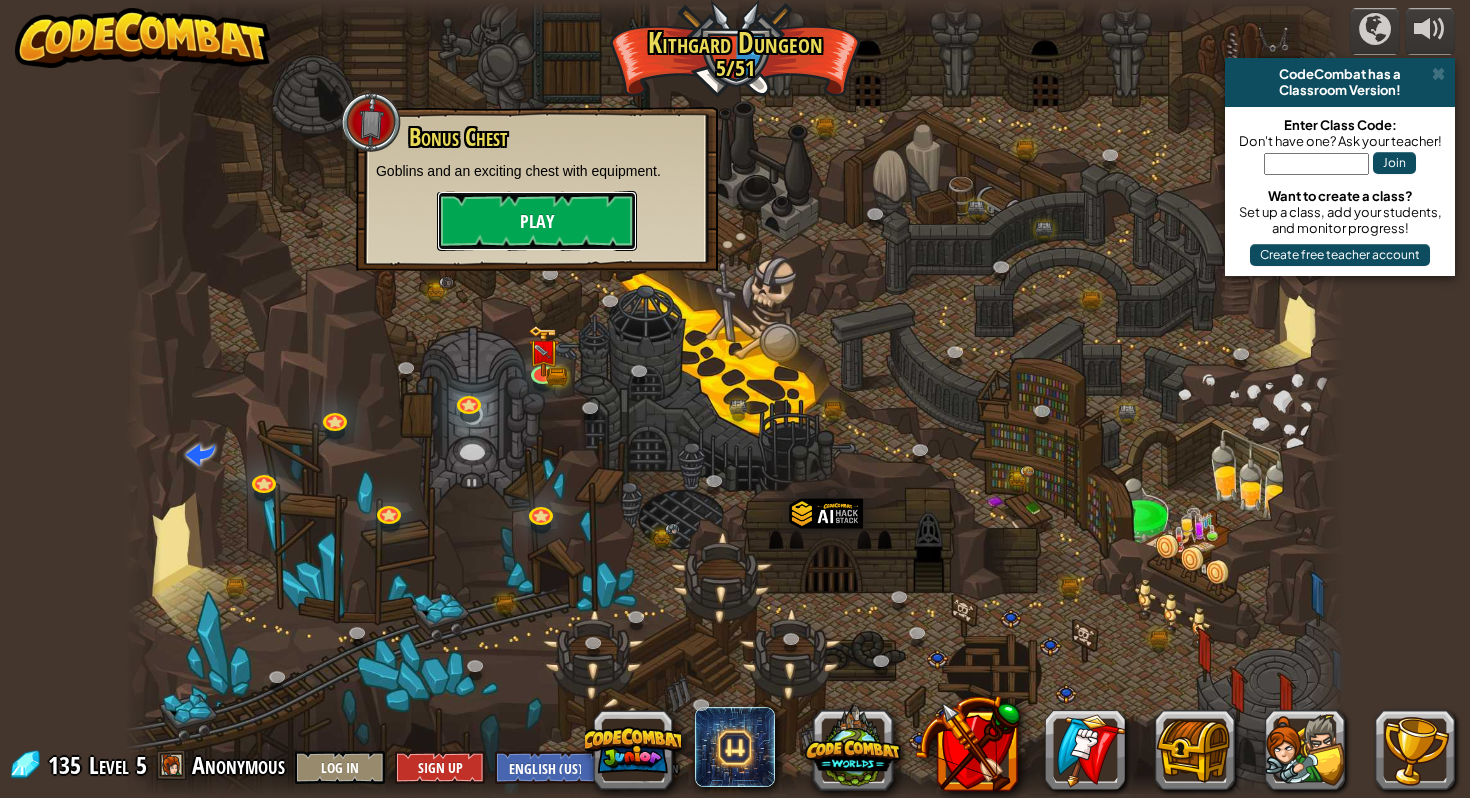 click on "Play" at bounding box center [537, 221] 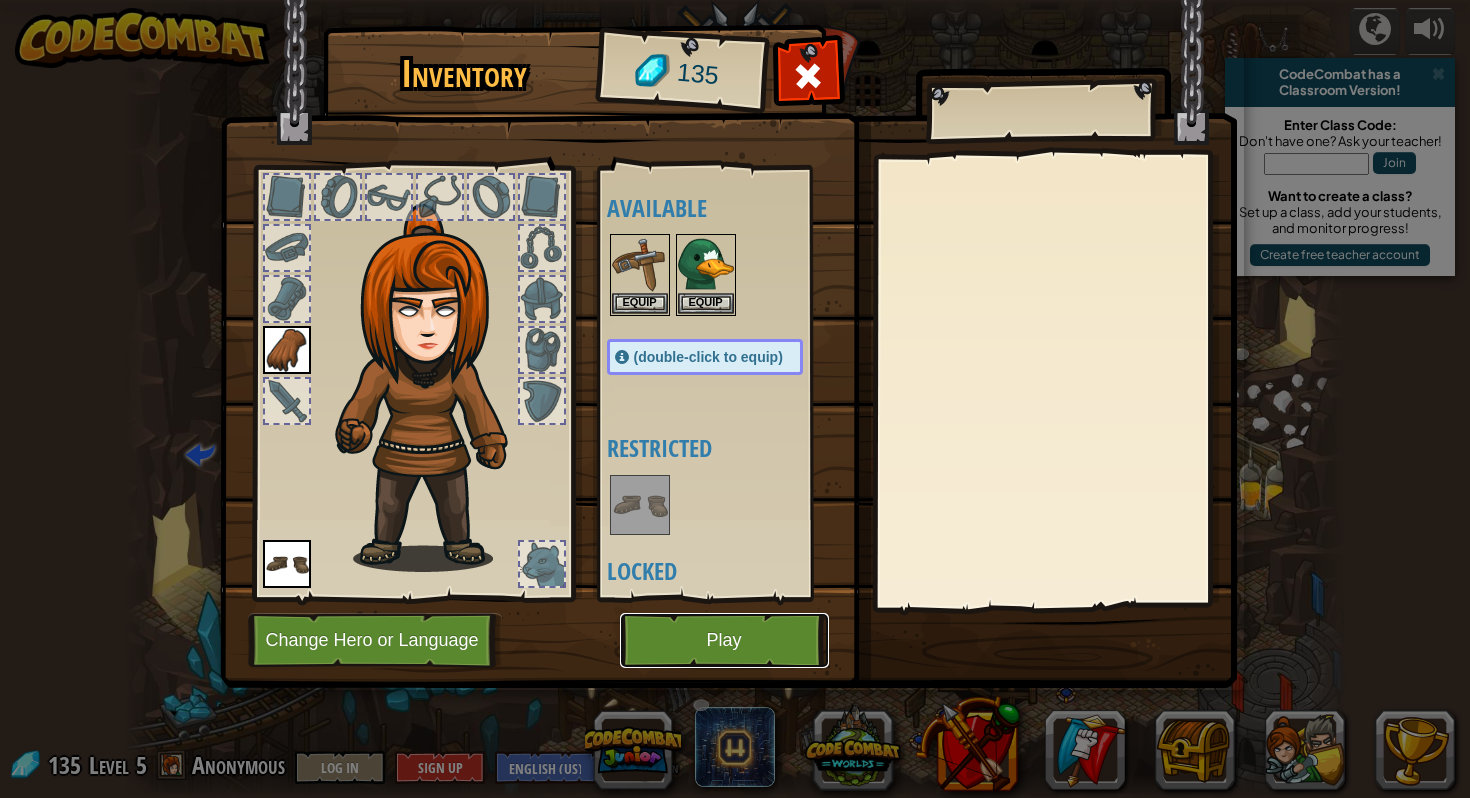 click on "Play" at bounding box center (724, 640) 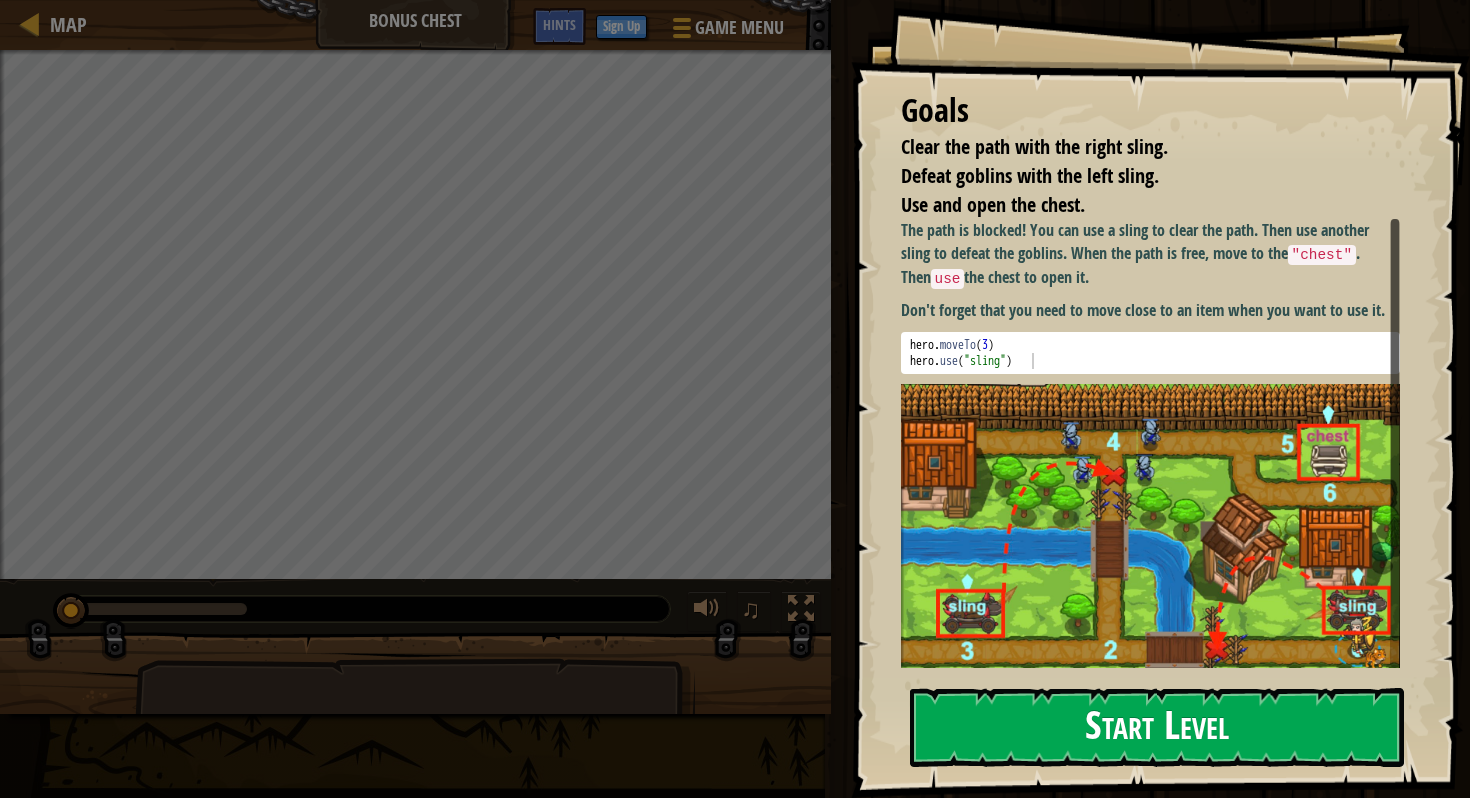 click on "Start Level" at bounding box center [1157, 727] 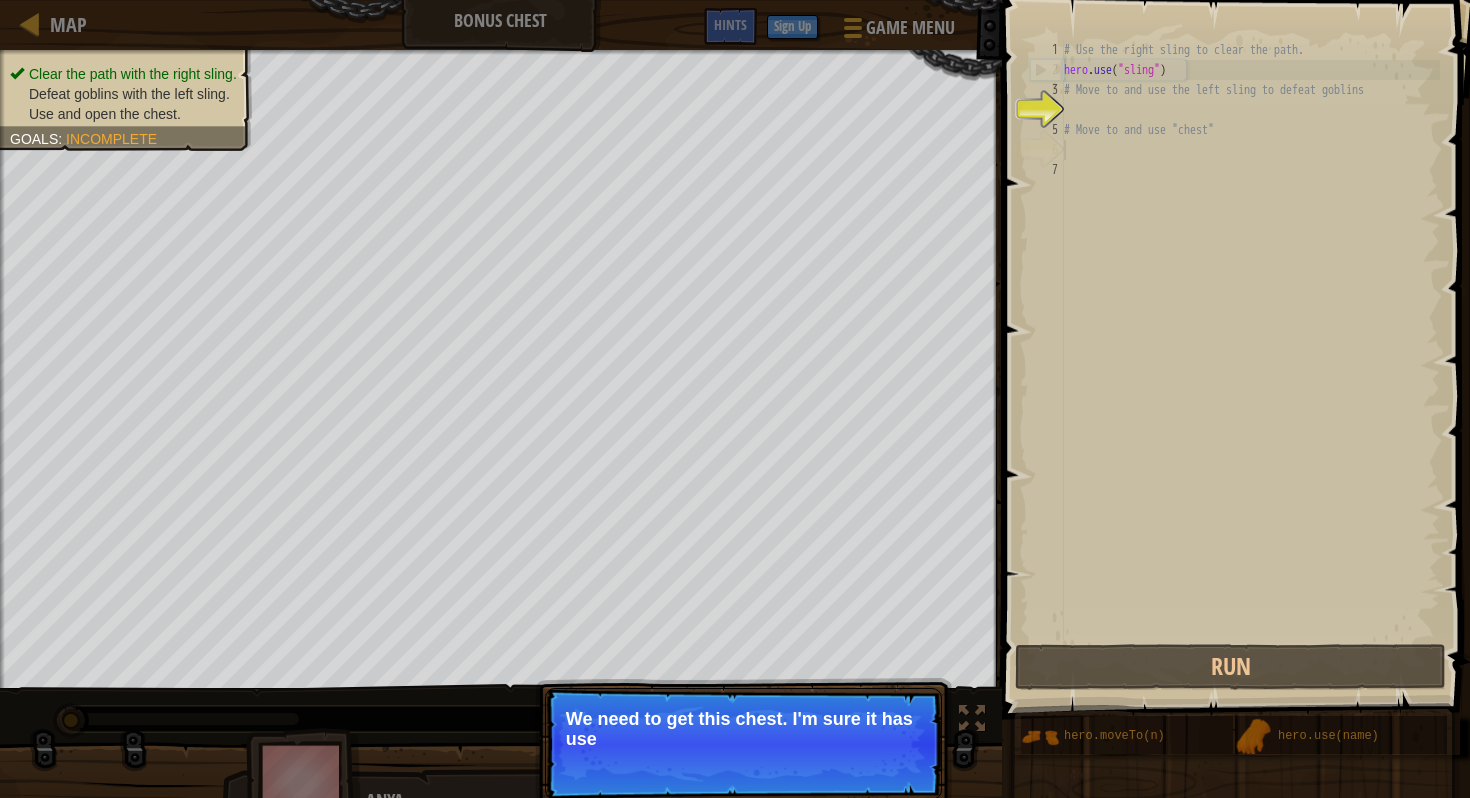 click on "# Use the right sling to clear the path. hero . use ( "sling" ) # Move to and use the left sling to defeat goblins # Move to and use "chest"" at bounding box center [1250, 360] 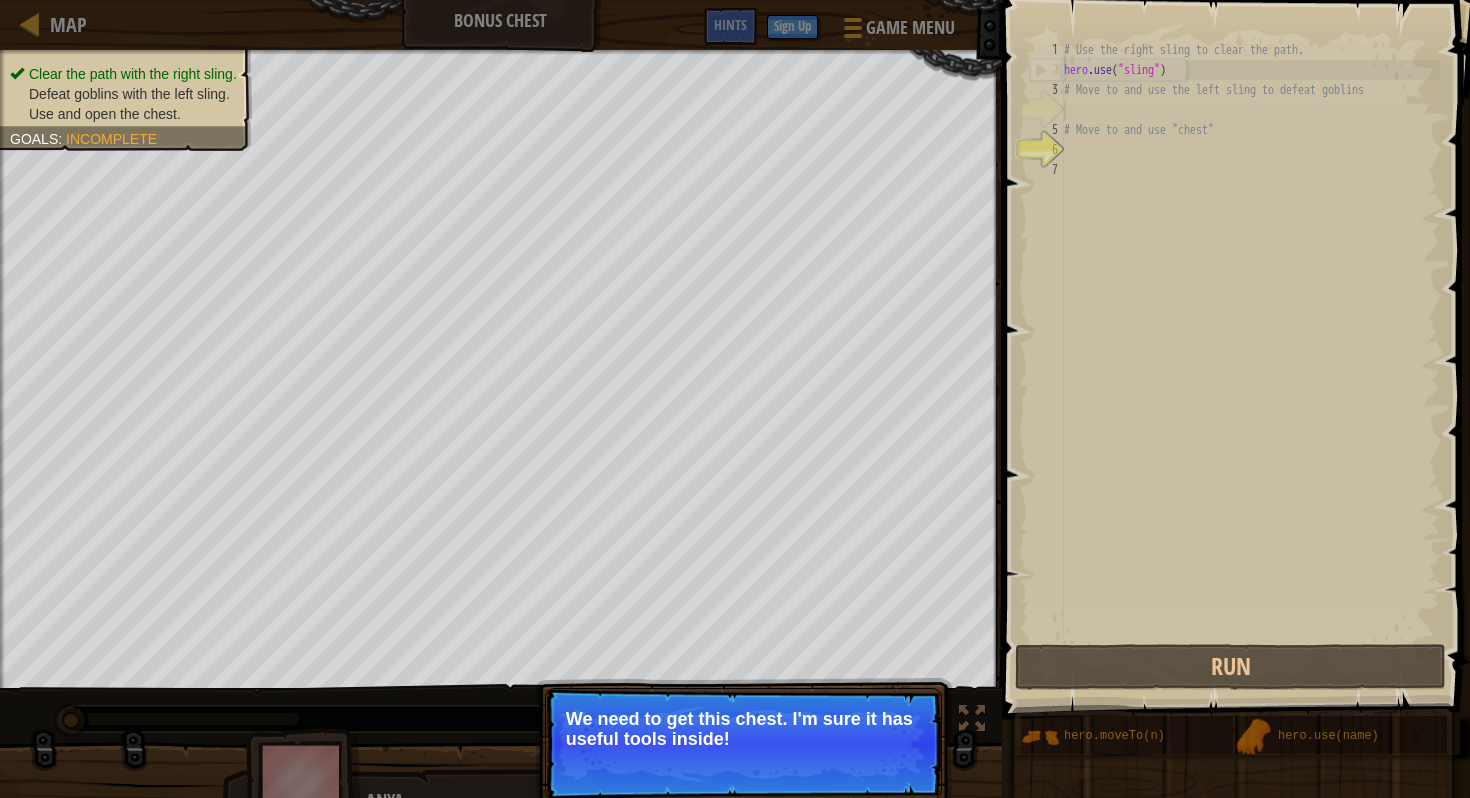 click on "# Use the right sling to clear the path. hero . use ( "sling" ) # Move to and use the left sling to defeat goblins # Move to and use "chest"" at bounding box center (1250, 360) 